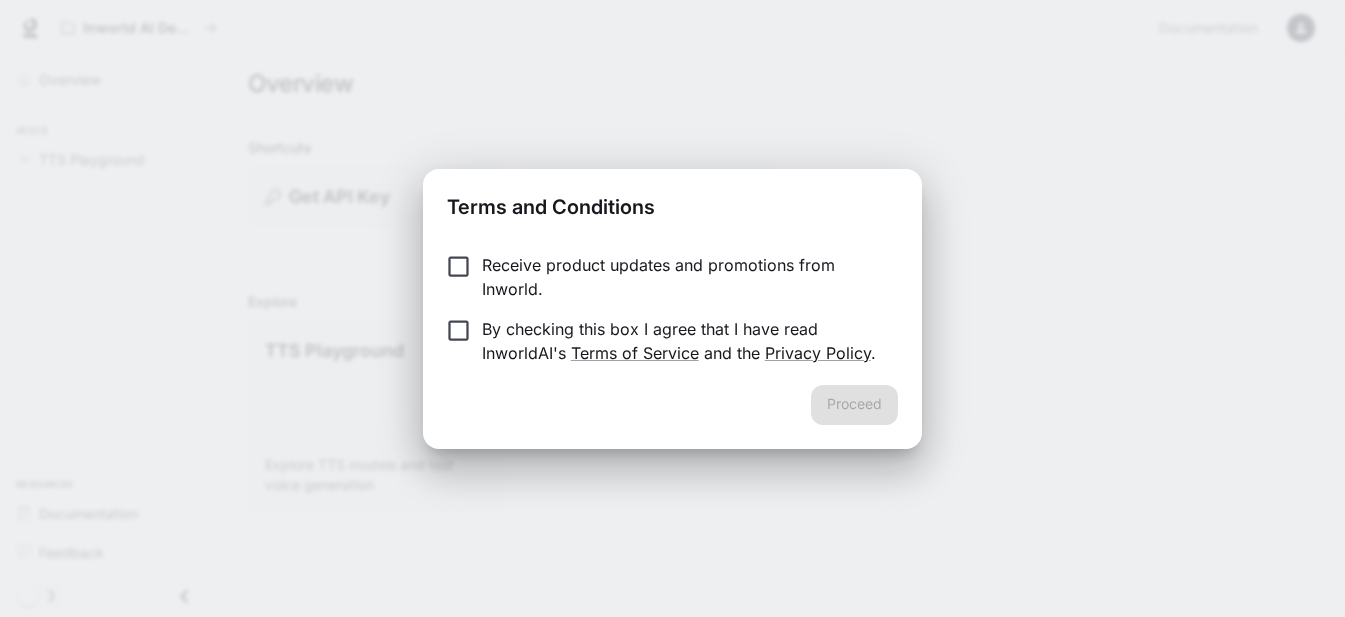 scroll, scrollTop: 0, scrollLeft: 0, axis: both 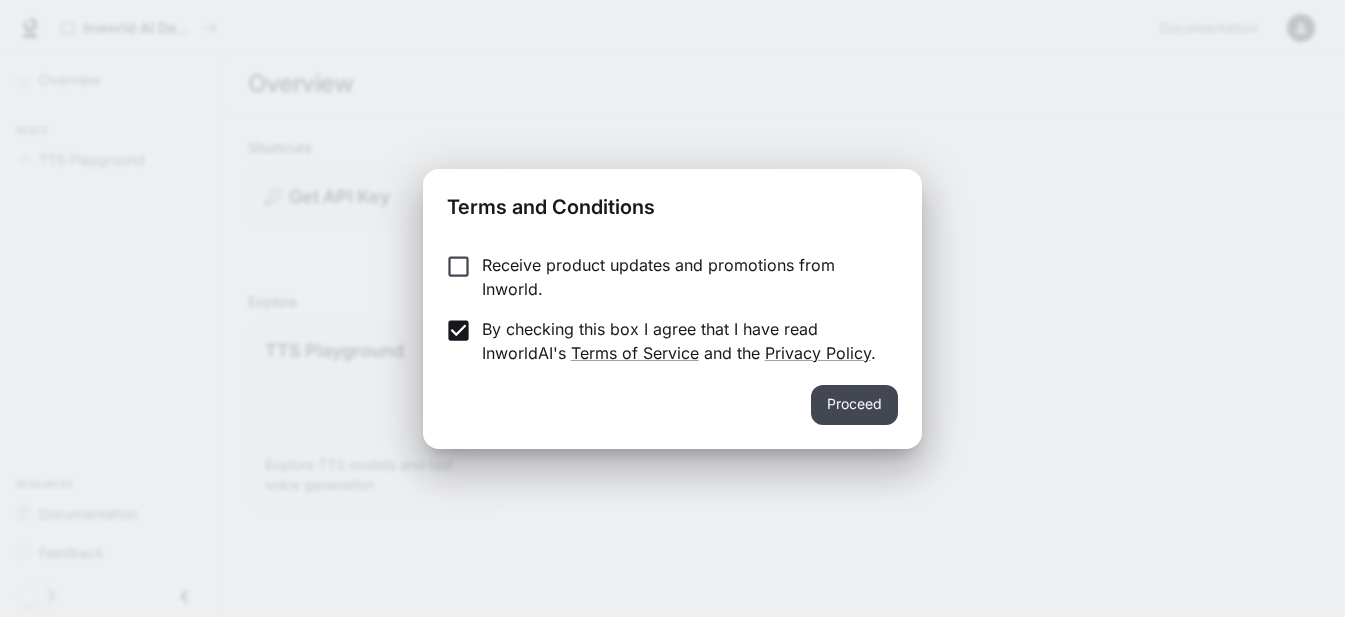 click on "Proceed" at bounding box center [854, 405] 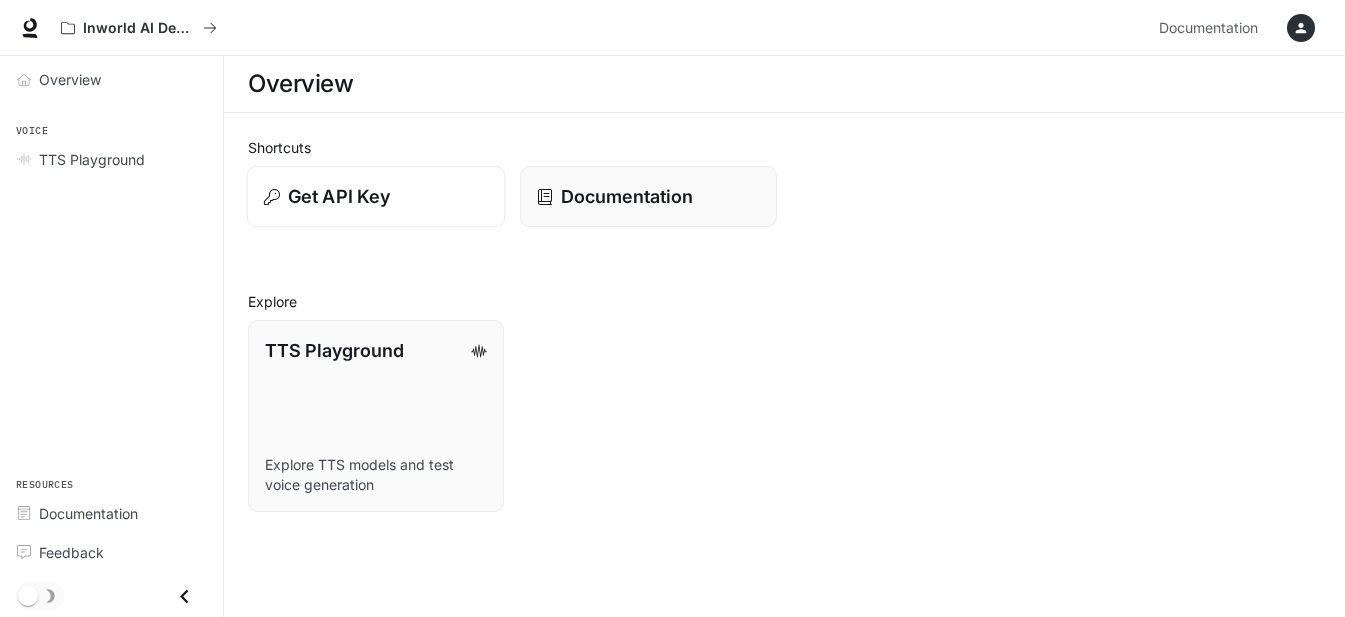 click on "Get API Key" at bounding box center (376, 196) 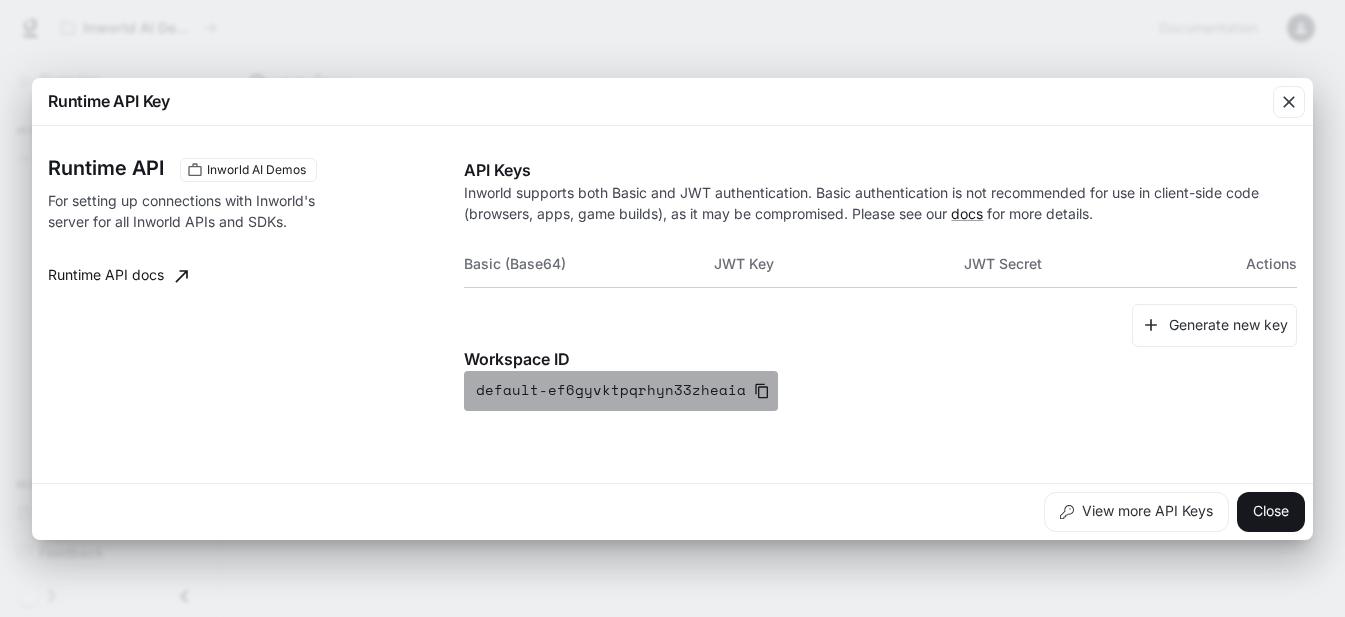click 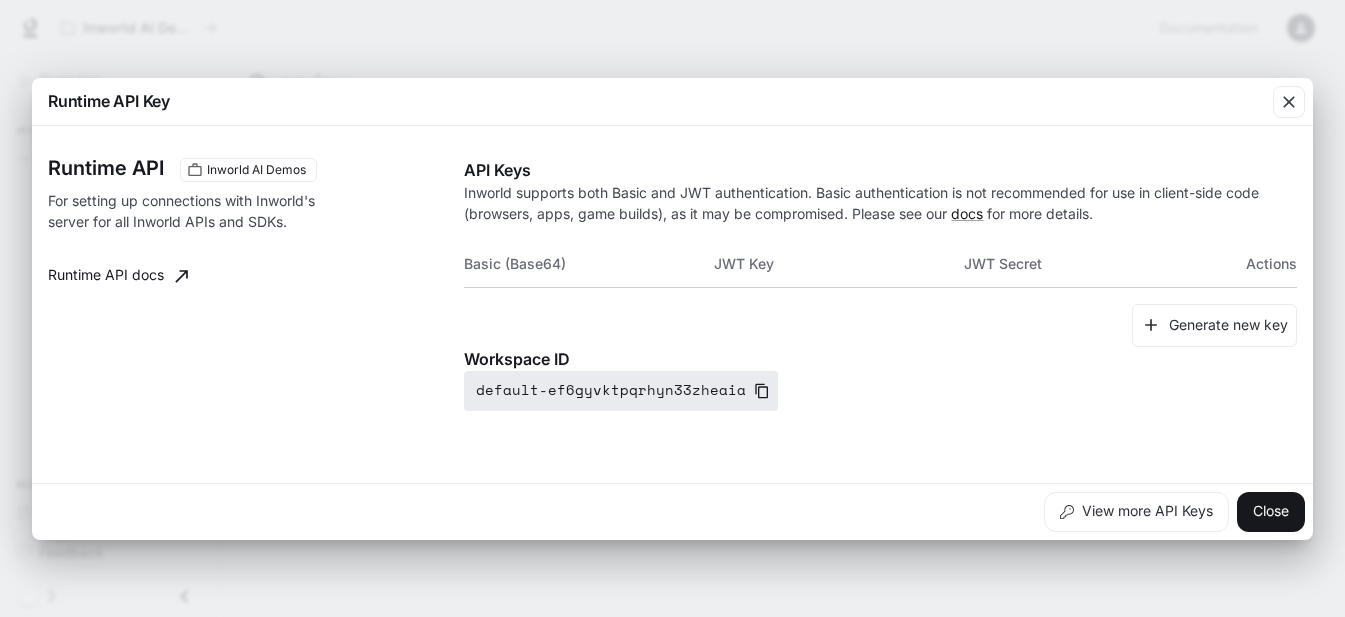 click on "default-ef6gyvktpqrhyn33zheaia" at bounding box center (621, 391) 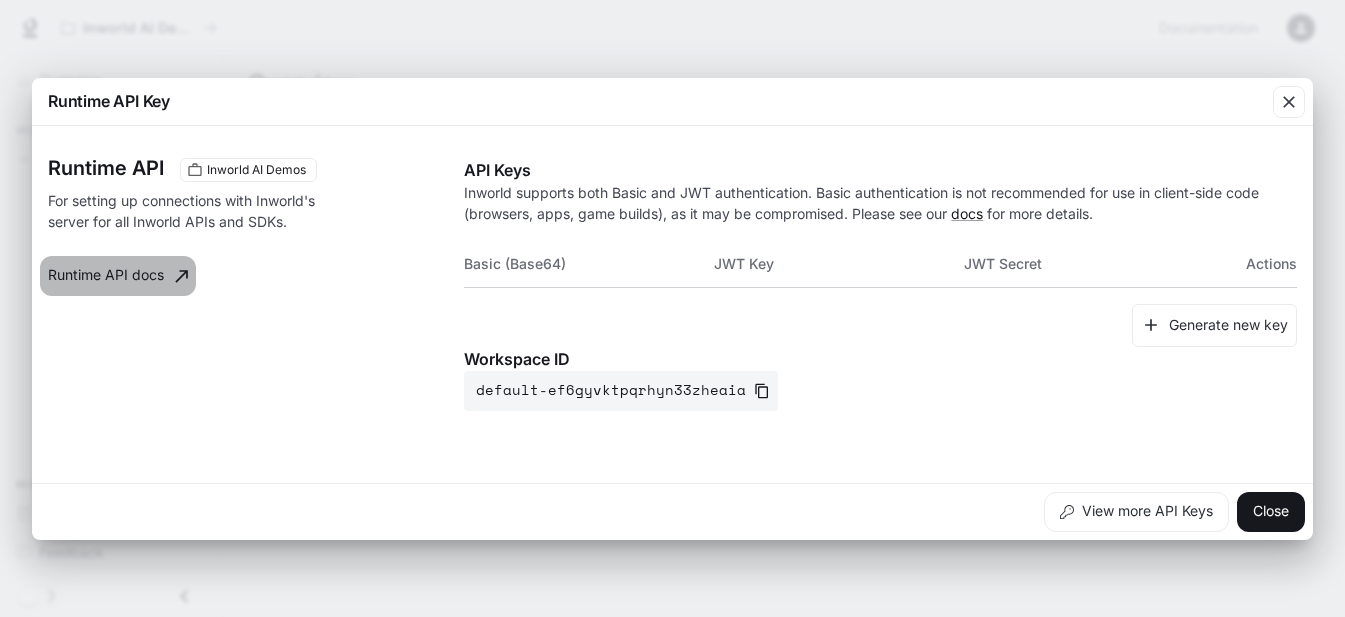 click on "Runtime API docs" at bounding box center (118, 276) 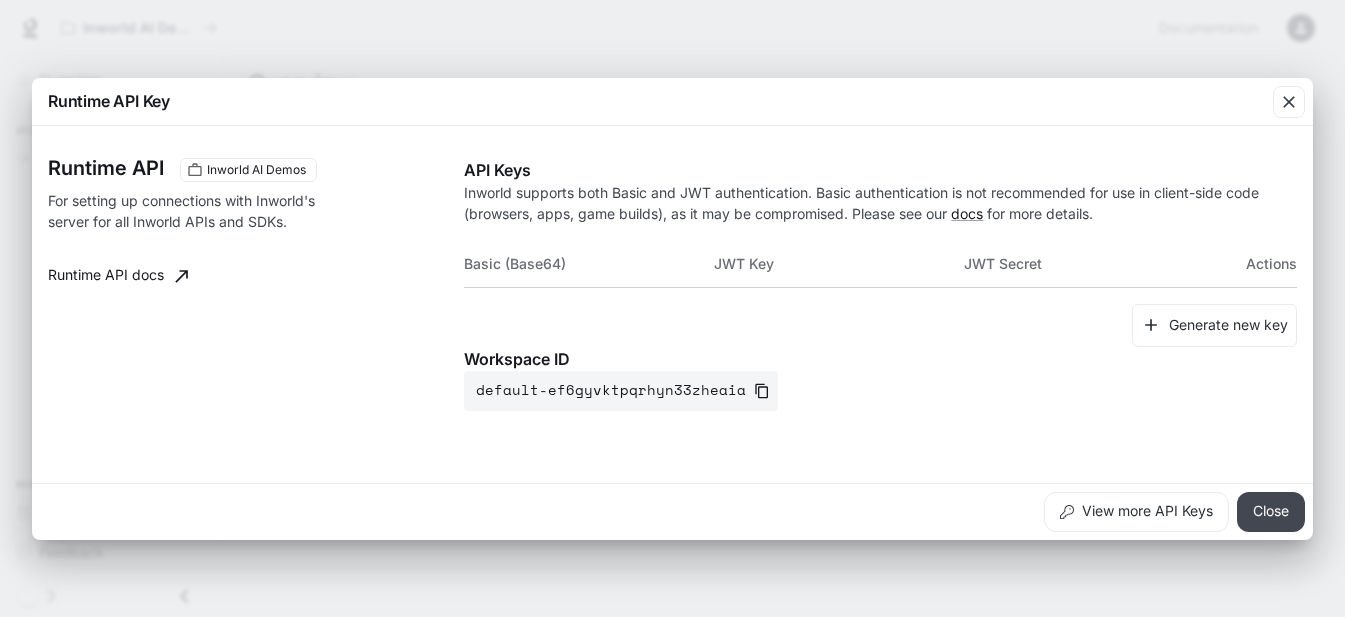 click on "Close" at bounding box center [1271, 512] 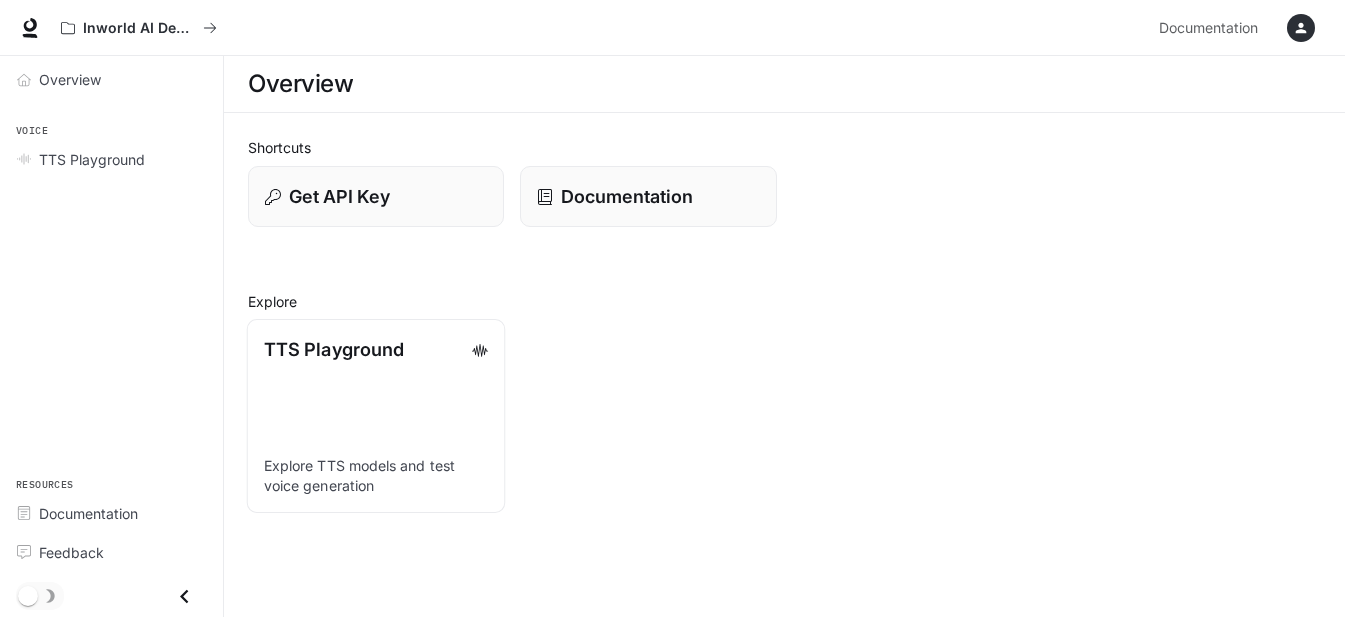 click on "TTS Playground Explore TTS models and test voice generation" at bounding box center (376, 416) 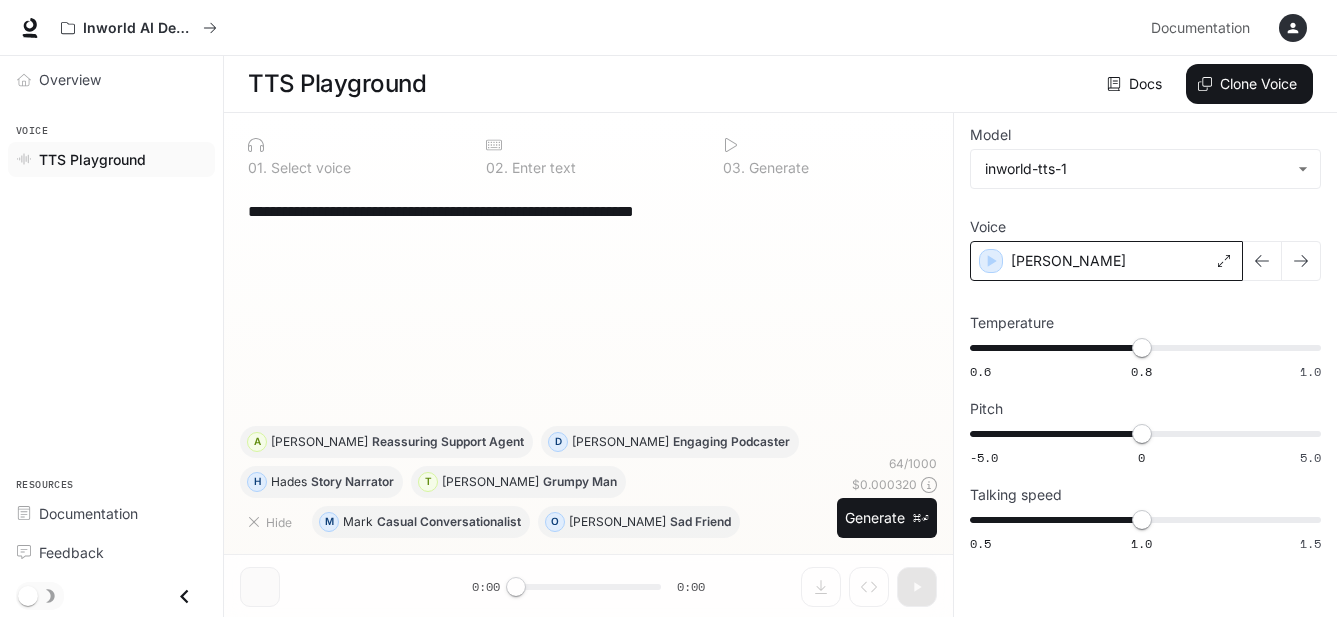 click on "Alex" at bounding box center (1106, 261) 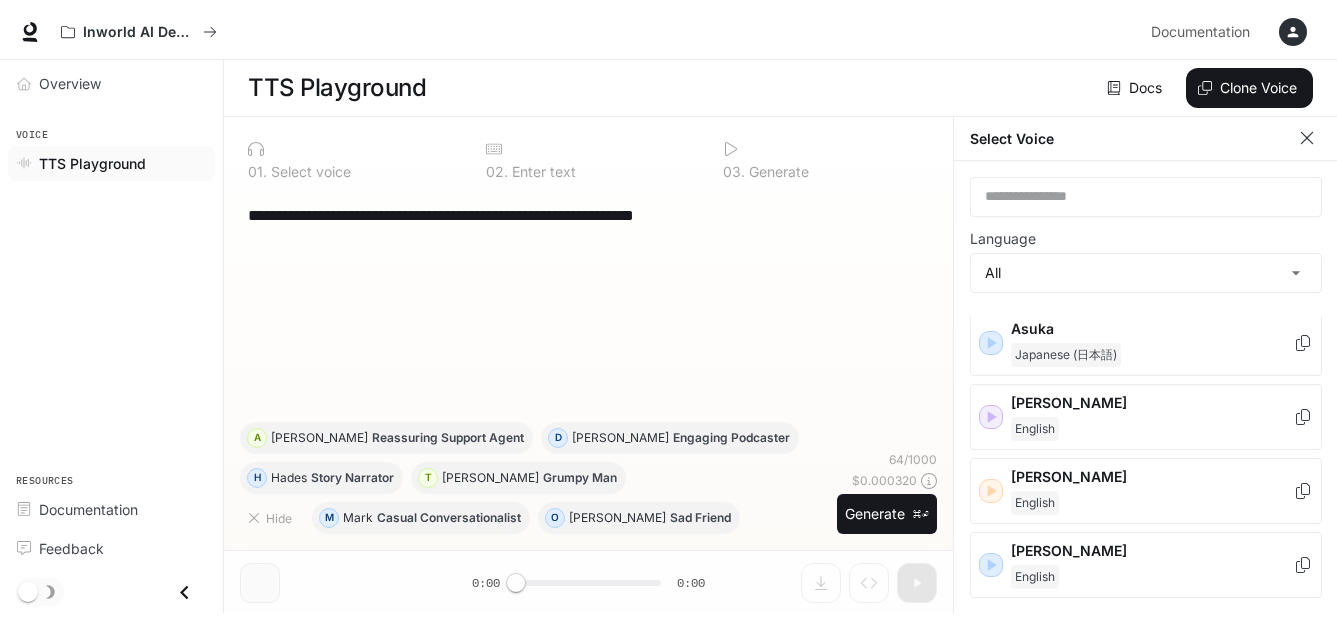 scroll, scrollTop: 341, scrollLeft: 0, axis: vertical 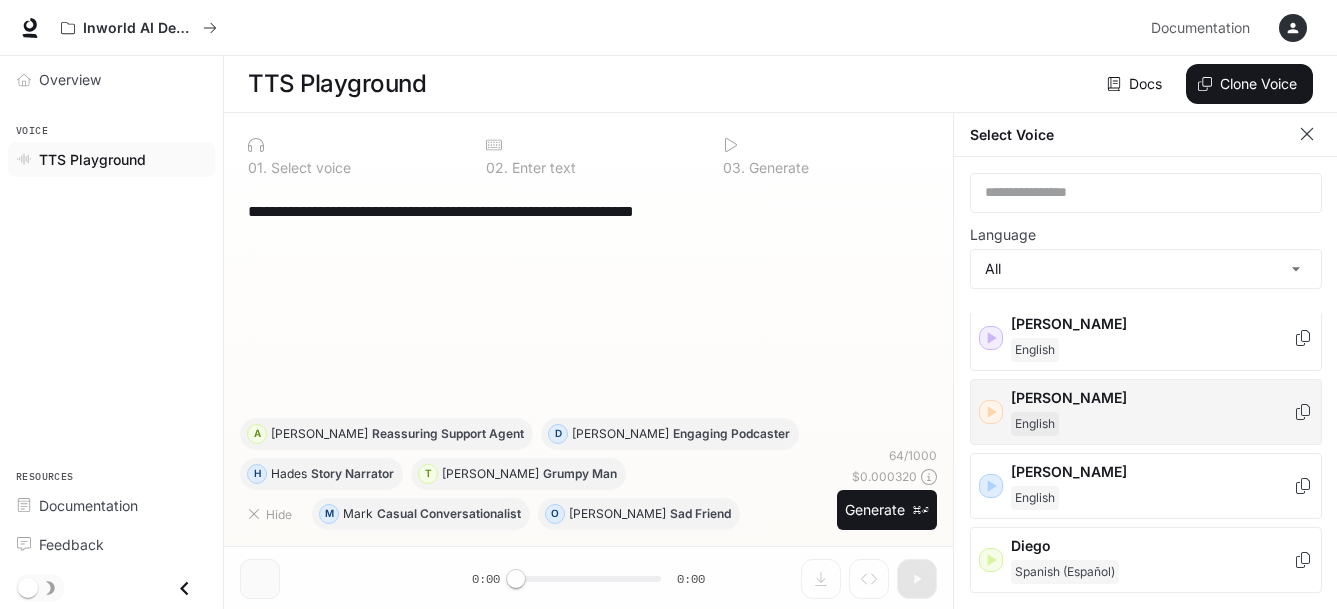 click on "Deborah English" at bounding box center (1152, 412) 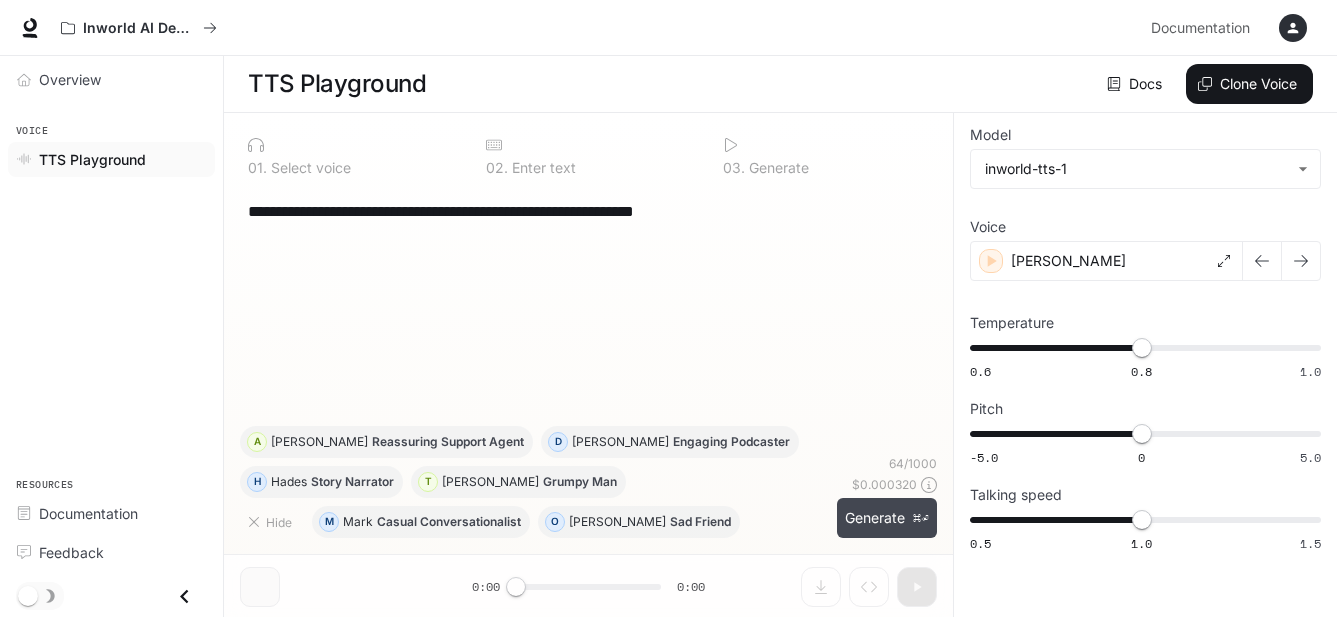 click on "Generate ⌘⏎" at bounding box center (887, 518) 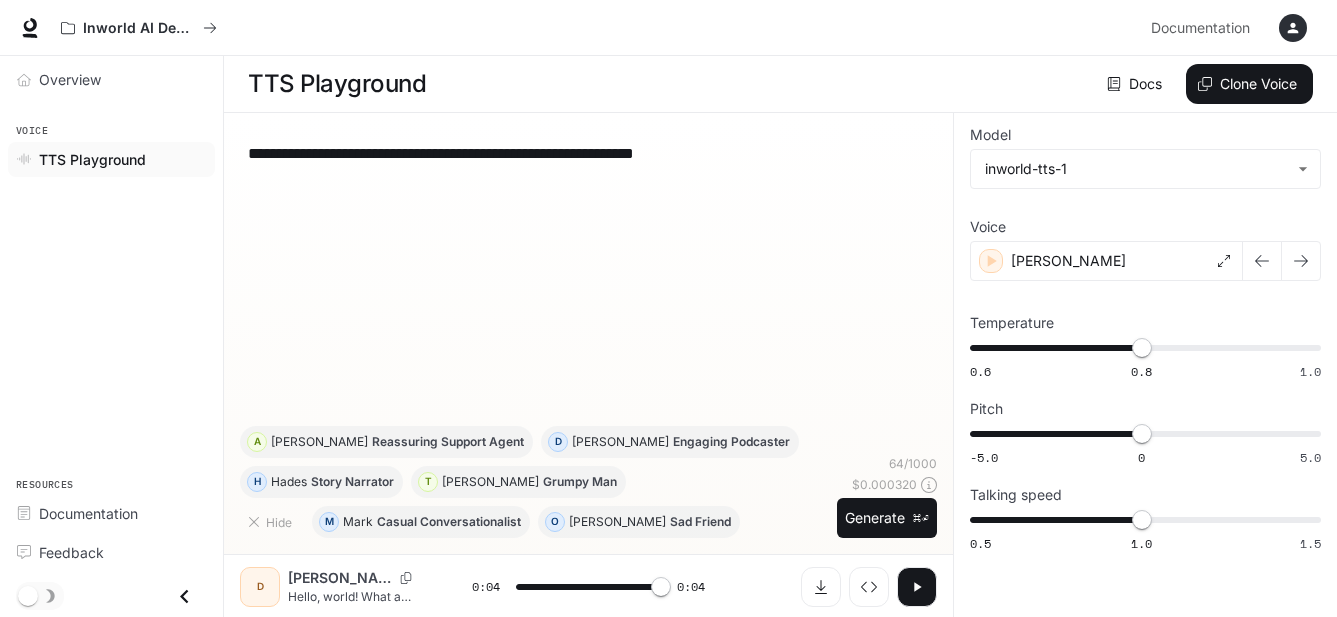 type on "*" 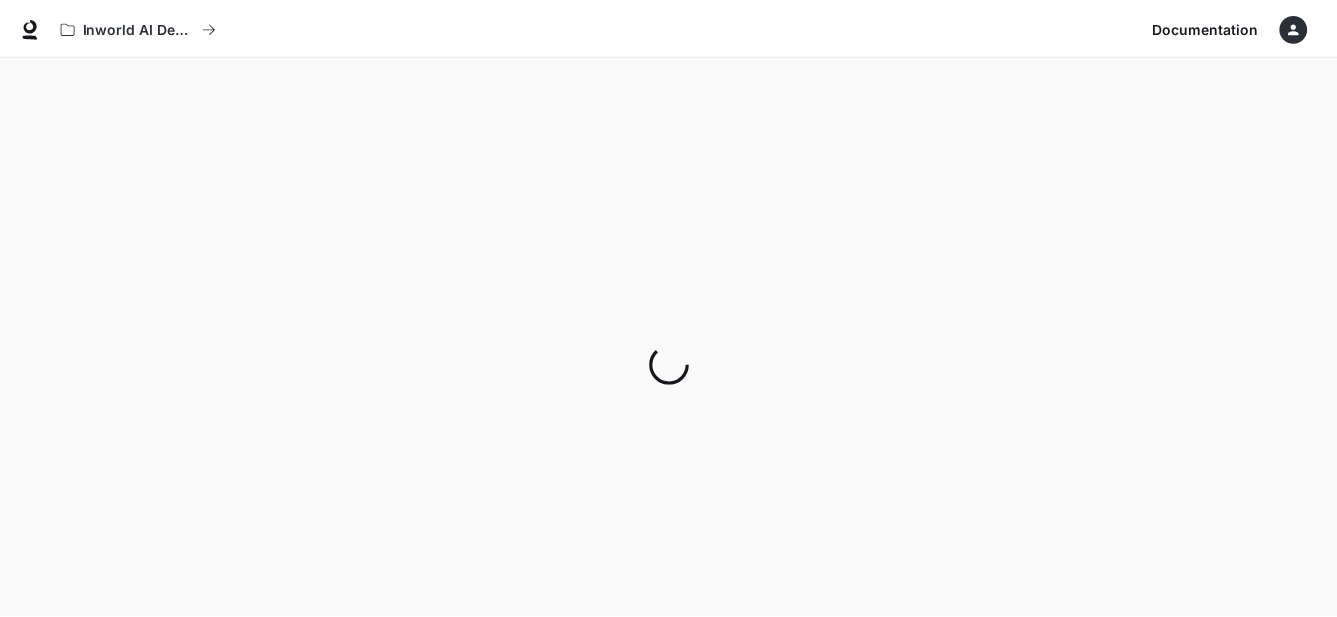 scroll, scrollTop: 0, scrollLeft: 0, axis: both 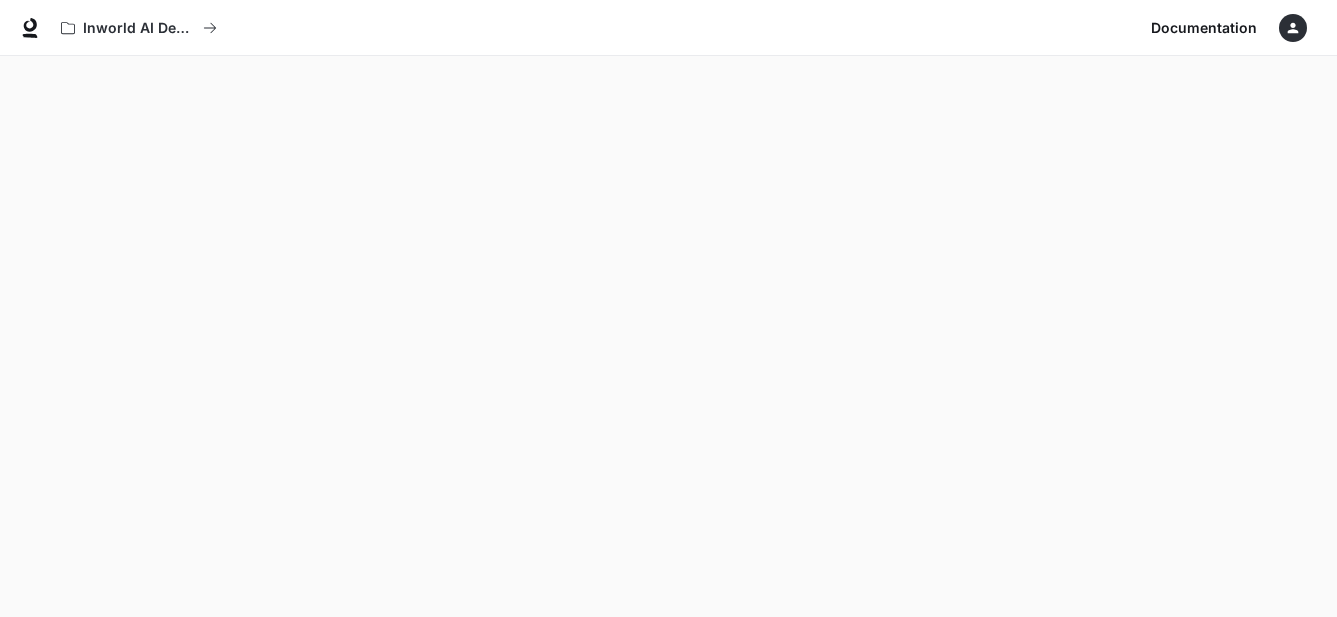 click 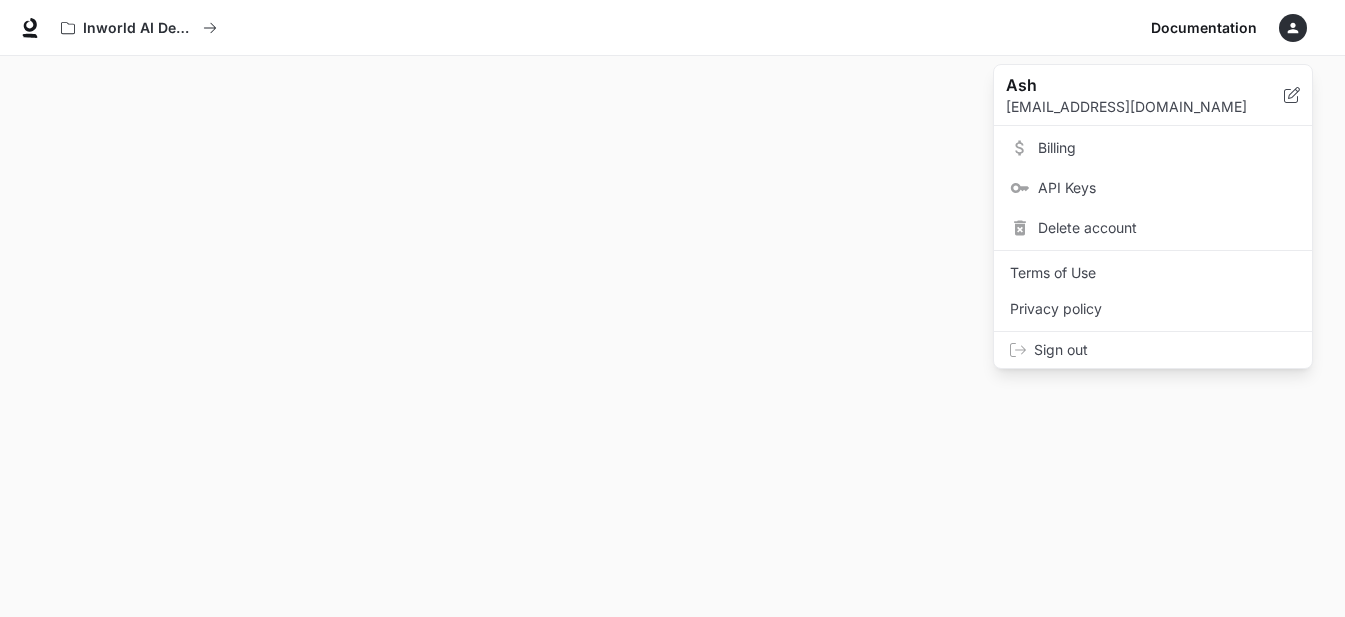 click on "API Keys" at bounding box center (1167, 188) 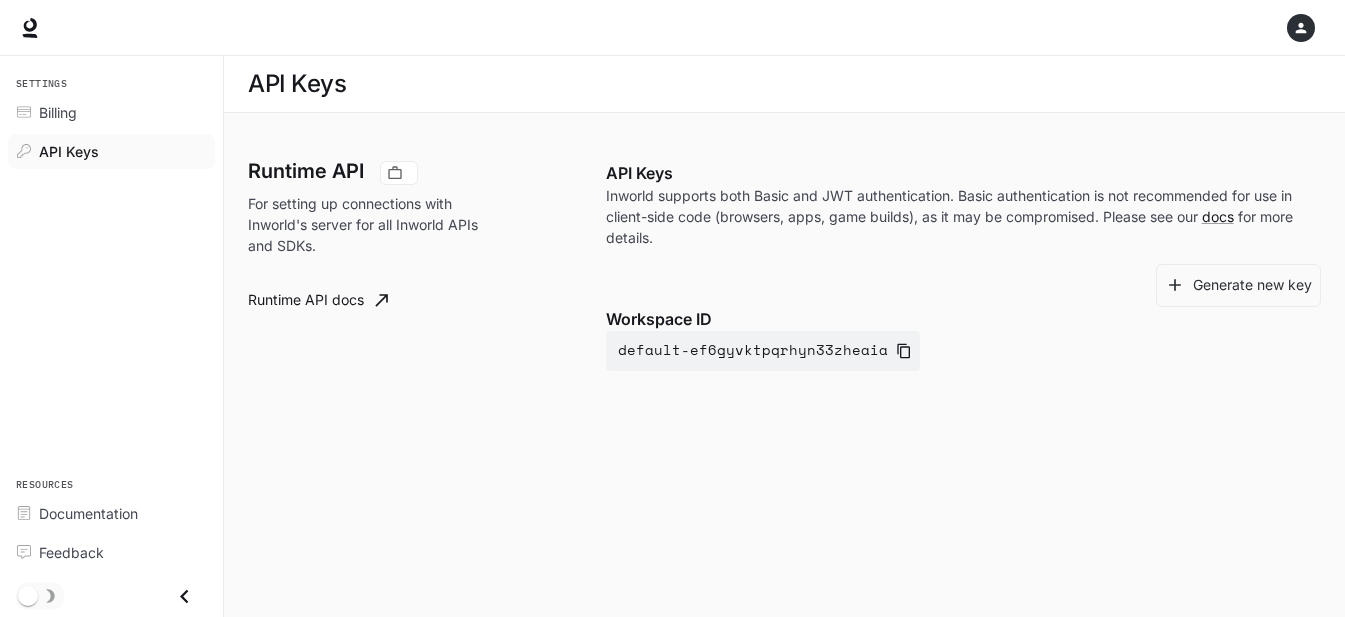 scroll, scrollTop: 0, scrollLeft: 0, axis: both 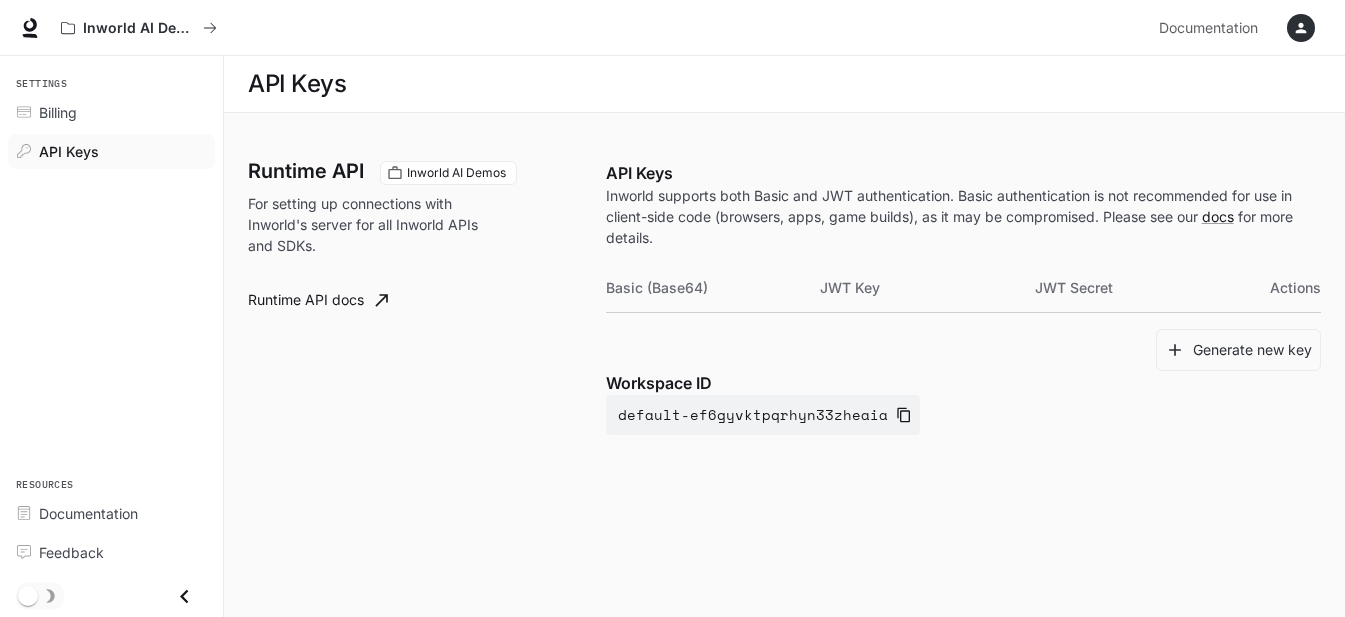 click on "JWT Key" at bounding box center [927, 288] 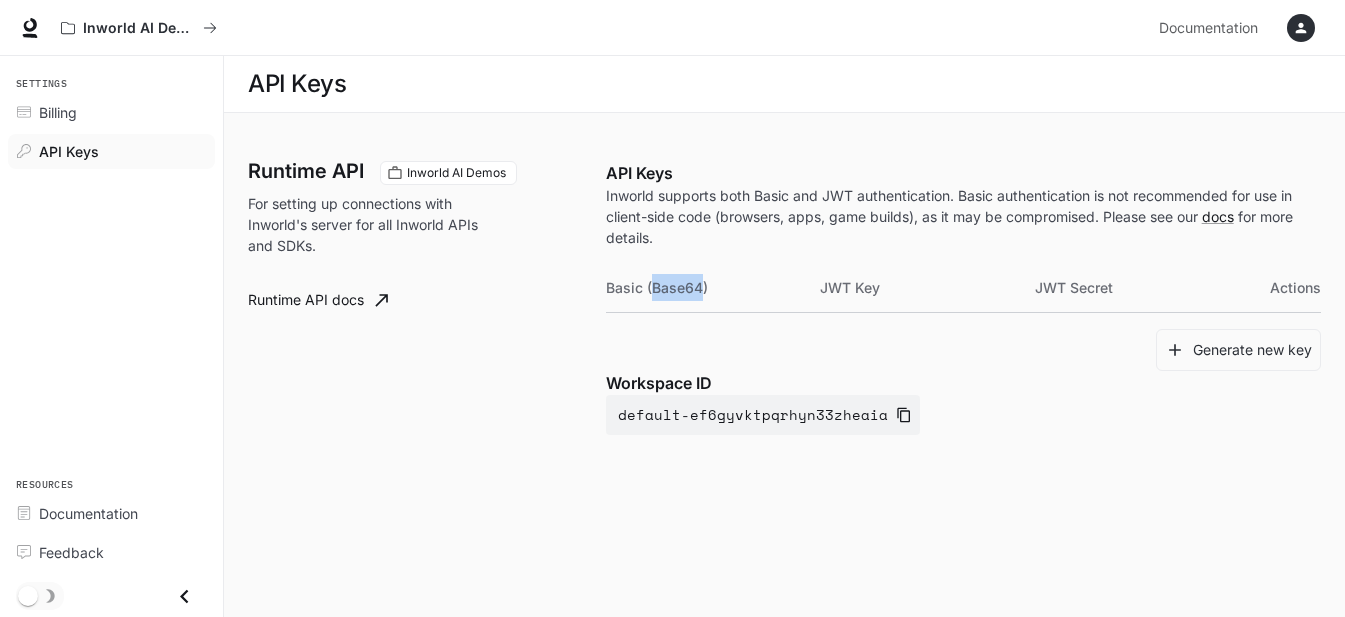 click on "Basic (Base64)" at bounding box center (713, 288) 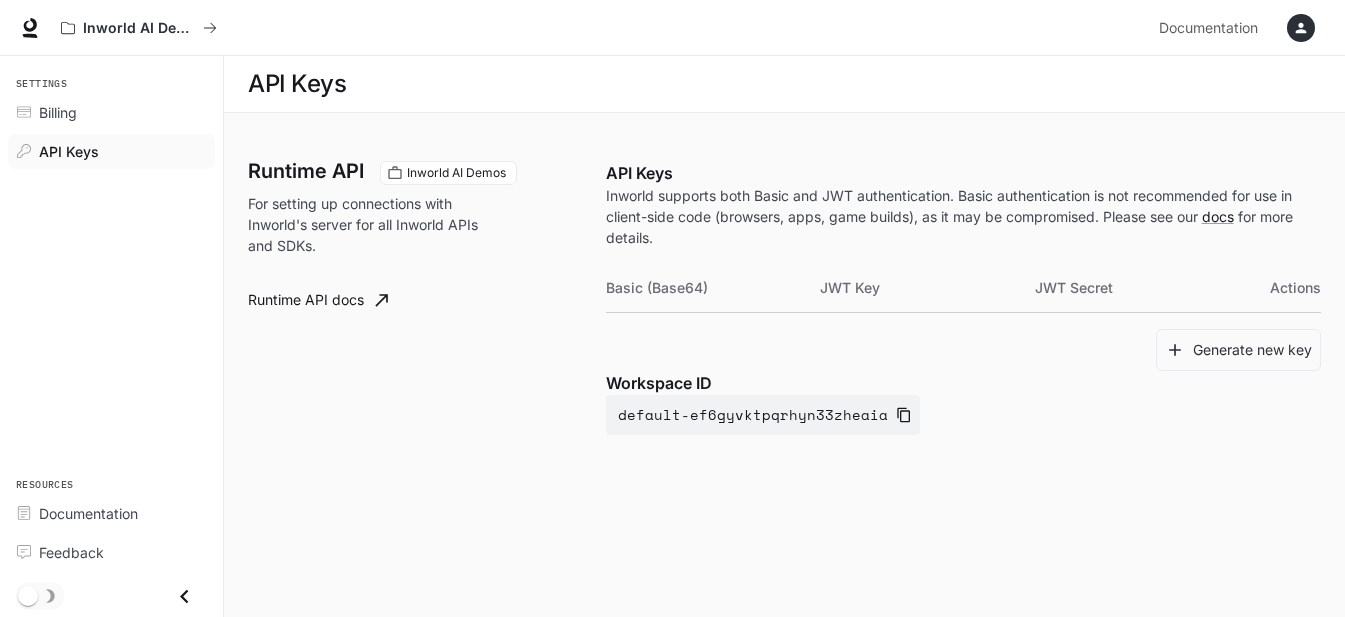 click on "Runtime API Inworld AI Demos For setting up connections with Inworld's server for all Inworld APIs and SDKs. Runtime API docs" at bounding box center [427, 298] 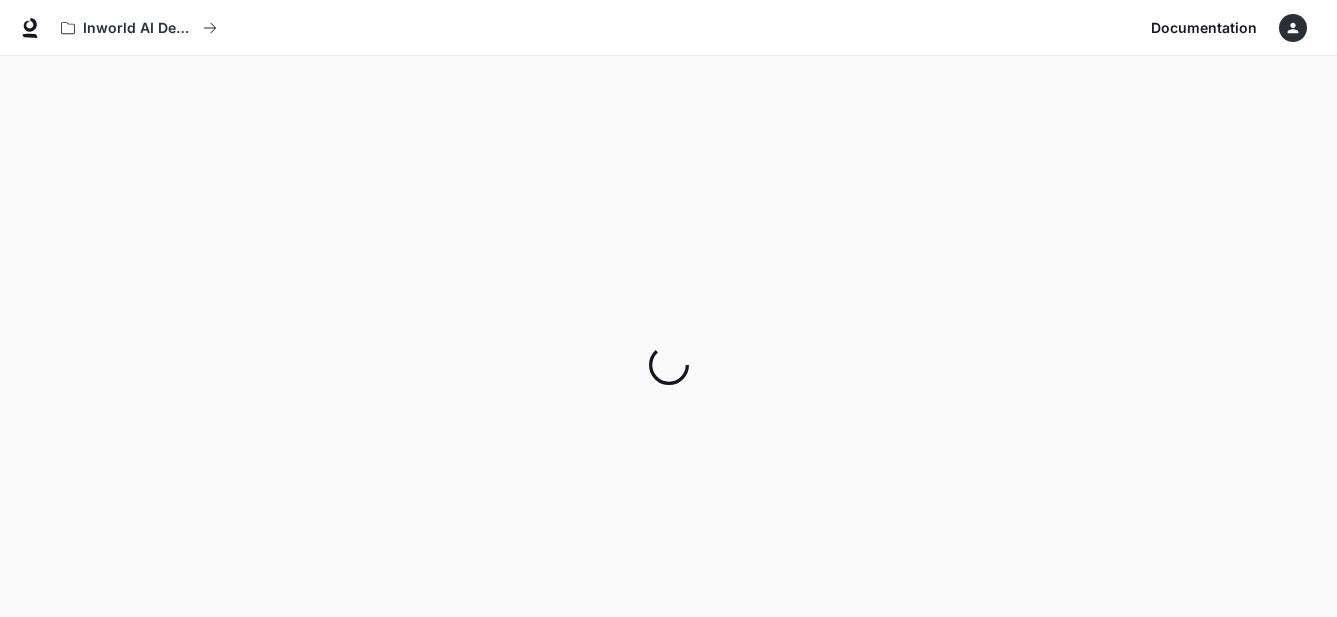 scroll, scrollTop: 0, scrollLeft: 0, axis: both 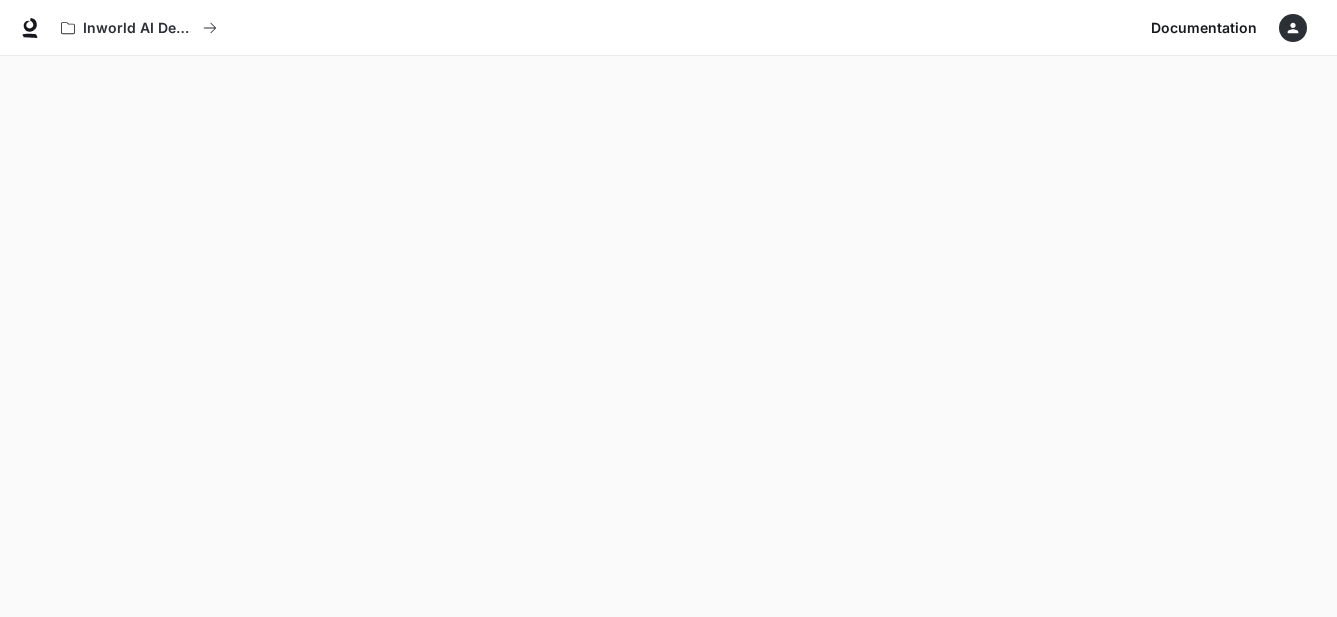 click at bounding box center (1293, 28) 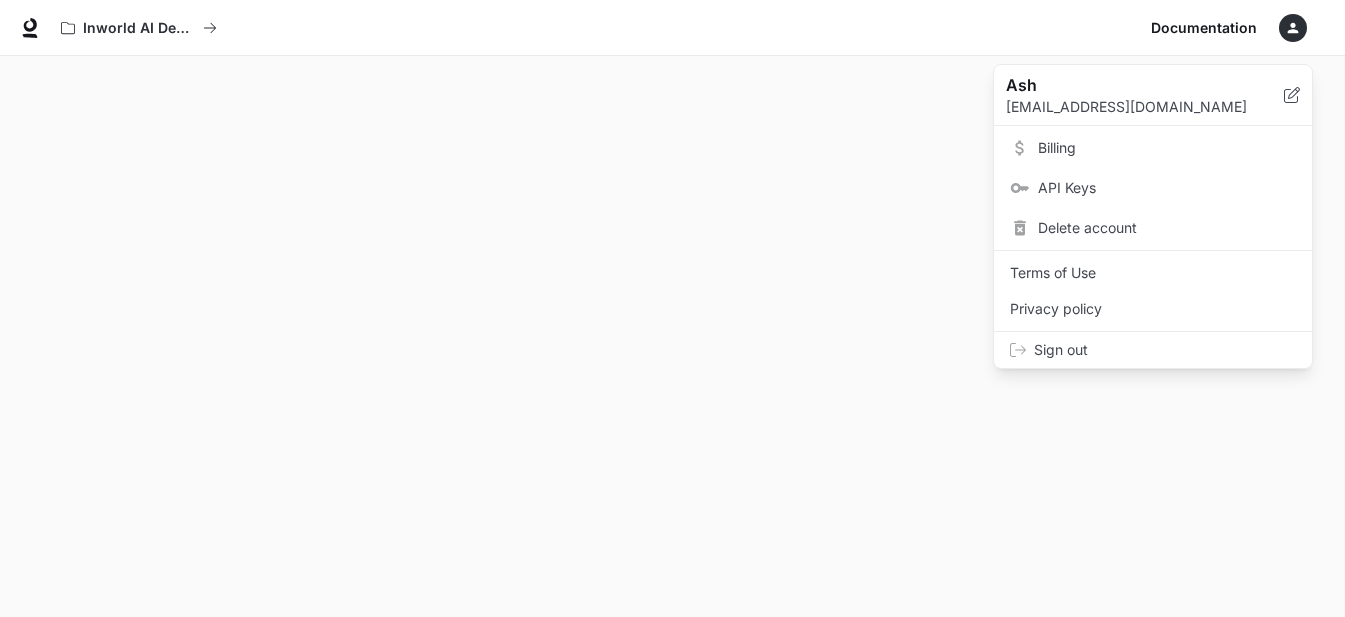 click on "Billing" at bounding box center [1153, 148] 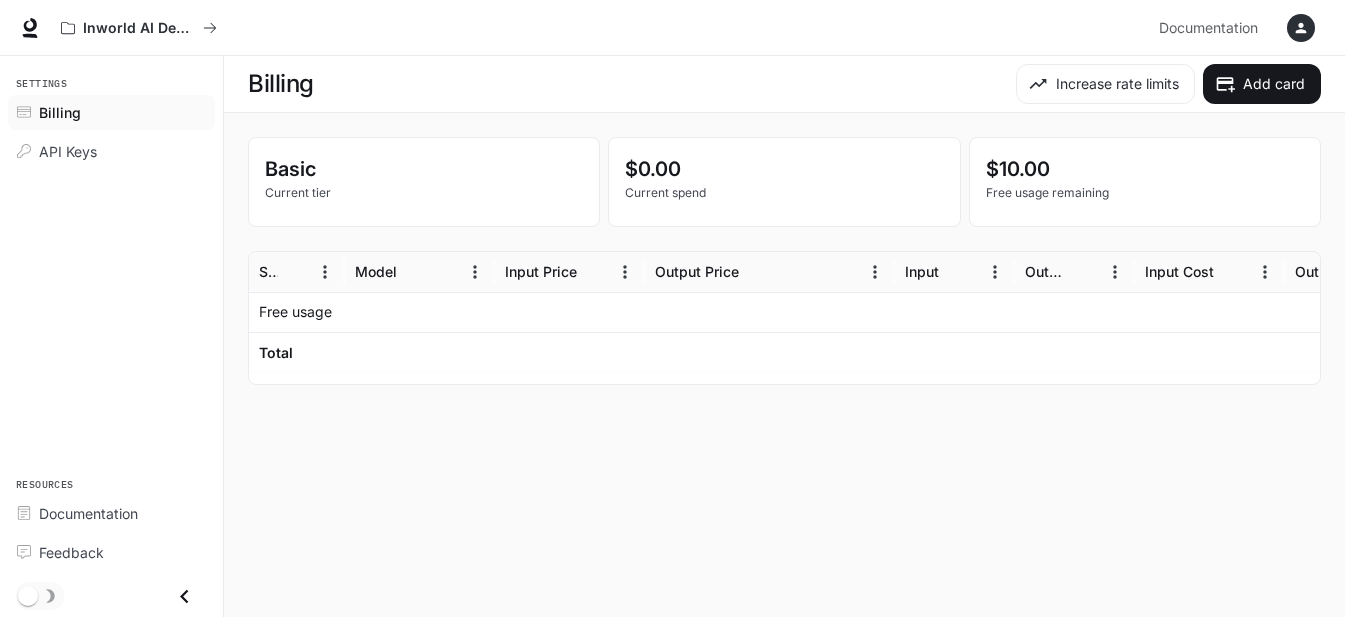 click on "Free usage" at bounding box center [295, 312] 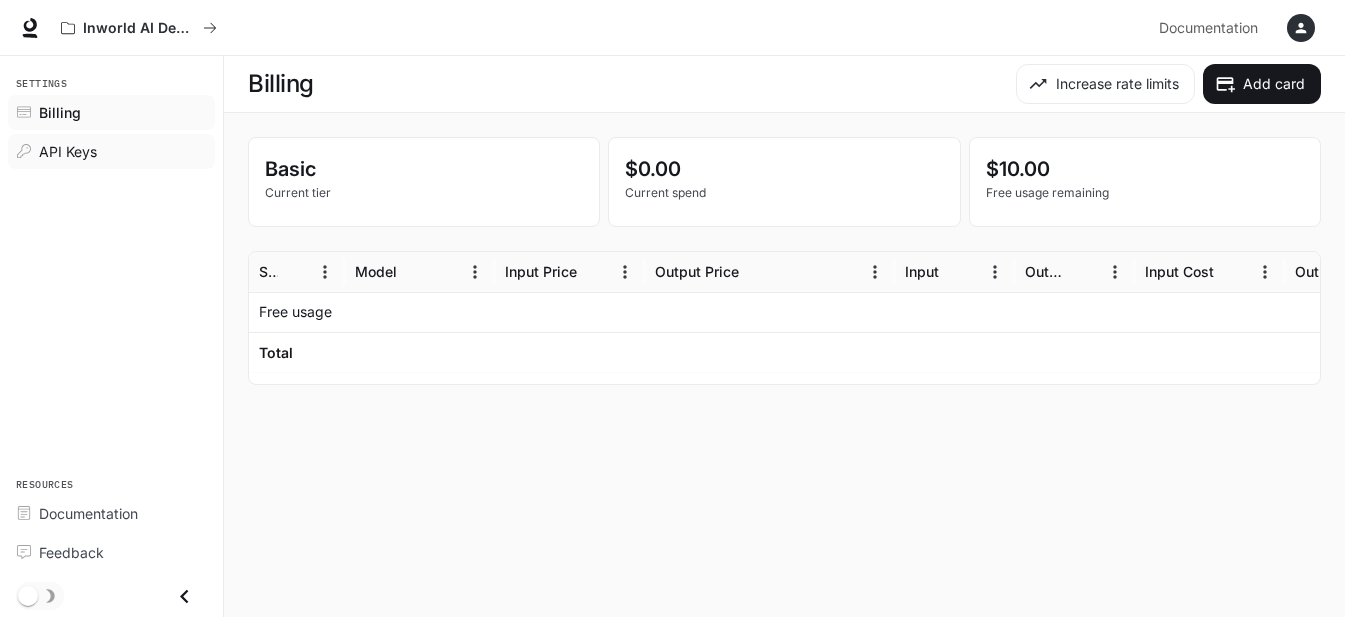 click on "API Keys" at bounding box center (68, 151) 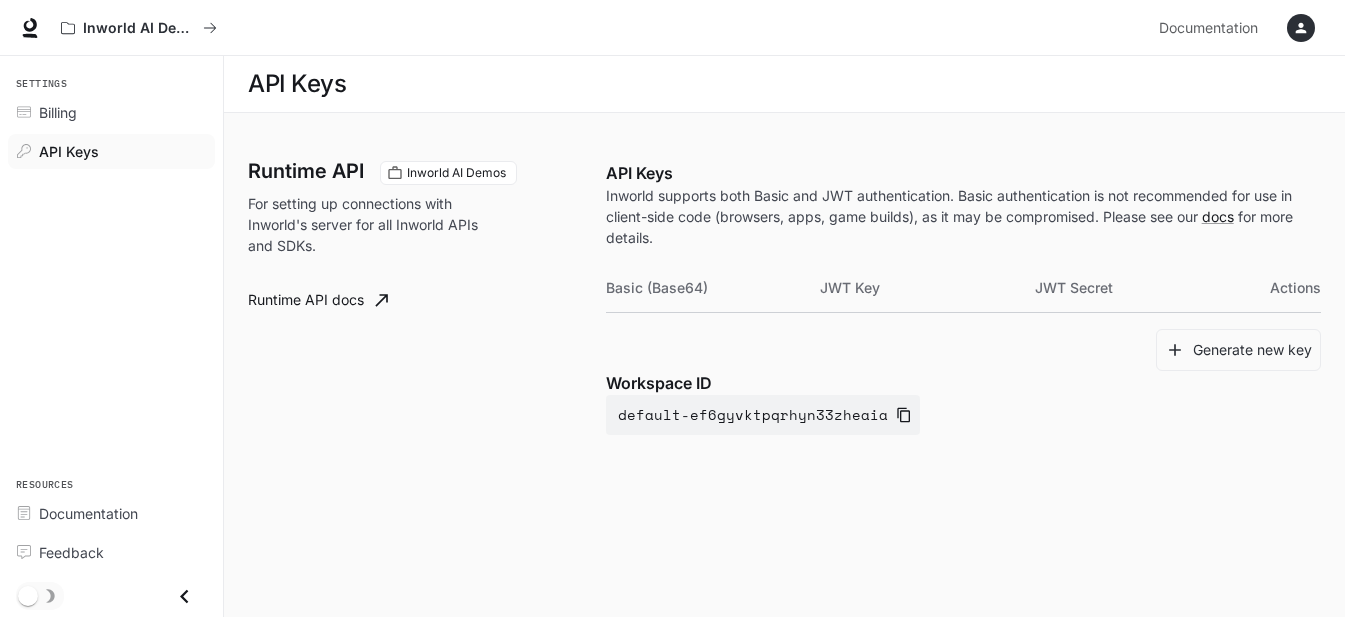 click on "JWT Key" at bounding box center (927, 288) 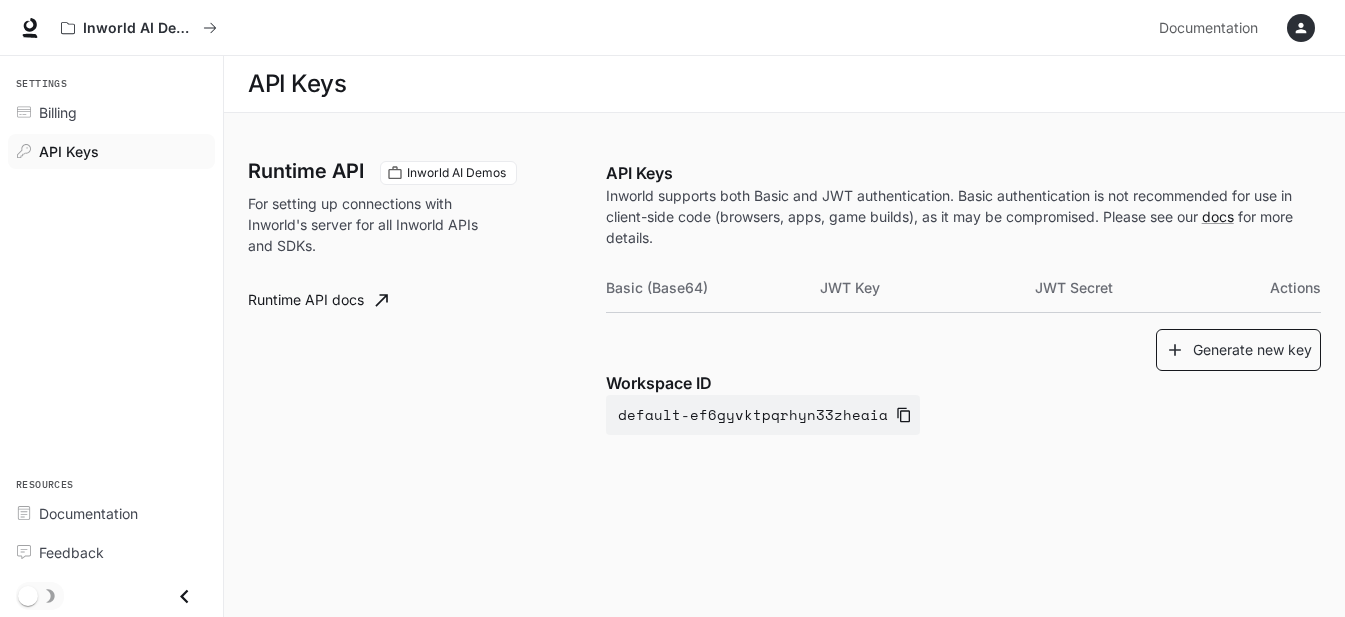 click 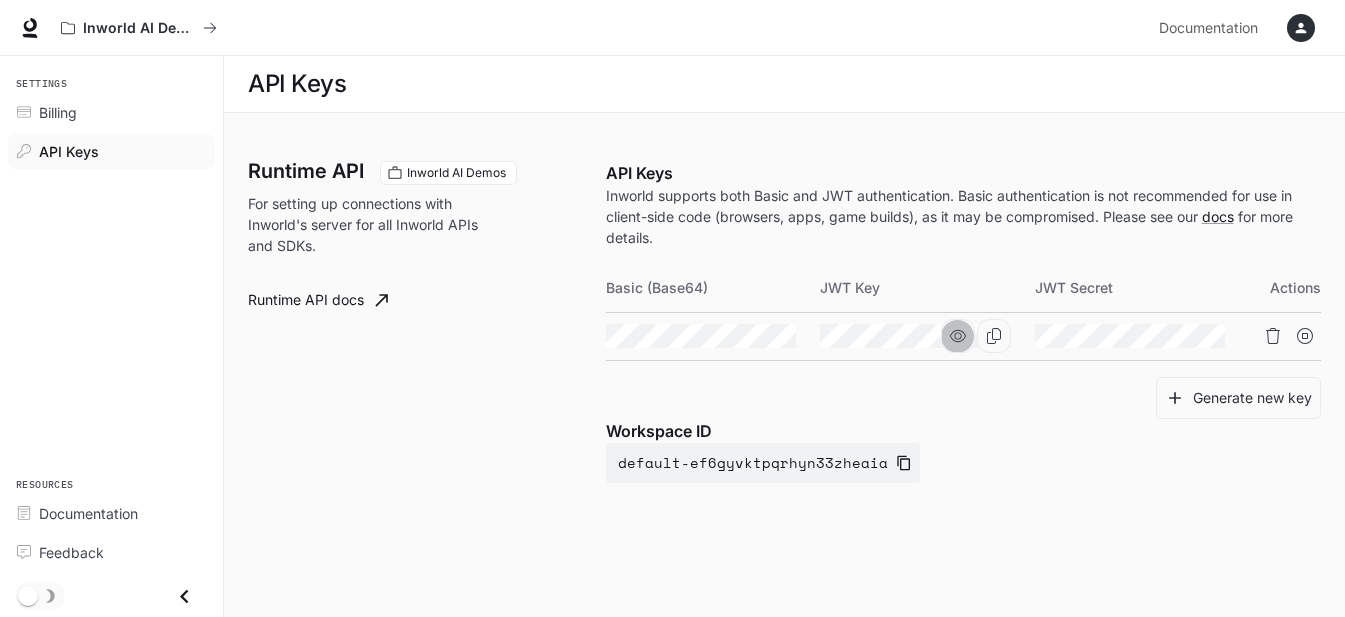 click 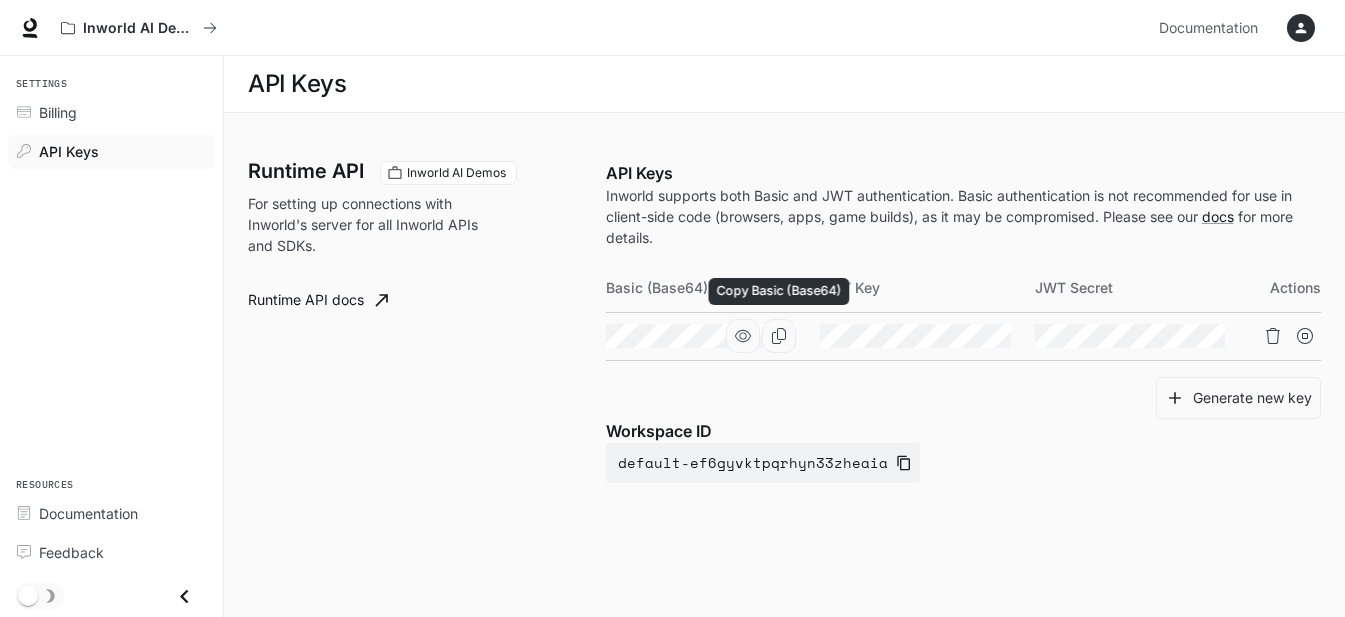 click 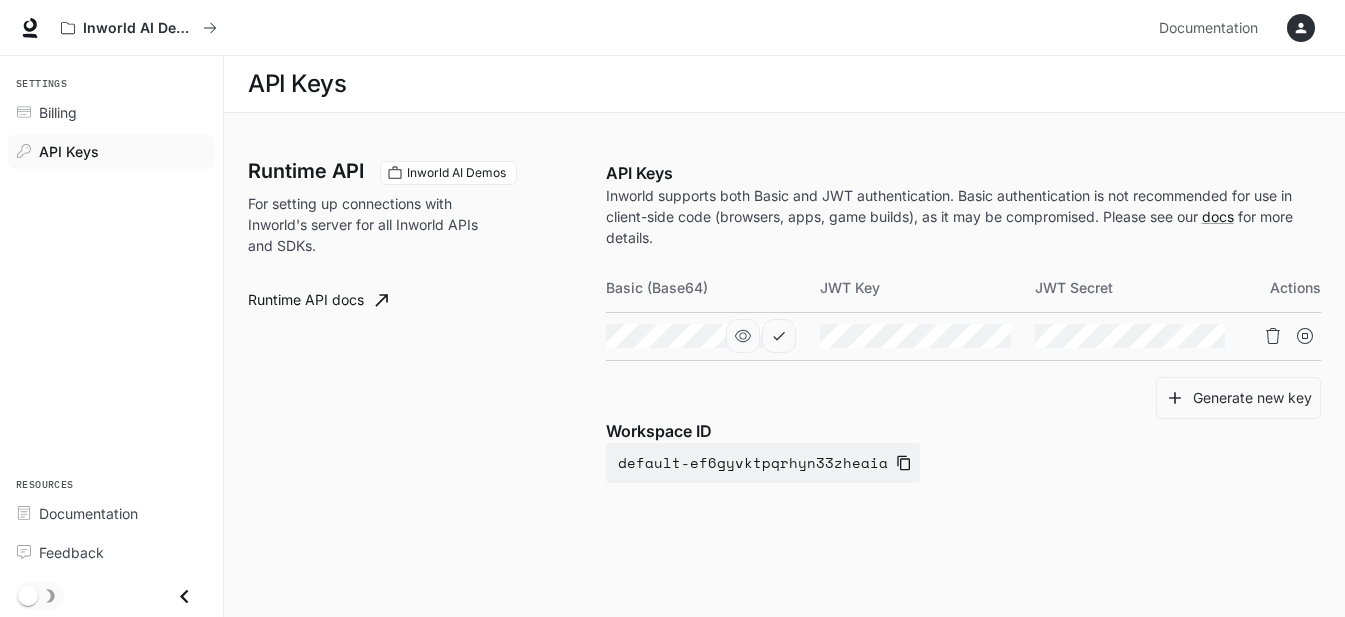 click 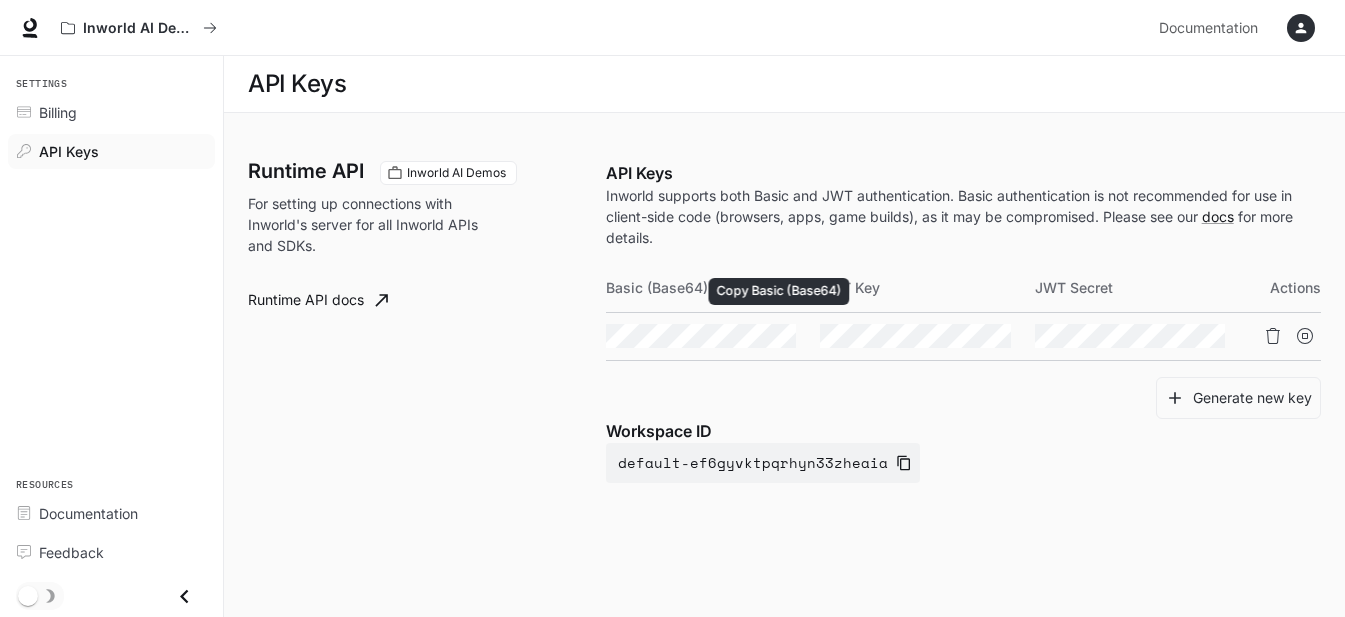 click 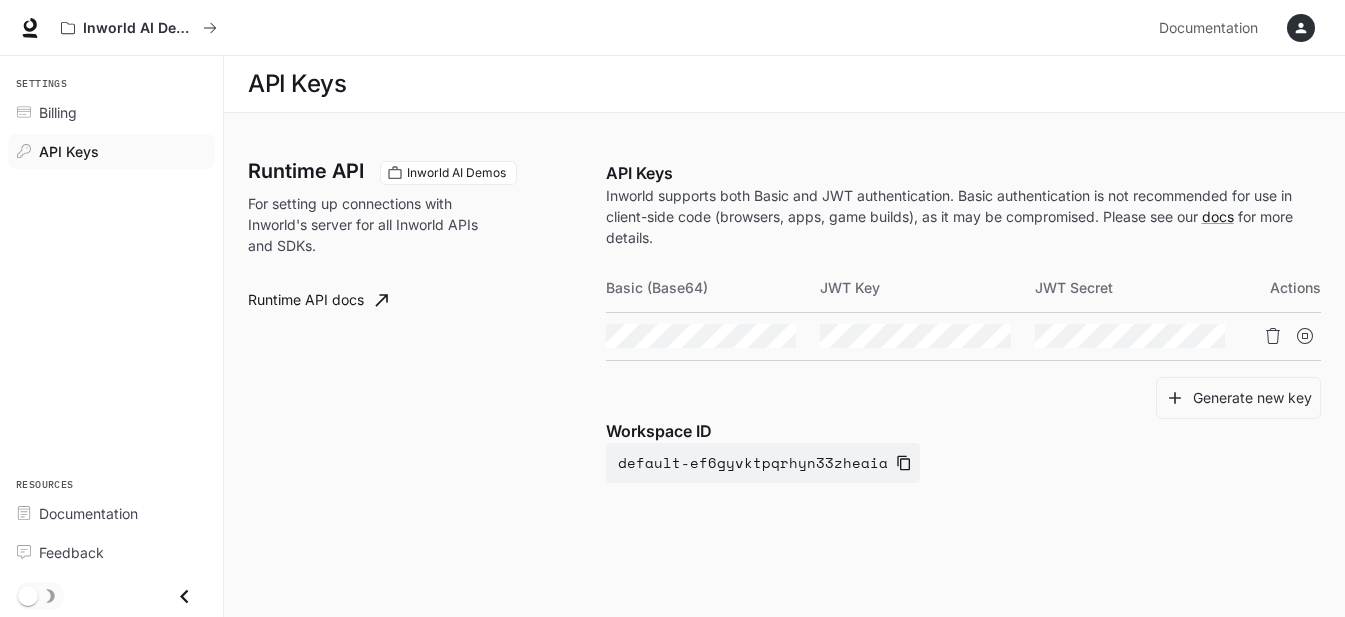 click on "JWT Key" at bounding box center (927, 288) 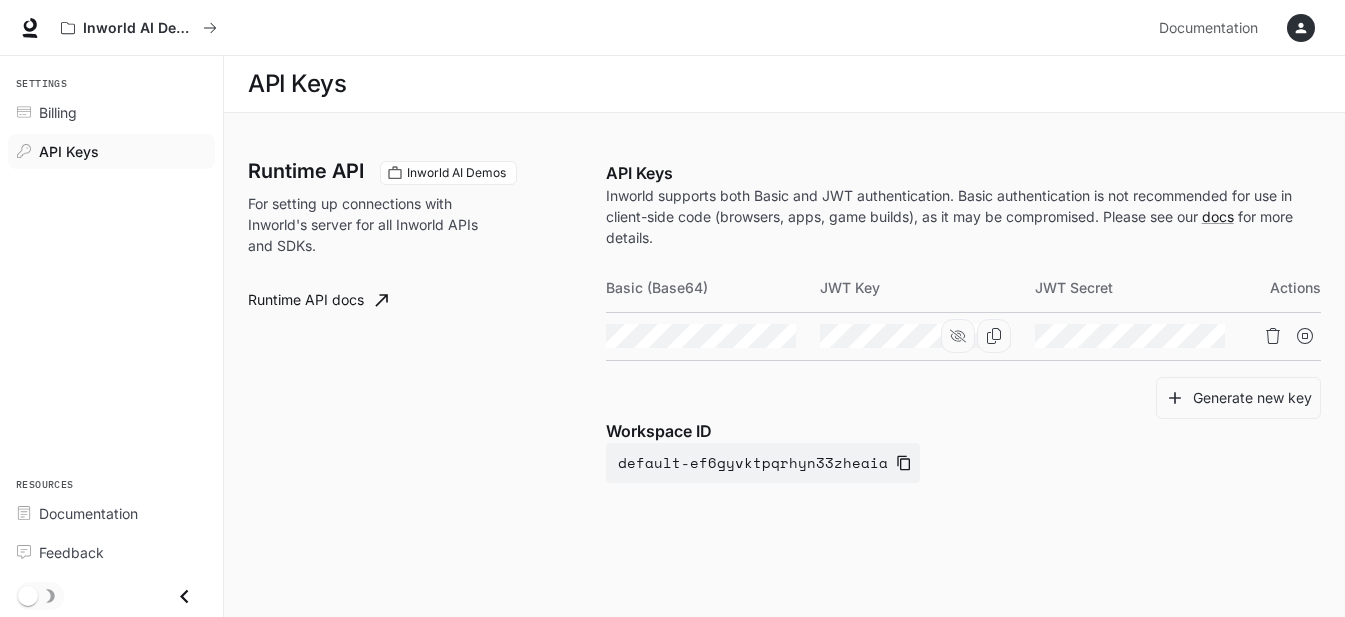 click at bounding box center (958, 336) 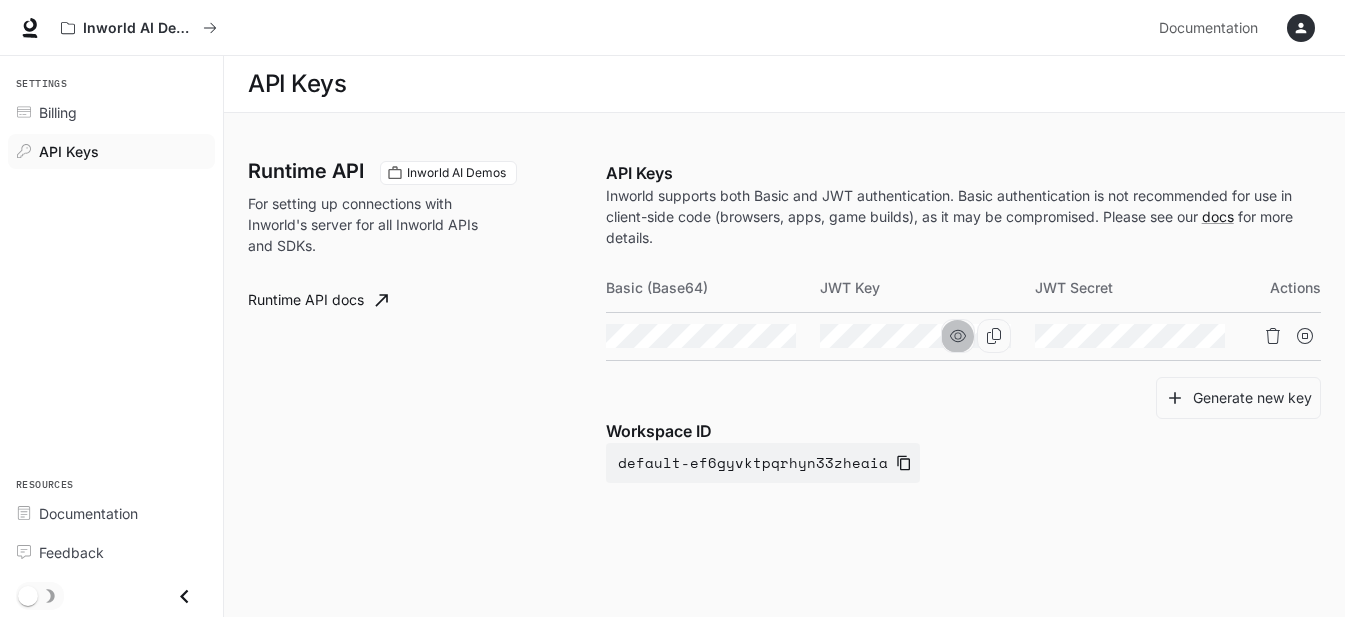 click at bounding box center [958, 336] 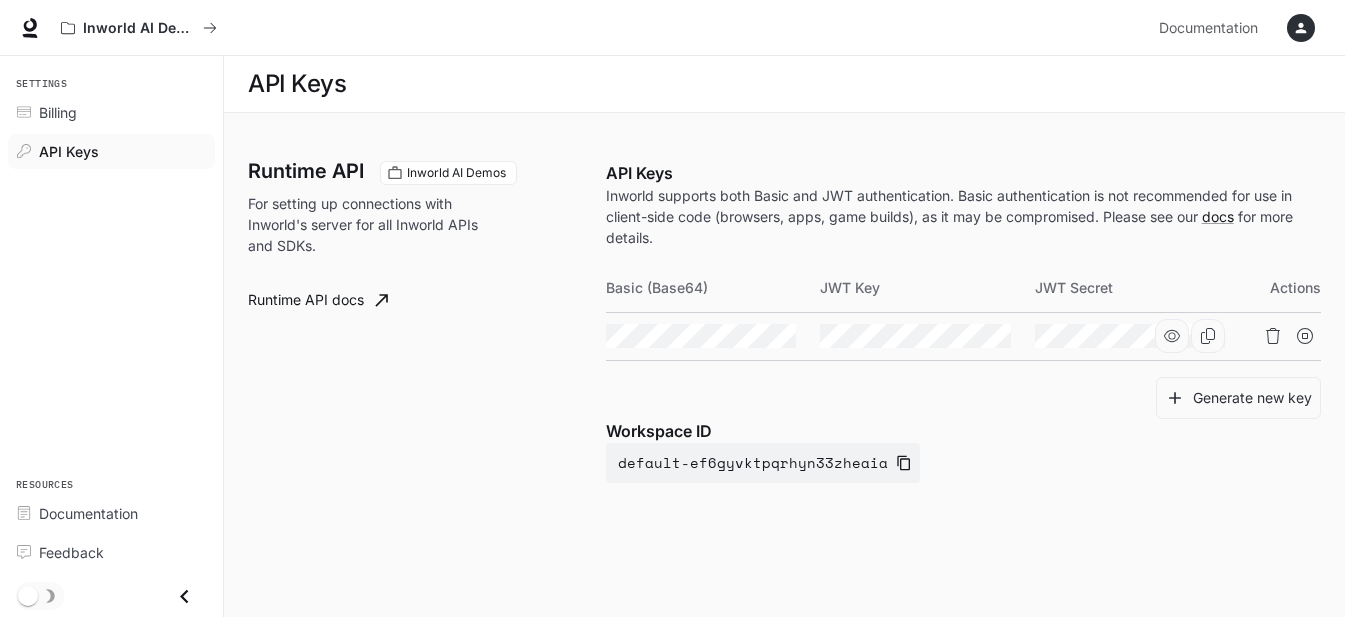 click 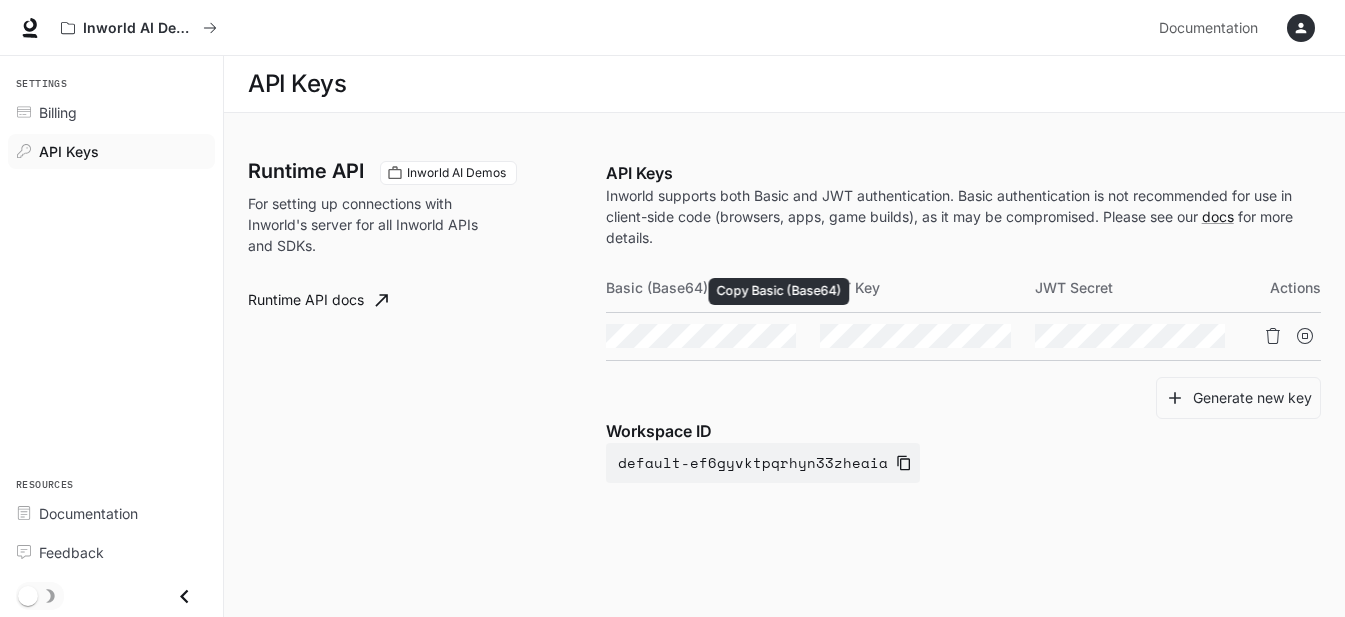 click 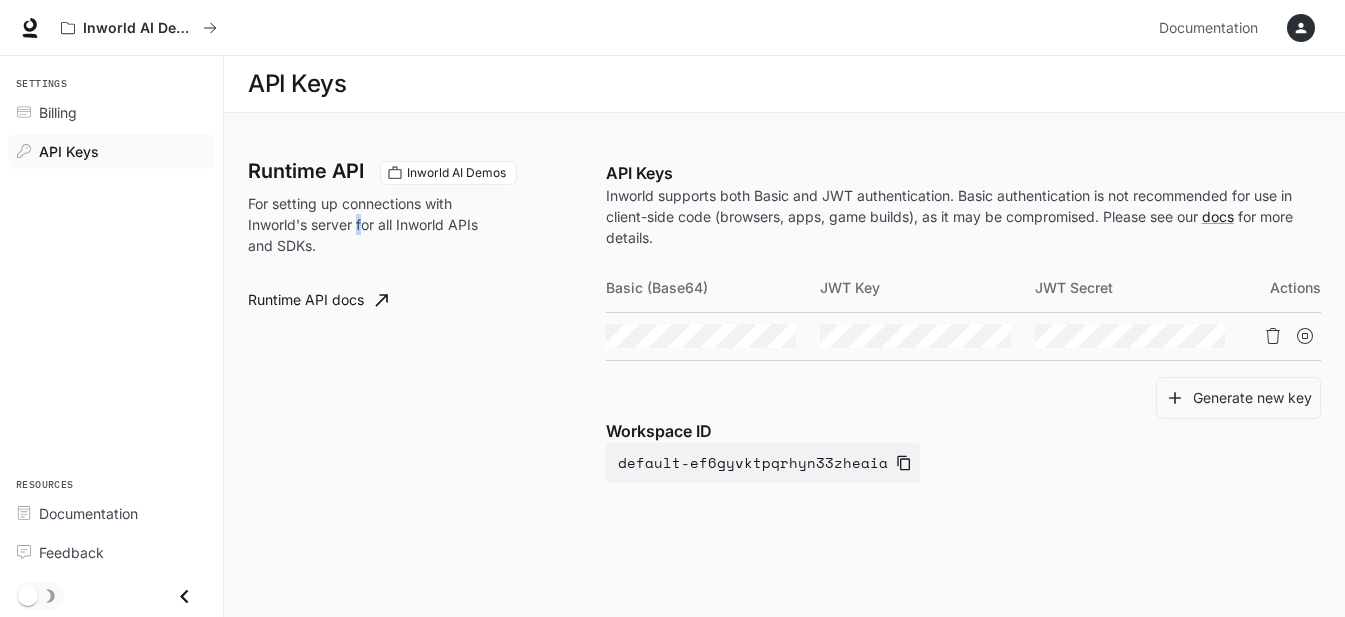 click on "For setting up connections with Inworld's server for all Inworld APIs and SDKs." at bounding box center [376, 224] 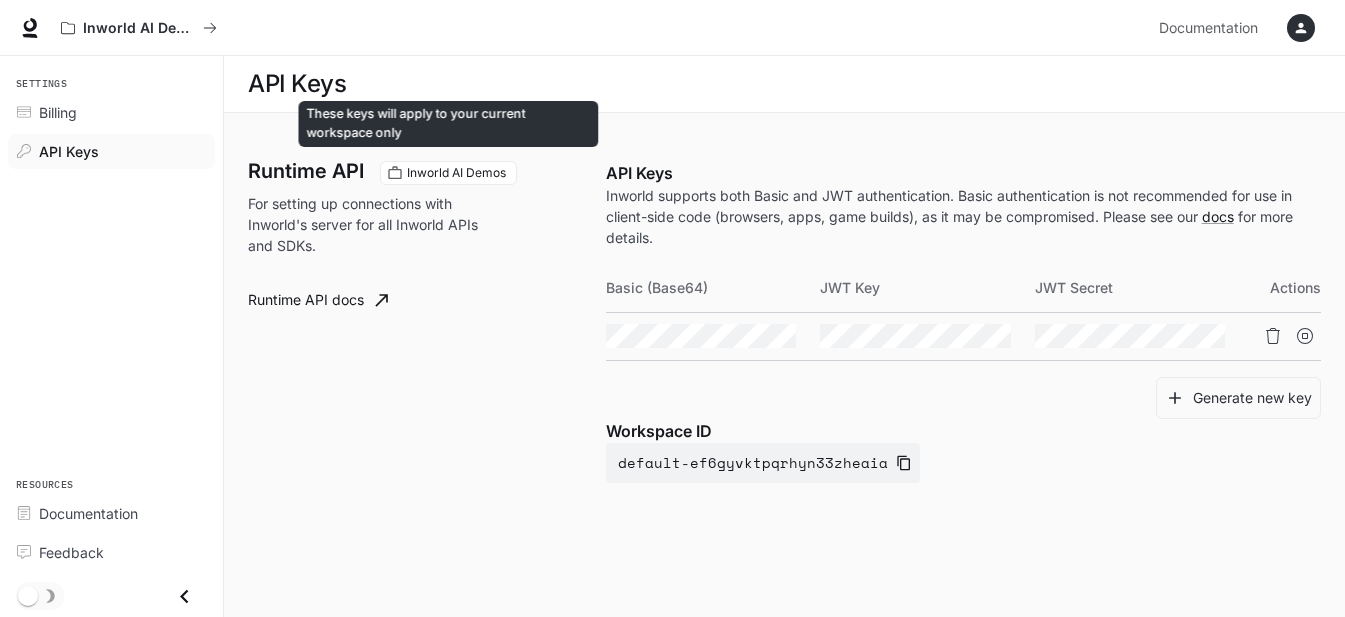 click on "Inworld AI Demos" at bounding box center [456, 173] 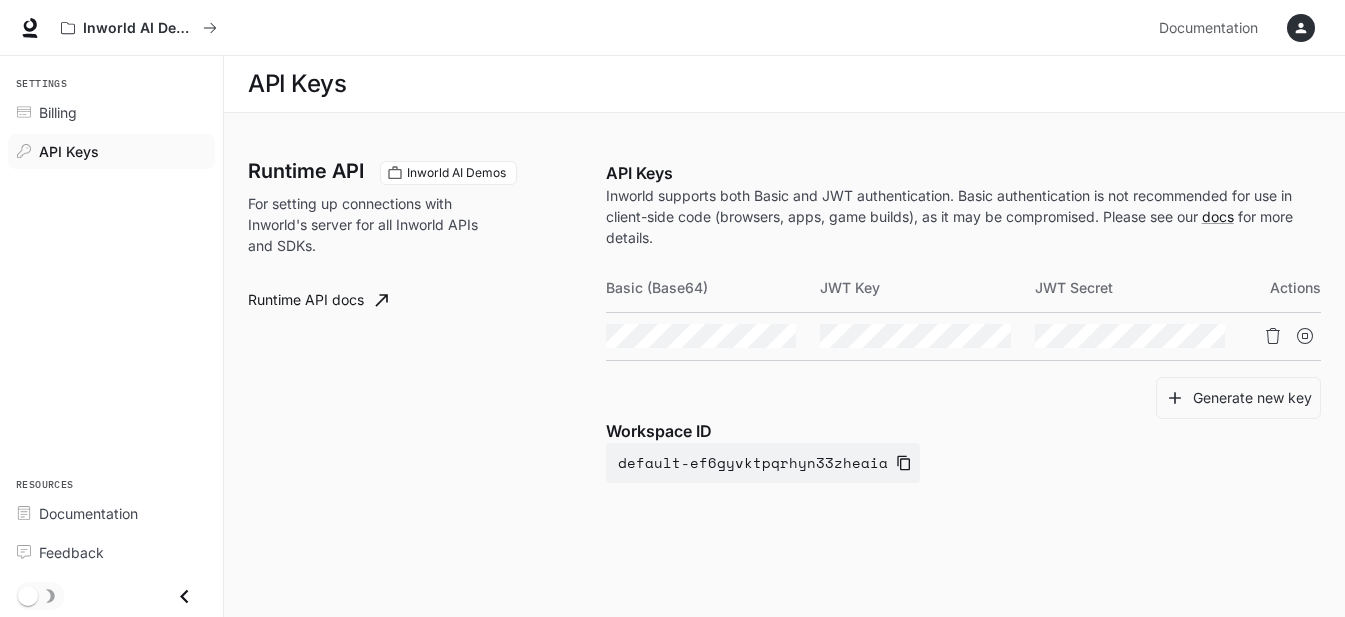 click 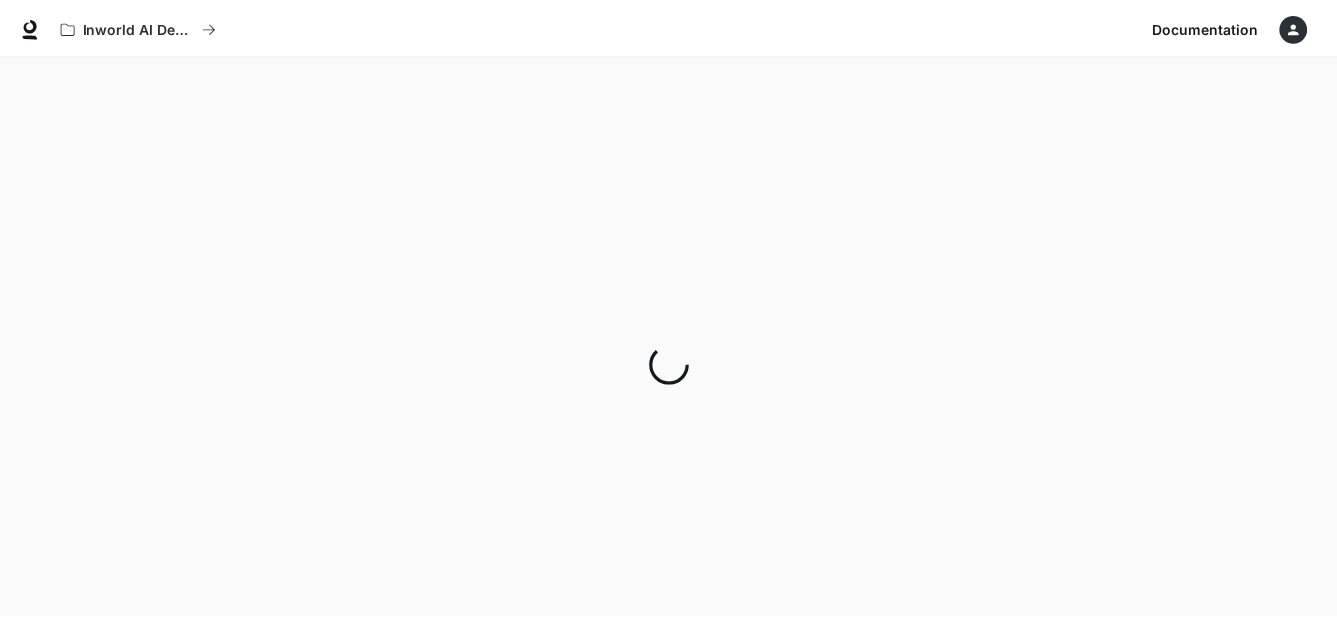 scroll, scrollTop: 0, scrollLeft: 0, axis: both 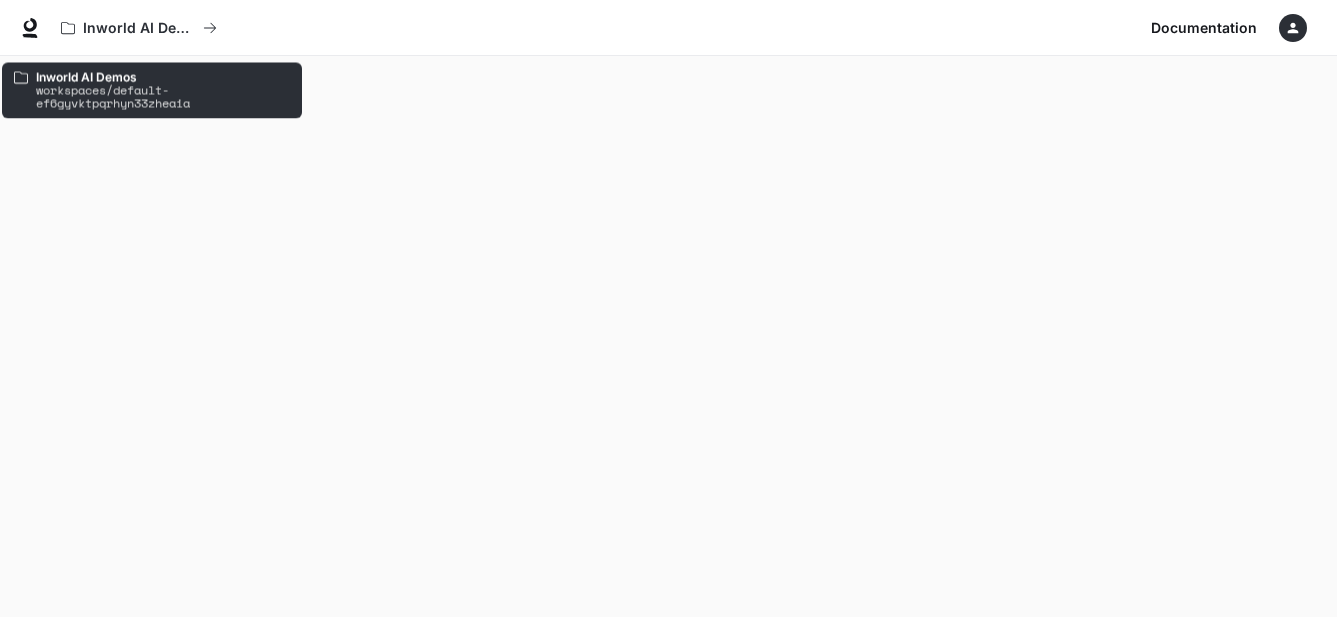 click on "Inworld AI Demos" at bounding box center [163, 77] 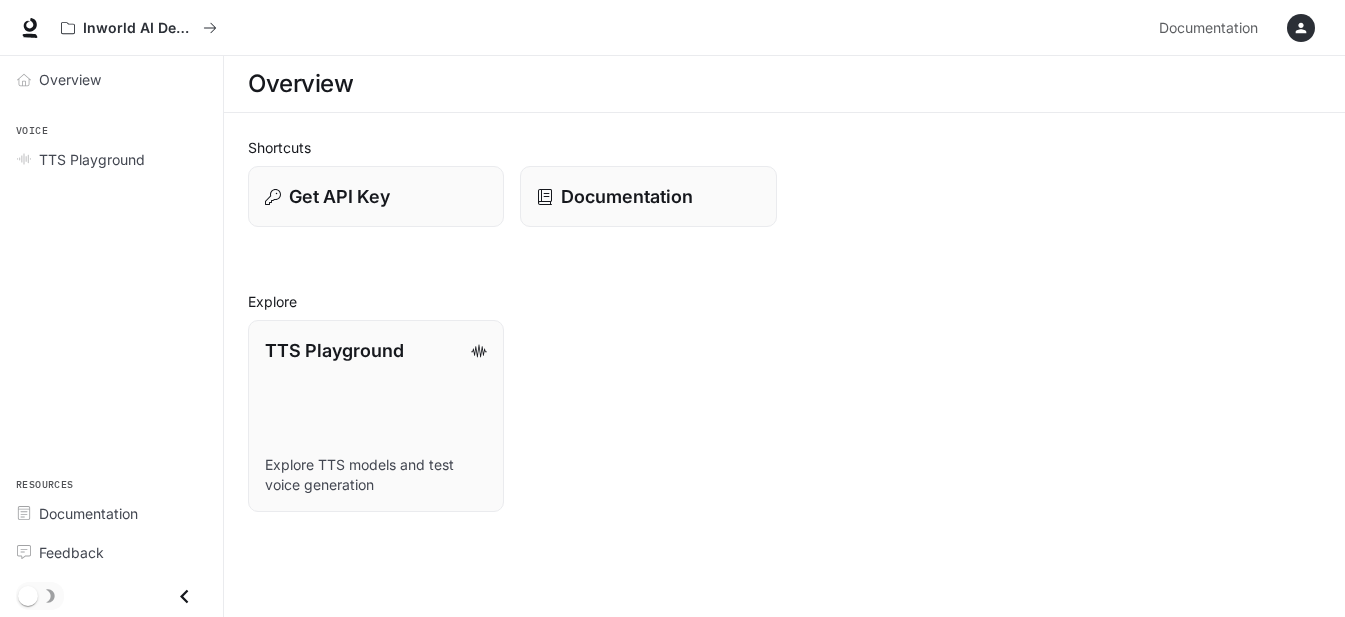 scroll, scrollTop: 0, scrollLeft: 0, axis: both 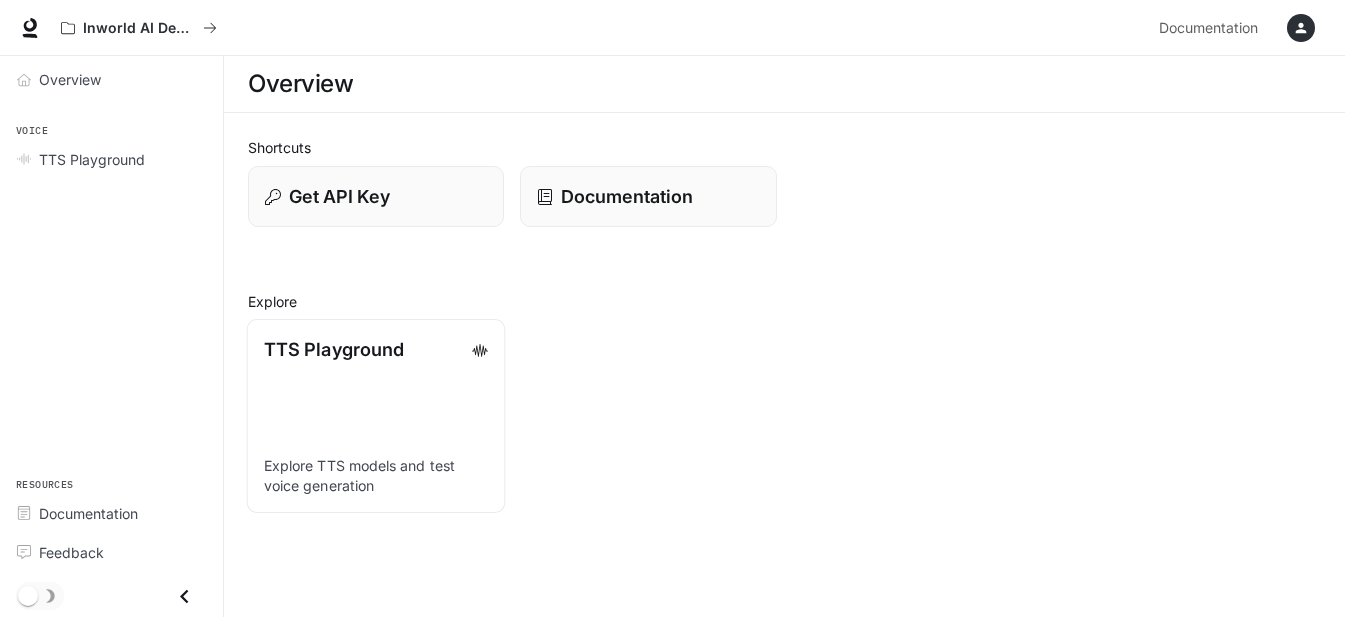 click on "TTS Playground Explore TTS models and test voice generation" at bounding box center [376, 416] 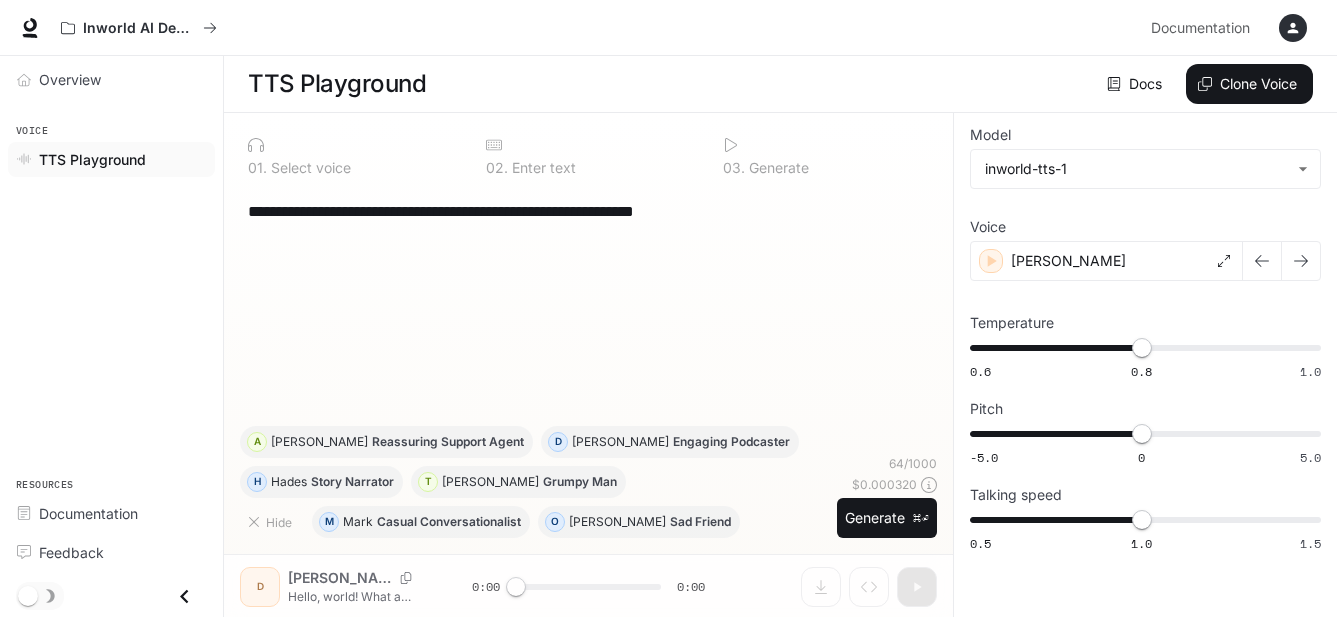 scroll, scrollTop: 1, scrollLeft: 0, axis: vertical 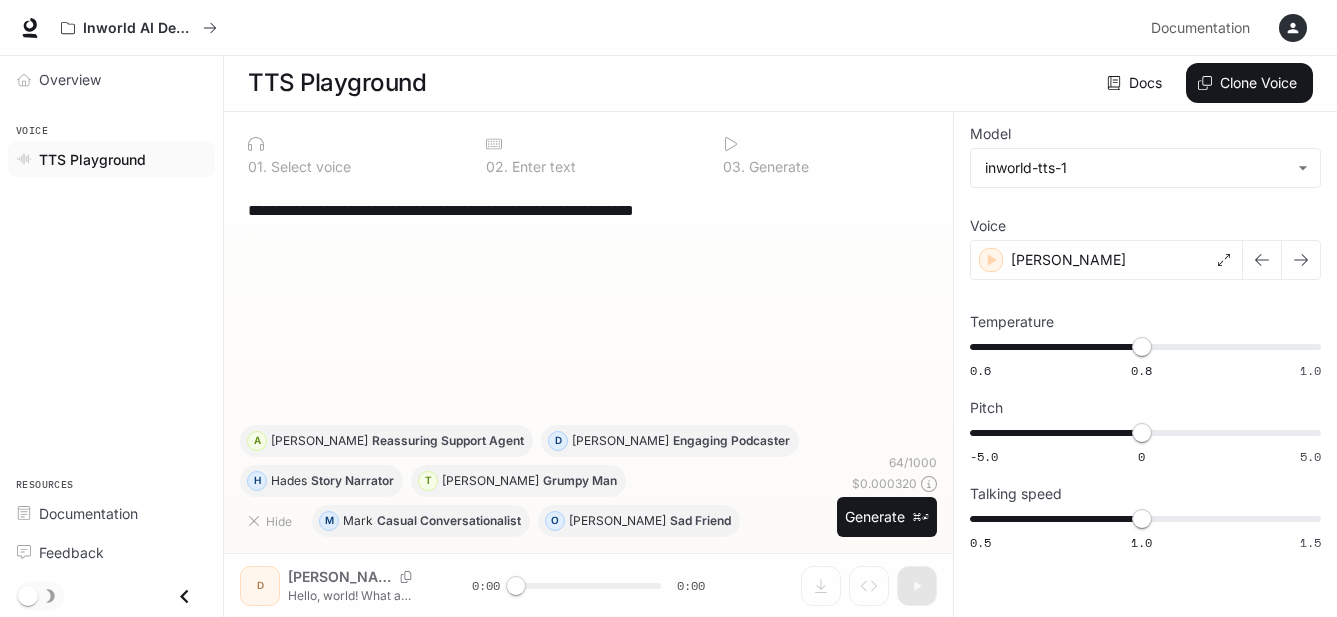 click on "**********" at bounding box center (588, 364) 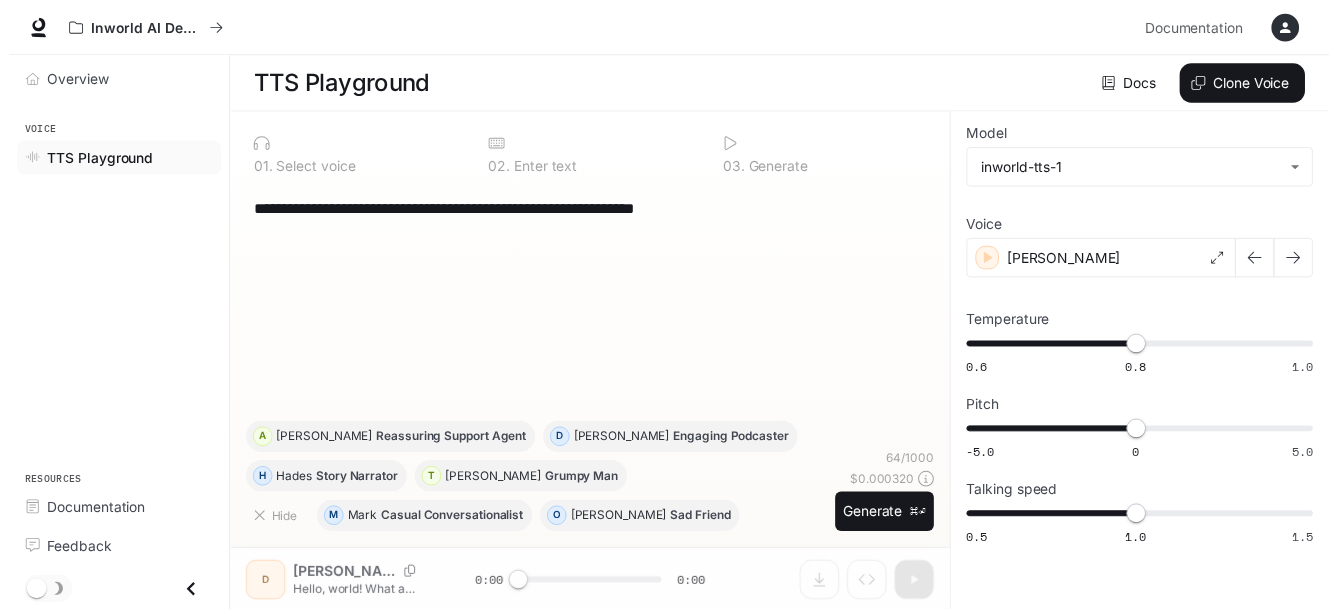 scroll, scrollTop: 1, scrollLeft: 0, axis: vertical 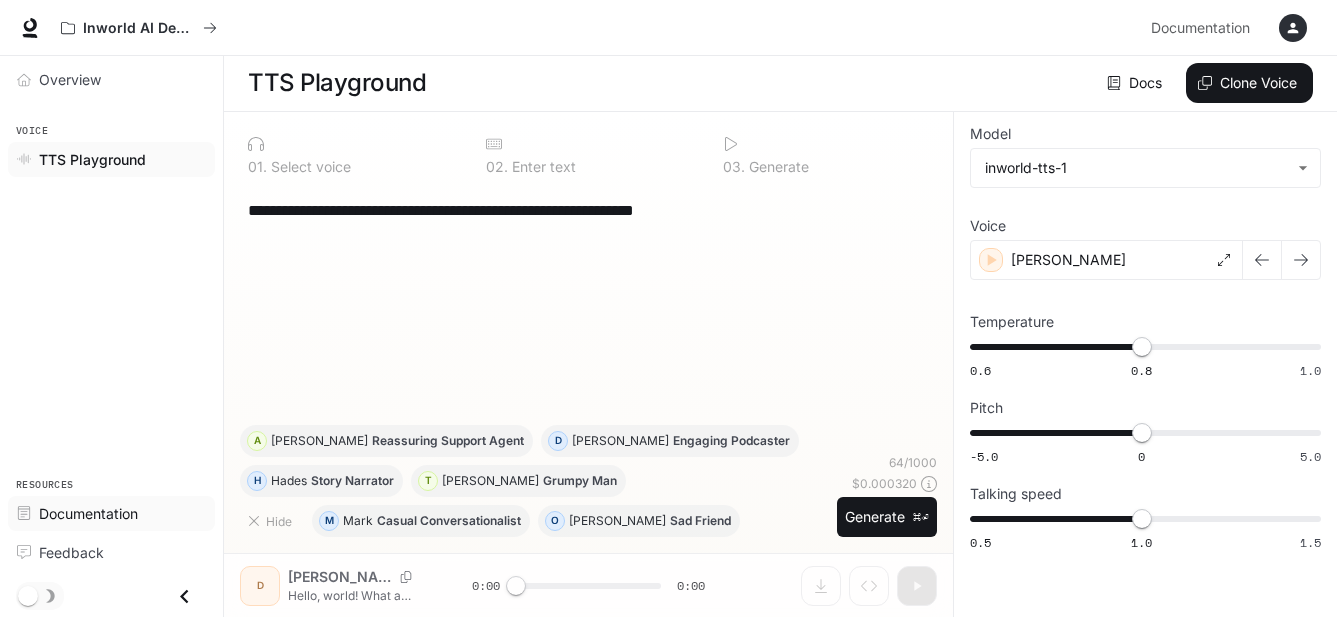 click on "Documentation" at bounding box center [88, 513] 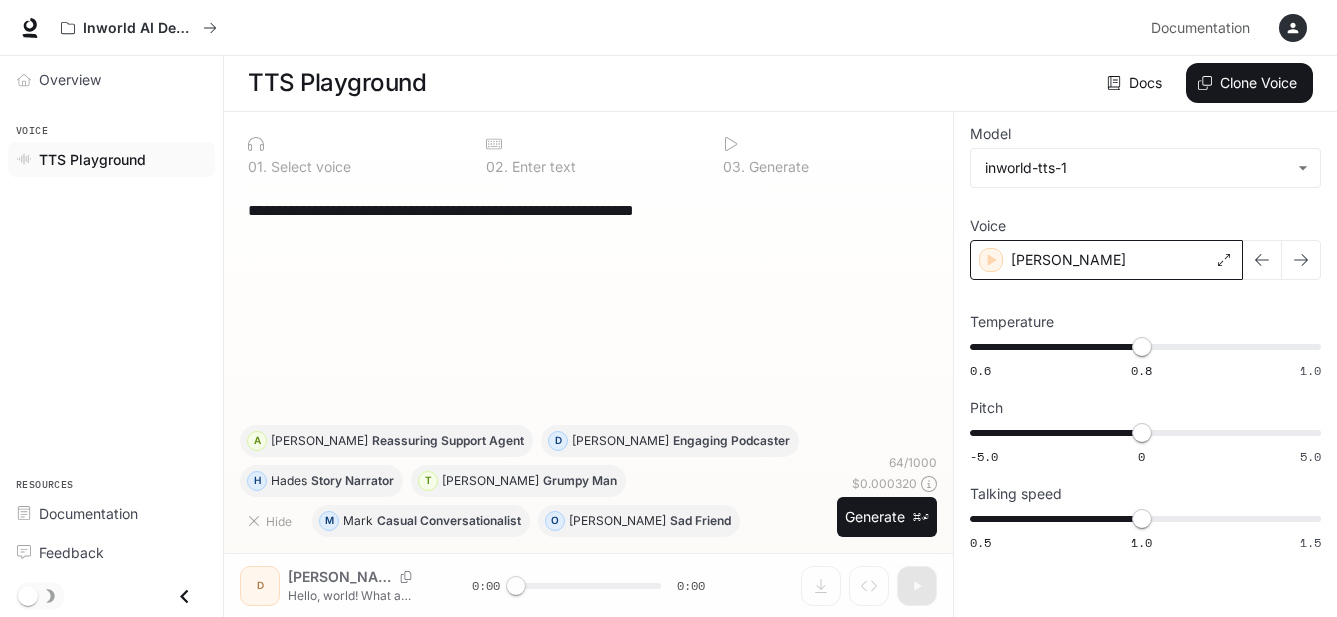 click on "Deborah" at bounding box center (1106, 260) 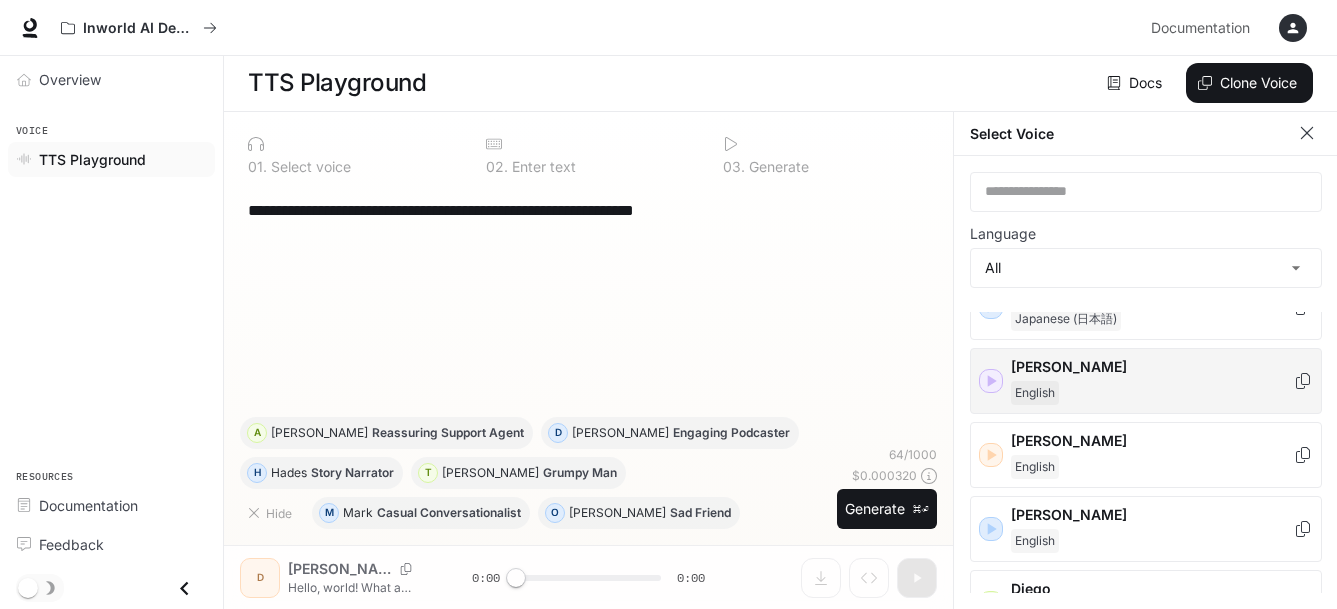 scroll, scrollTop: 339, scrollLeft: 0, axis: vertical 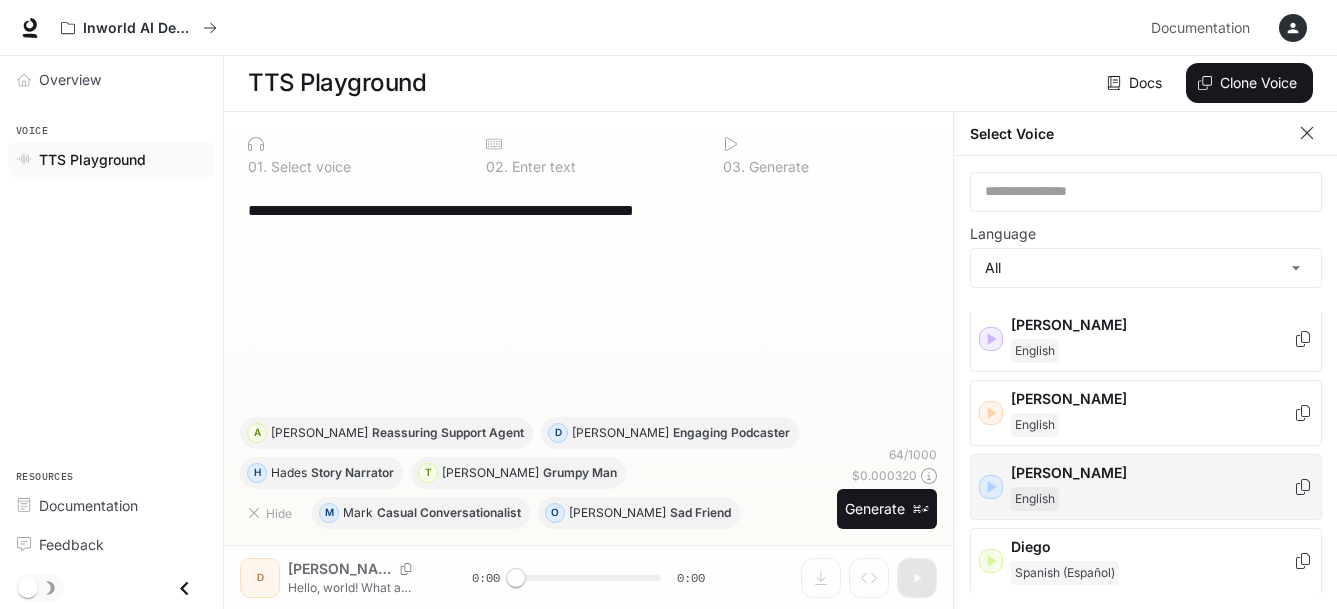 click on "[PERSON_NAME]" at bounding box center (1152, 473) 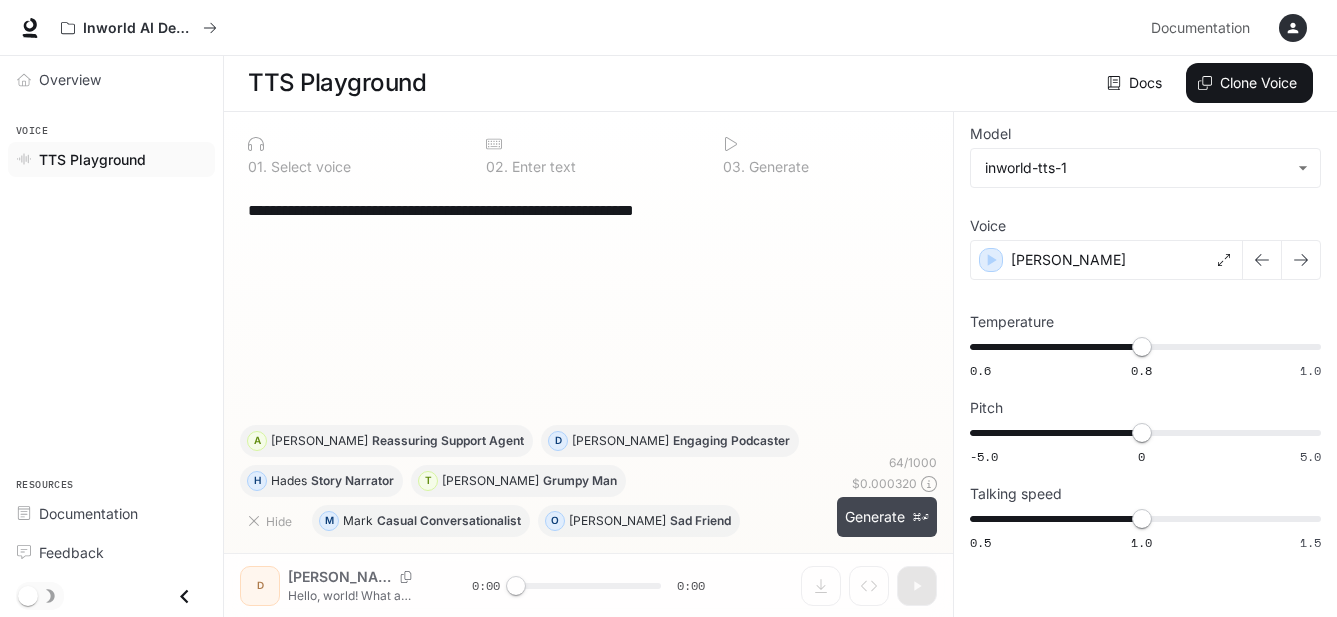 click on "Generate ⌘⏎" at bounding box center [887, 517] 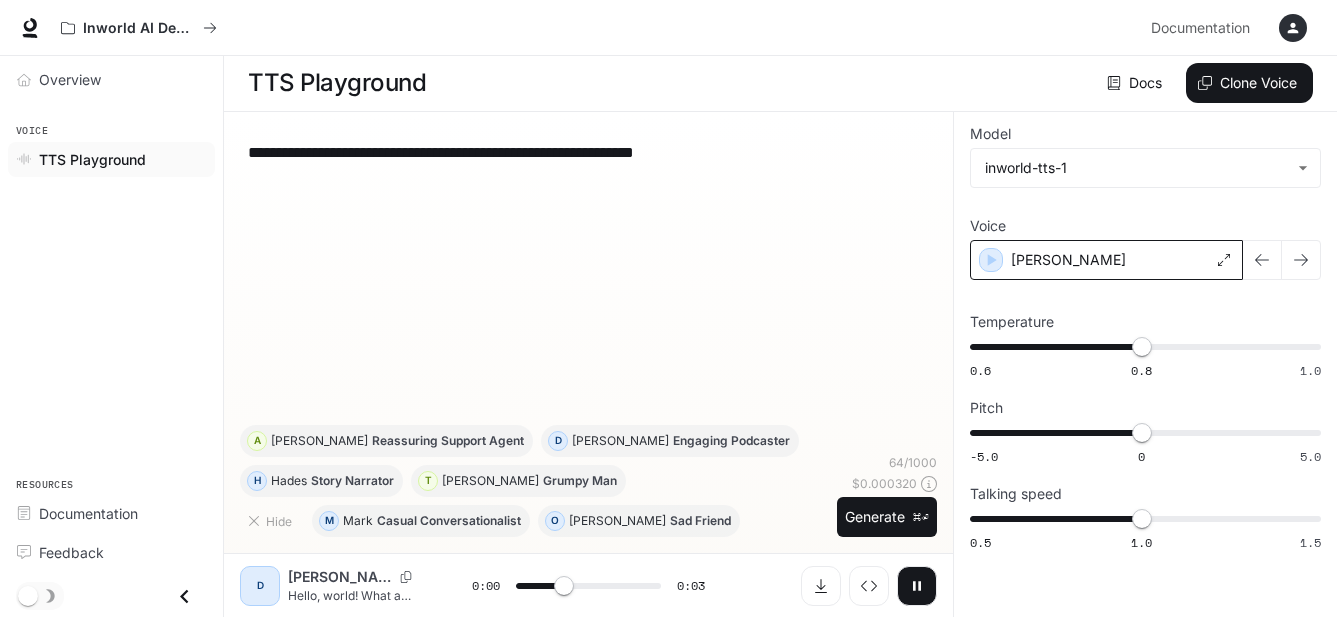click on "[PERSON_NAME]" at bounding box center [1106, 260] 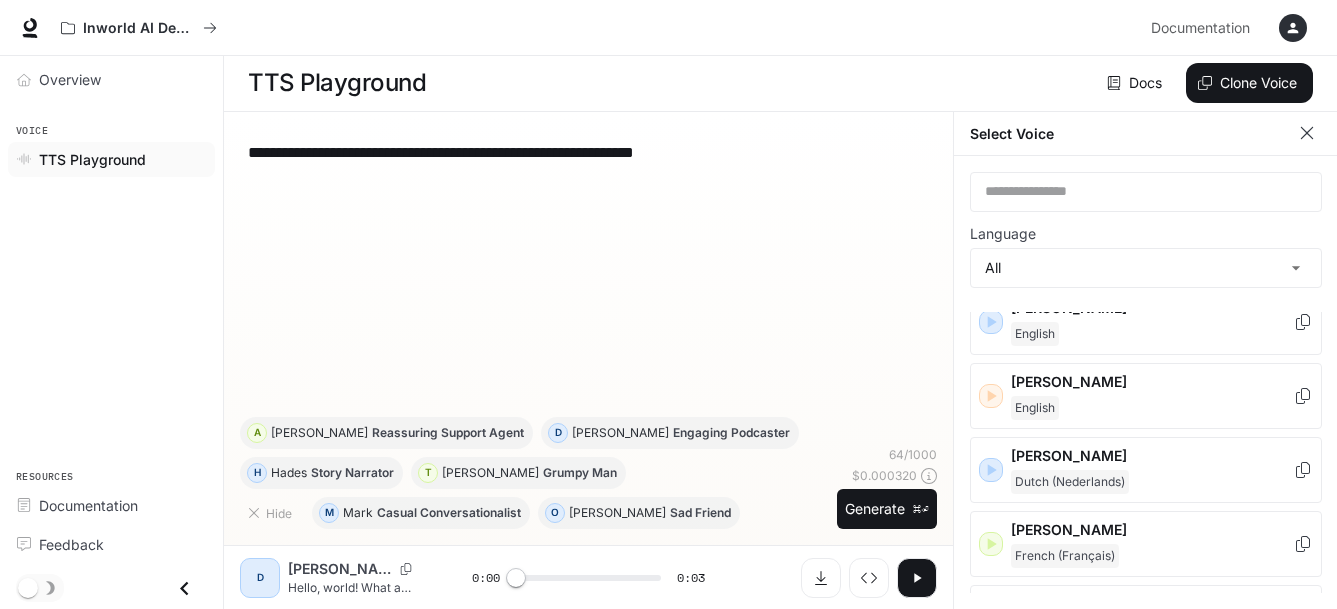 scroll, scrollTop: 730, scrollLeft: 0, axis: vertical 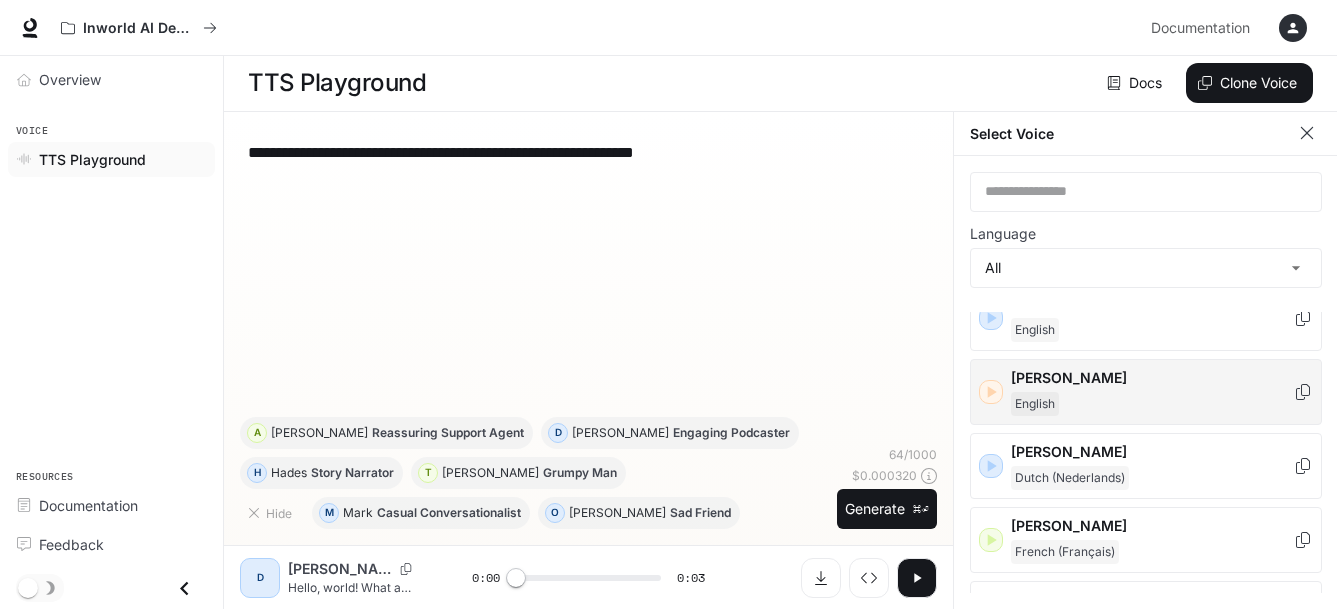 click on "English" at bounding box center (1152, 404) 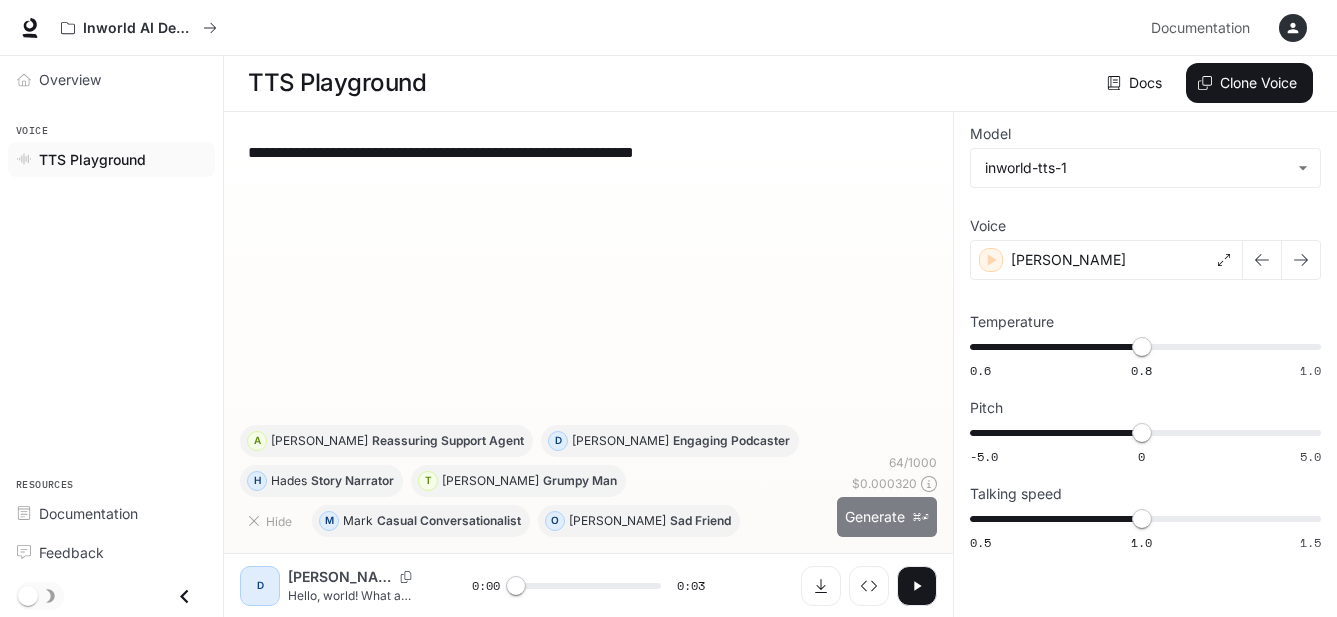 click on "Generate ⌘⏎" at bounding box center (887, 517) 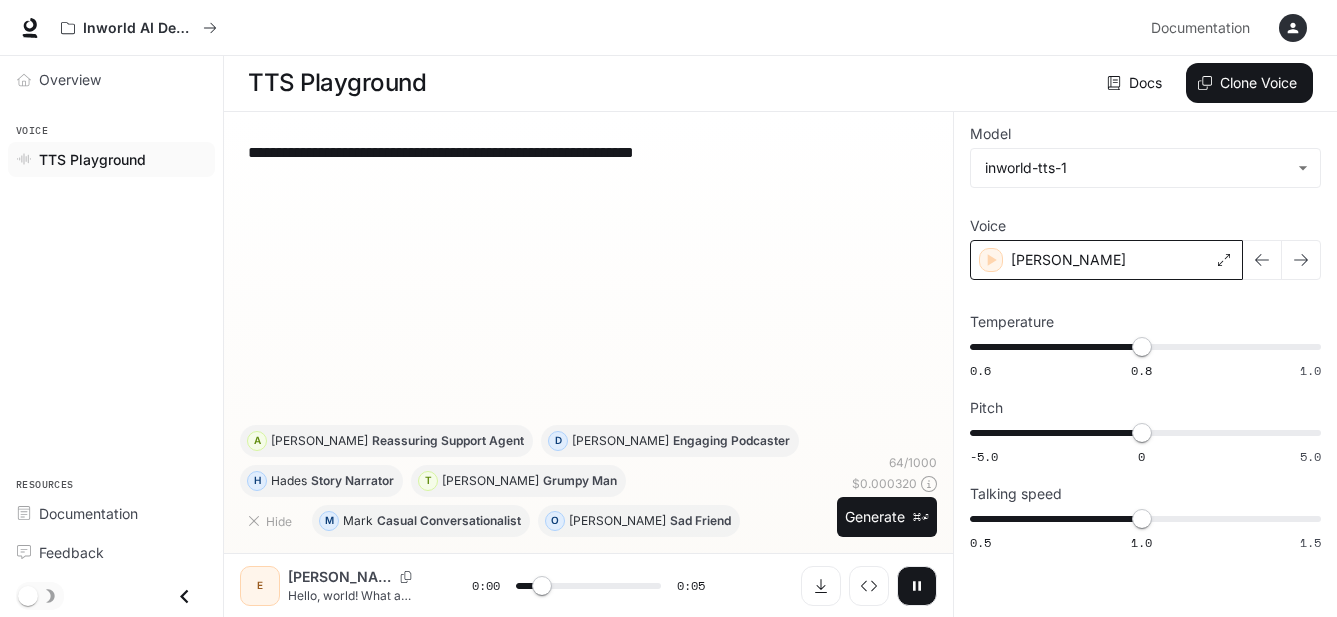 click on "Elizabeth" at bounding box center (1106, 260) 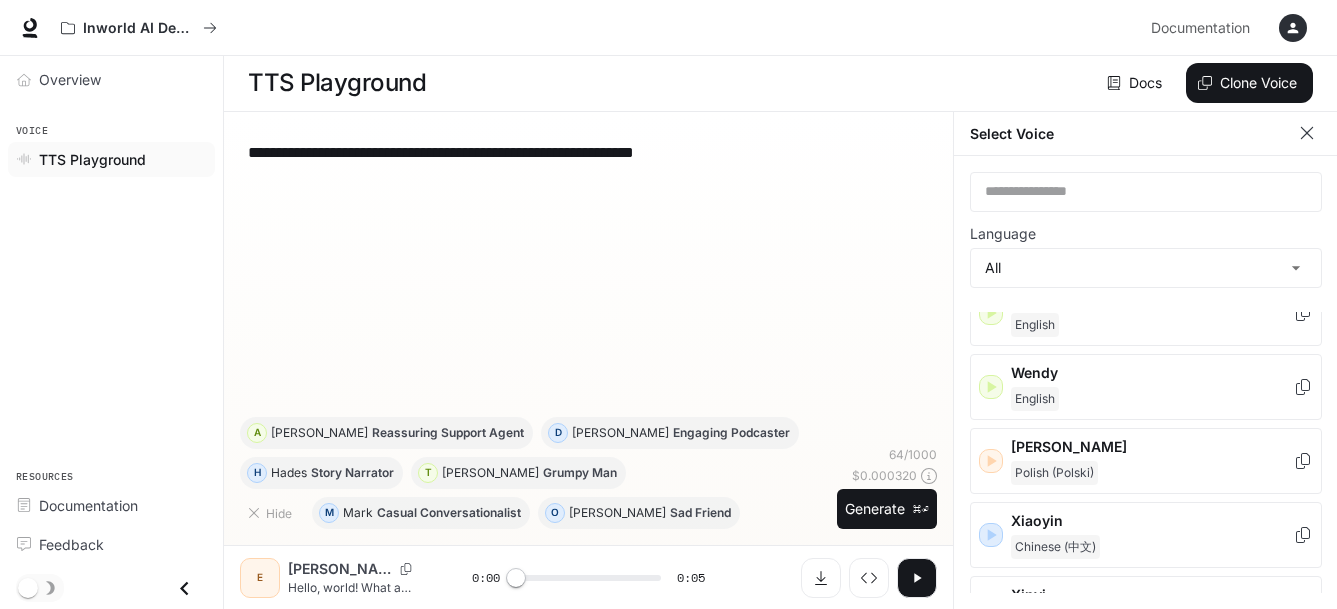 scroll, scrollTop: 3178, scrollLeft: 0, axis: vertical 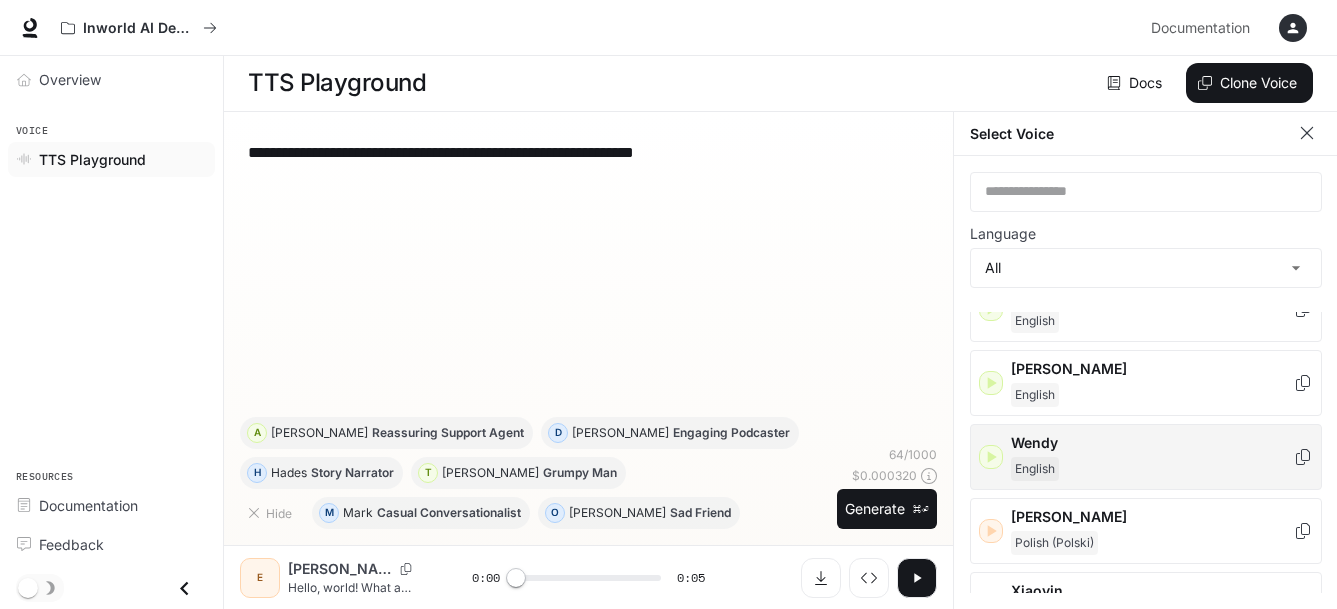 click on "Wendy" at bounding box center [1152, 443] 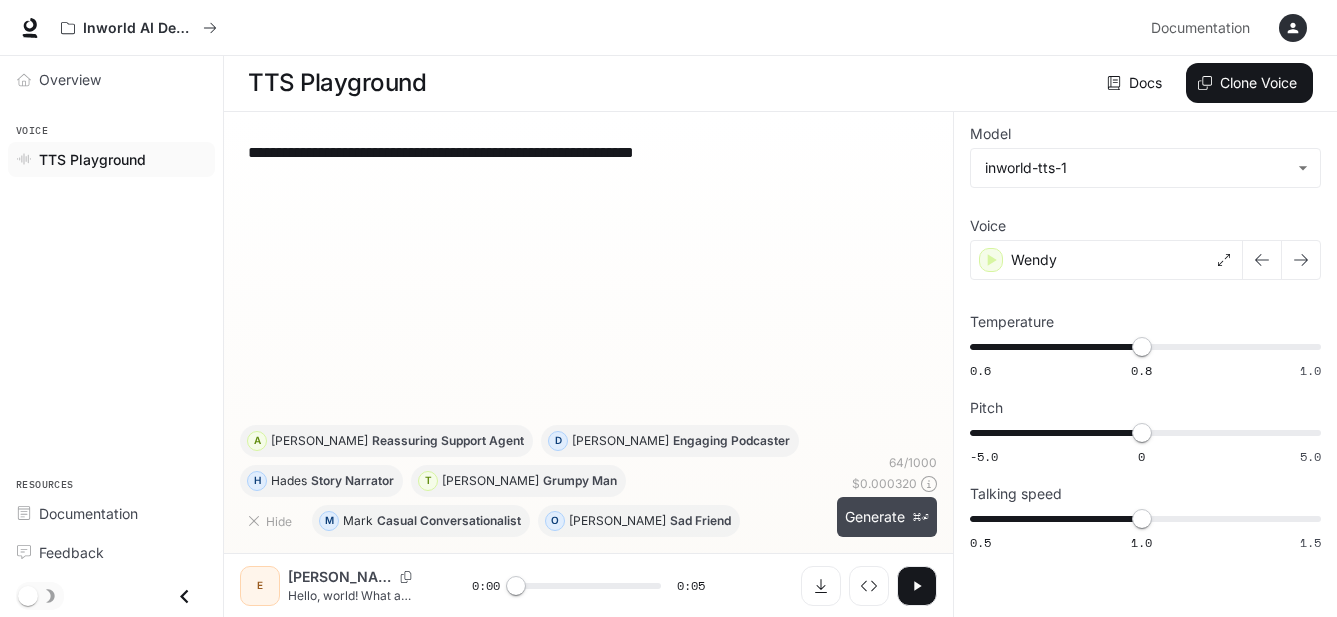click on "Generate ⌘⏎" at bounding box center [887, 517] 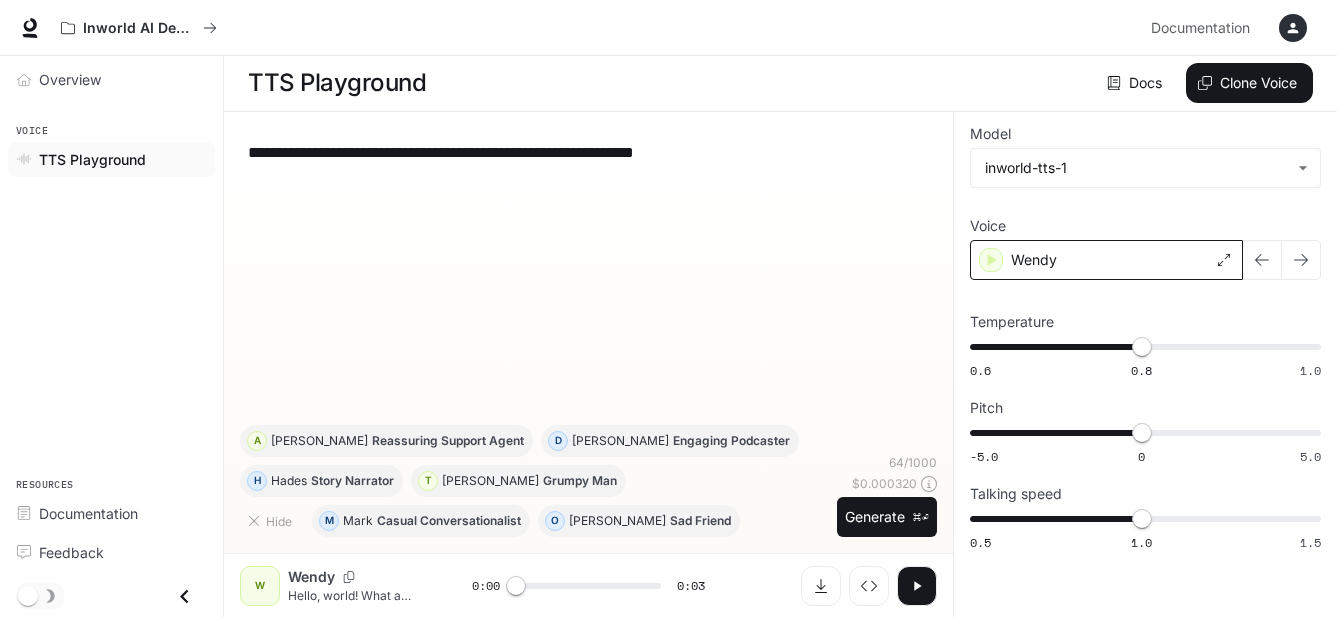 click on "Wendy" at bounding box center (1106, 260) 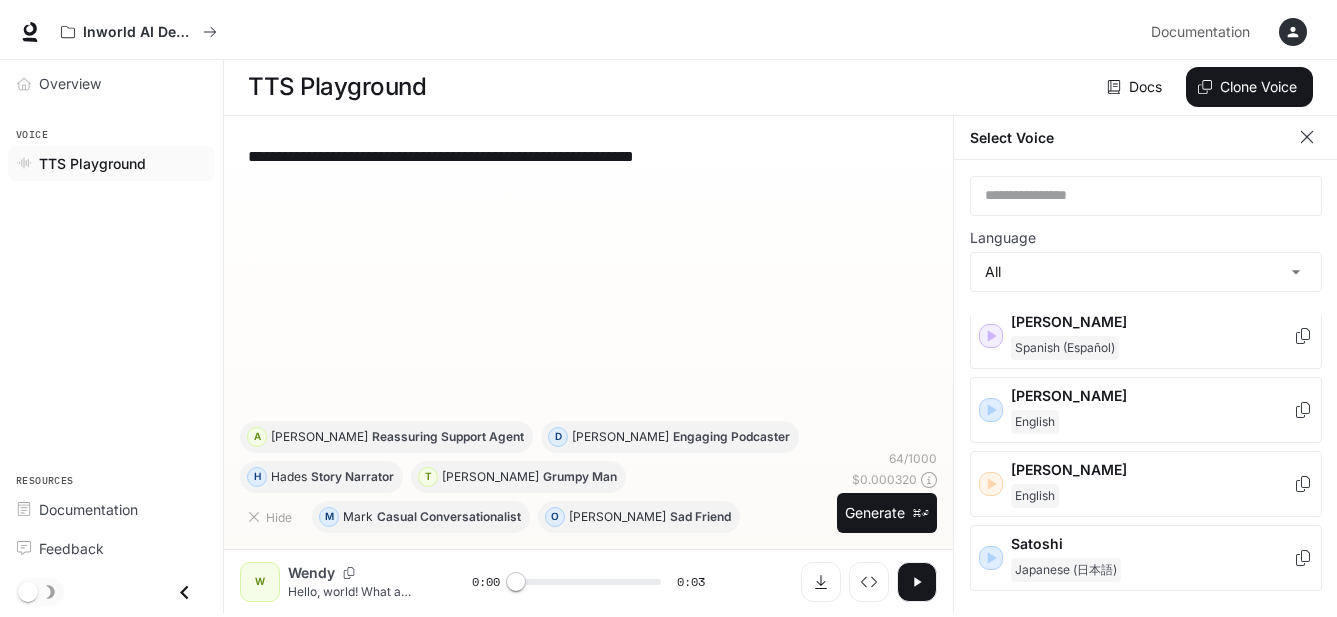 scroll, scrollTop: 2627, scrollLeft: 0, axis: vertical 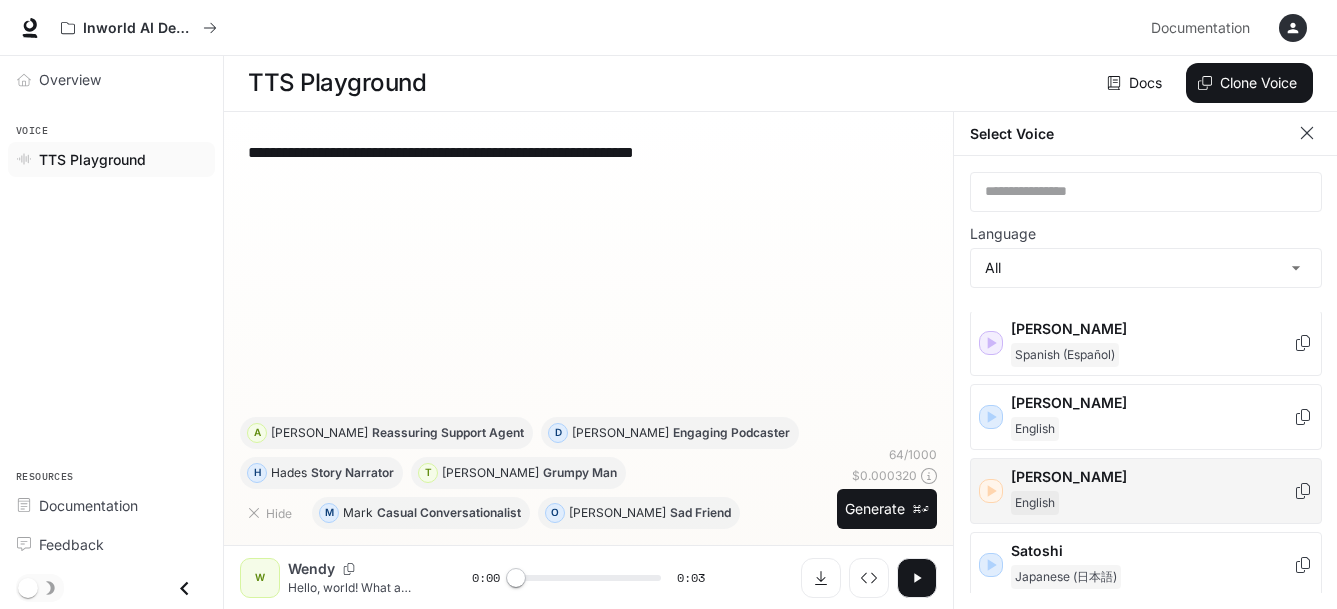 click on "English" at bounding box center [1152, 503] 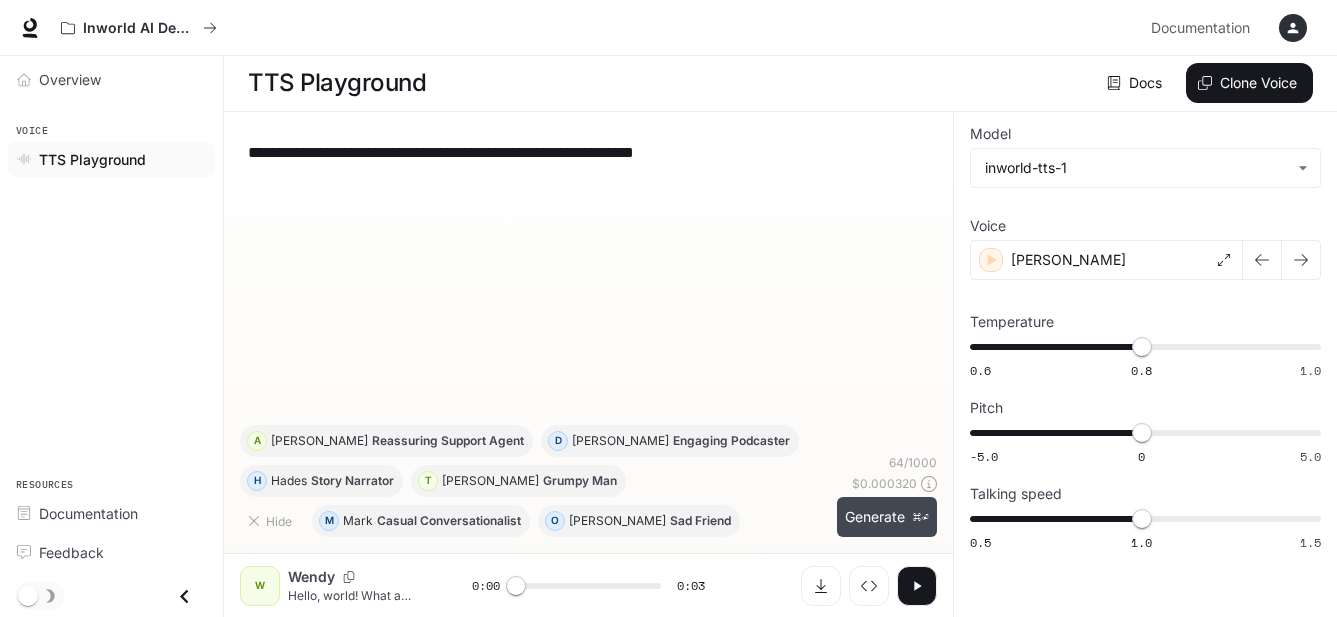 click on "Generate ⌘⏎" at bounding box center (887, 517) 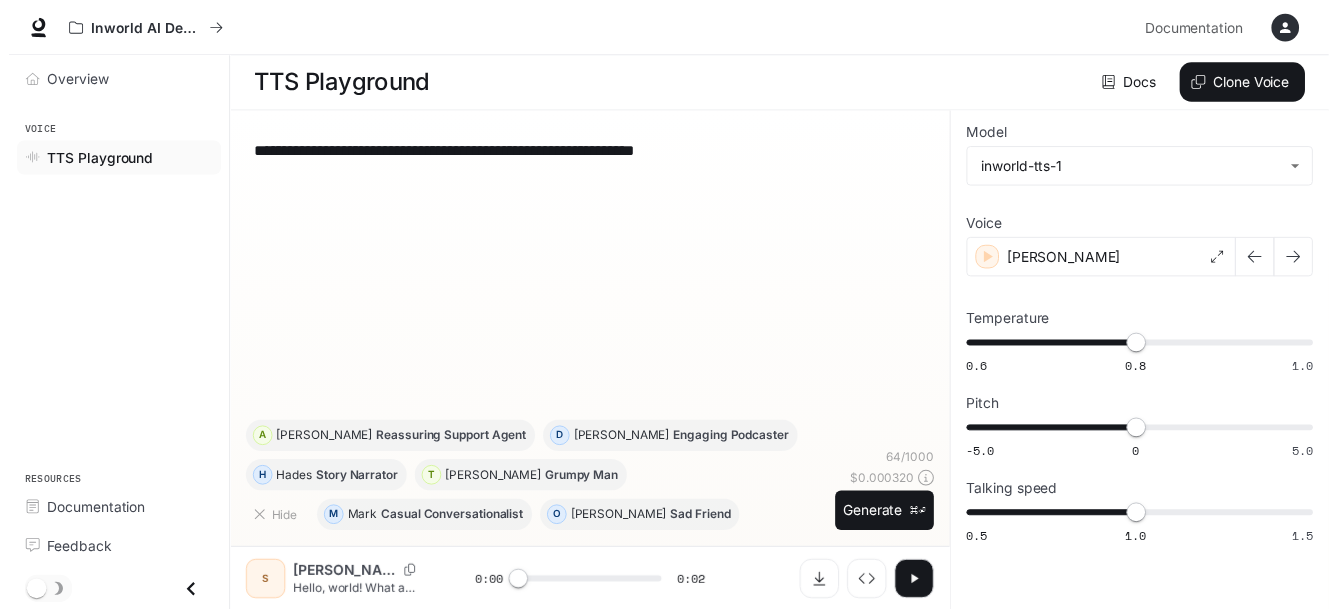 scroll, scrollTop: 0, scrollLeft: 0, axis: both 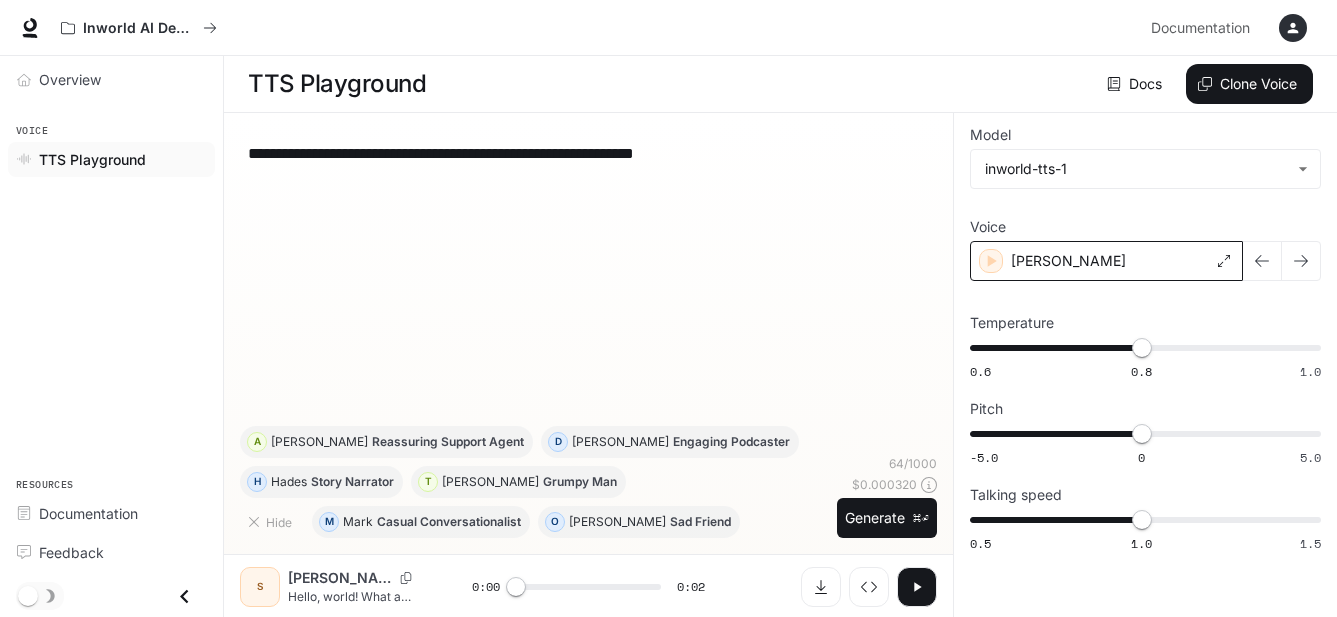 click on "[PERSON_NAME]" at bounding box center [1106, 261] 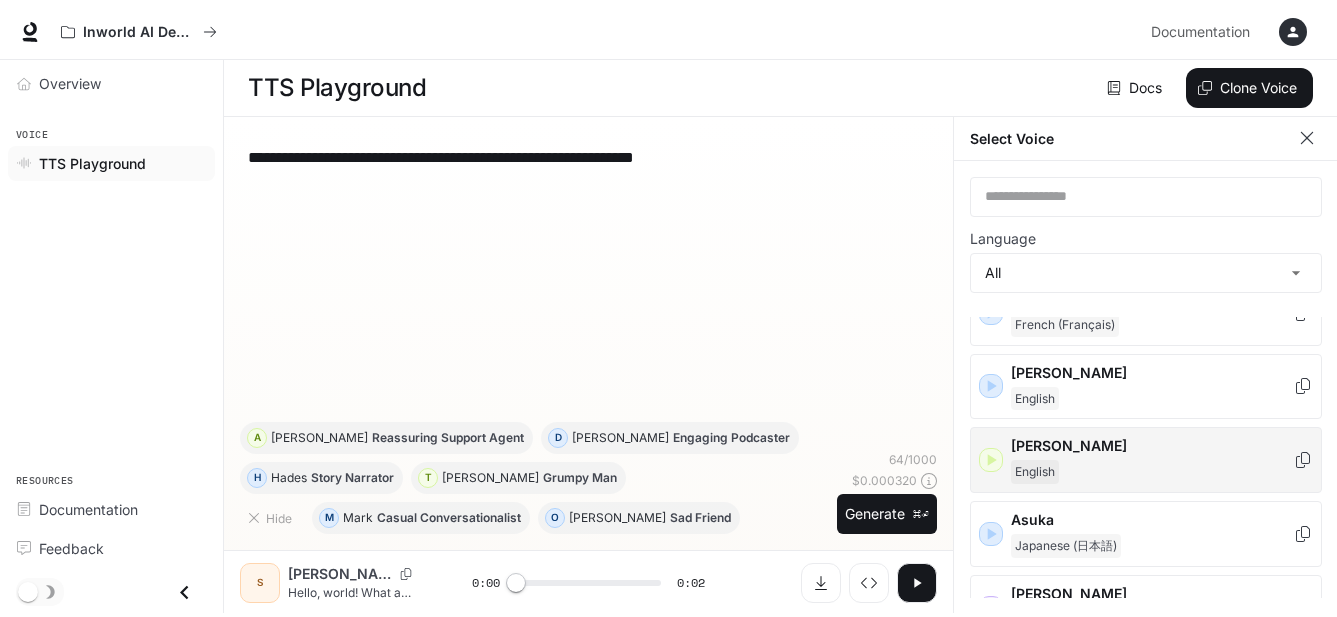 scroll, scrollTop: 116, scrollLeft: 0, axis: vertical 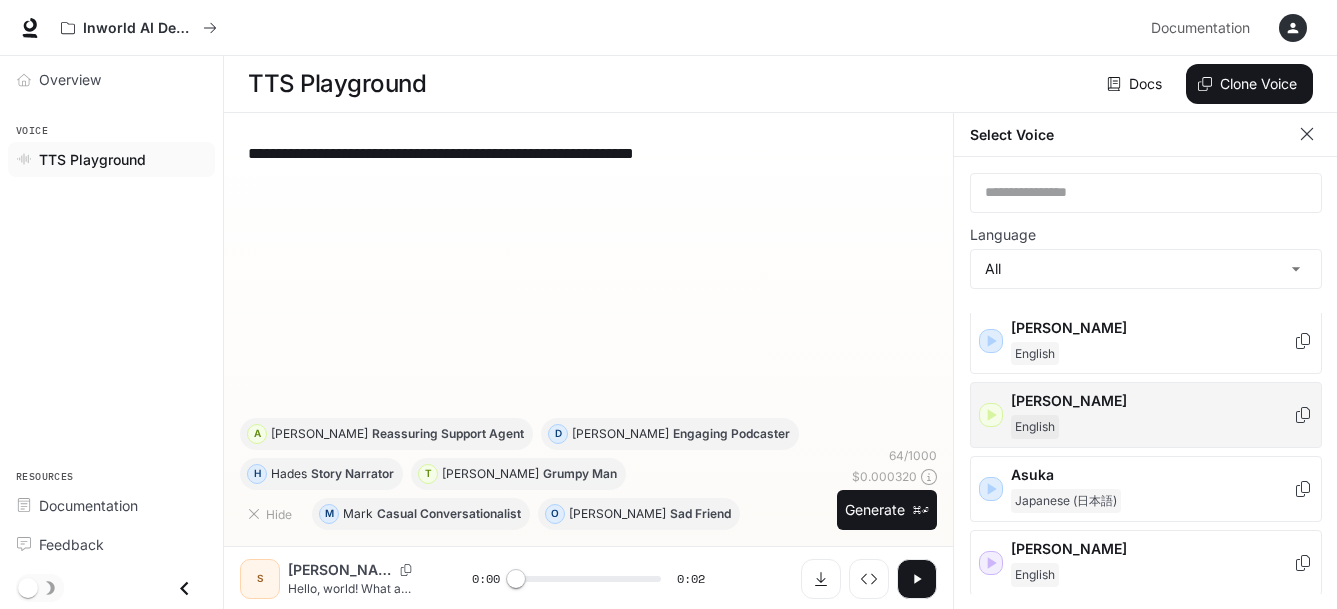click on "English" at bounding box center (1152, 427) 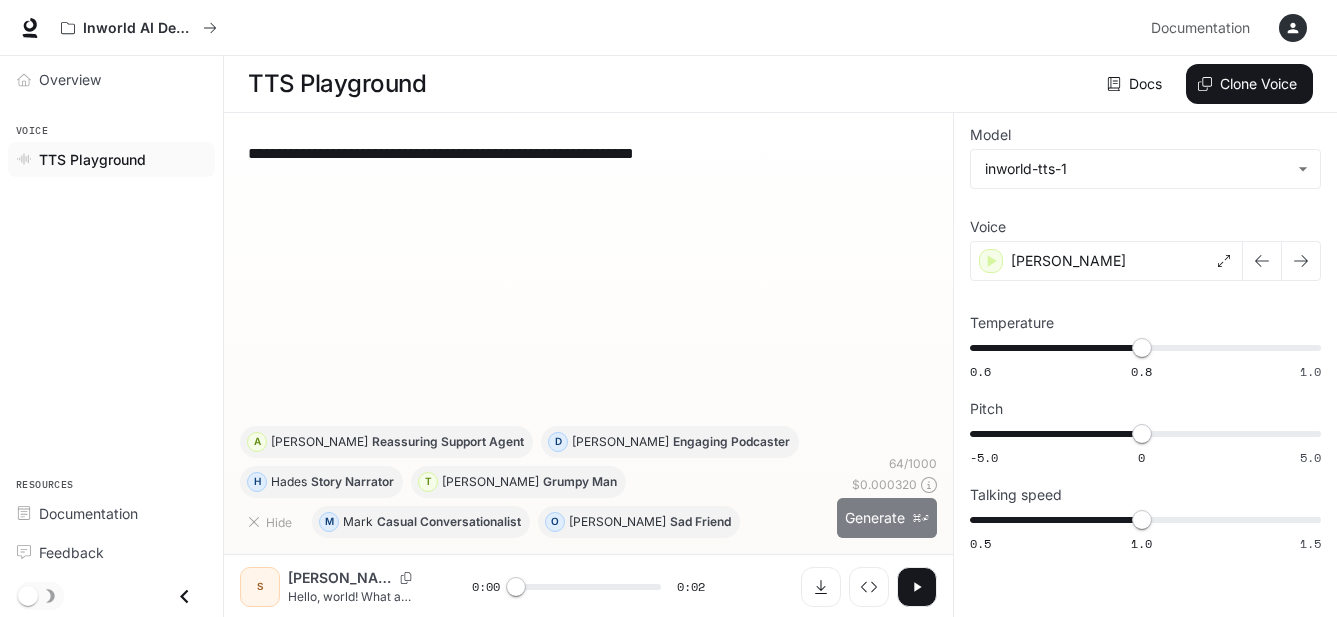 click on "Generate ⌘⏎" at bounding box center (887, 518) 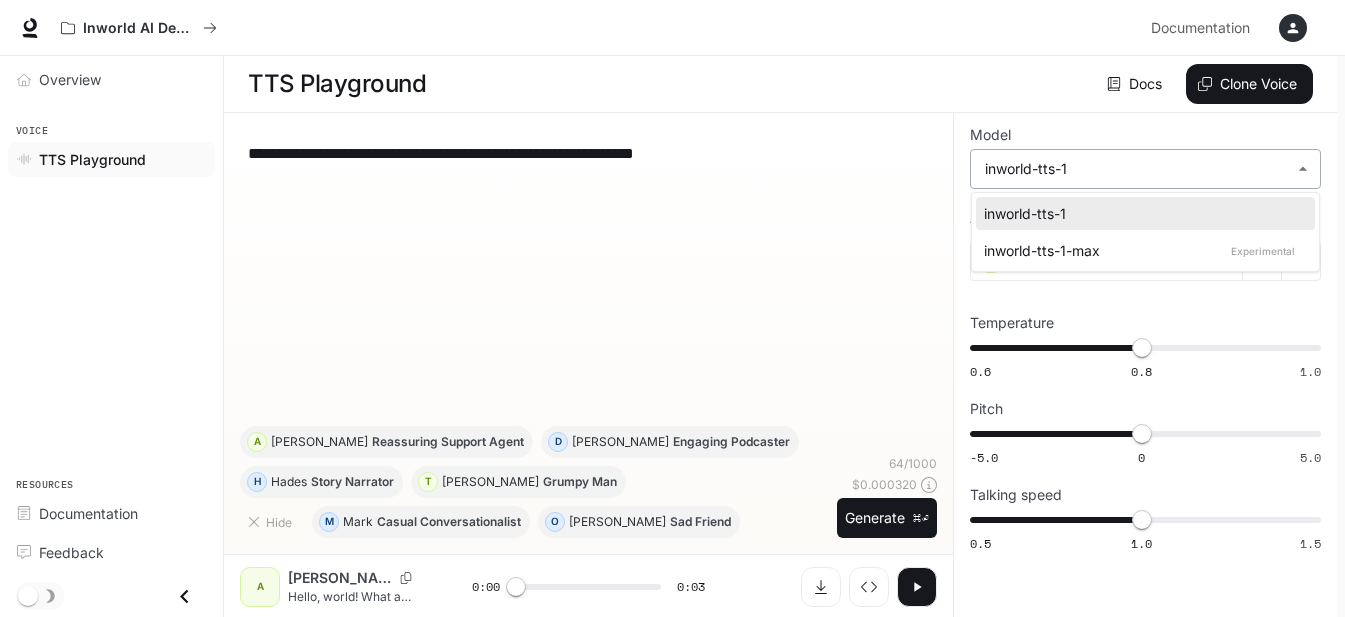 click on "**********" at bounding box center [672, 309] 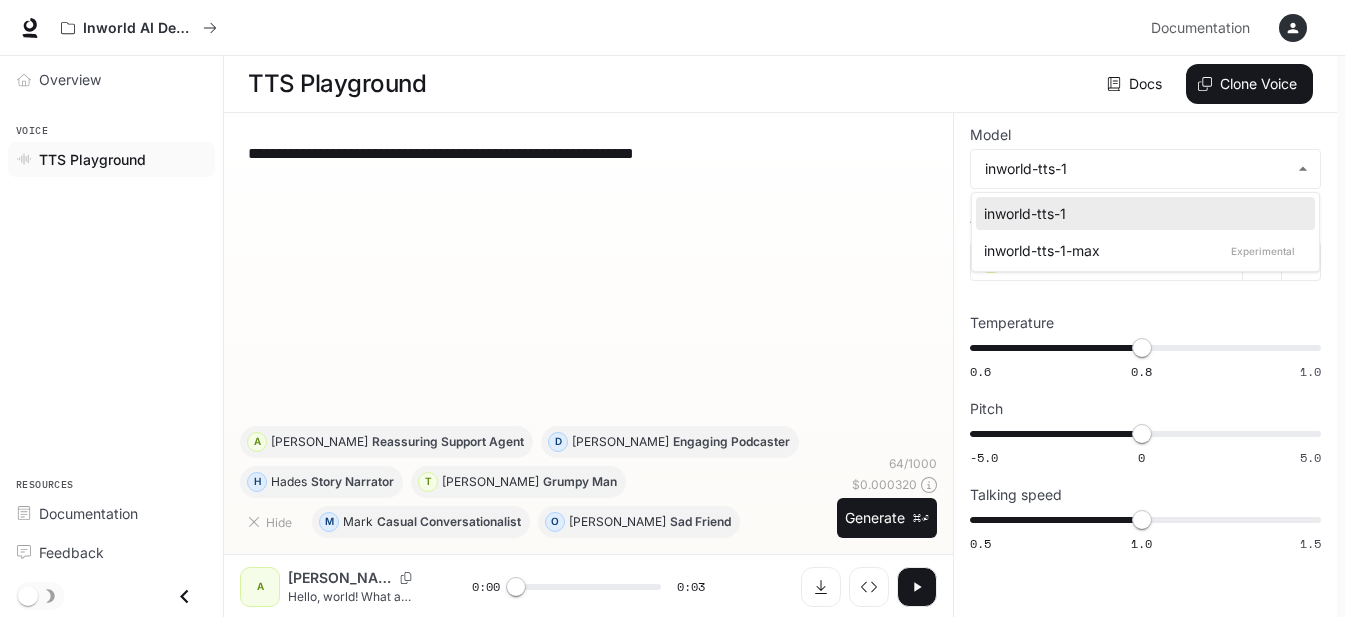 click at bounding box center [672, 308] 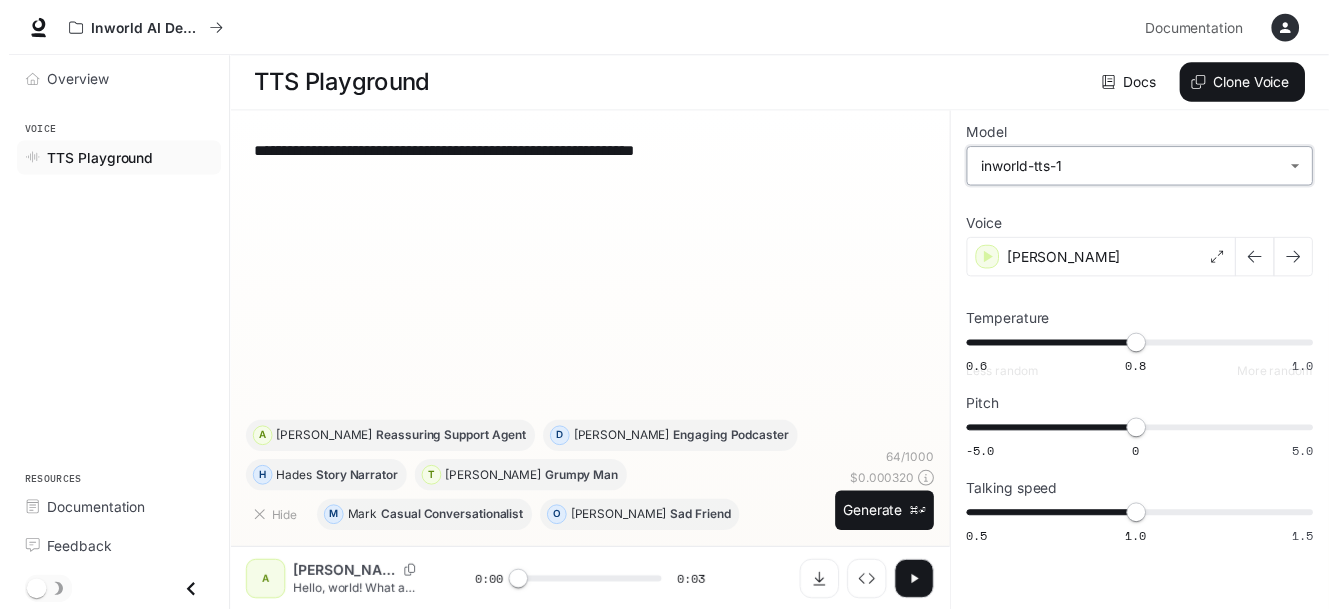 scroll, scrollTop: 0, scrollLeft: 0, axis: both 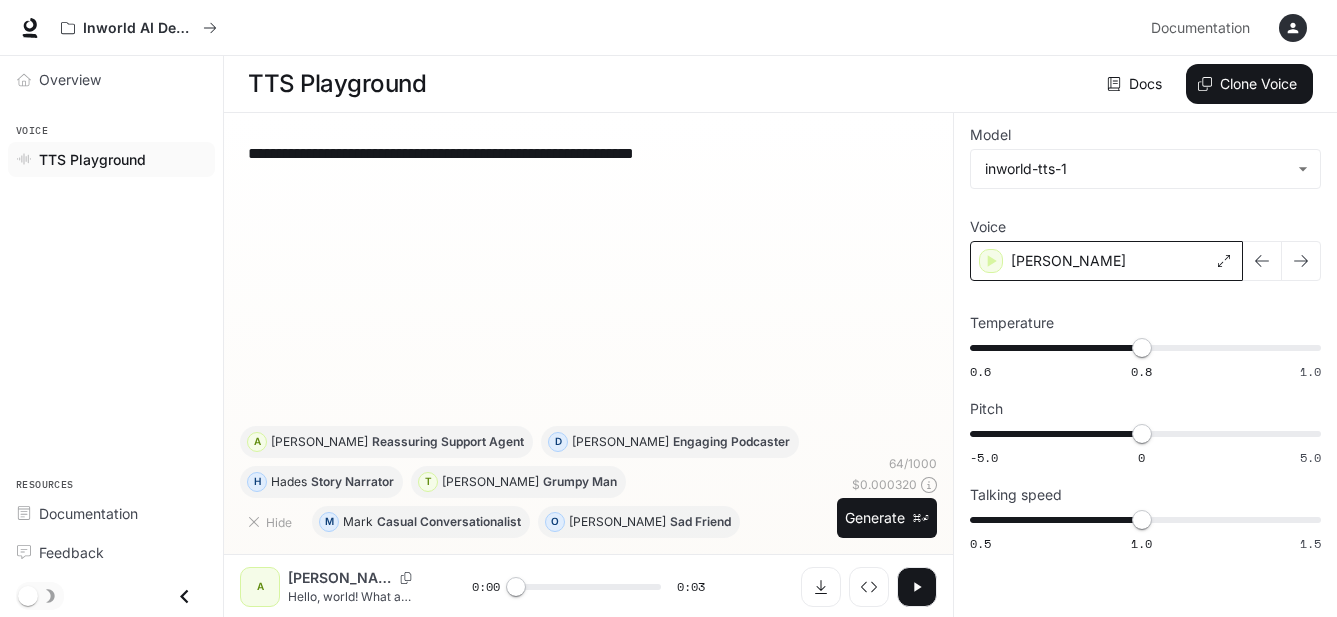 click on "Ashley" at bounding box center [1106, 261] 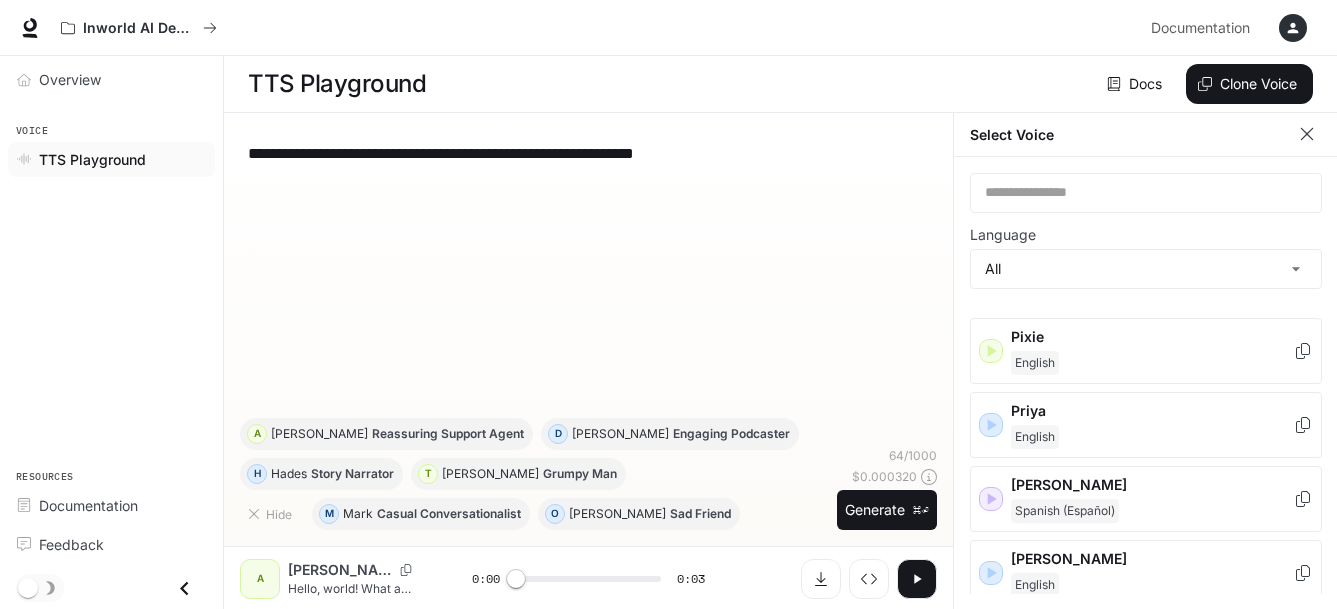 scroll, scrollTop: 2423, scrollLeft: 0, axis: vertical 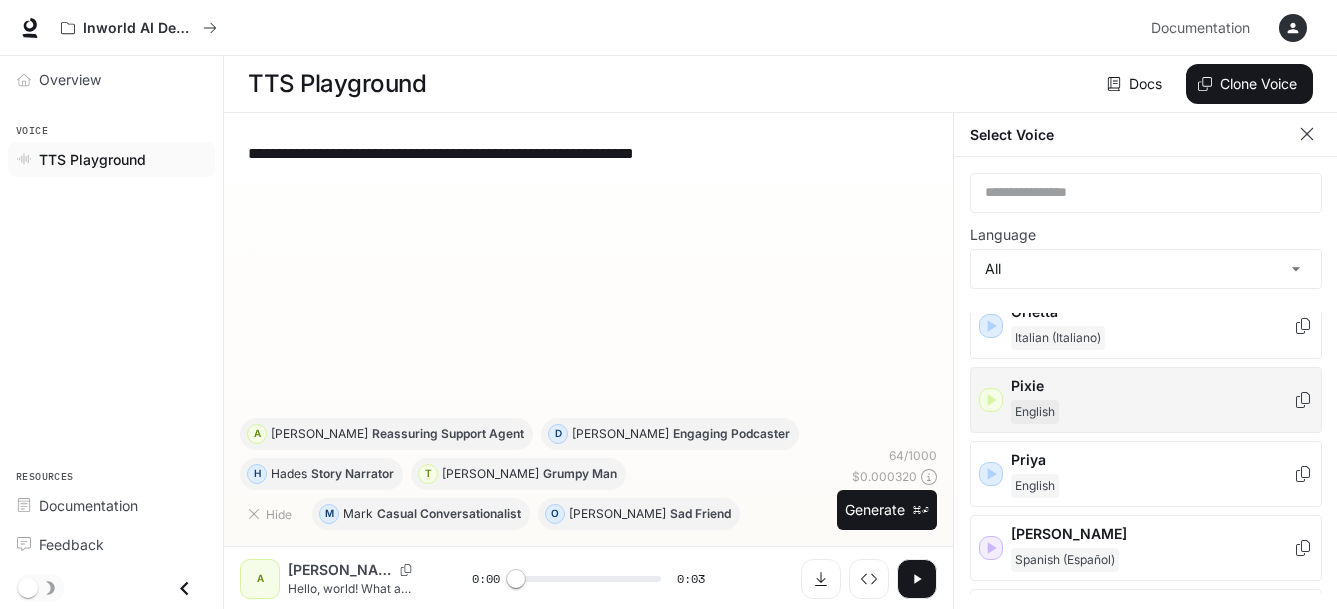 click on "English" at bounding box center (1152, 412) 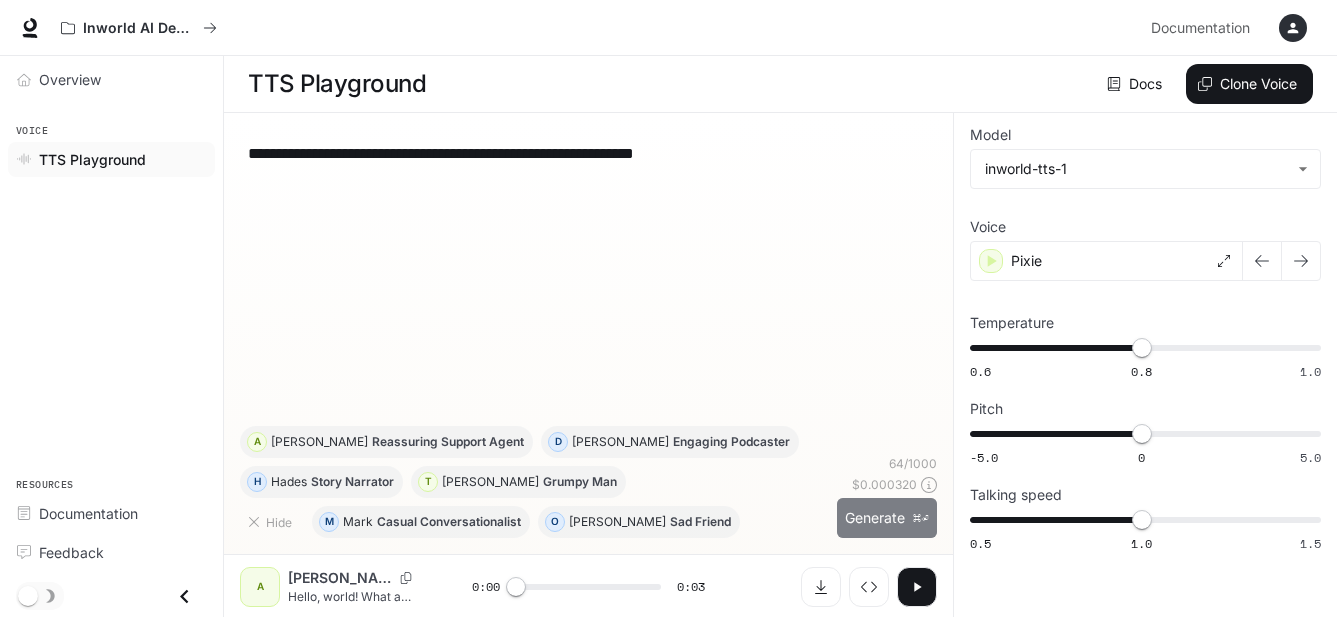 click on "Generate ⌘⏎" at bounding box center (887, 518) 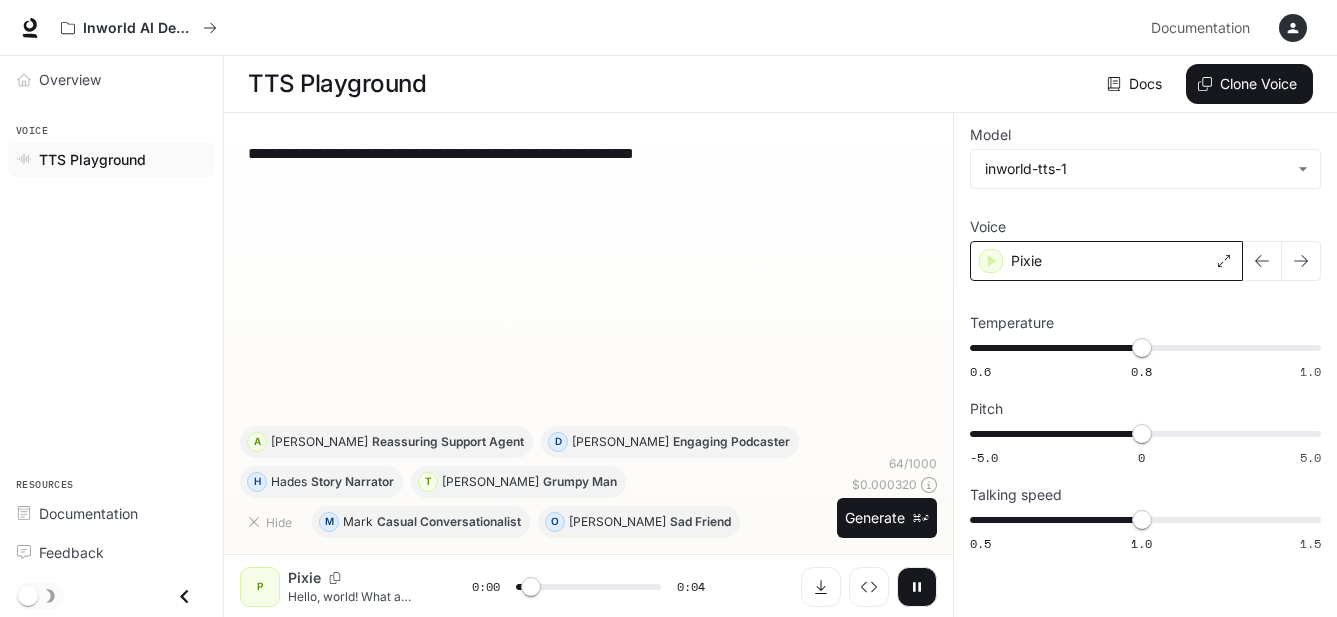 click on "Pixie" at bounding box center [1106, 261] 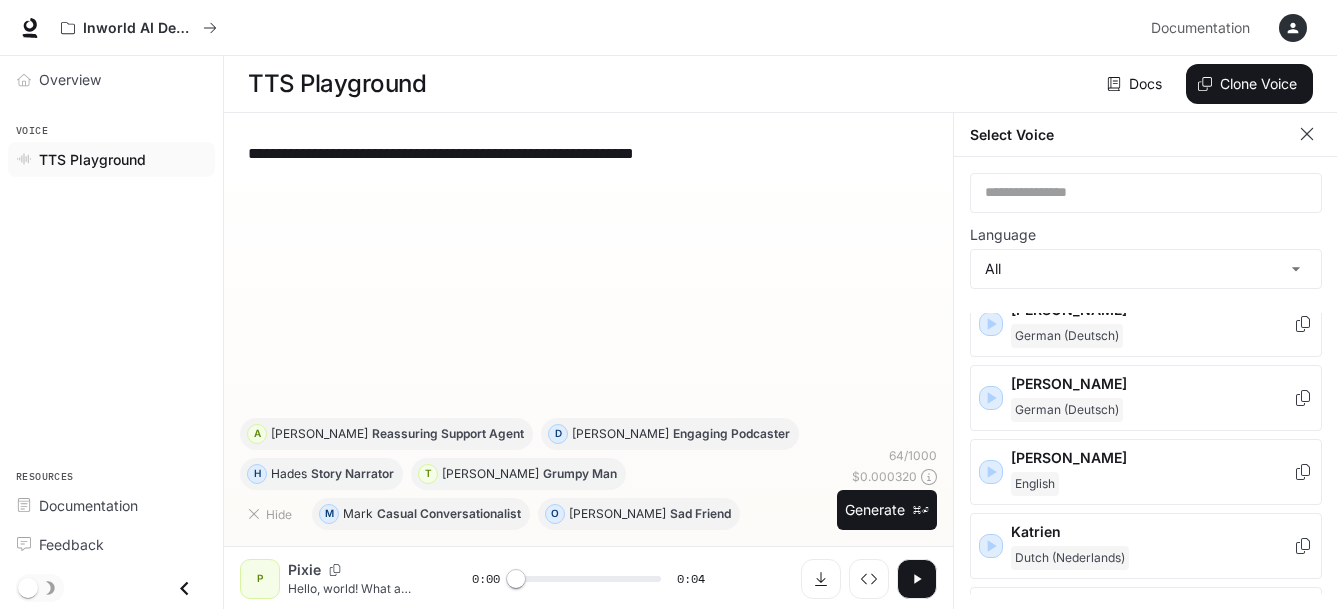 scroll, scrollTop: 1516, scrollLeft: 0, axis: vertical 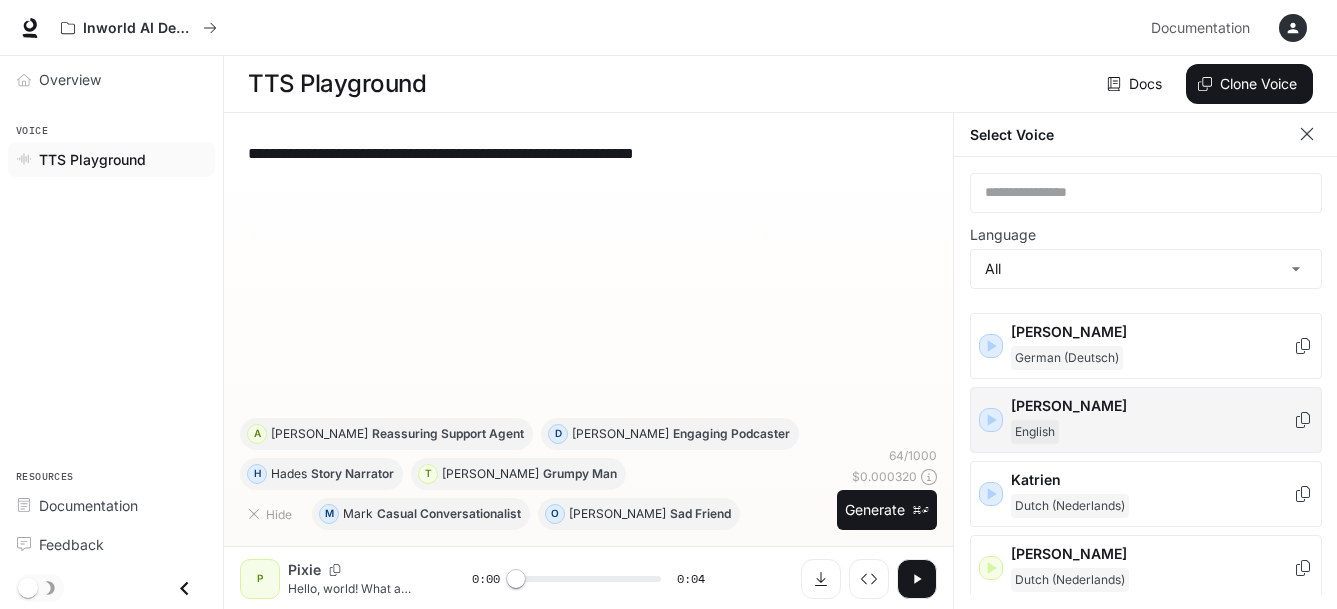 click on "Julia" at bounding box center (1152, 406) 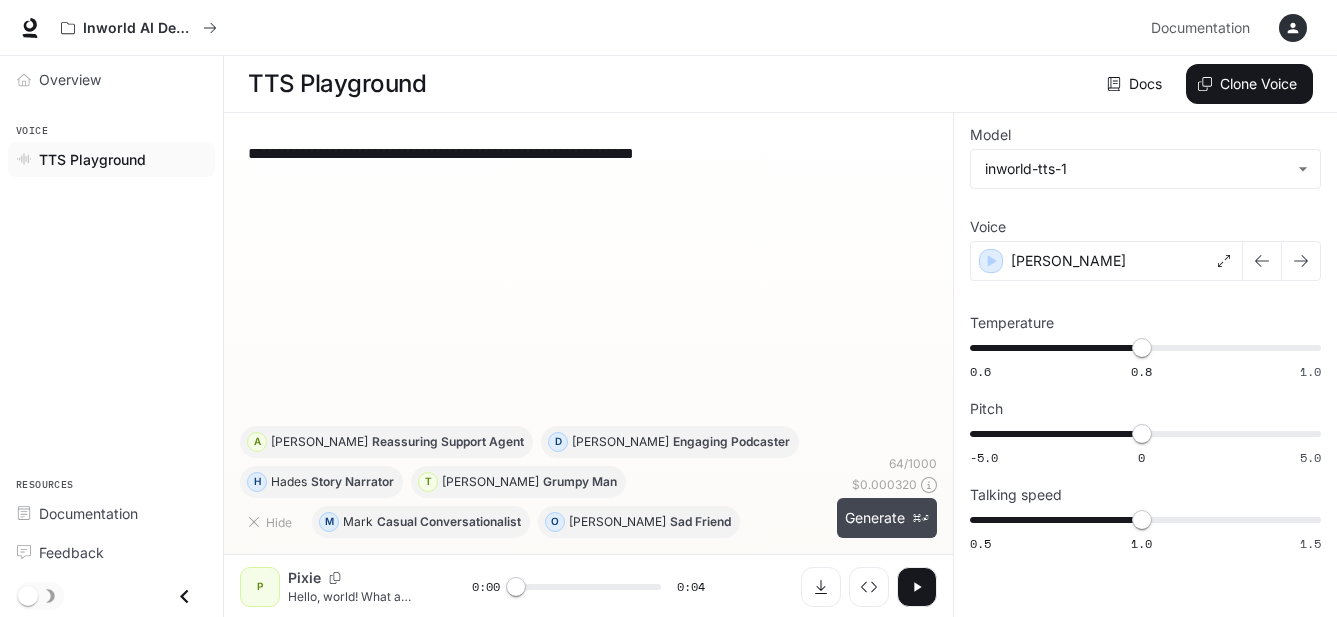 click on "Generate ⌘⏎" at bounding box center (887, 518) 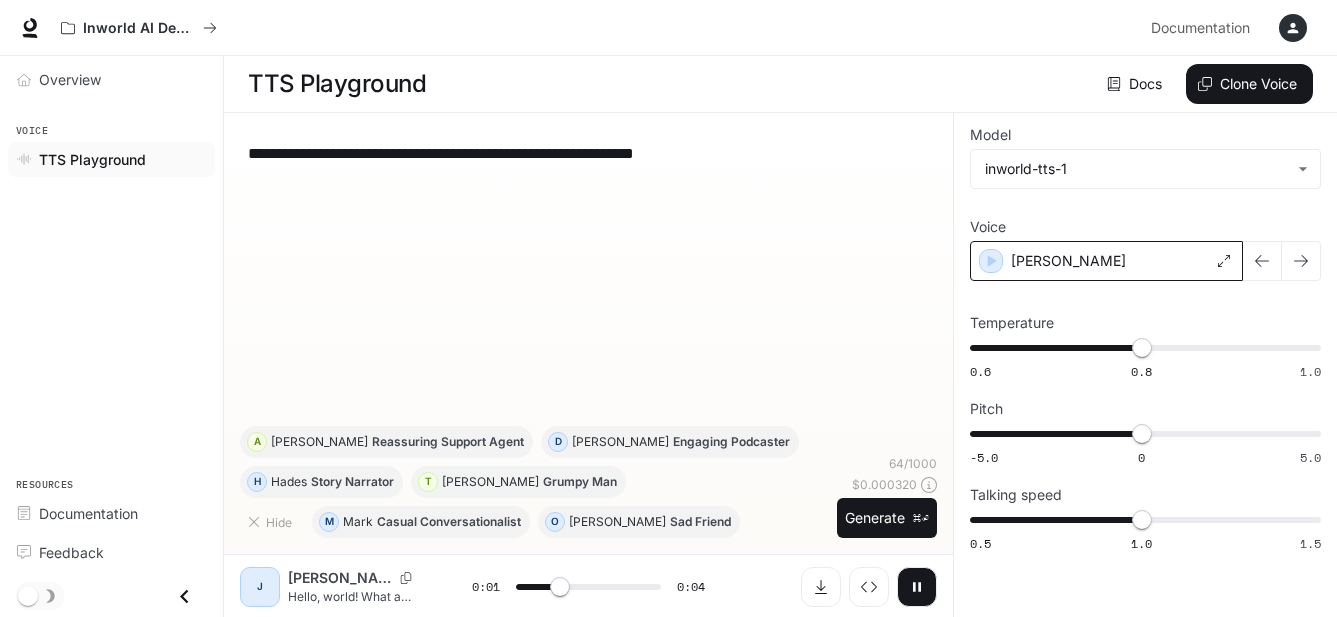 click on "Julia" at bounding box center [1106, 261] 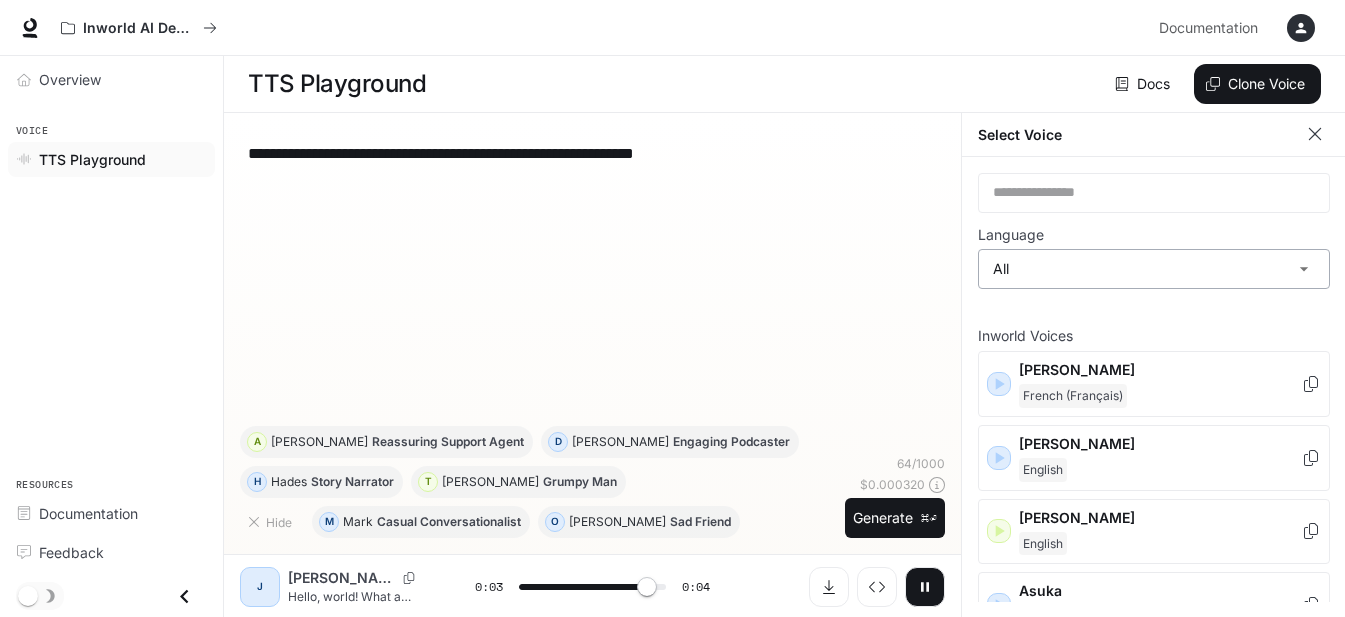 click on "**********" at bounding box center (672, 309) 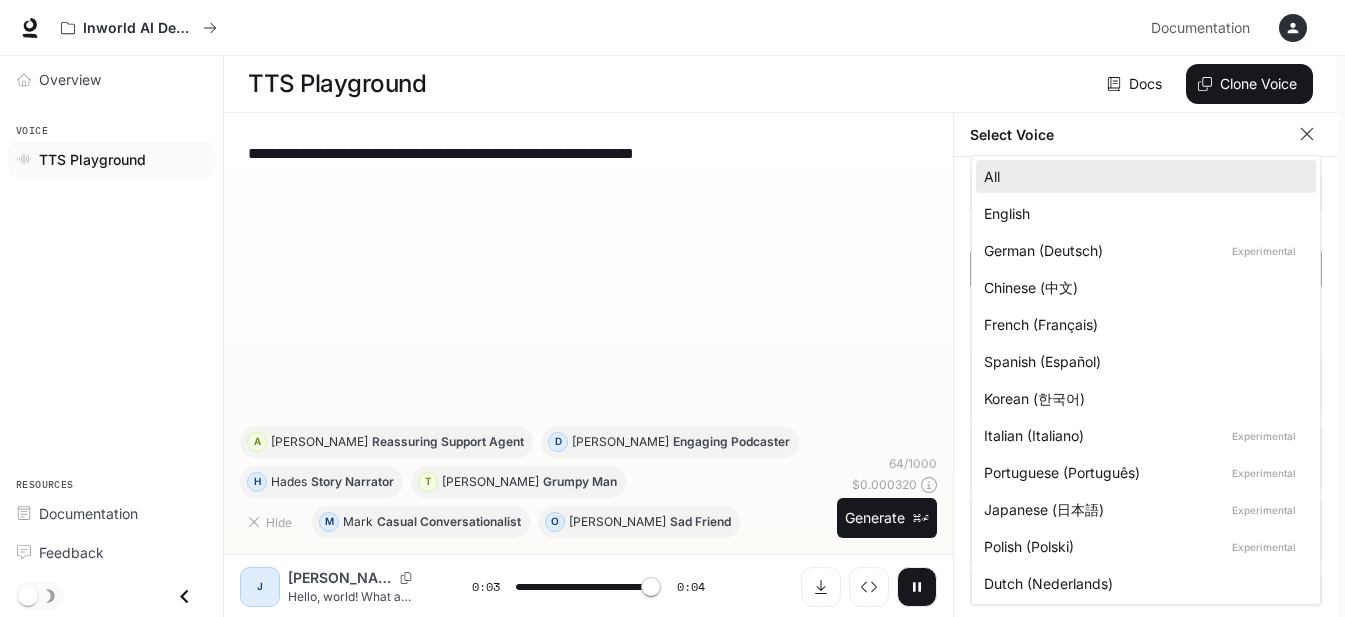 type on "*" 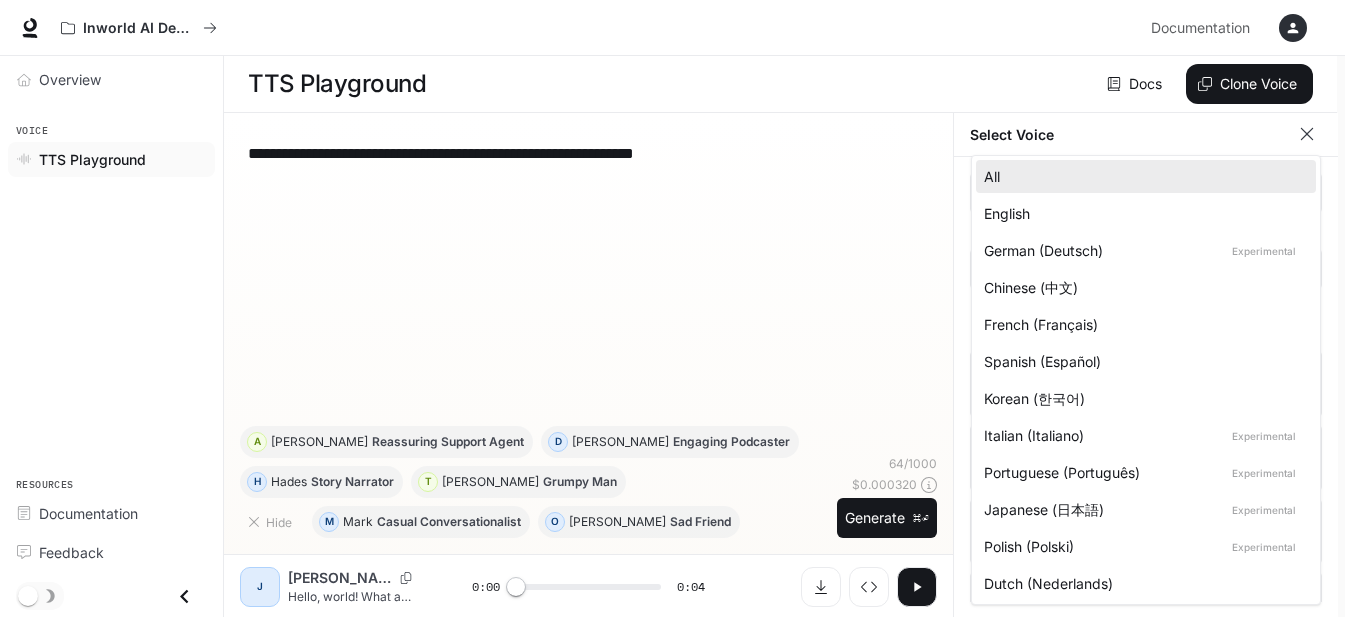 click on "English" at bounding box center (1142, 213) 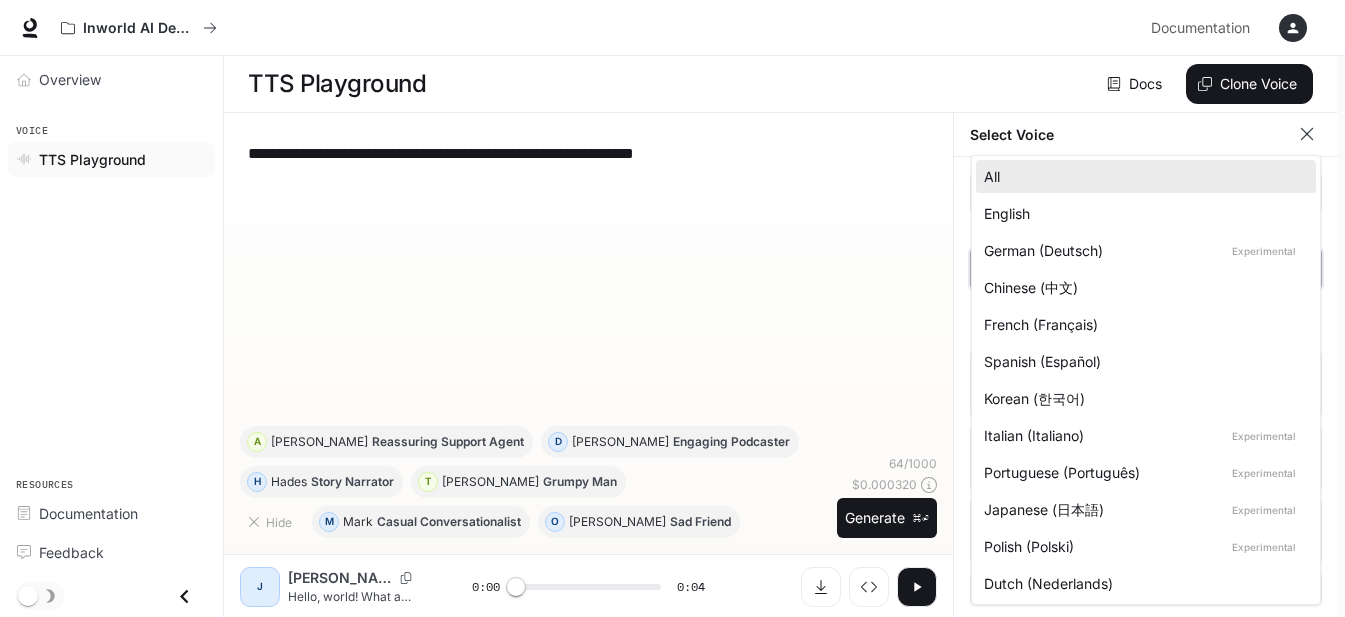 type on "*****" 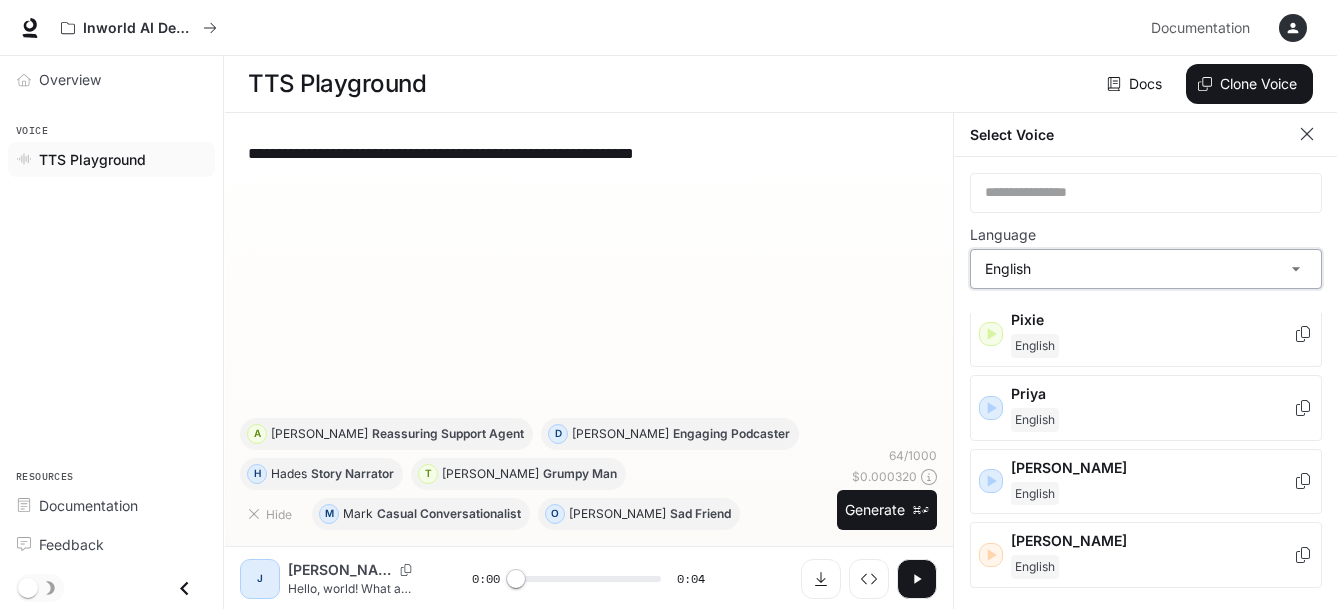 scroll, scrollTop: 919, scrollLeft: 0, axis: vertical 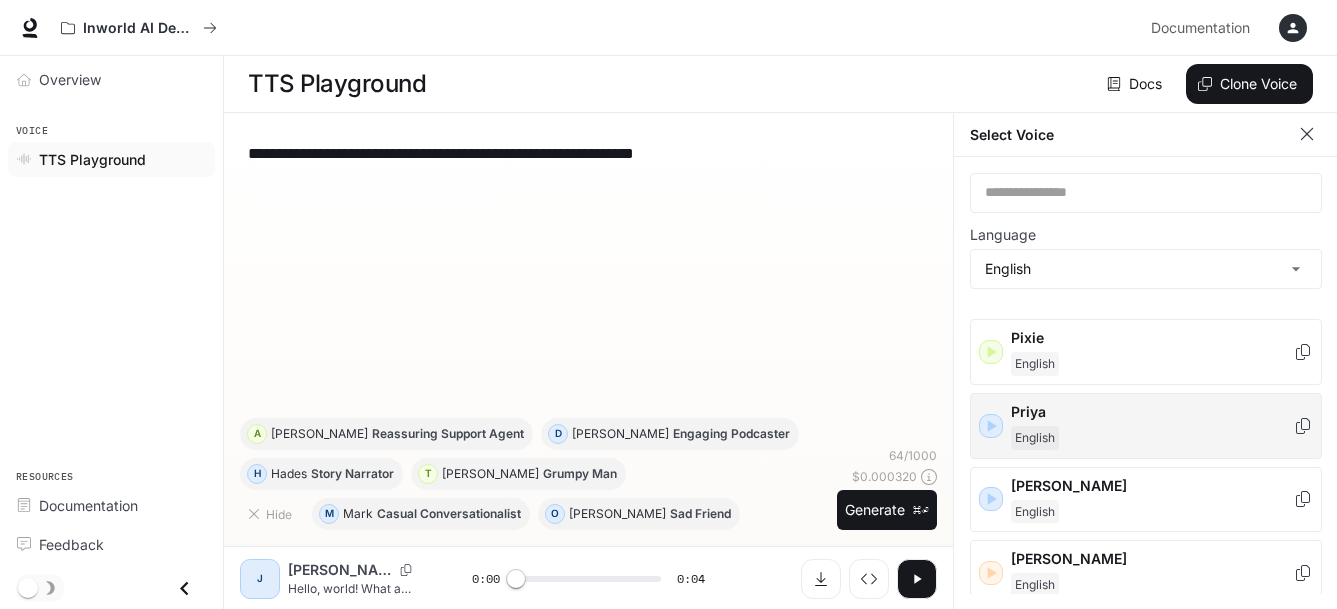 click on "English" at bounding box center [1152, 438] 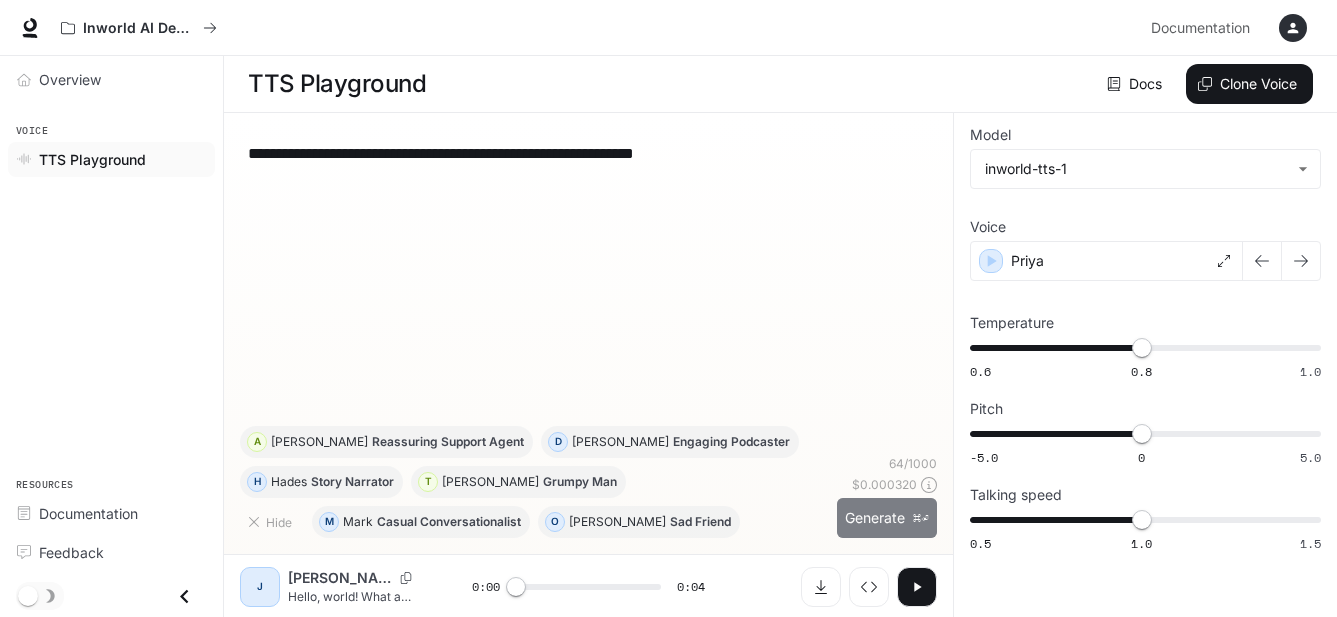 click on "Generate ⌘⏎" at bounding box center [887, 518] 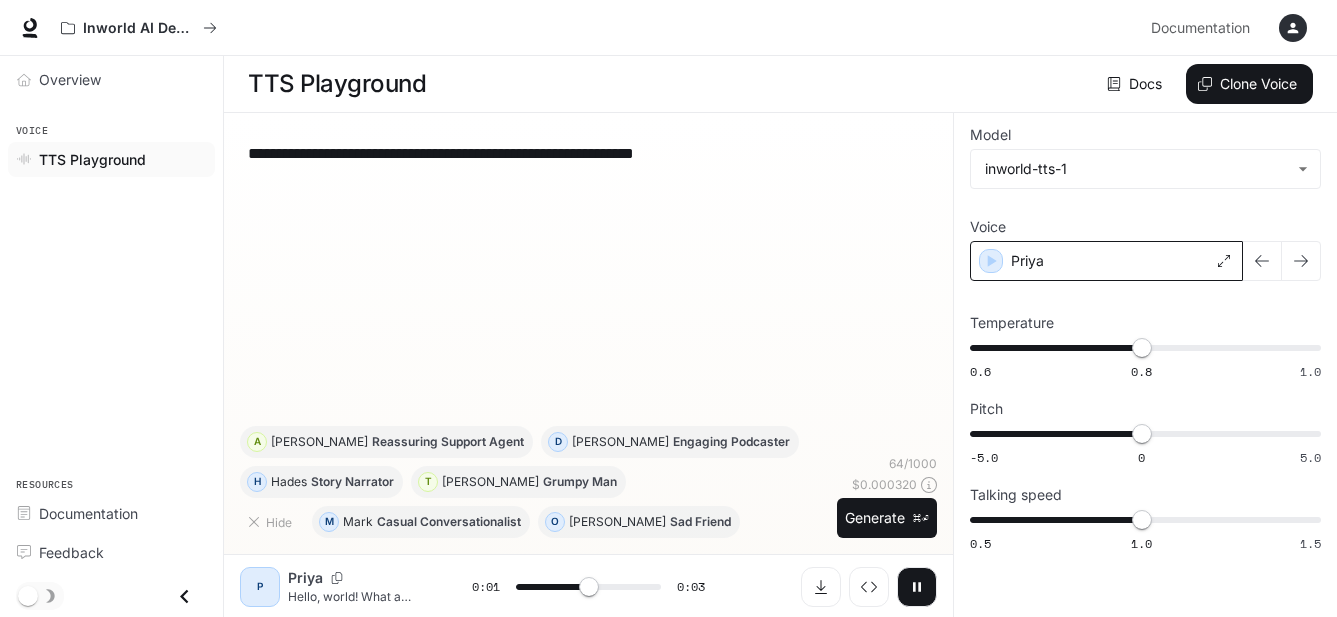 click on "Priya" at bounding box center [1106, 261] 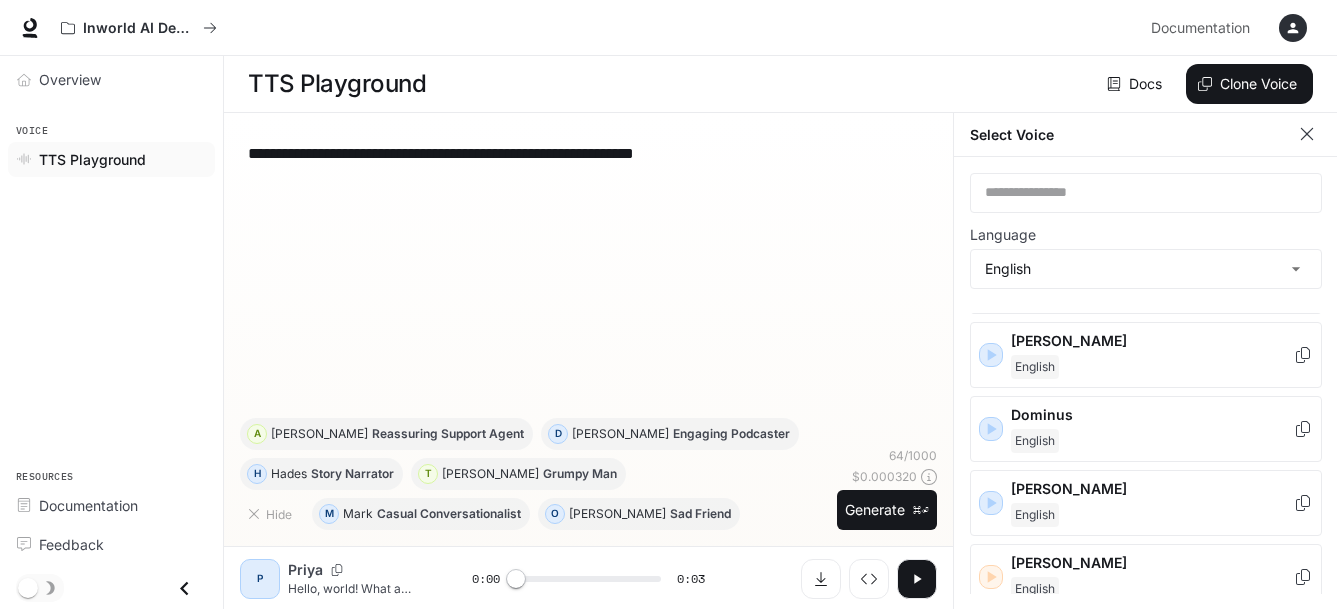 scroll, scrollTop: 327, scrollLeft: 0, axis: vertical 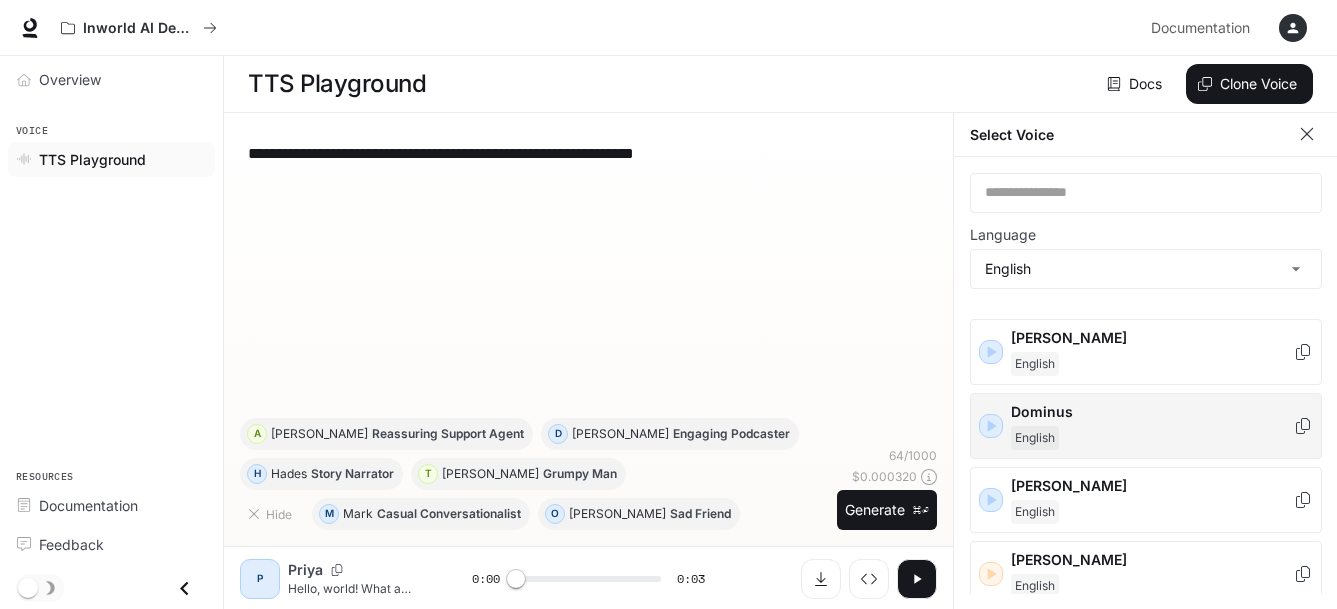 click on "English" at bounding box center (1152, 438) 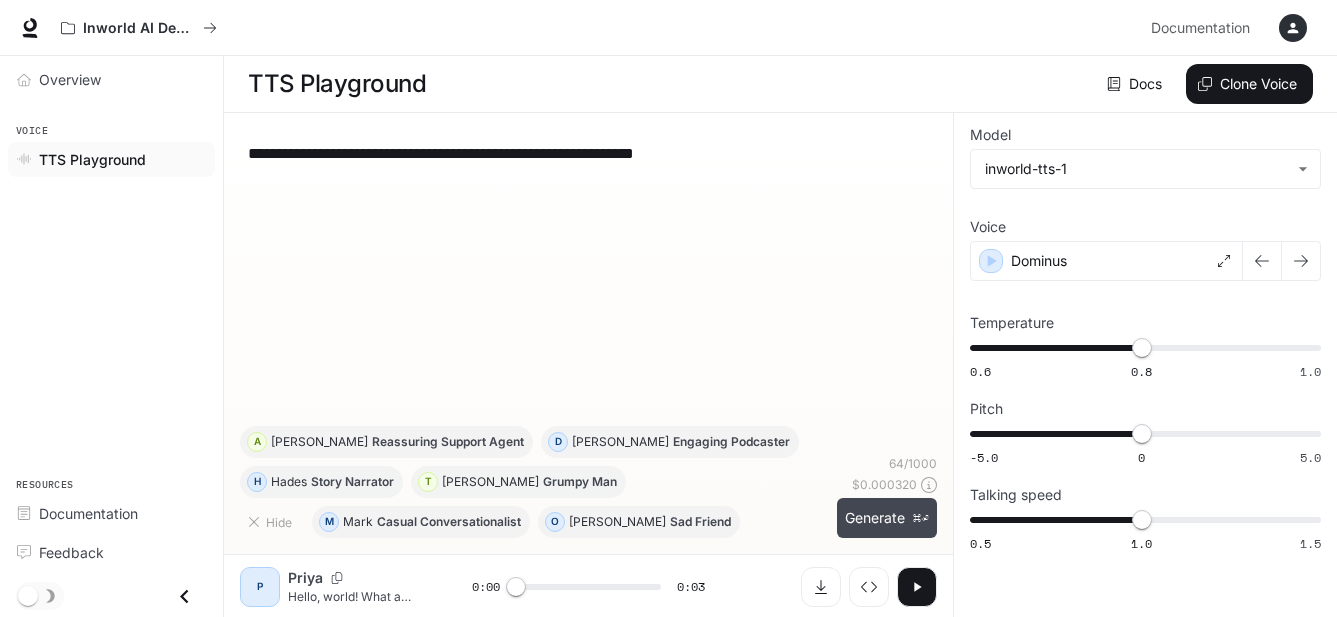 click on "Generate ⌘⏎" at bounding box center (887, 518) 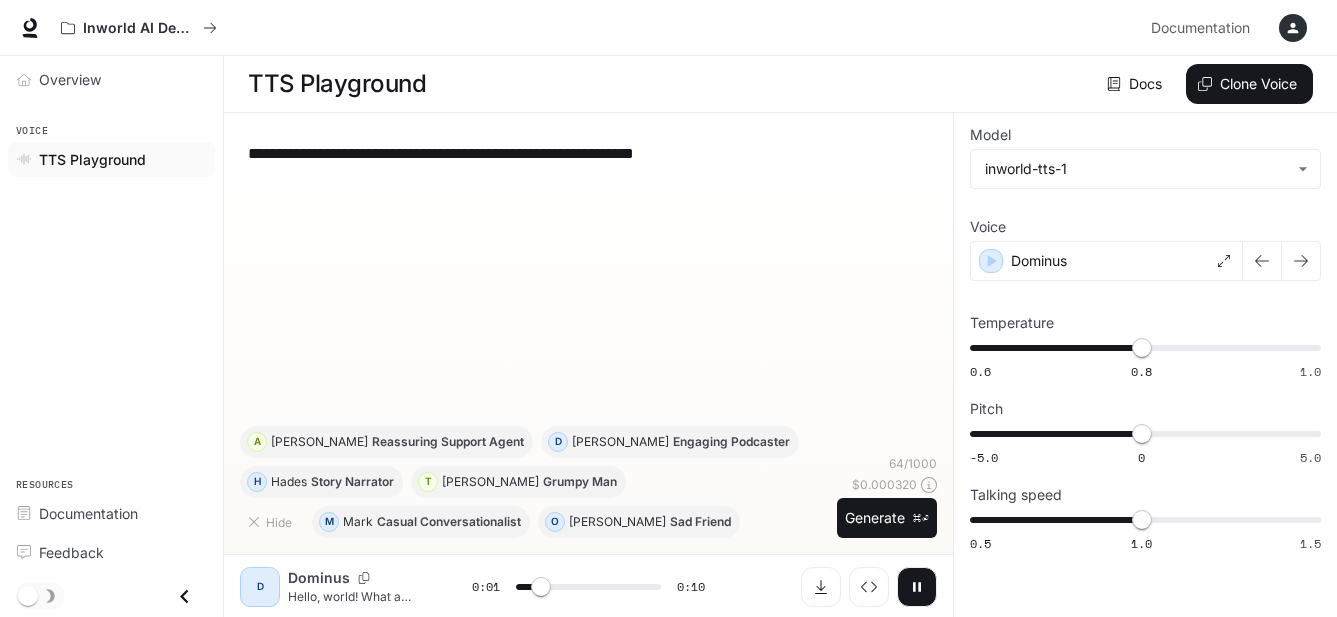 click 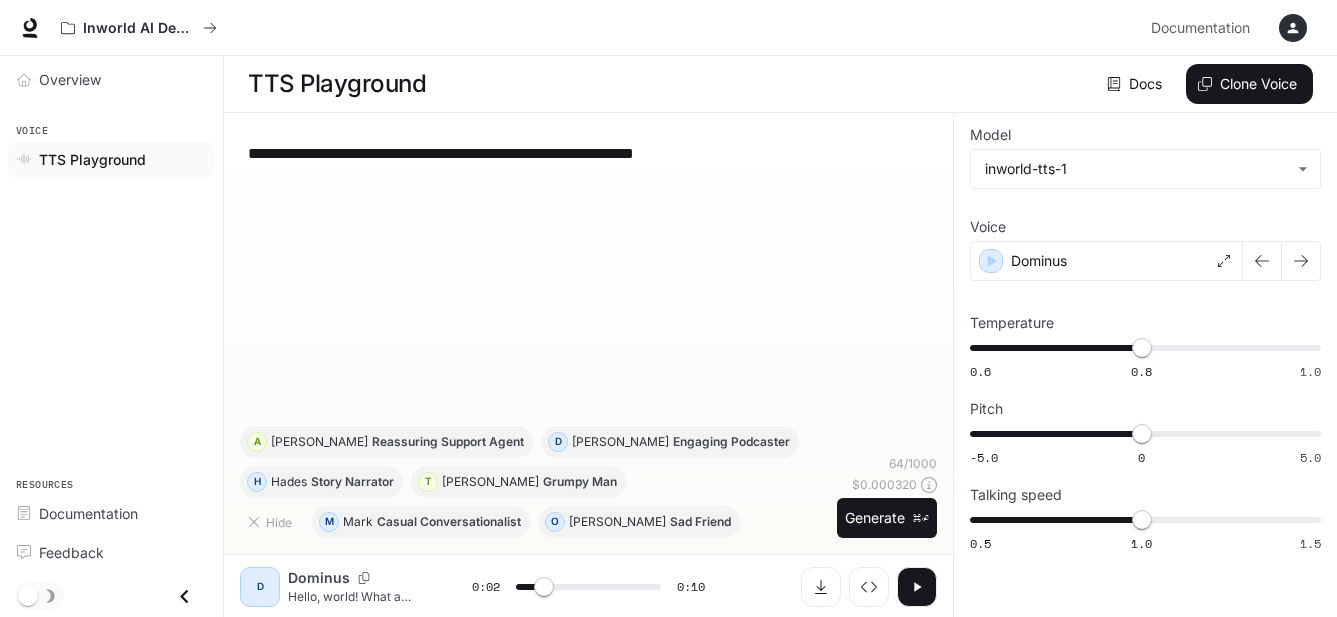 click on "**********" at bounding box center (588, 153) 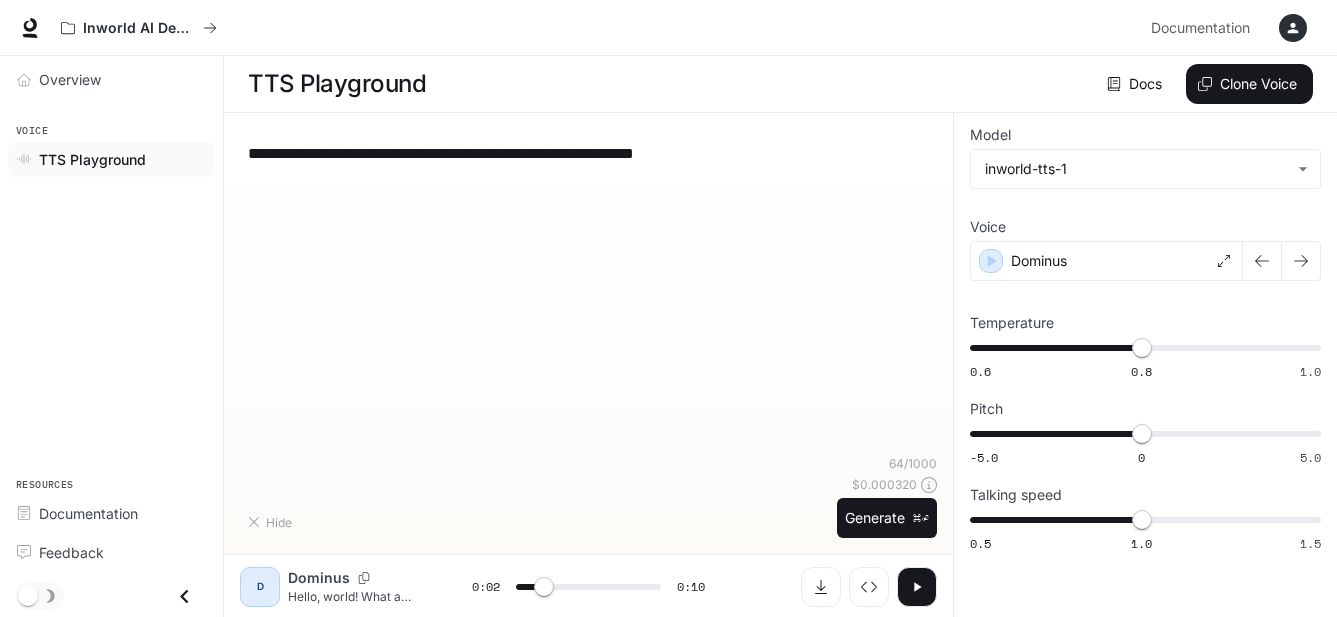 type on "**********" 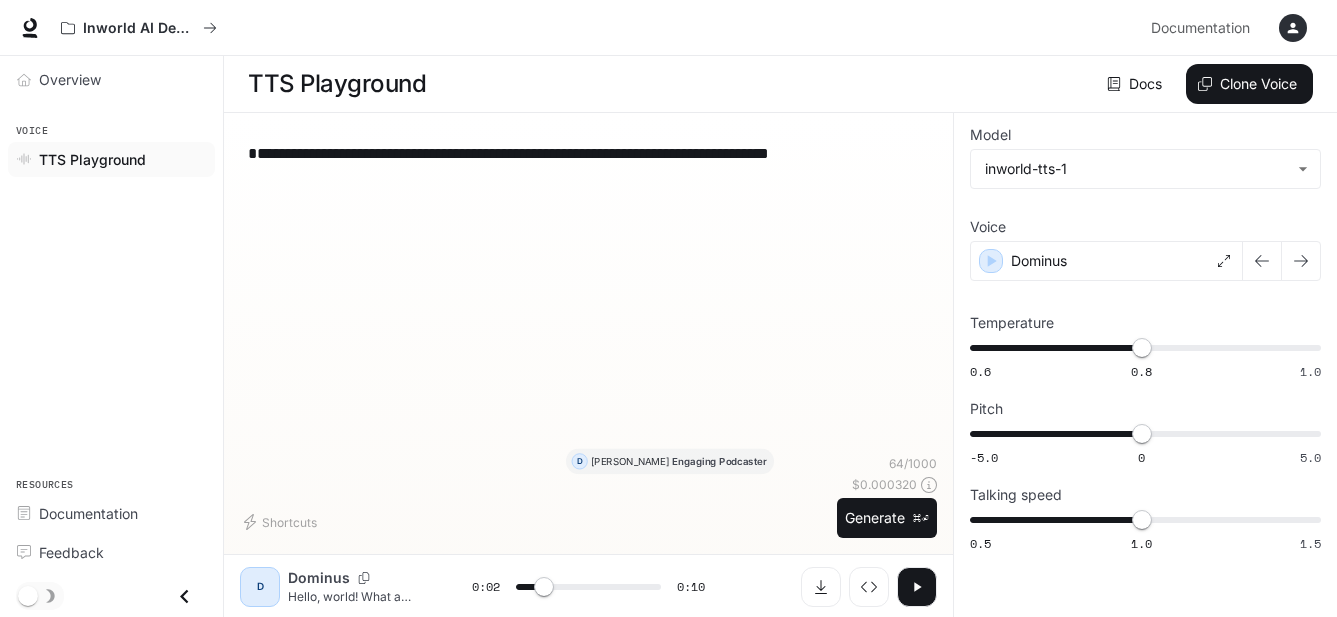 type on "*" 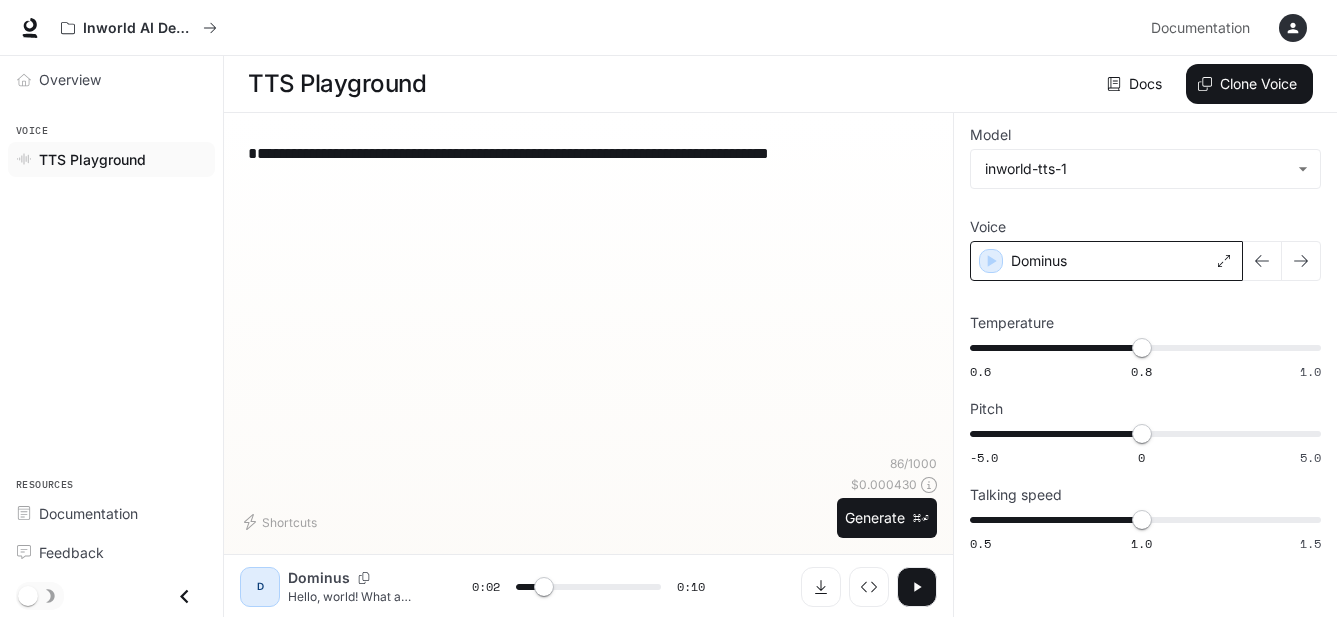 type on "**********" 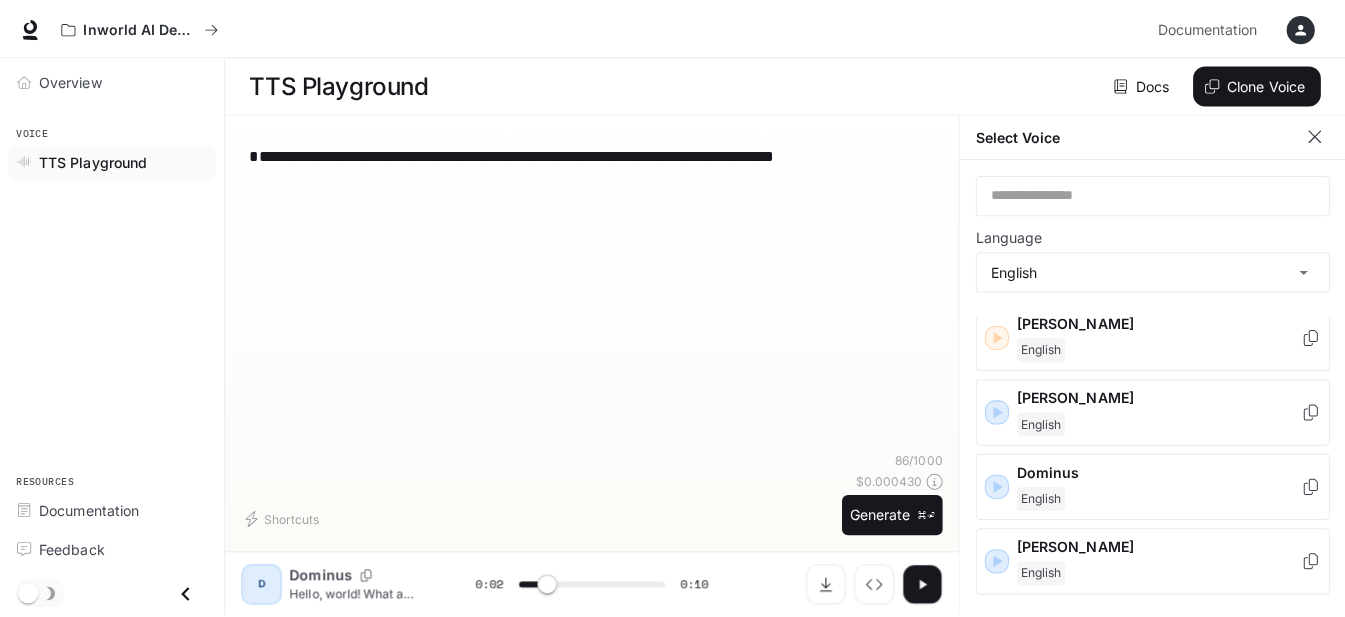 scroll, scrollTop: 251, scrollLeft: 0, axis: vertical 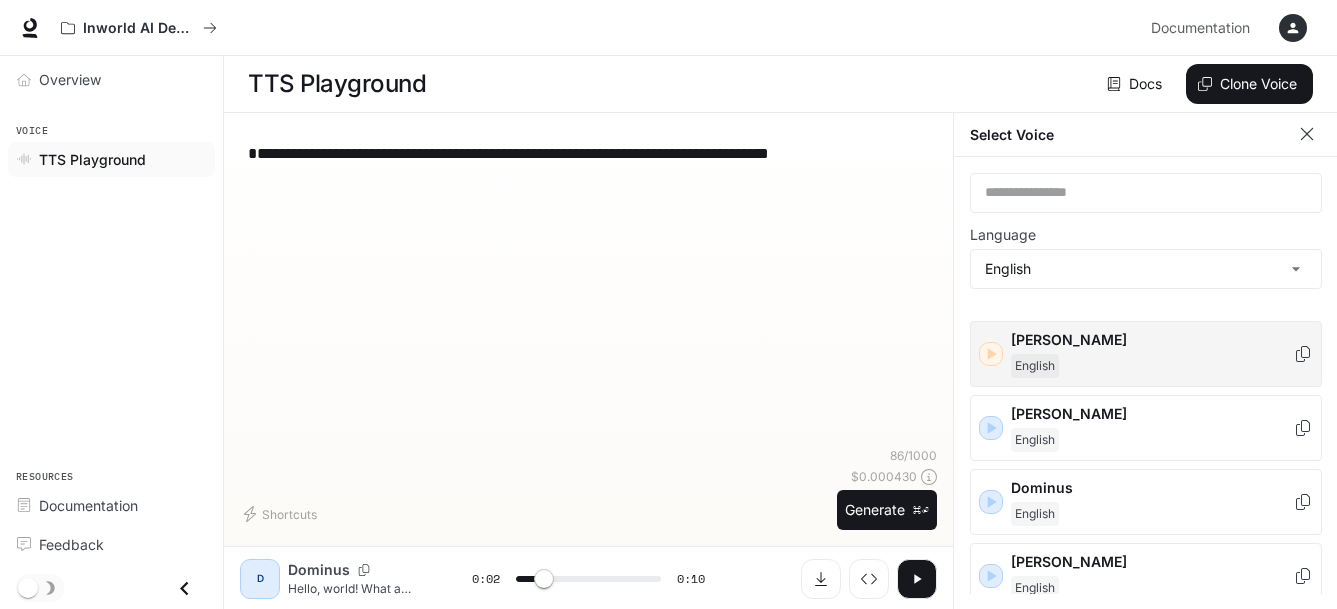 click on "English" at bounding box center (1152, 366) 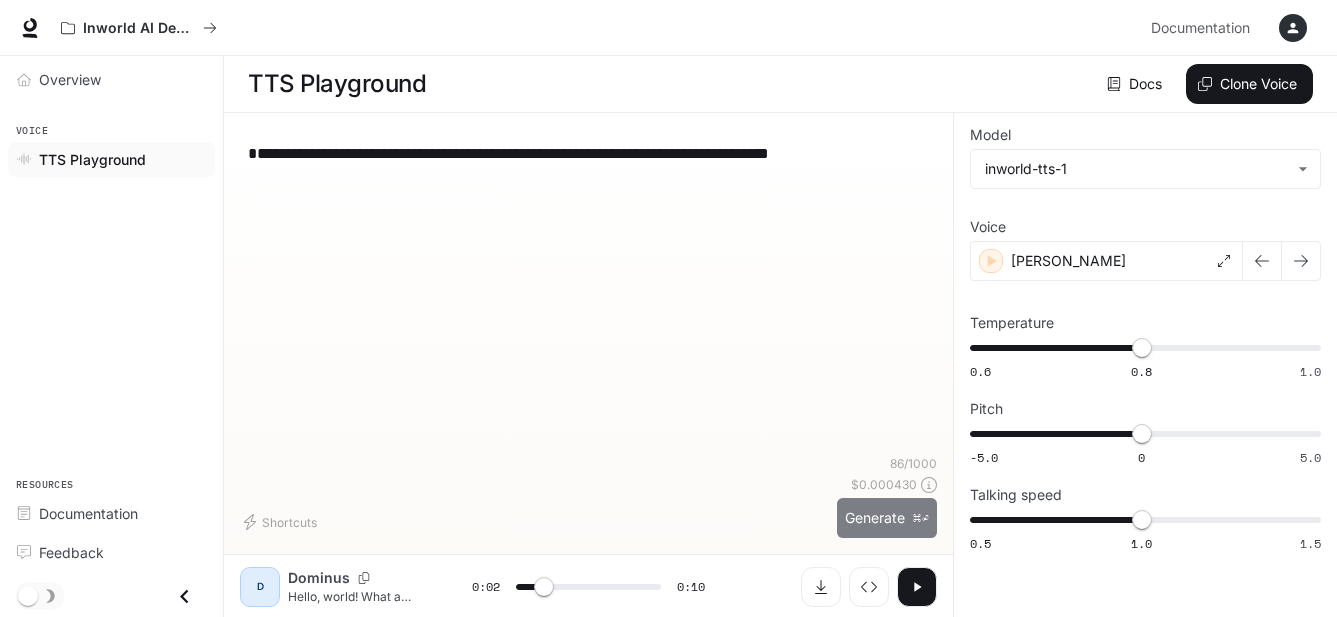 click on "Generate ⌘⏎" at bounding box center [887, 518] 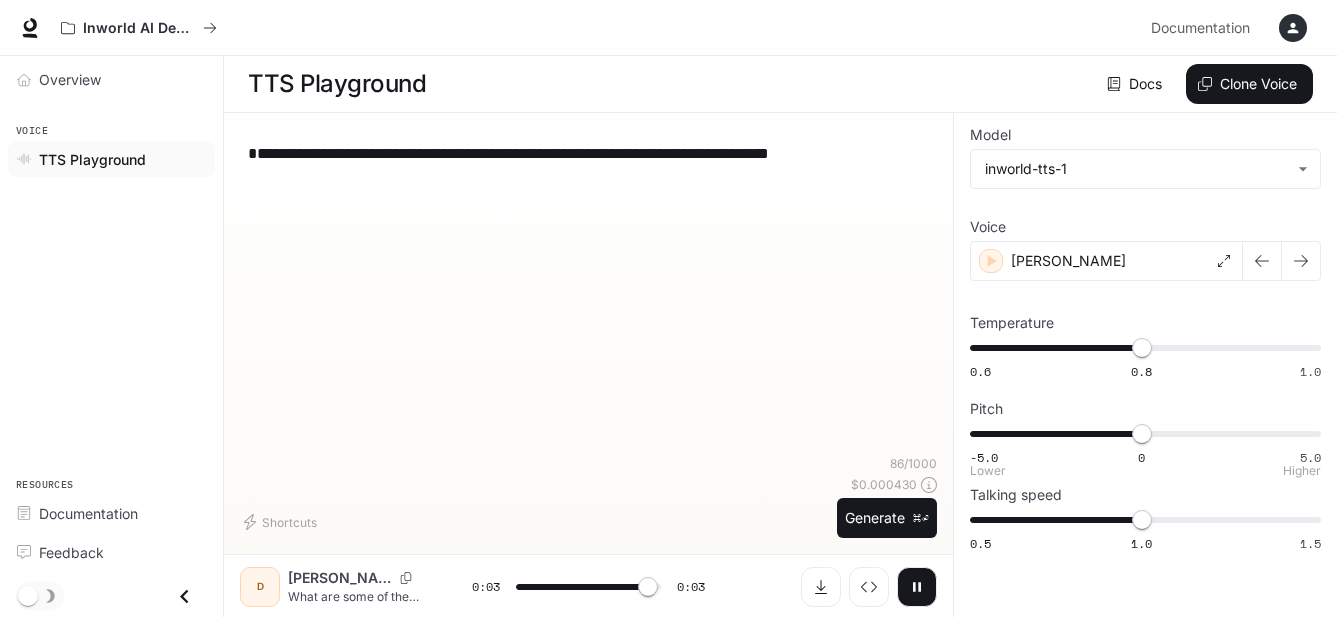 type on "*" 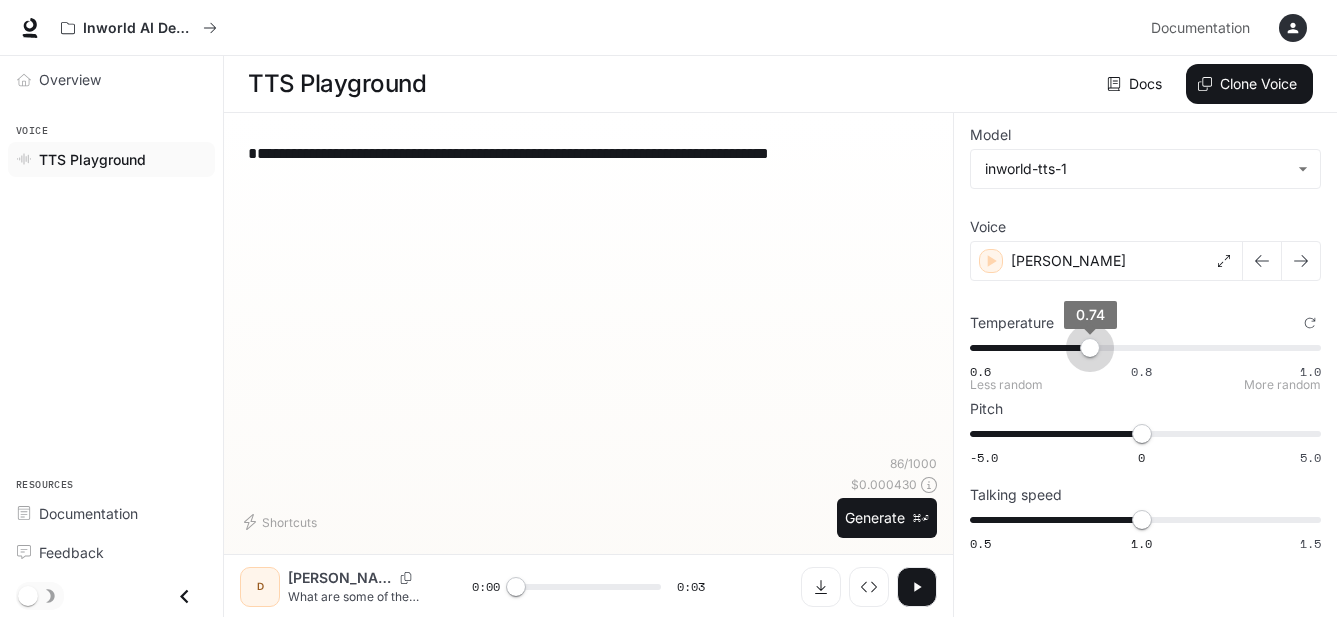 type on "****" 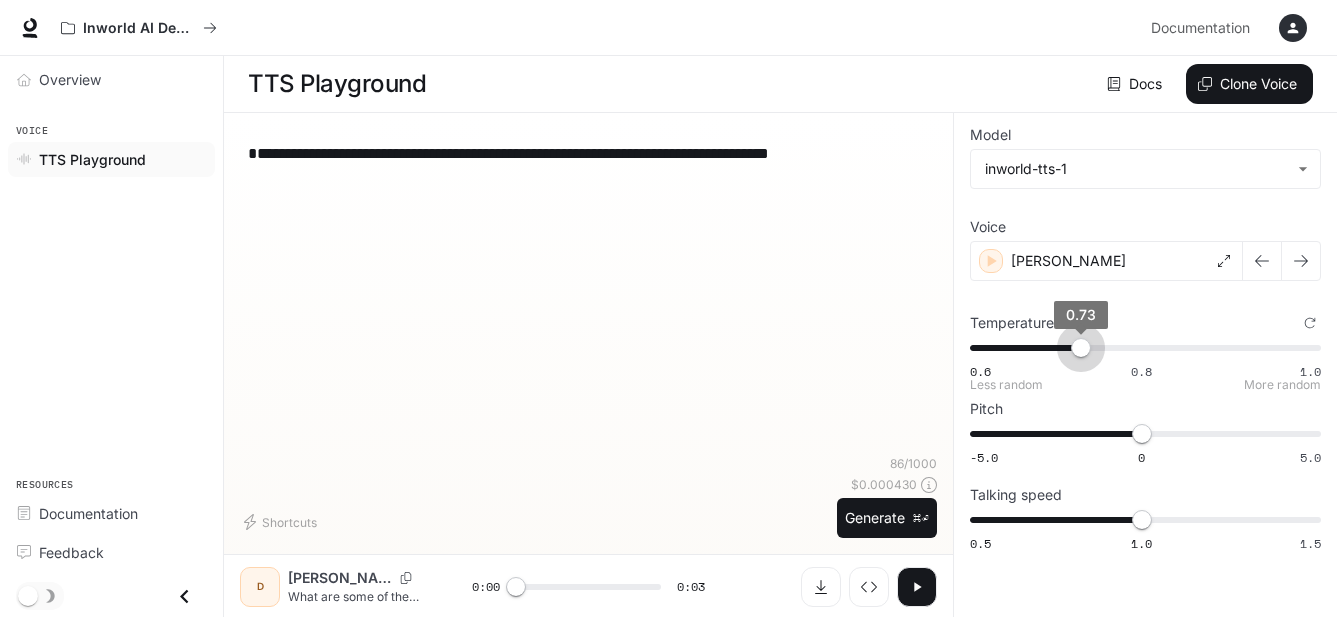 drag, startPoint x: 1149, startPoint y: 350, endPoint x: 1078, endPoint y: 355, distance: 71.17584 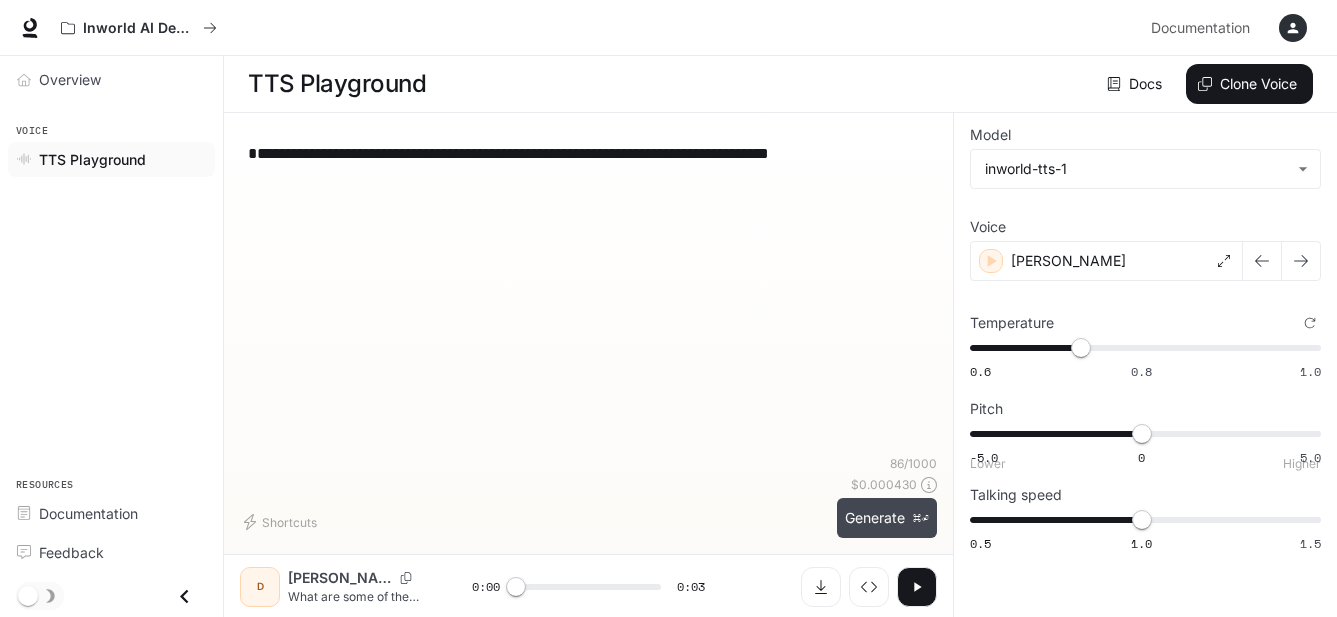 click on "Generate ⌘⏎" at bounding box center (887, 518) 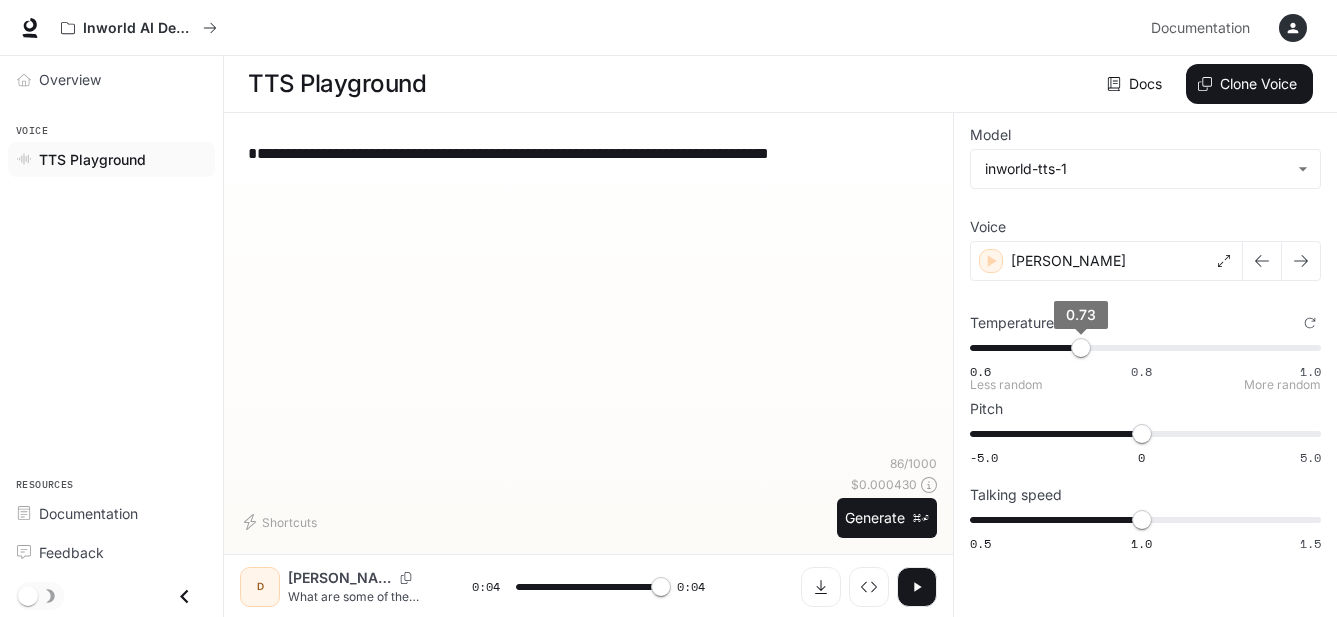 type on "*" 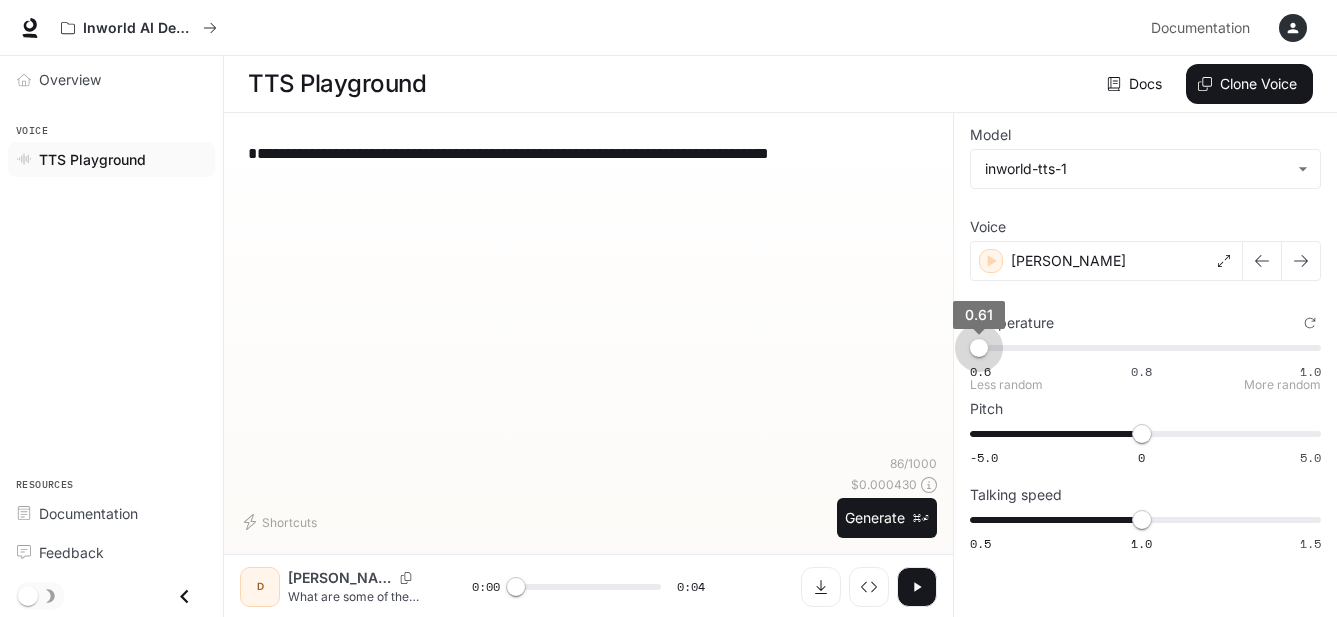 type on "****" 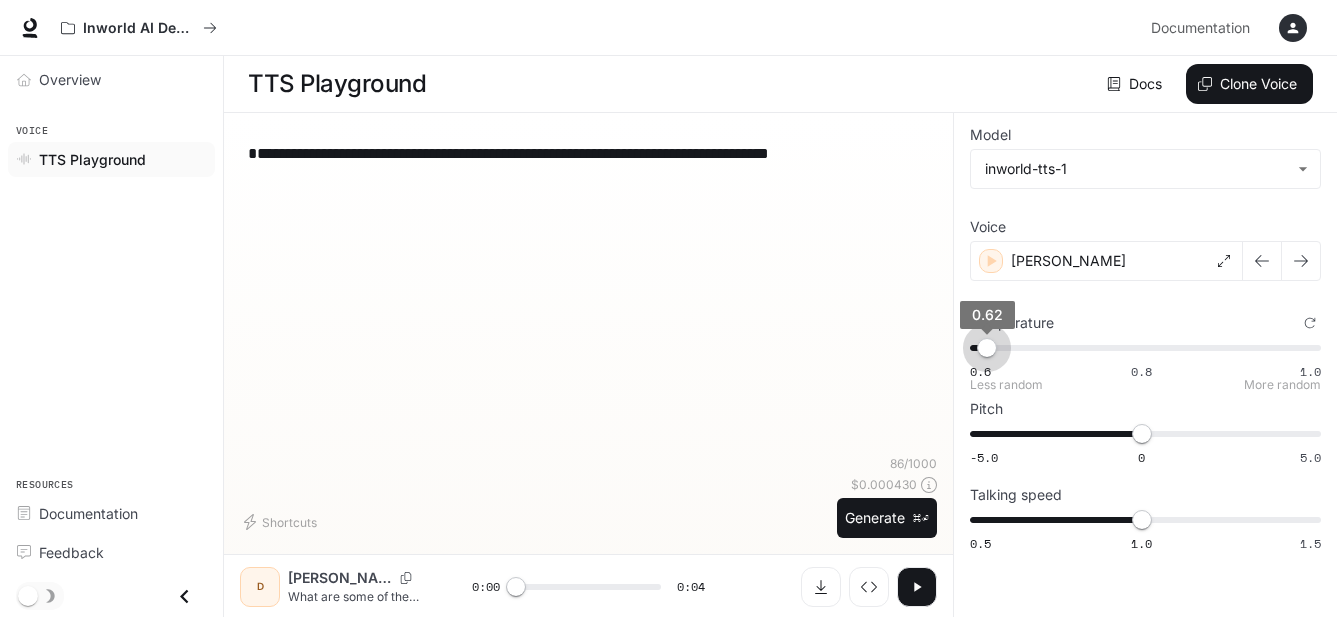 drag, startPoint x: 1086, startPoint y: 345, endPoint x: 988, endPoint y: 349, distance: 98.0816 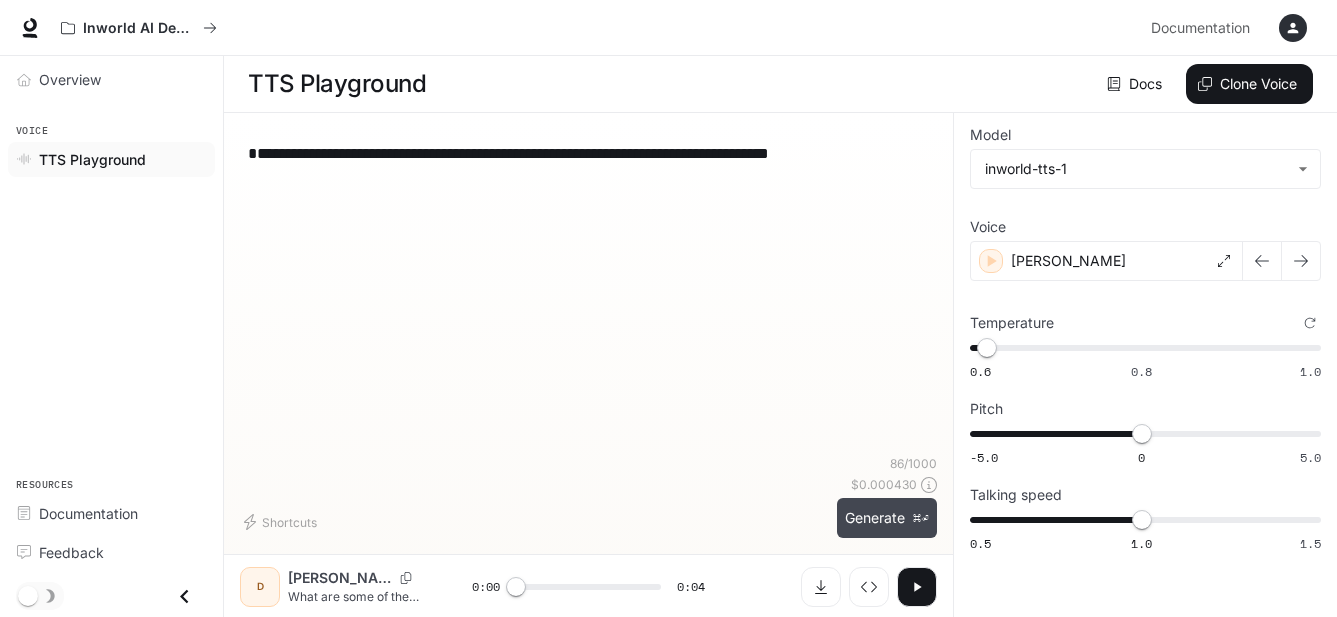 click on "Generate ⌘⏎" at bounding box center [887, 518] 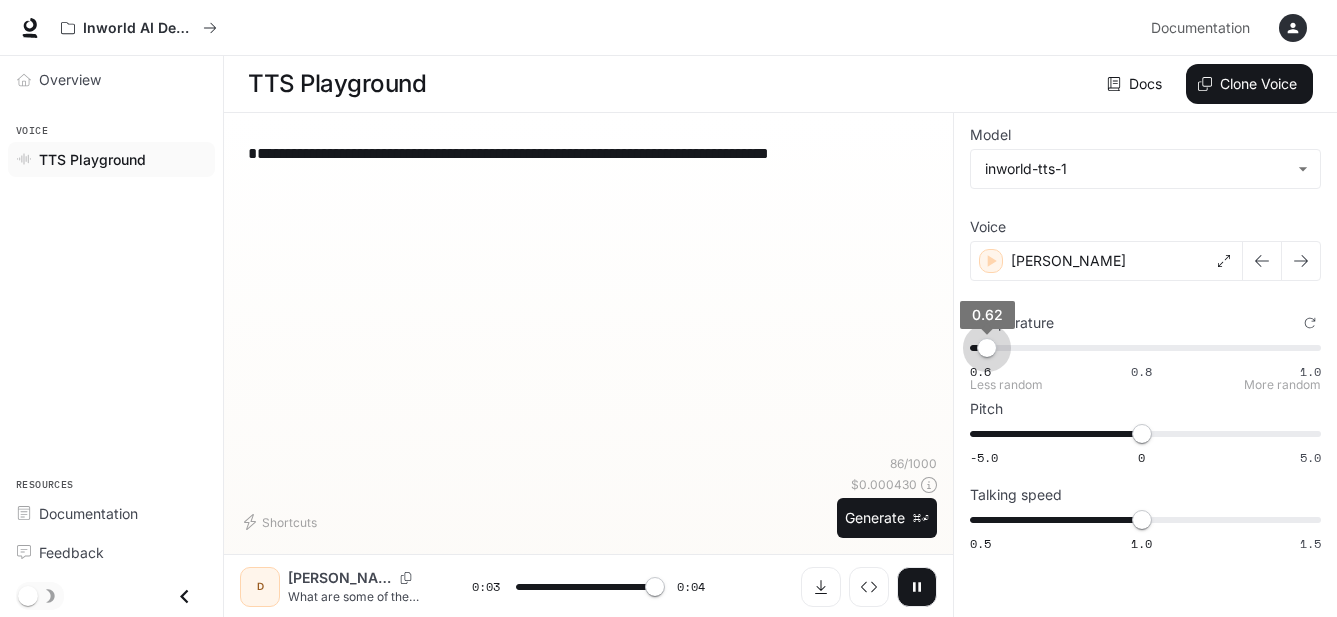 type on "*" 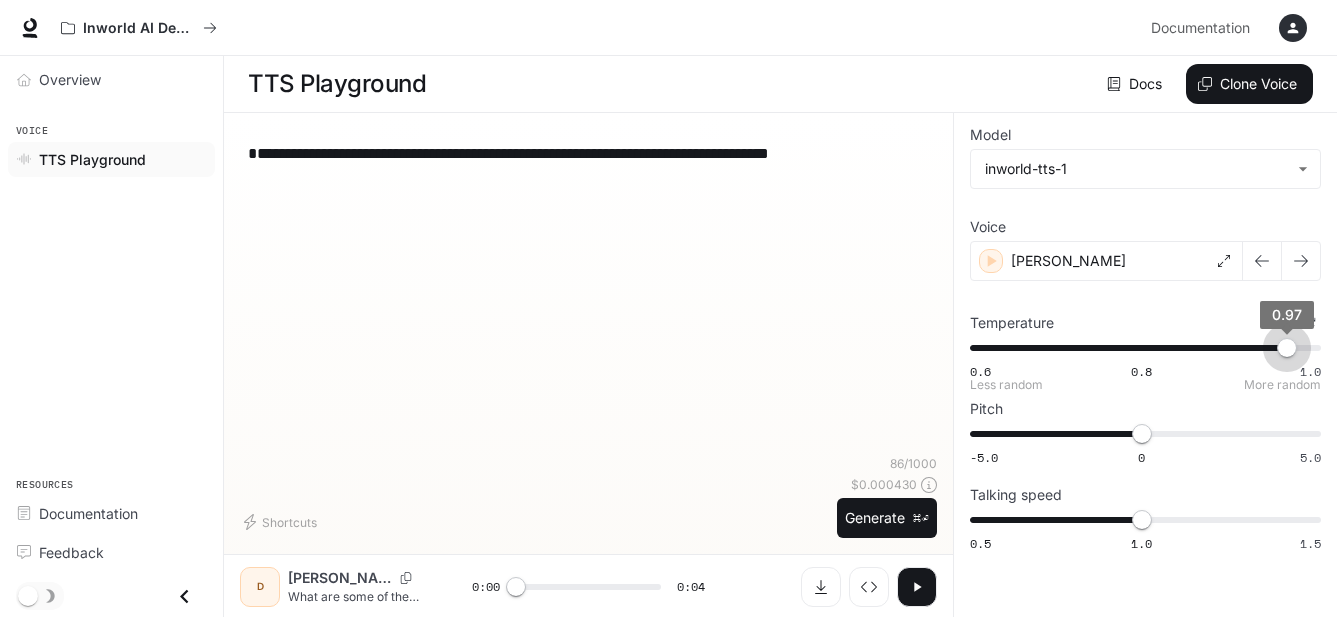 type on "*" 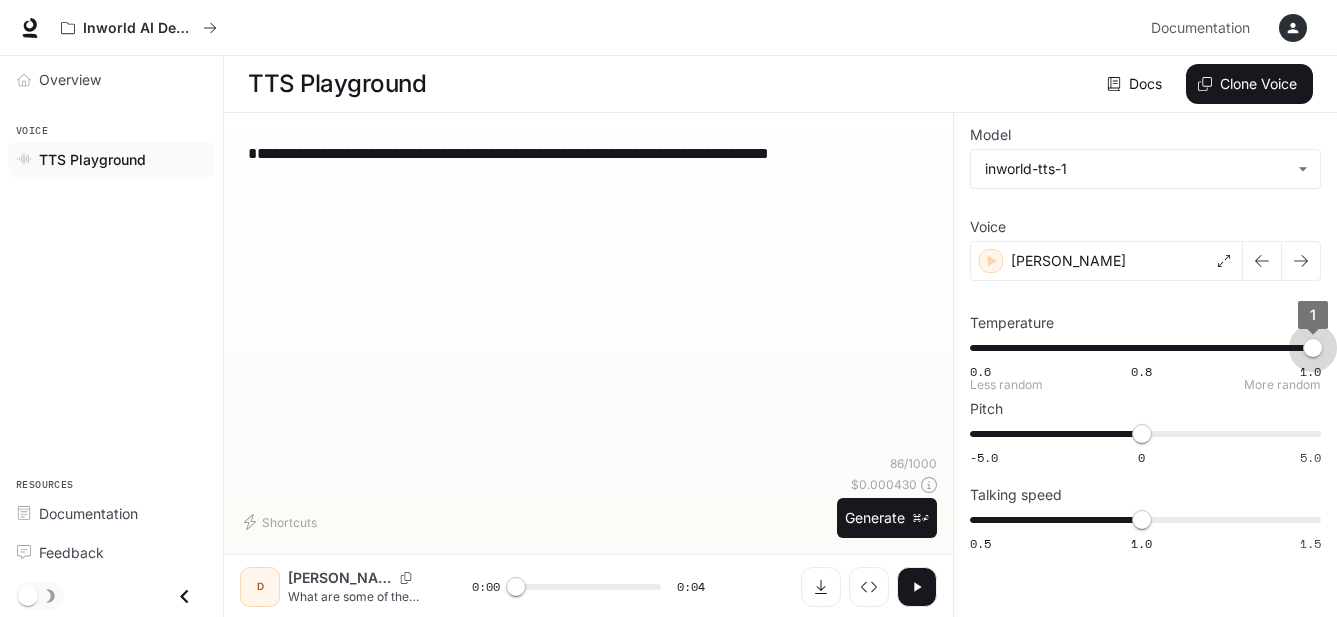 drag, startPoint x: 990, startPoint y: 345, endPoint x: 1314, endPoint y: 348, distance: 324.0139 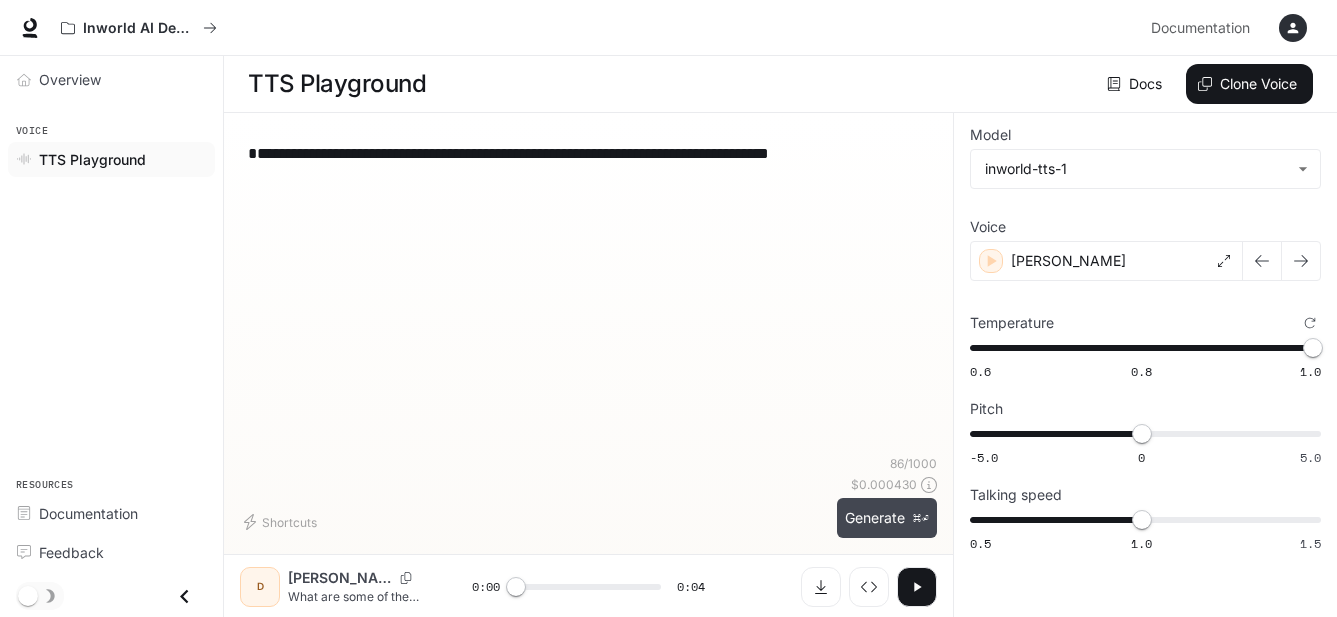 click on "Generate ⌘⏎" at bounding box center [887, 518] 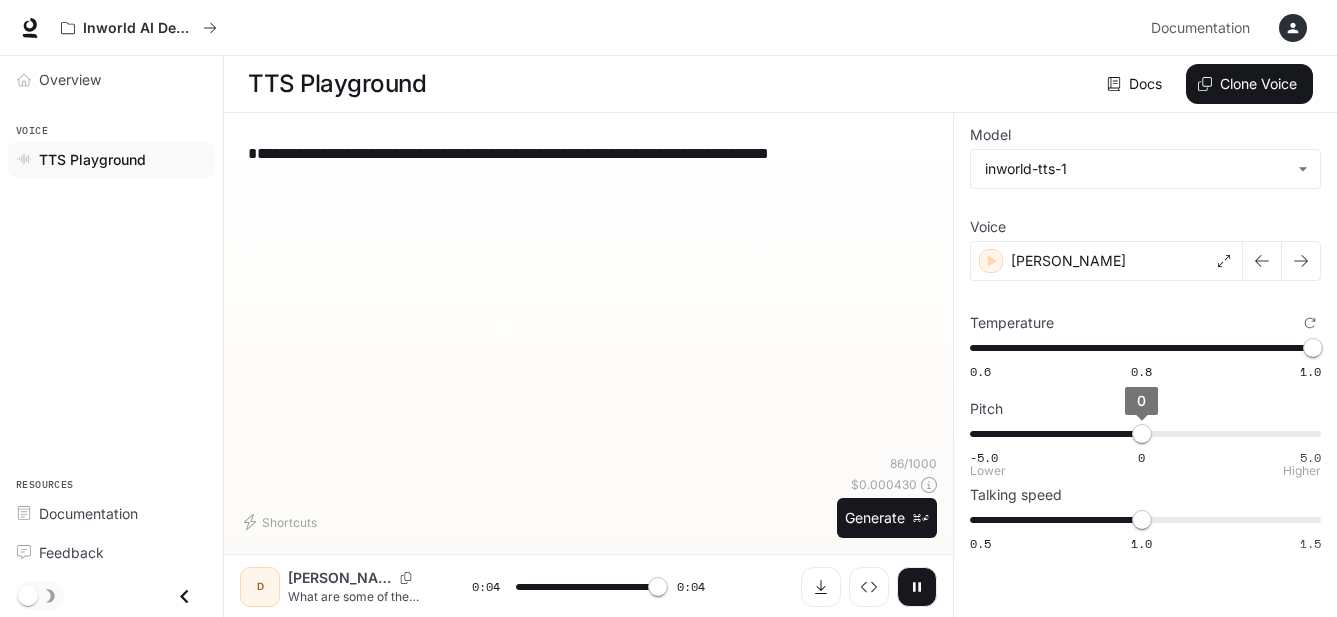 type on "*" 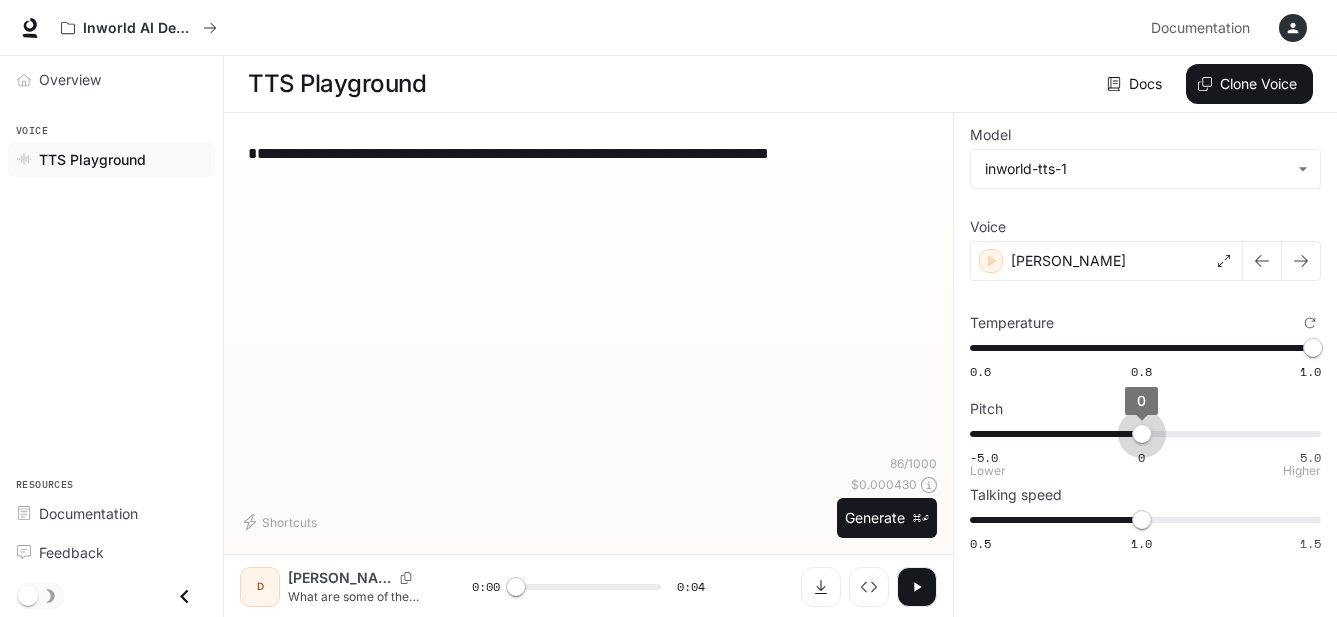 type on "****" 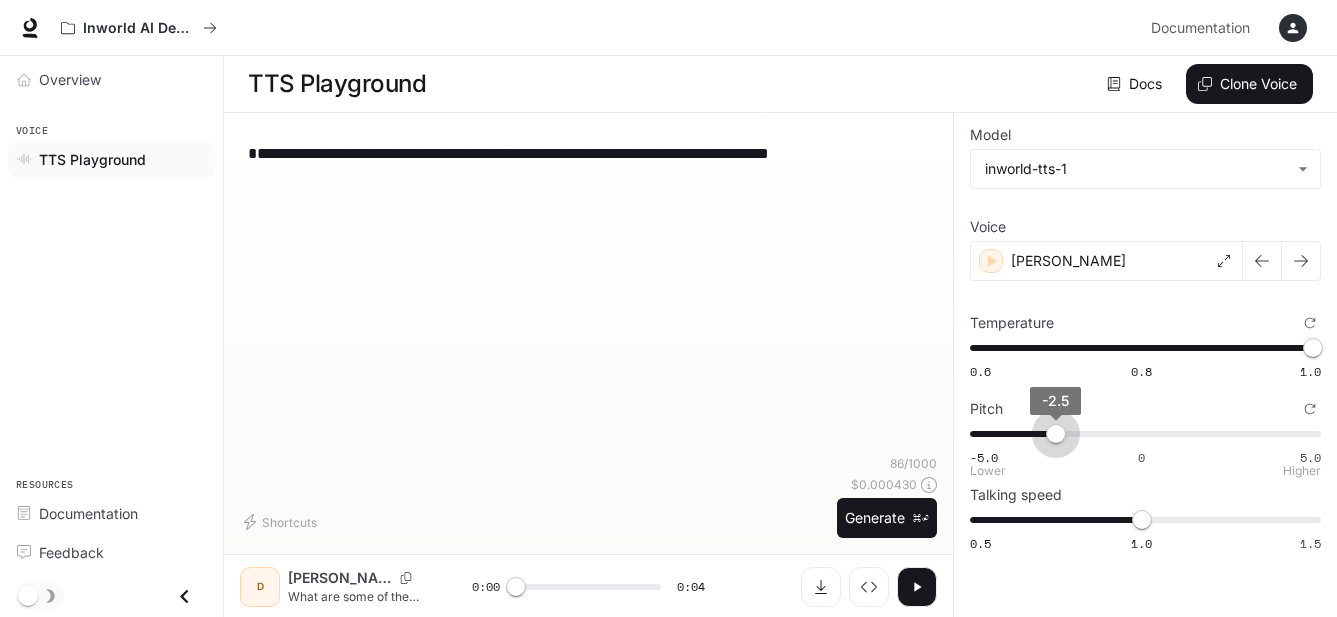 drag, startPoint x: 1140, startPoint y: 432, endPoint x: 1056, endPoint y: 430, distance: 84.0238 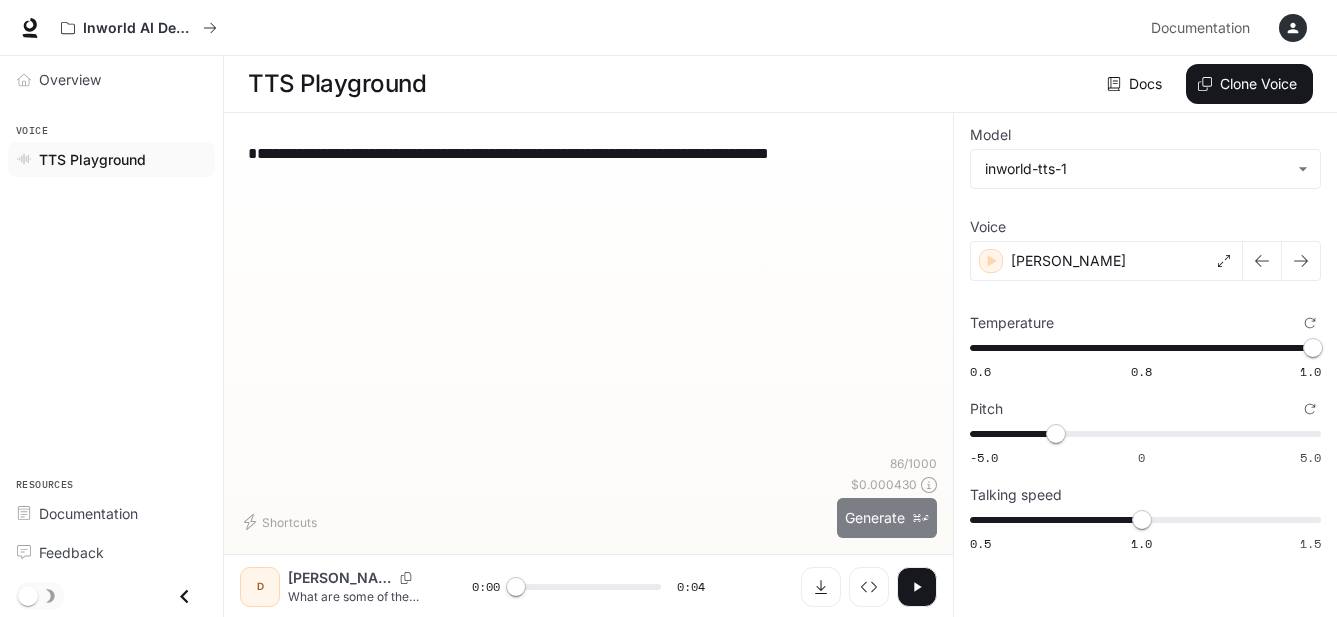 click on "Generate ⌘⏎" at bounding box center (887, 518) 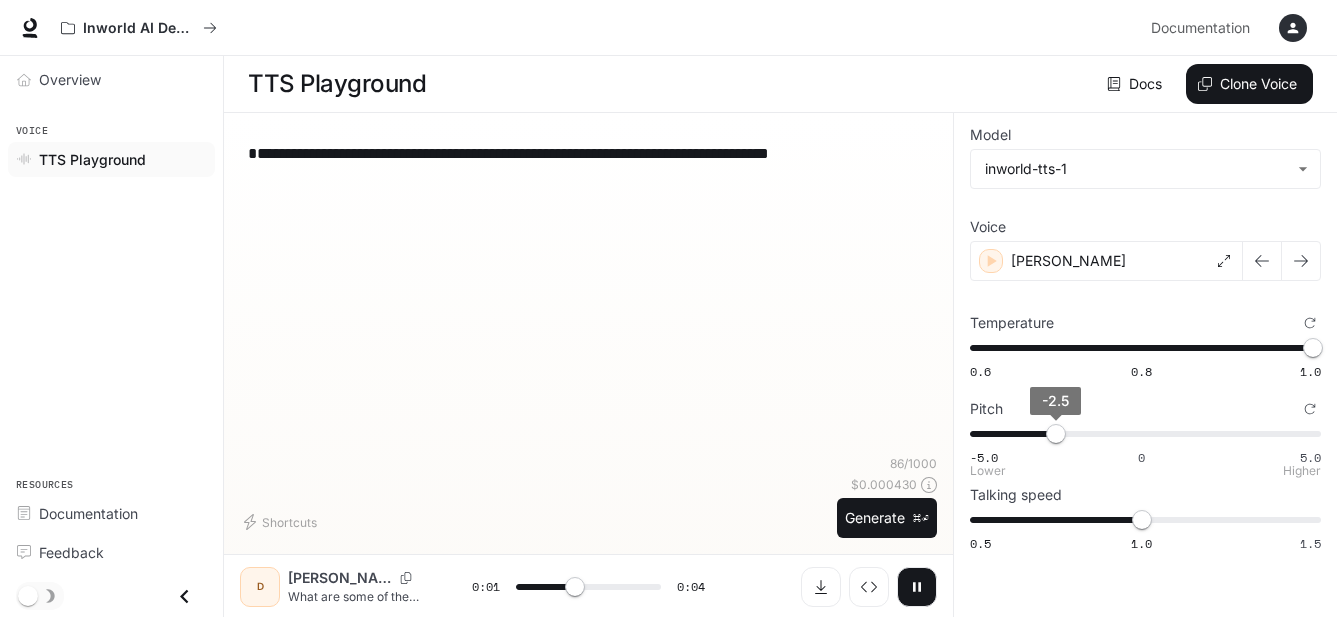 type on "*" 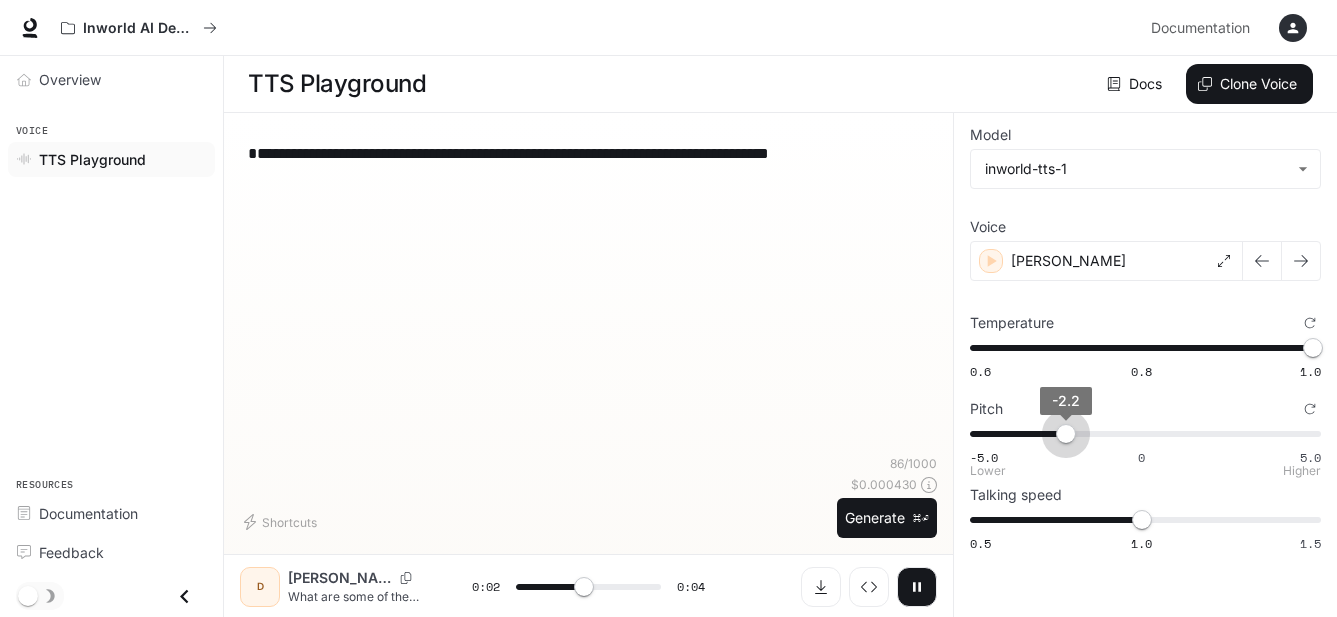 type on "***" 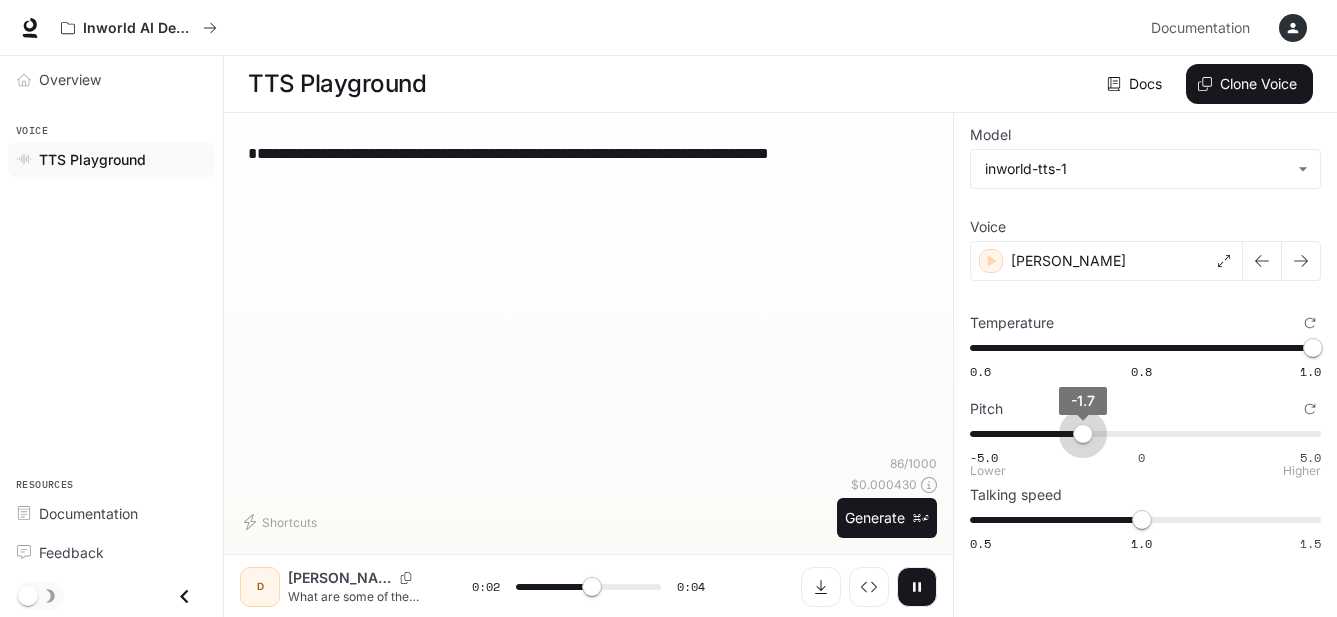 type on "***" 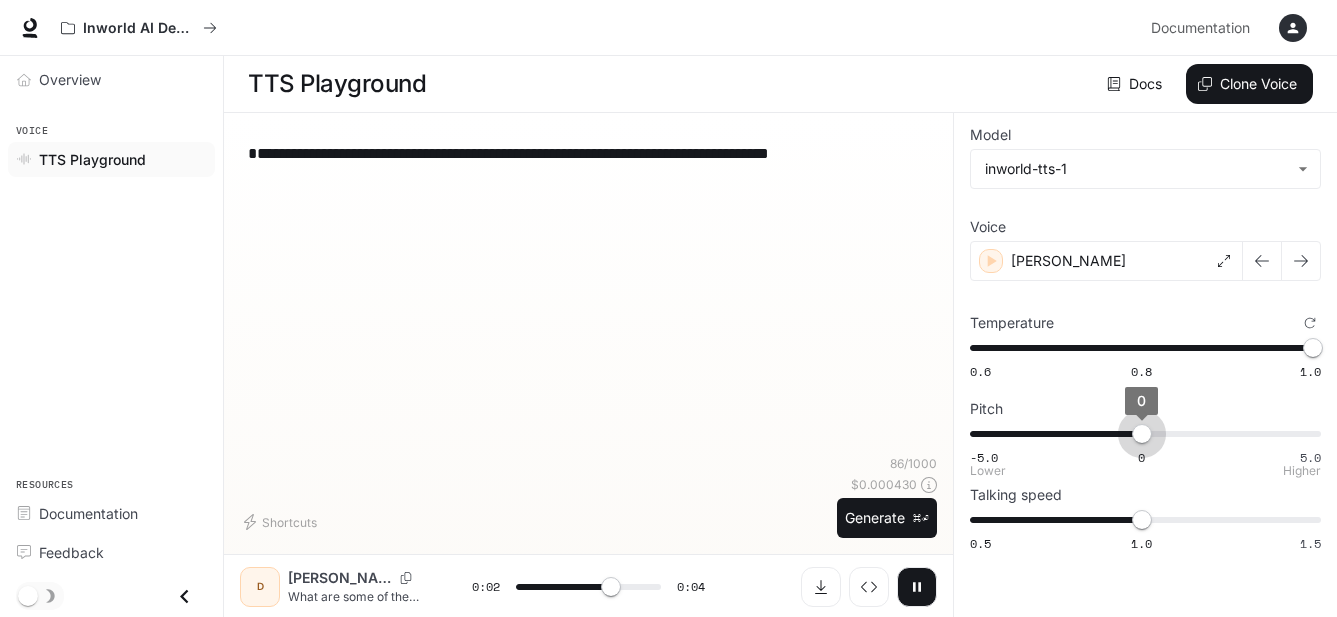 drag, startPoint x: 1065, startPoint y: 432, endPoint x: 1143, endPoint y: 443, distance: 78.77182 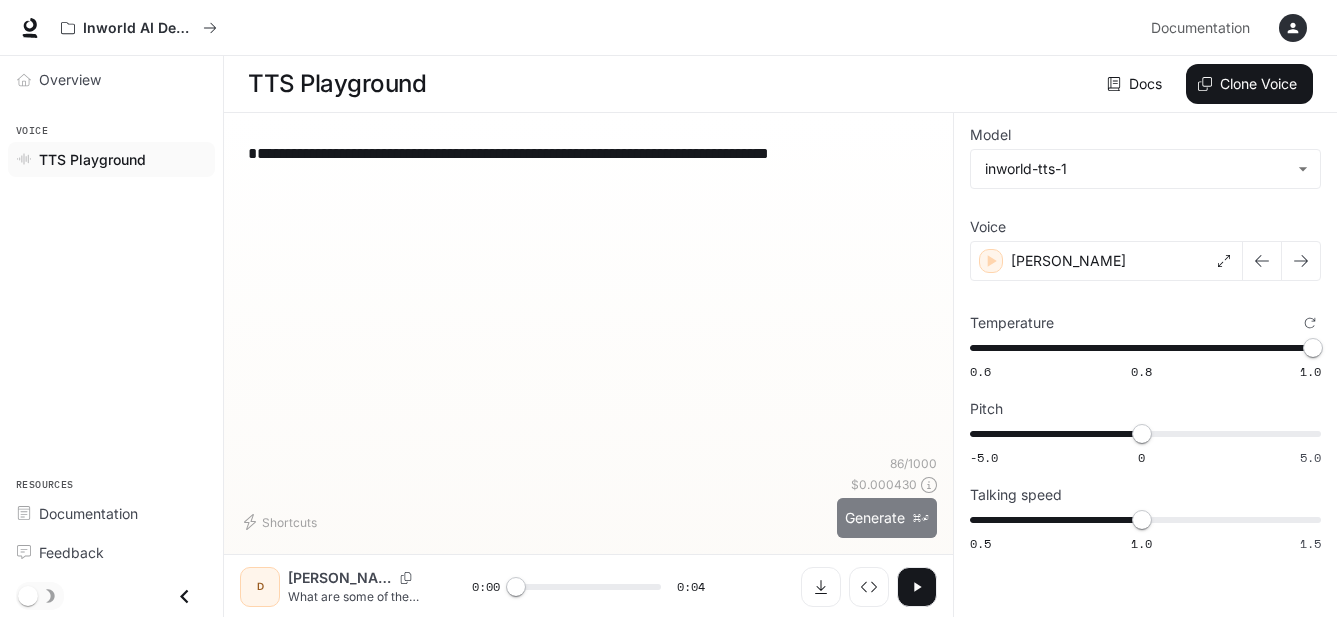 click on "Generate ⌘⏎" at bounding box center [887, 518] 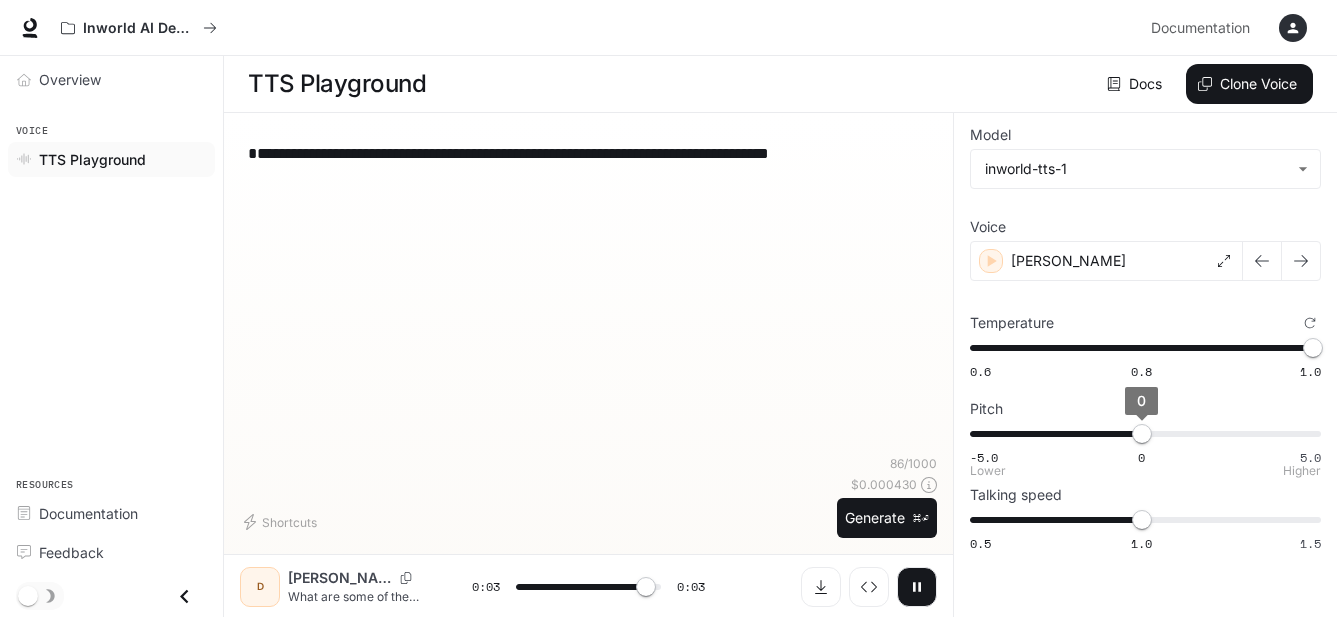 type on "***" 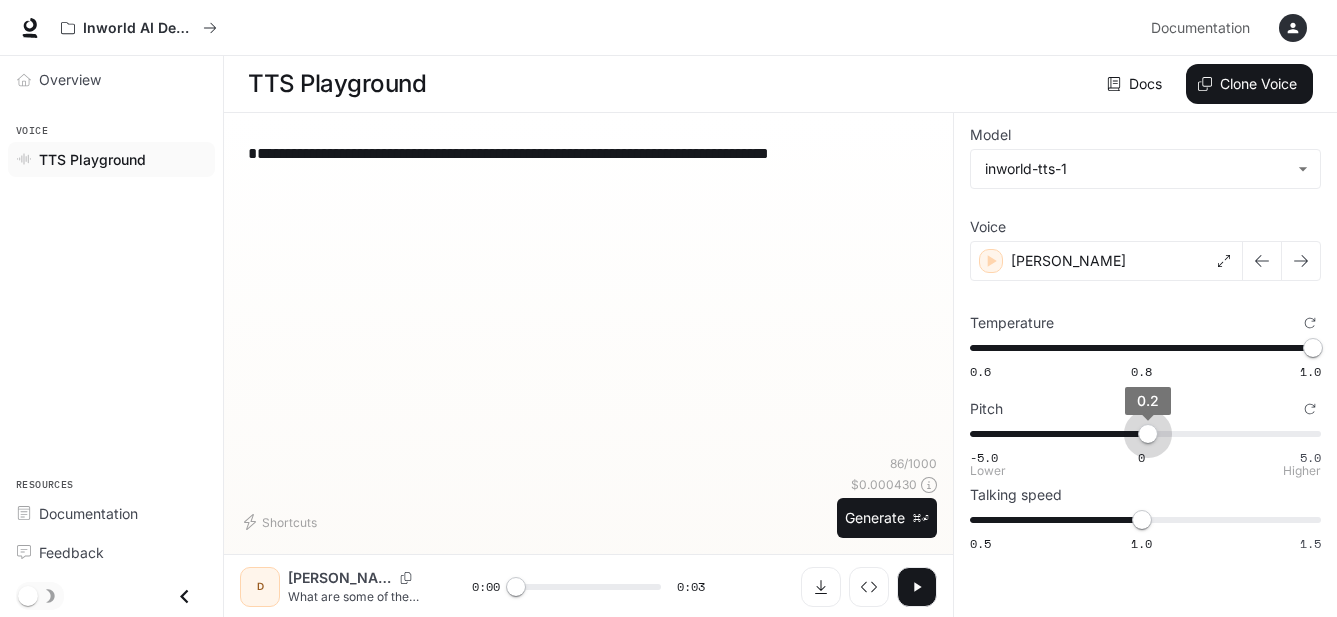 type on "***" 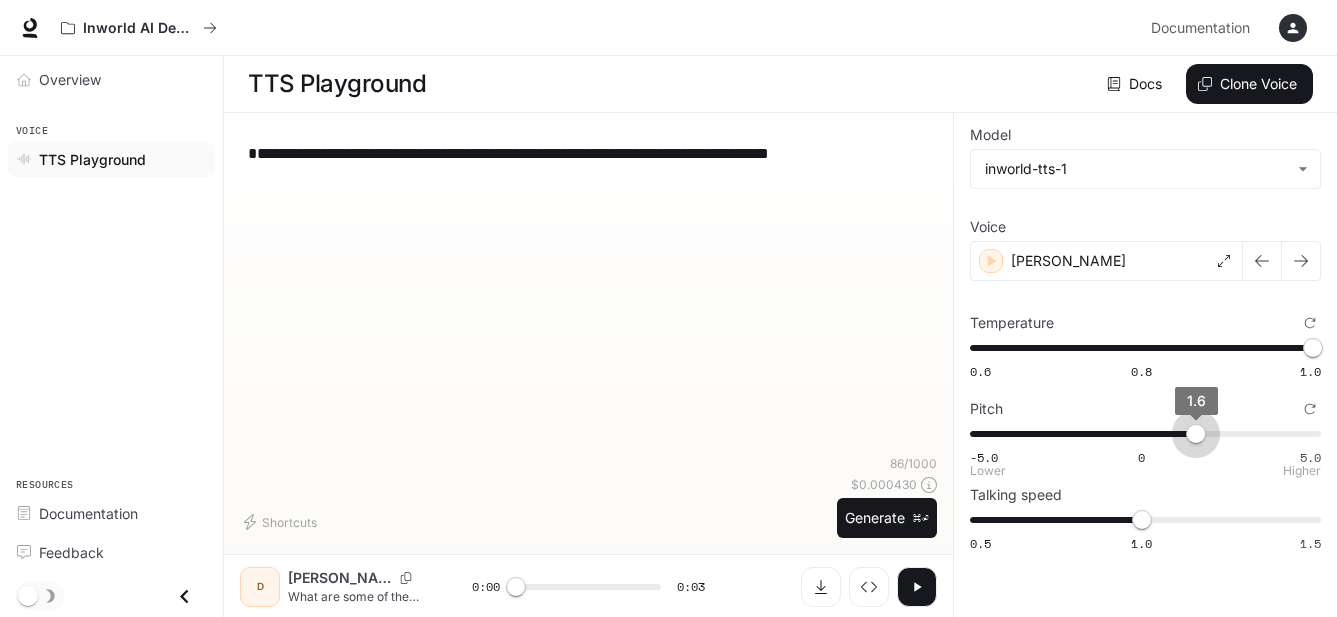 drag, startPoint x: 1147, startPoint y: 434, endPoint x: 1197, endPoint y: 448, distance: 51.92302 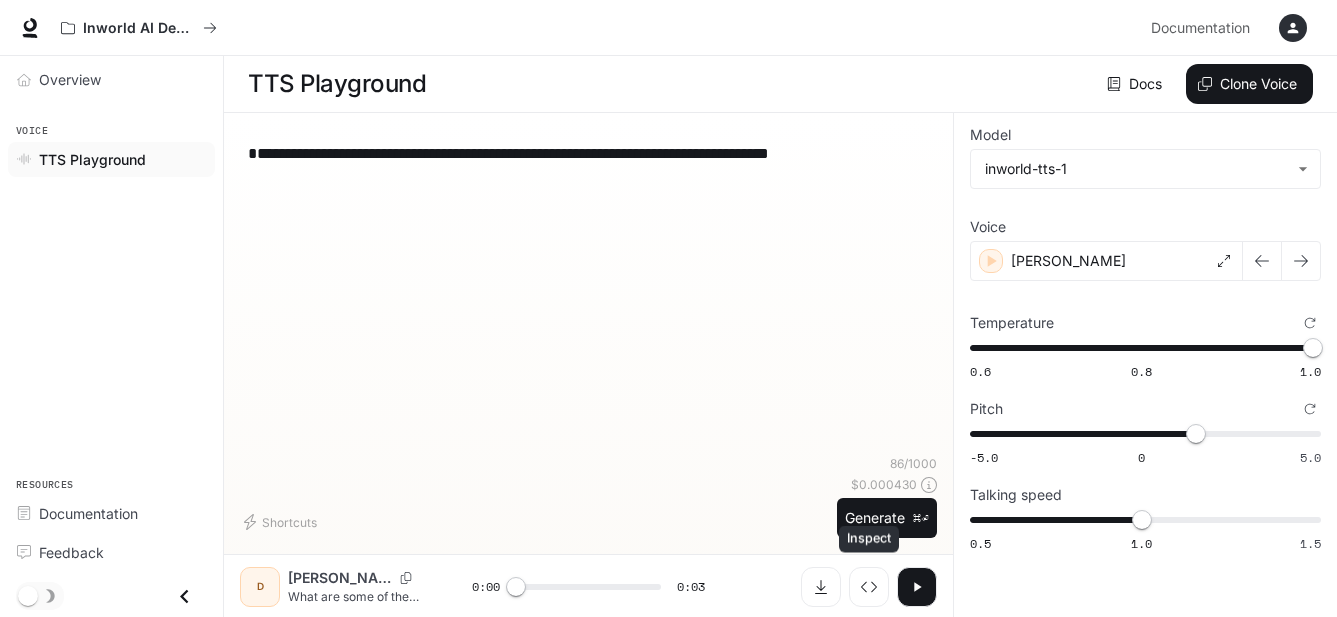 click on "Inspect" at bounding box center [869, 545] 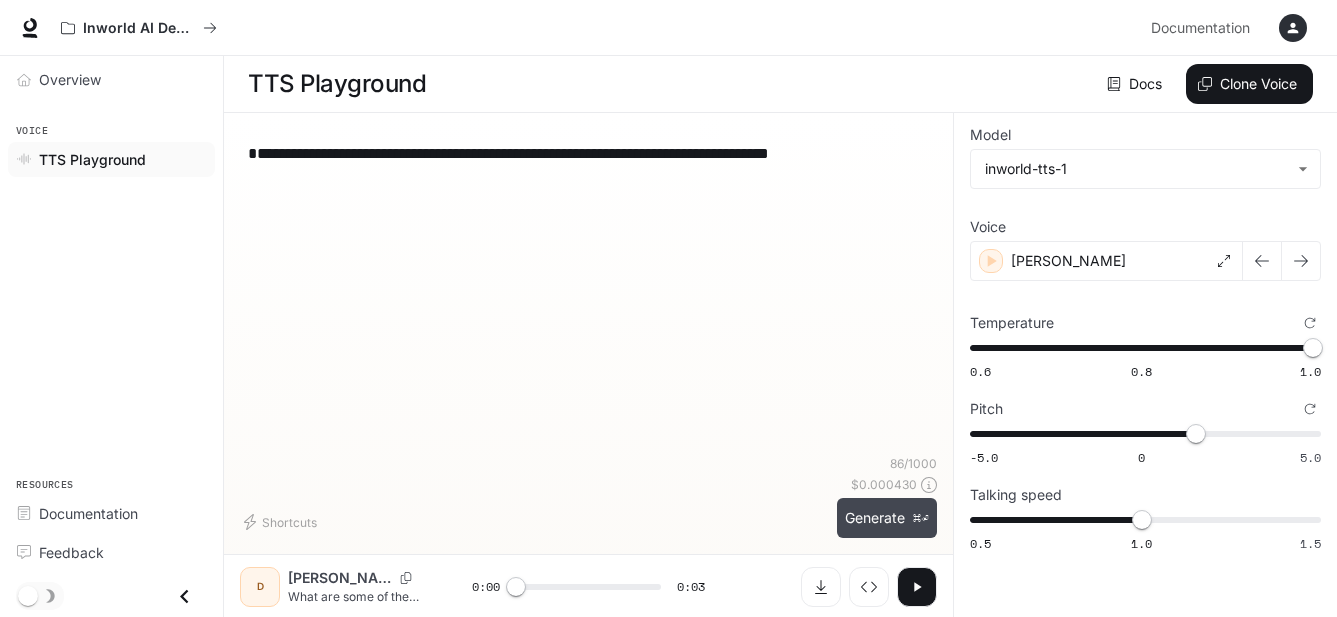 click on "Generate ⌘⏎" at bounding box center [887, 518] 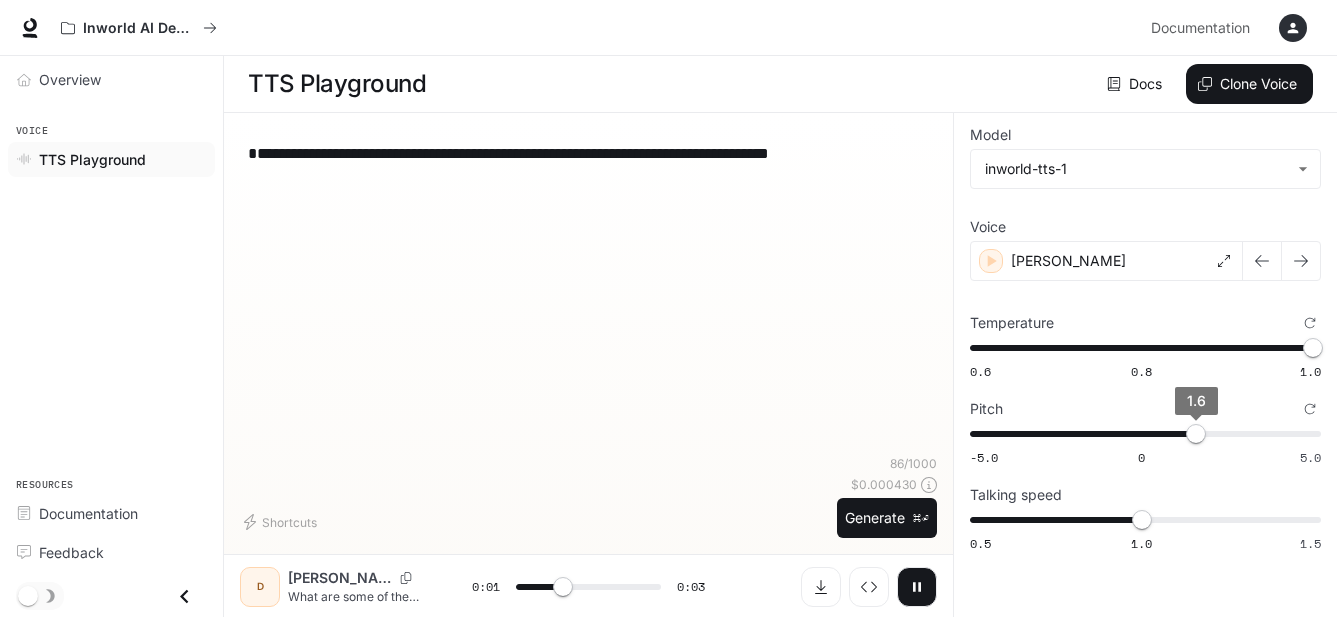 type on "***" 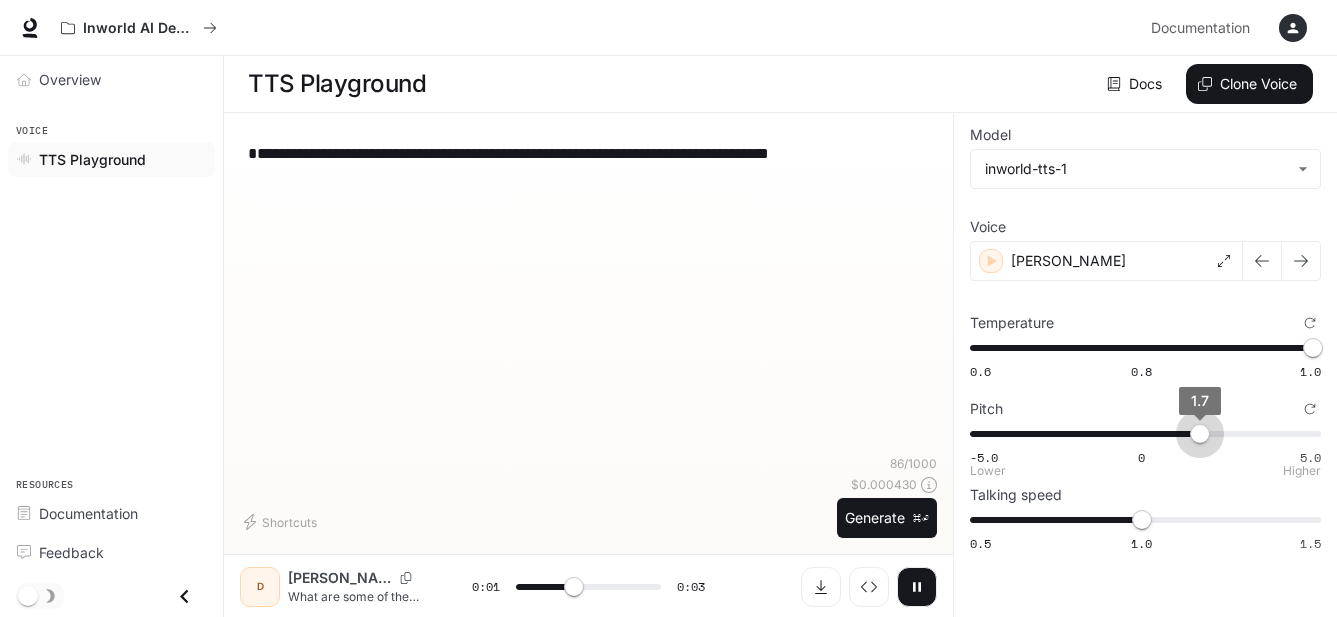 type on "***" 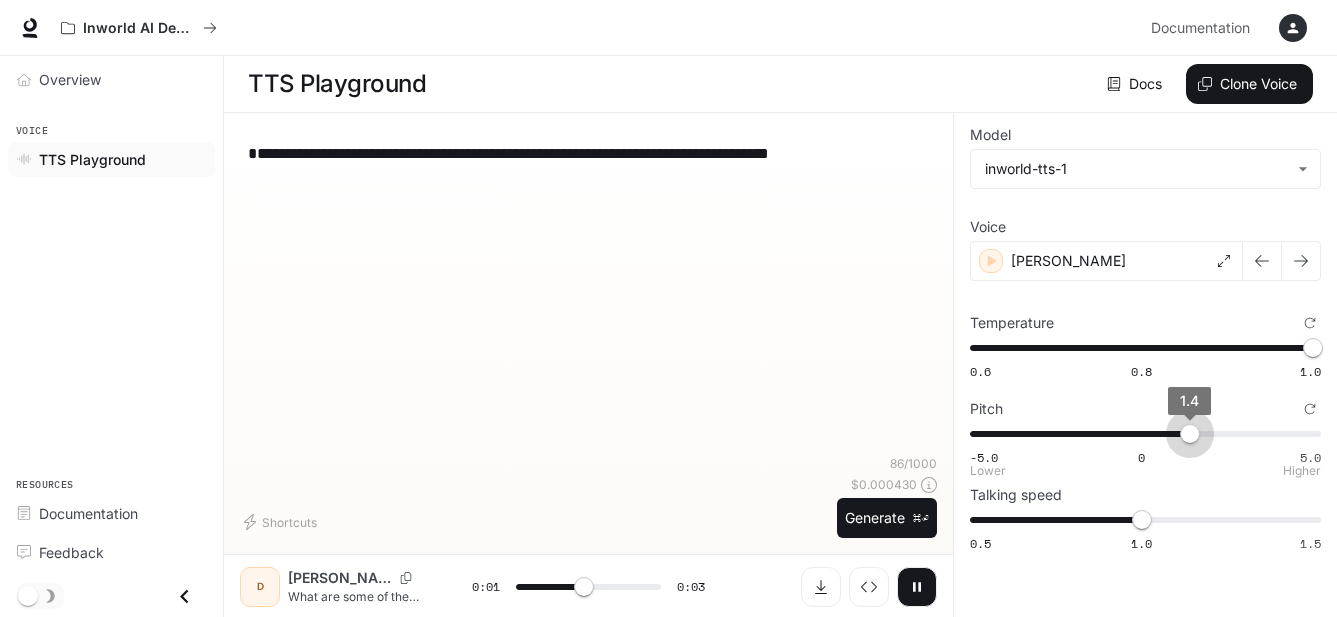 type on "***" 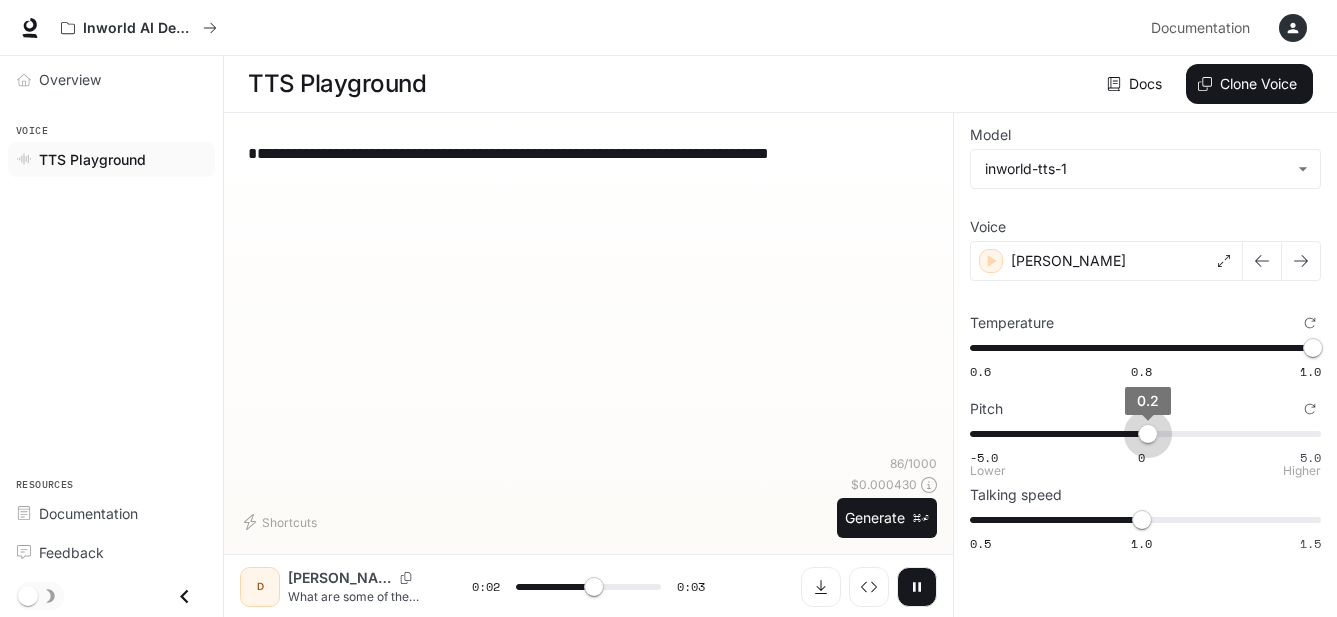 type on "***" 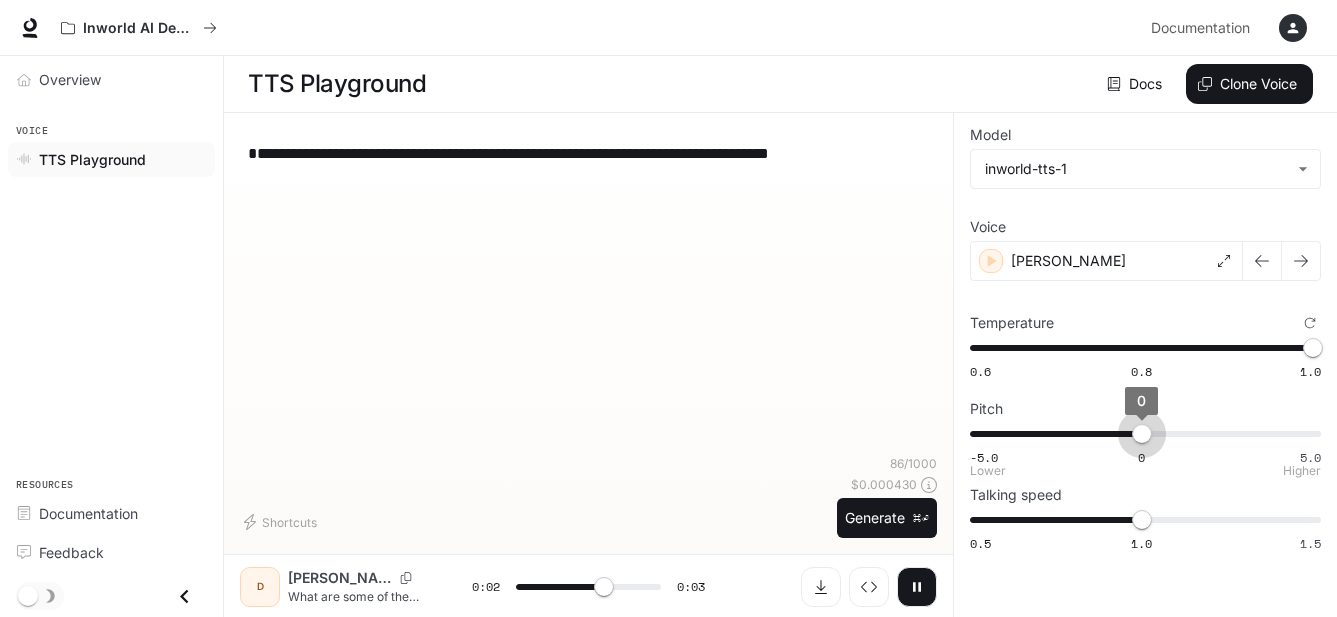 drag, startPoint x: 1200, startPoint y: 430, endPoint x: 1140, endPoint y: 434, distance: 60.133186 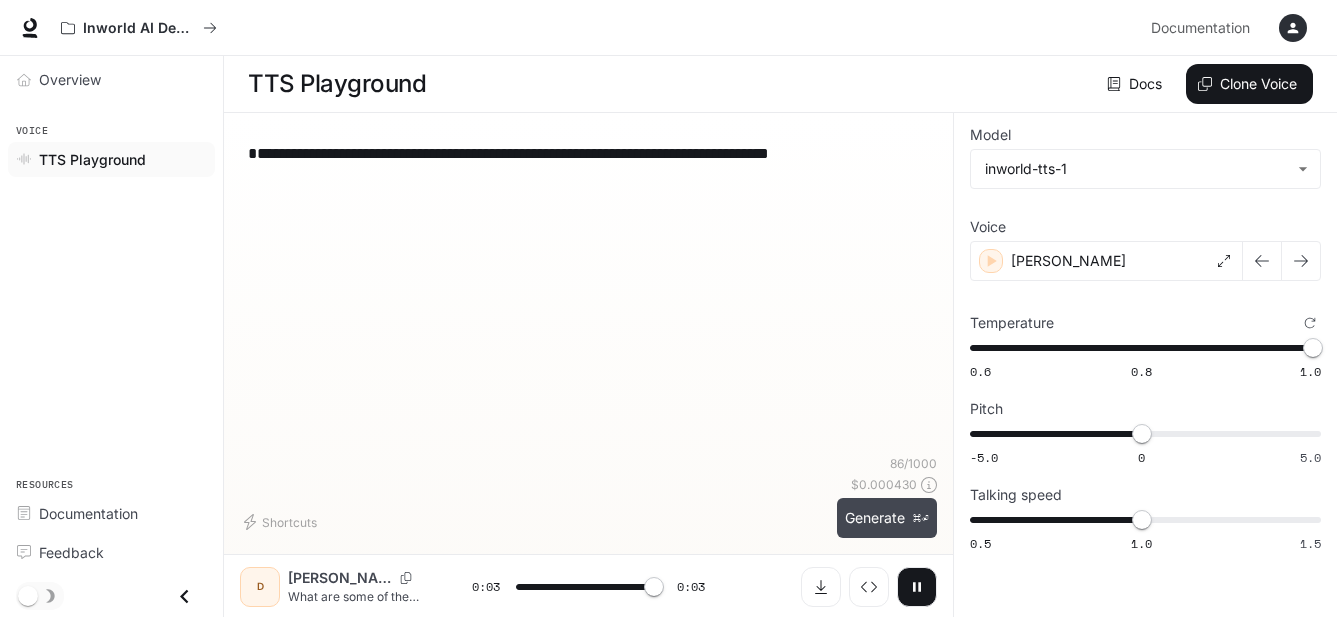 type on "*" 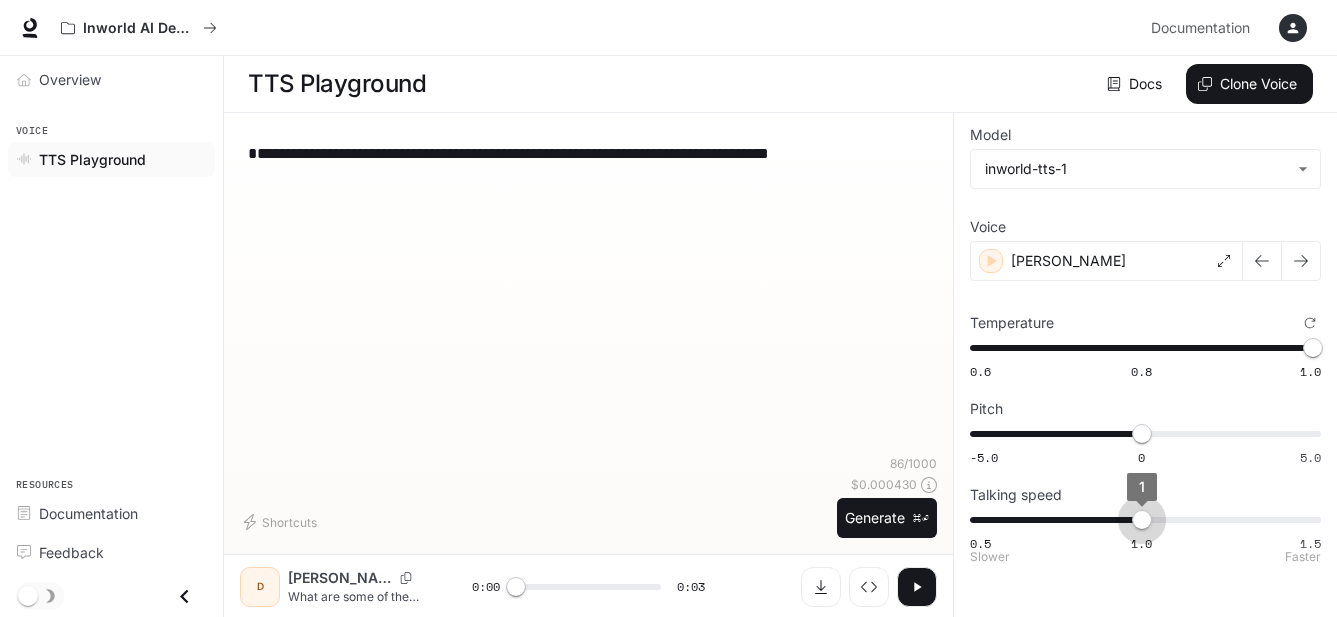 type on "***" 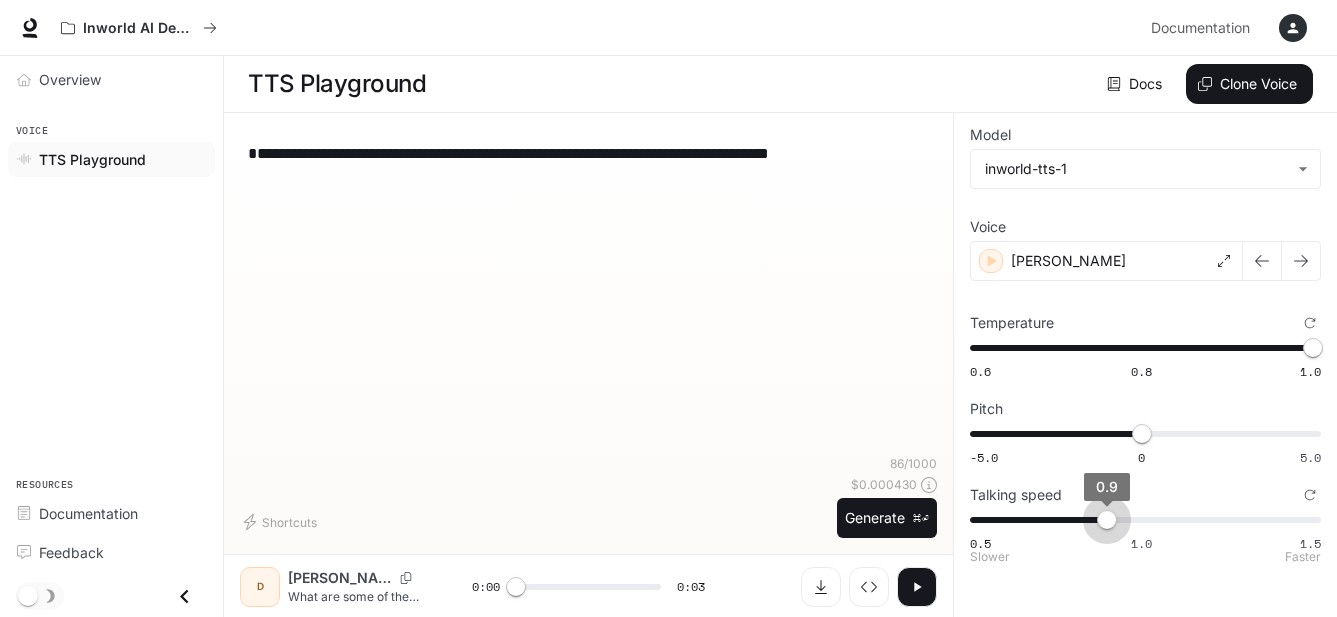 drag, startPoint x: 1138, startPoint y: 521, endPoint x: 1104, endPoint y: 523, distance: 34.058773 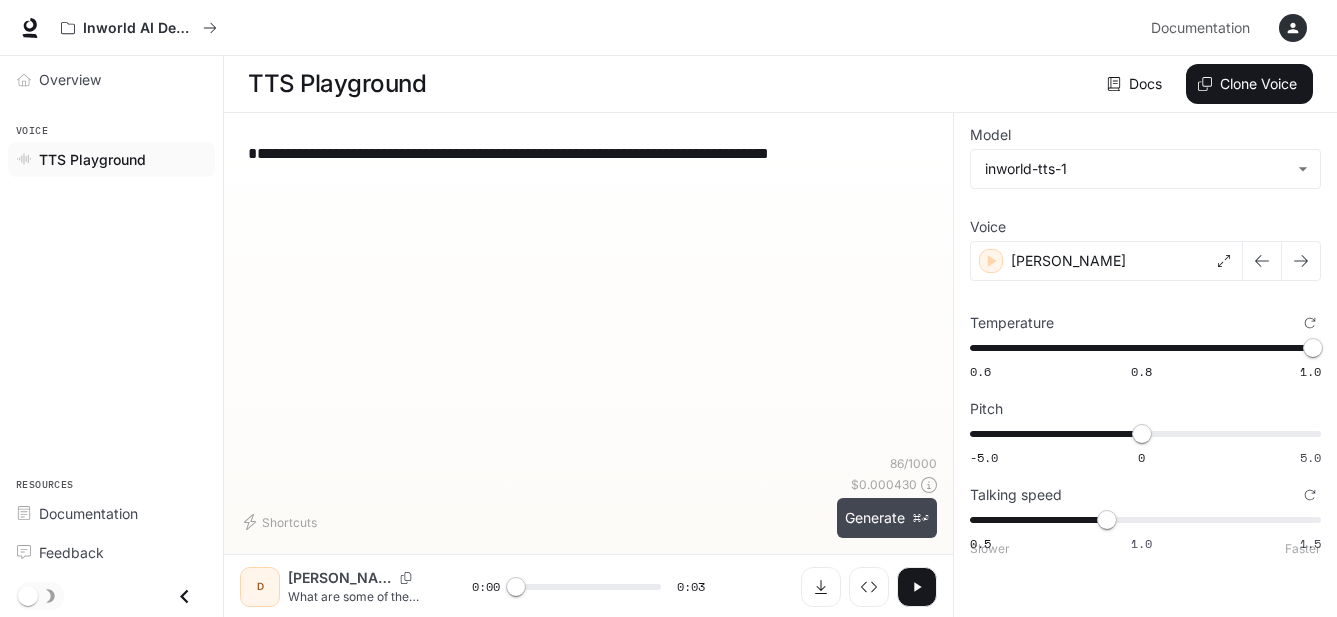click on "Generate ⌘⏎" at bounding box center (887, 518) 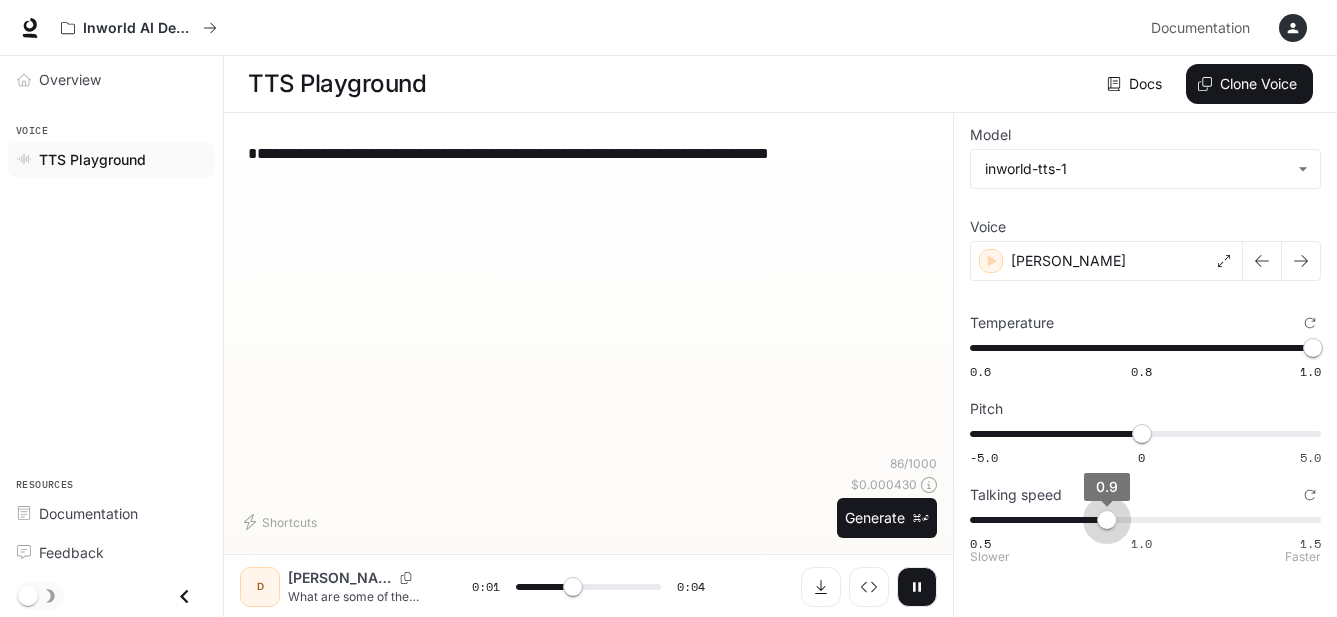 type on "*" 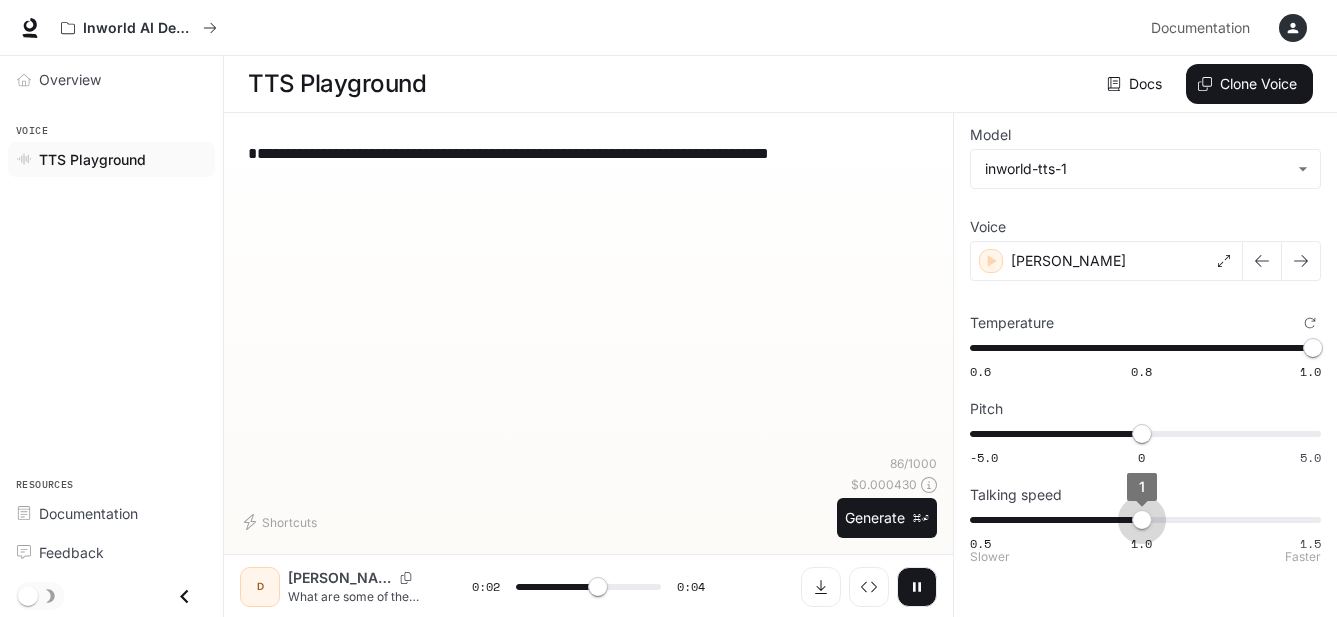 drag, startPoint x: 1110, startPoint y: 525, endPoint x: 1145, endPoint y: 524, distance: 35.014282 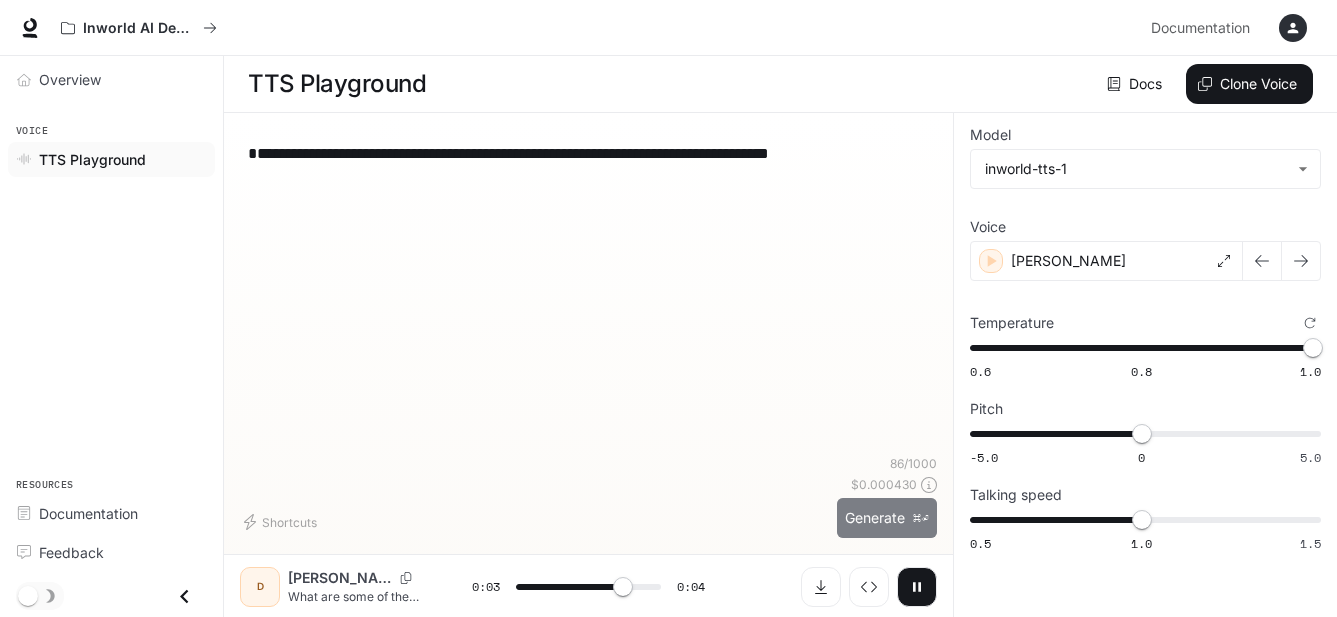 click on "Generate ⌘⏎" at bounding box center (887, 518) 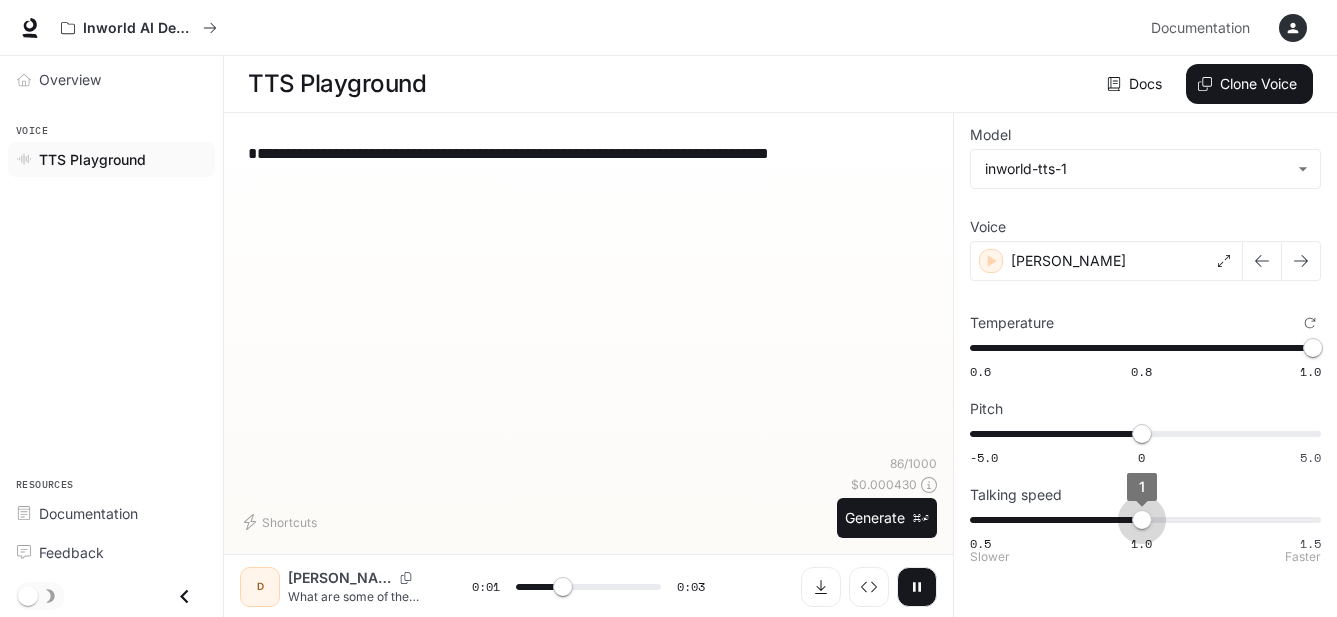 type on "***" 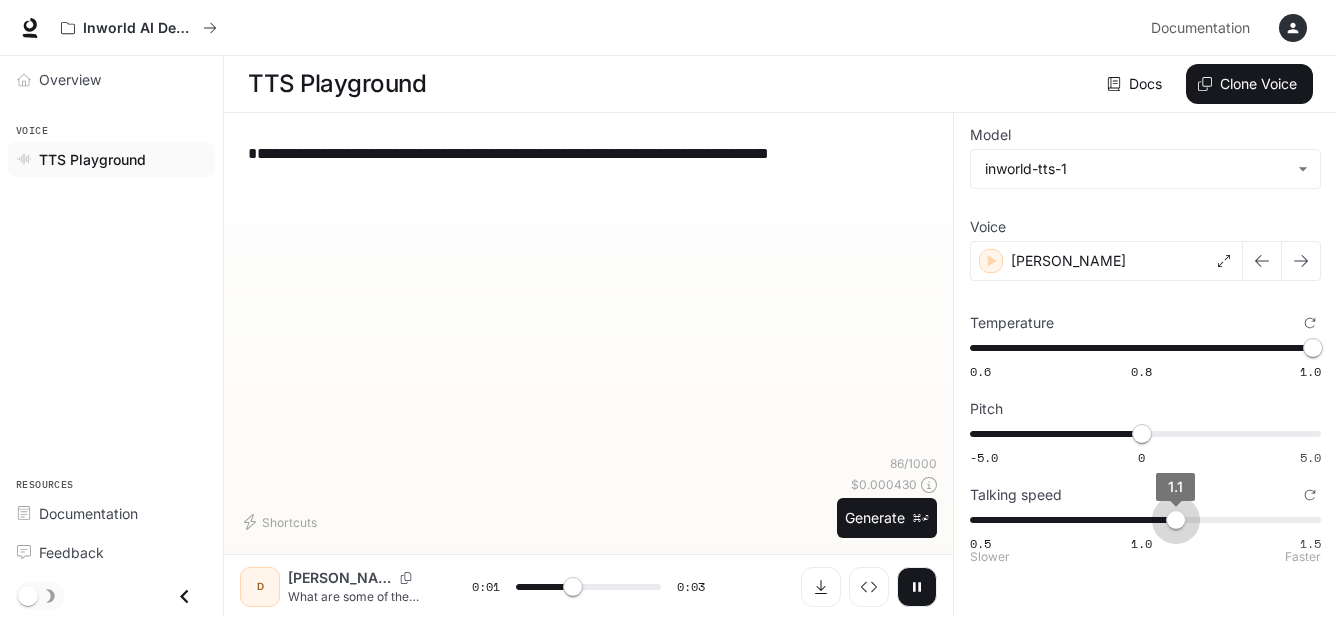 drag, startPoint x: 1146, startPoint y: 521, endPoint x: 1180, endPoint y: 517, distance: 34.234486 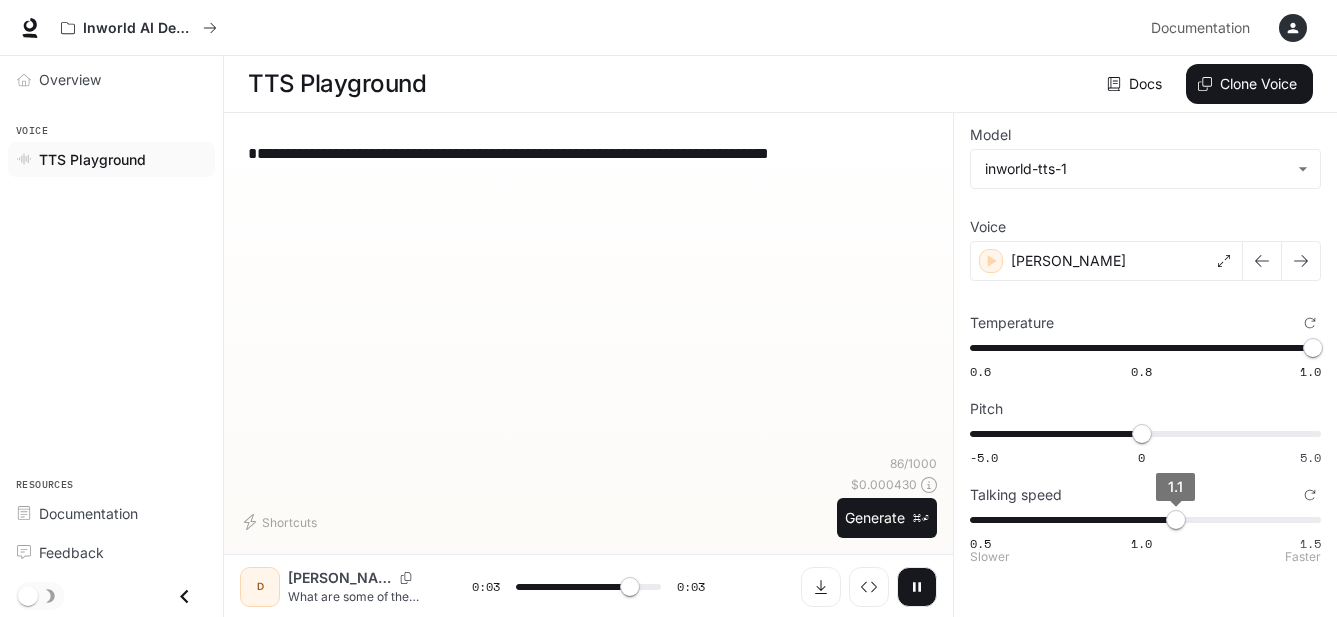 type on "***" 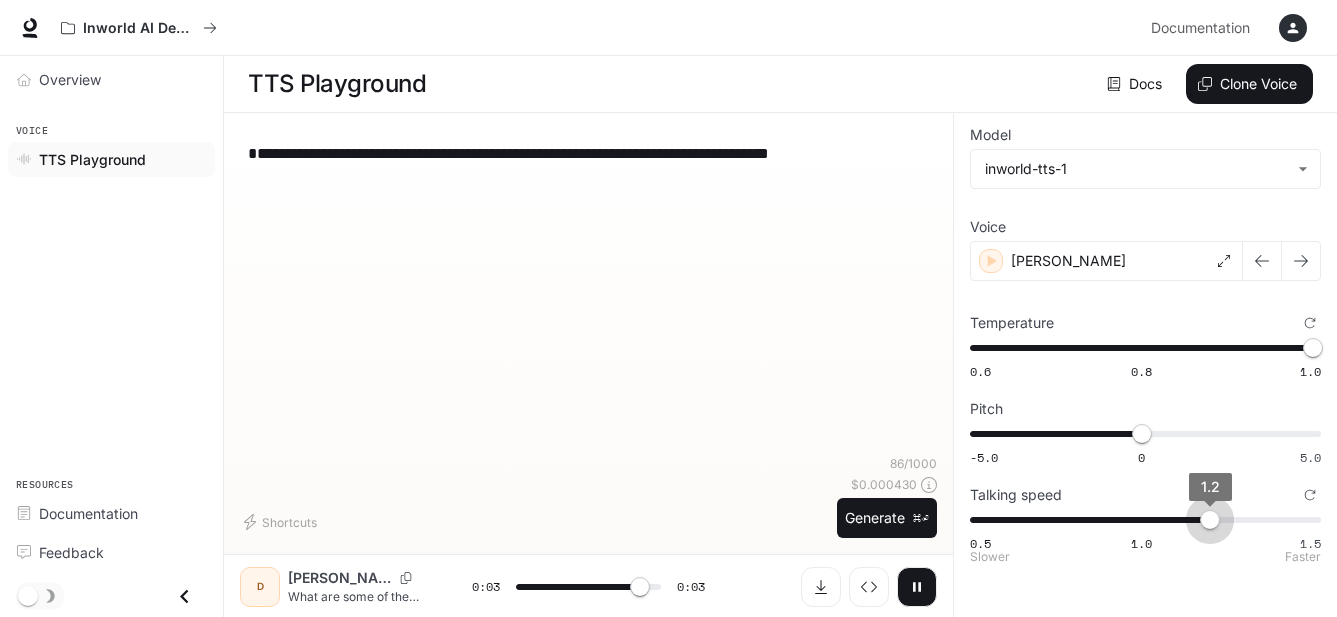 drag, startPoint x: 1178, startPoint y: 523, endPoint x: 1207, endPoint y: 523, distance: 29 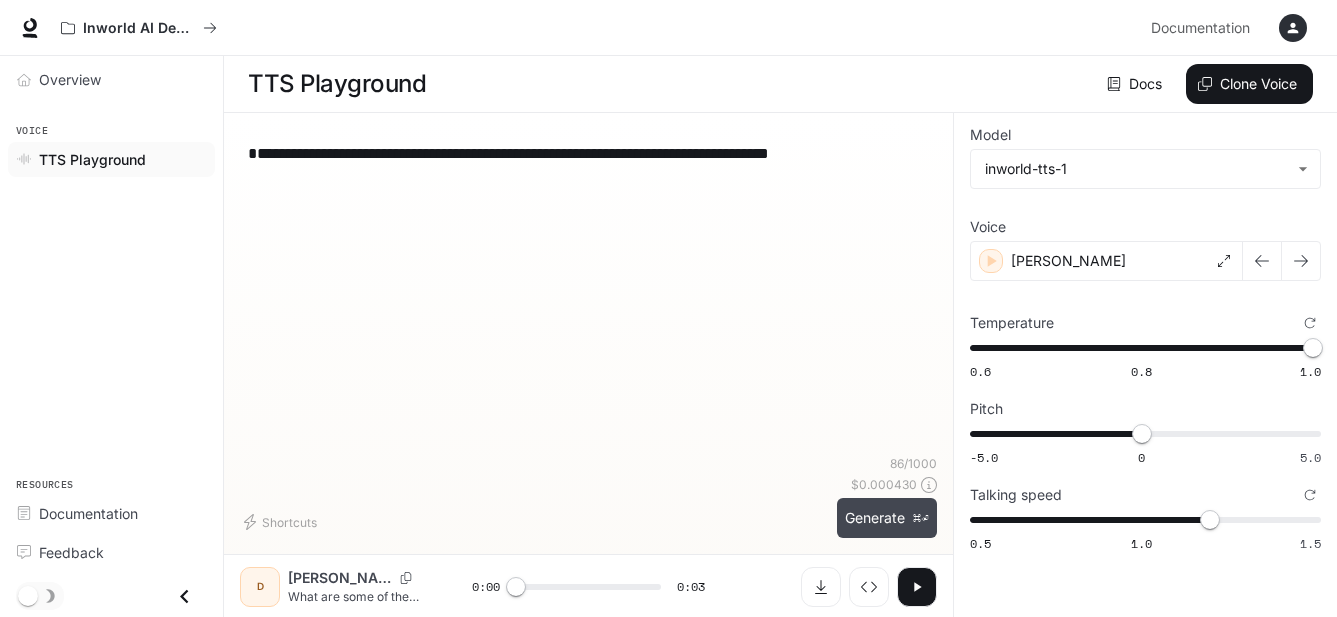 click on "Generate ⌘⏎" at bounding box center [887, 518] 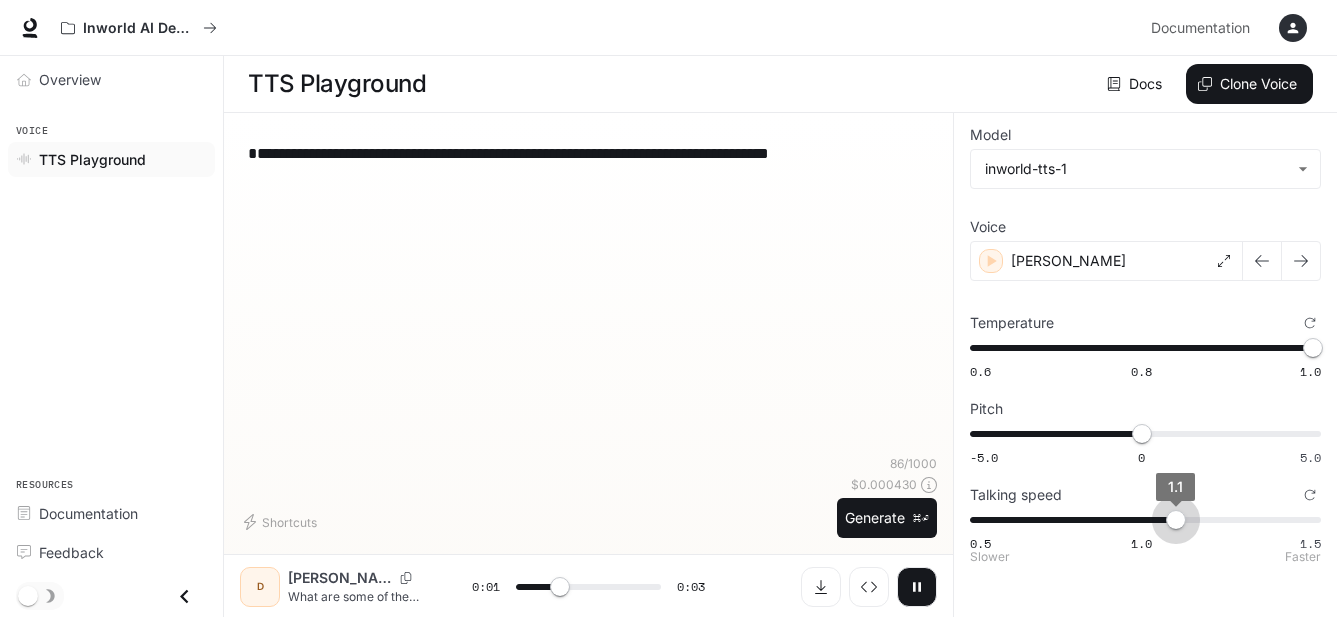 type on "*" 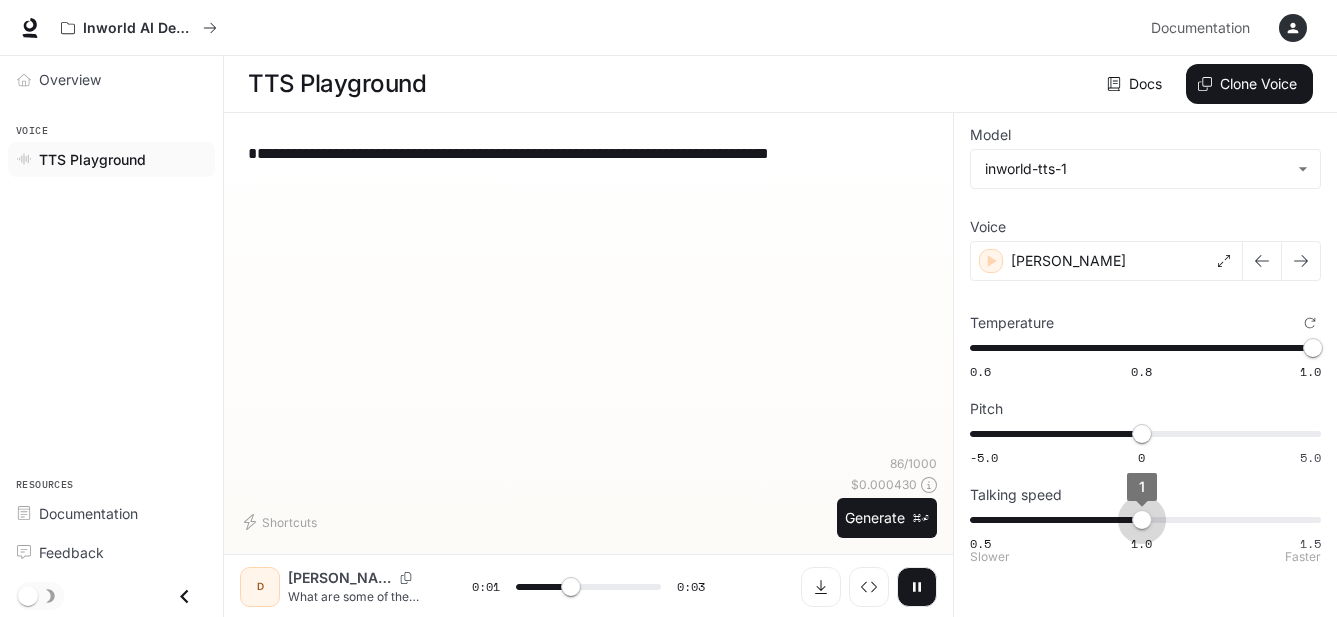 drag, startPoint x: 1199, startPoint y: 514, endPoint x: 1144, endPoint y: 514, distance: 55 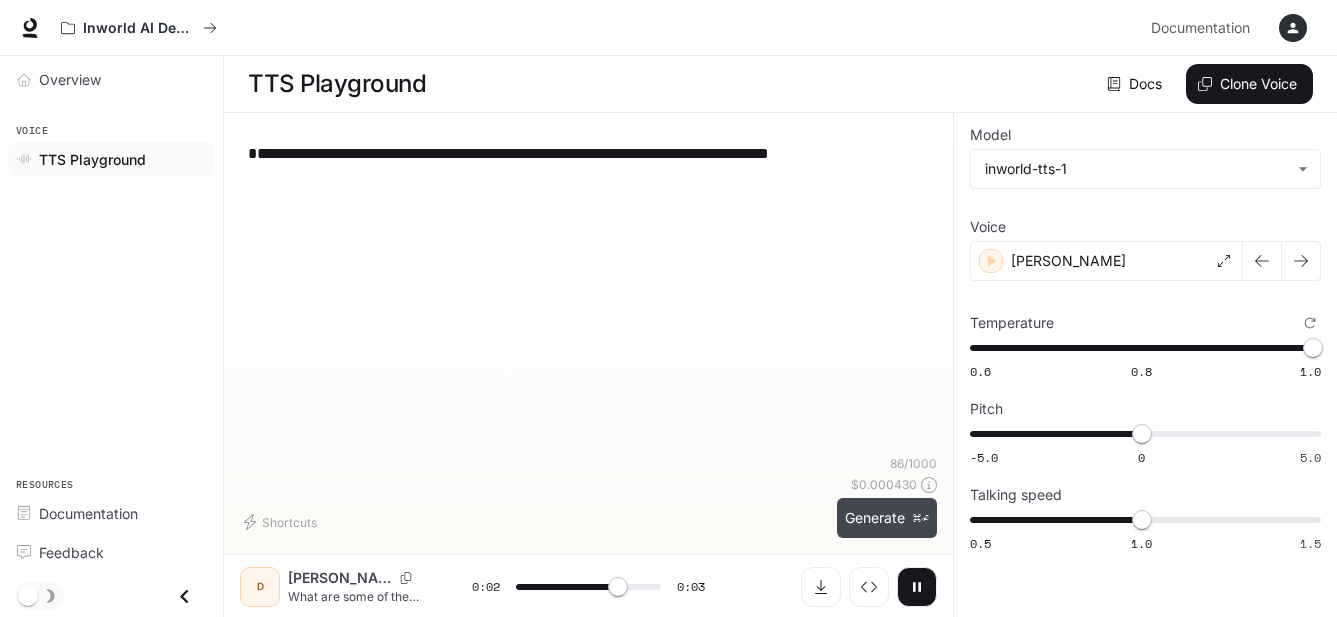 click on "Generate ⌘⏎" at bounding box center (887, 518) 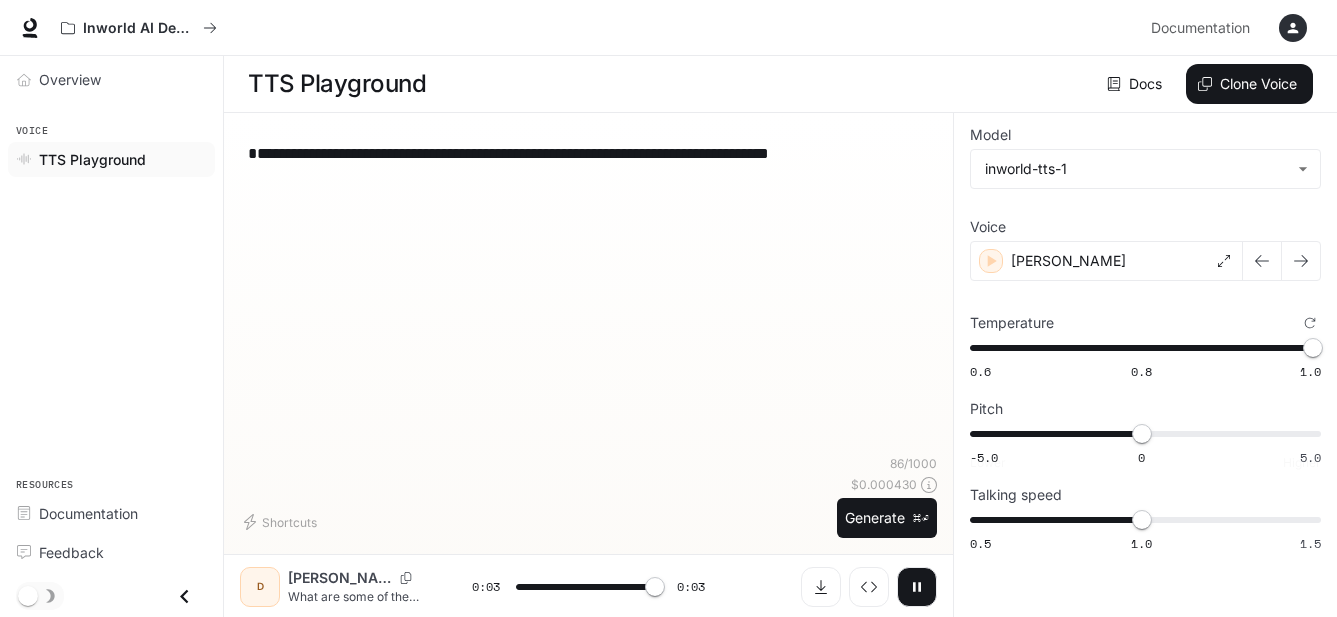 type on "*" 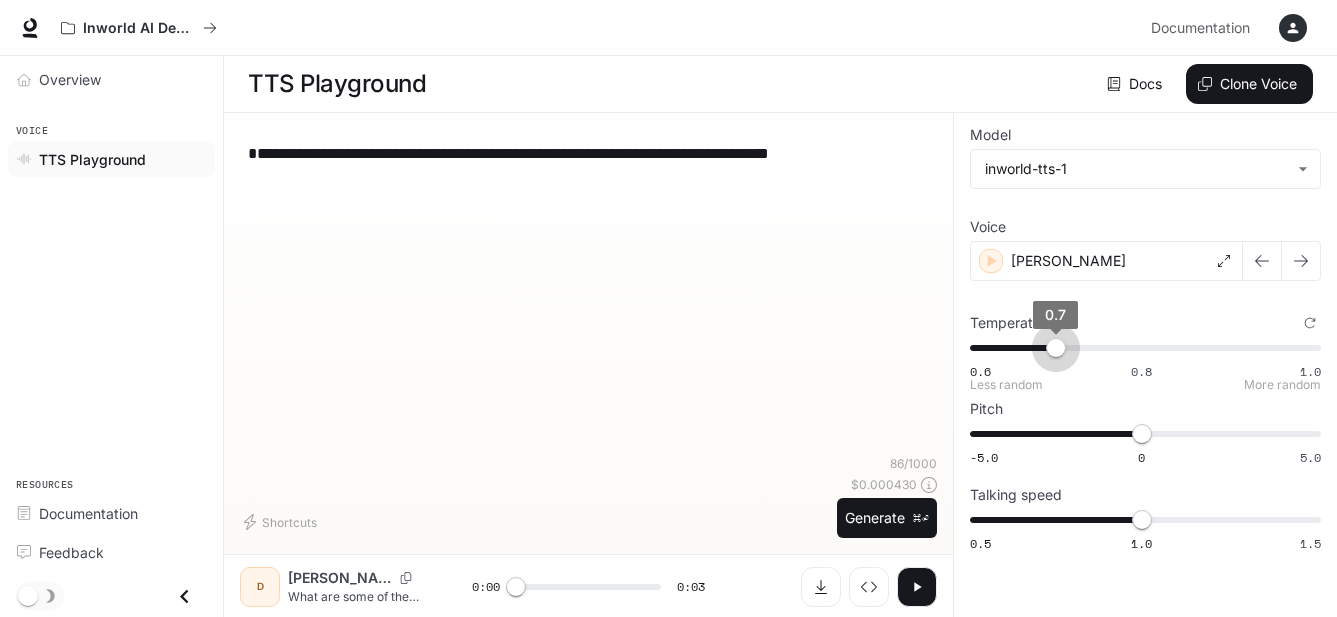 type on "****" 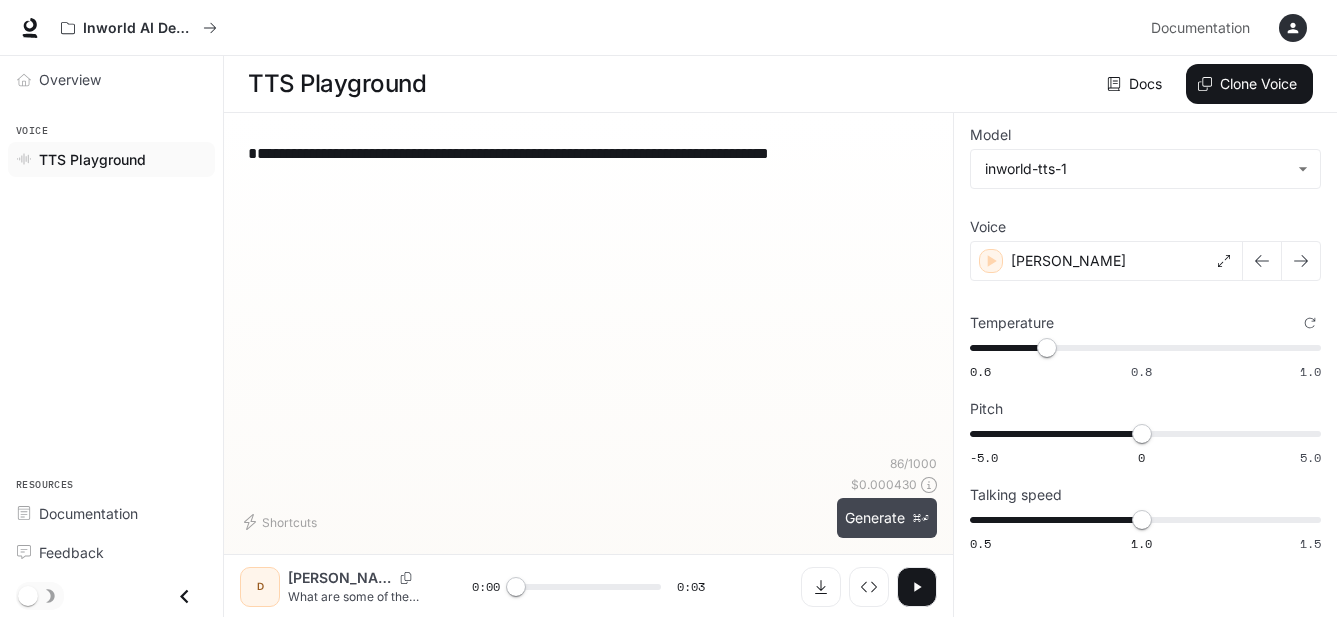 click on "Generate ⌘⏎" at bounding box center (887, 518) 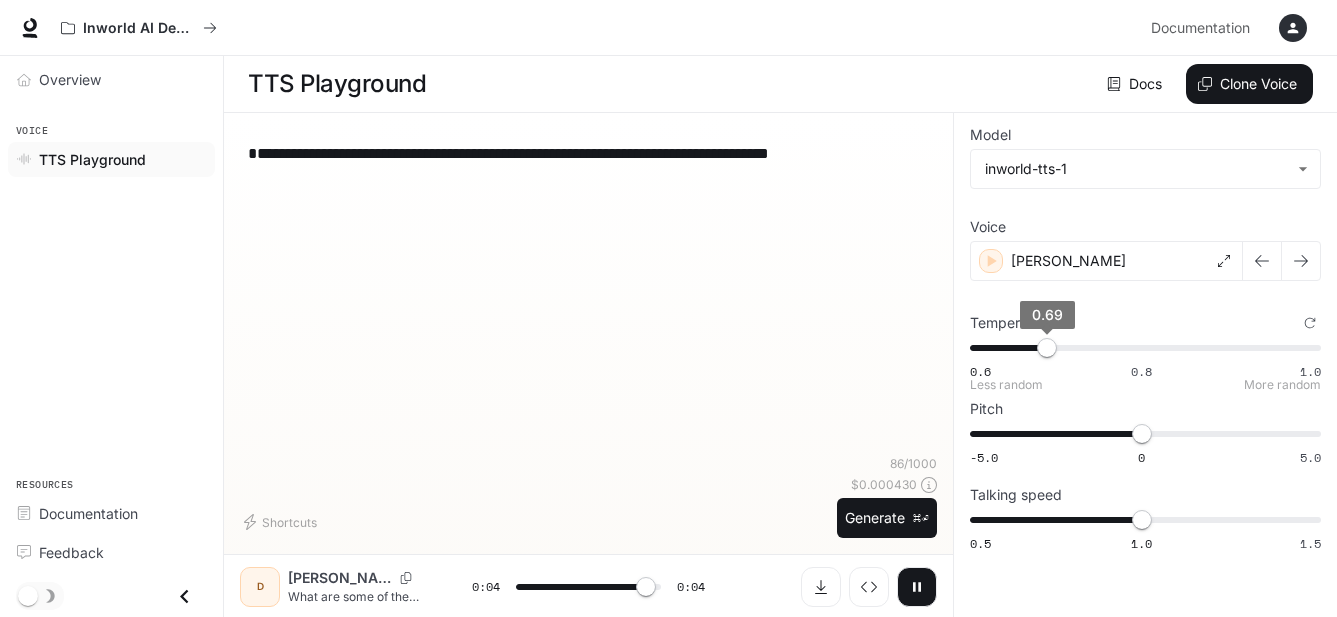type on "***" 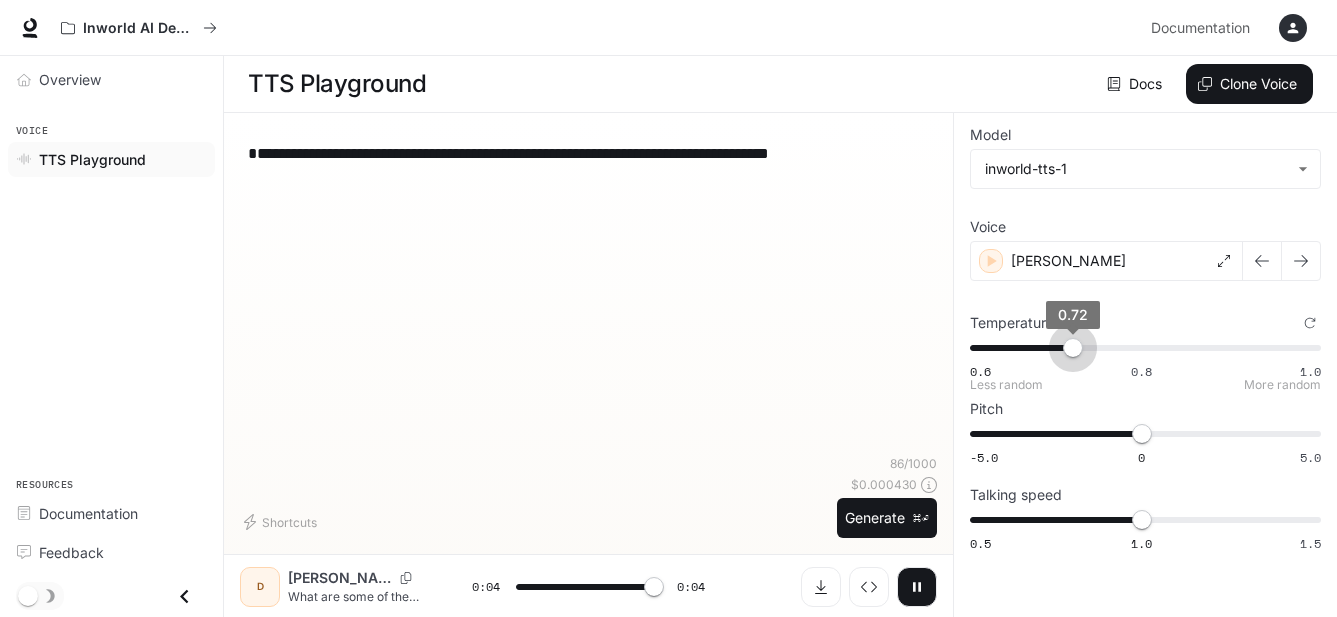 type on "***" 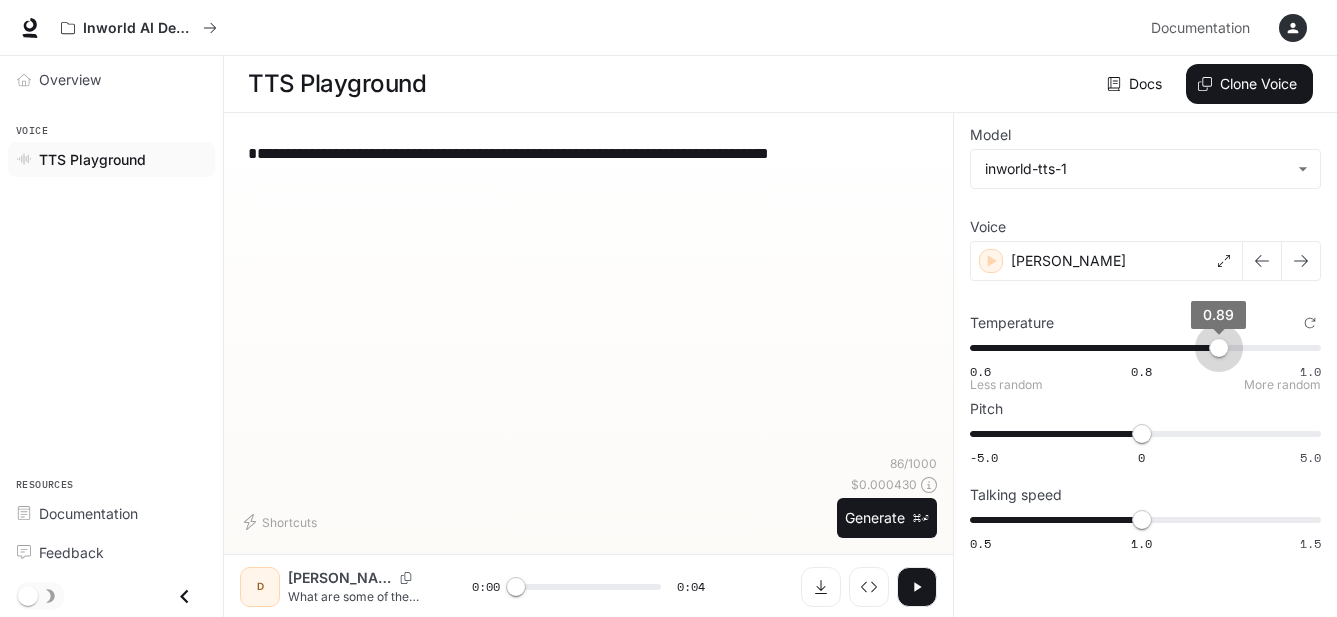 type on "***" 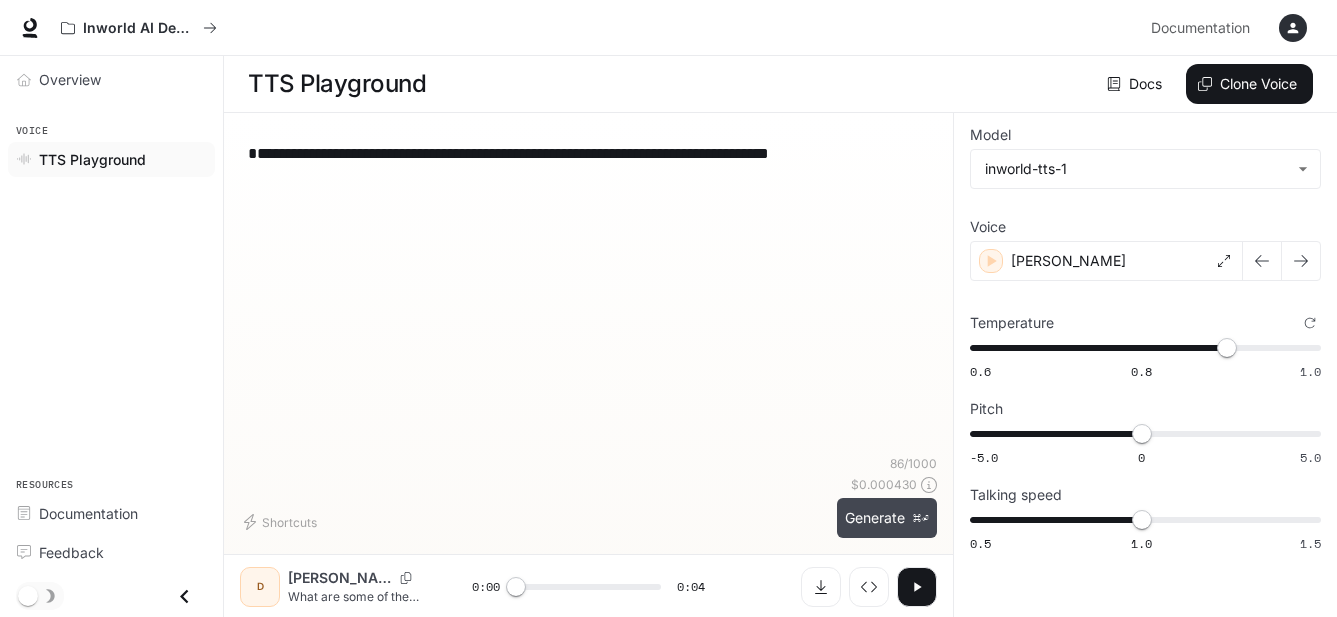 click on "Generate ⌘⏎" at bounding box center [887, 518] 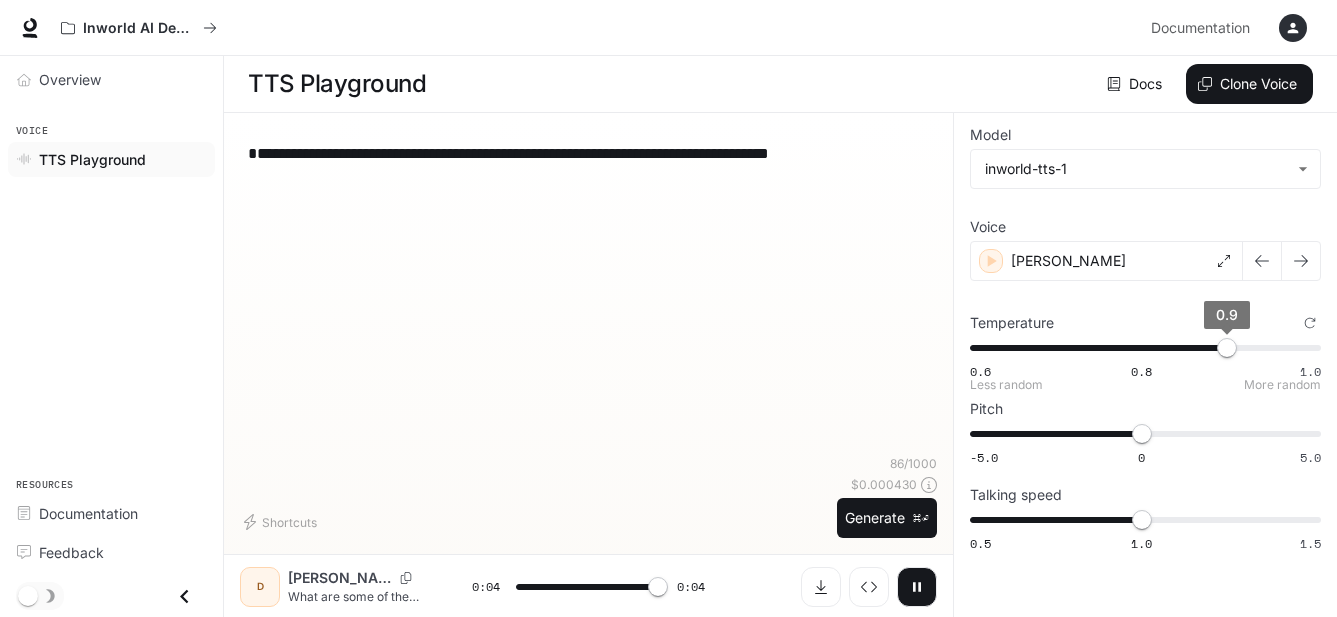 type on "*" 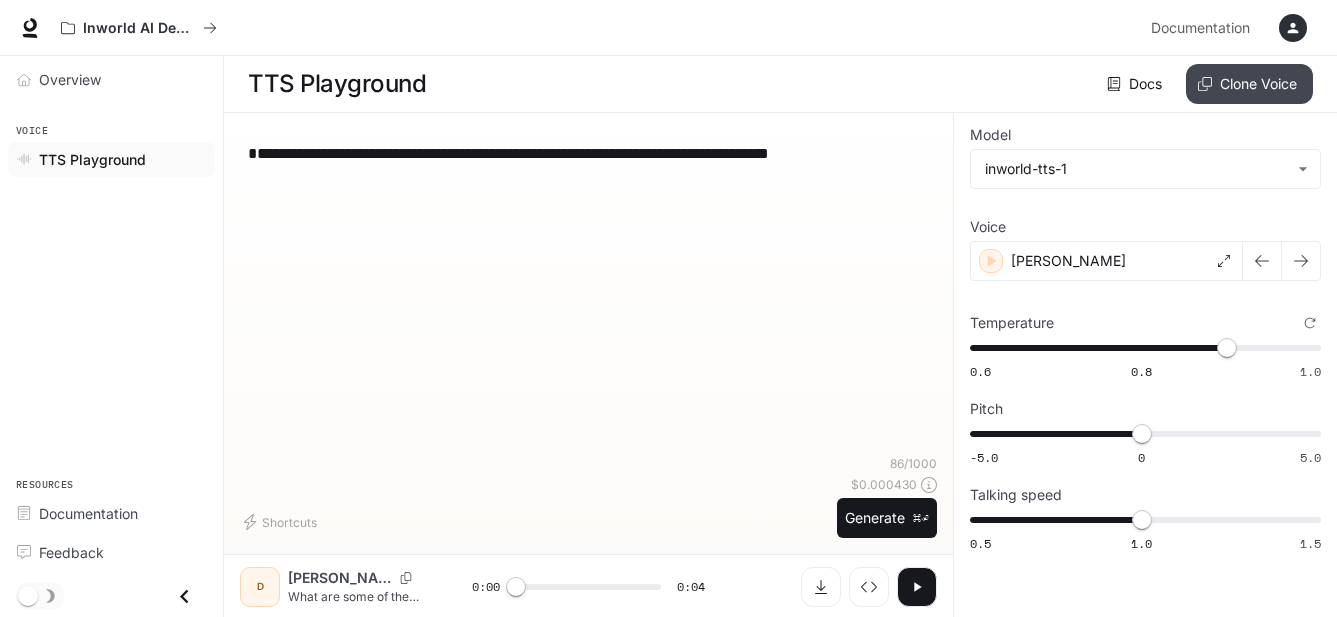 click on "Clone Voice" at bounding box center [1249, 84] 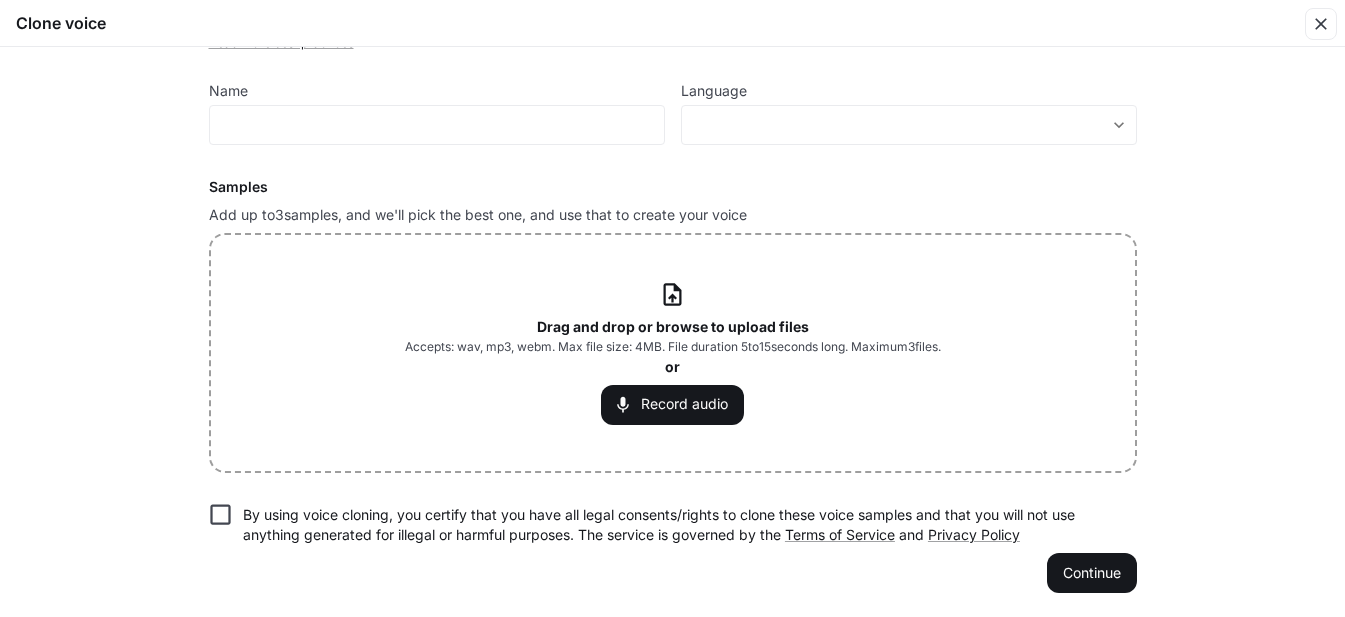 scroll, scrollTop: 0, scrollLeft: 0, axis: both 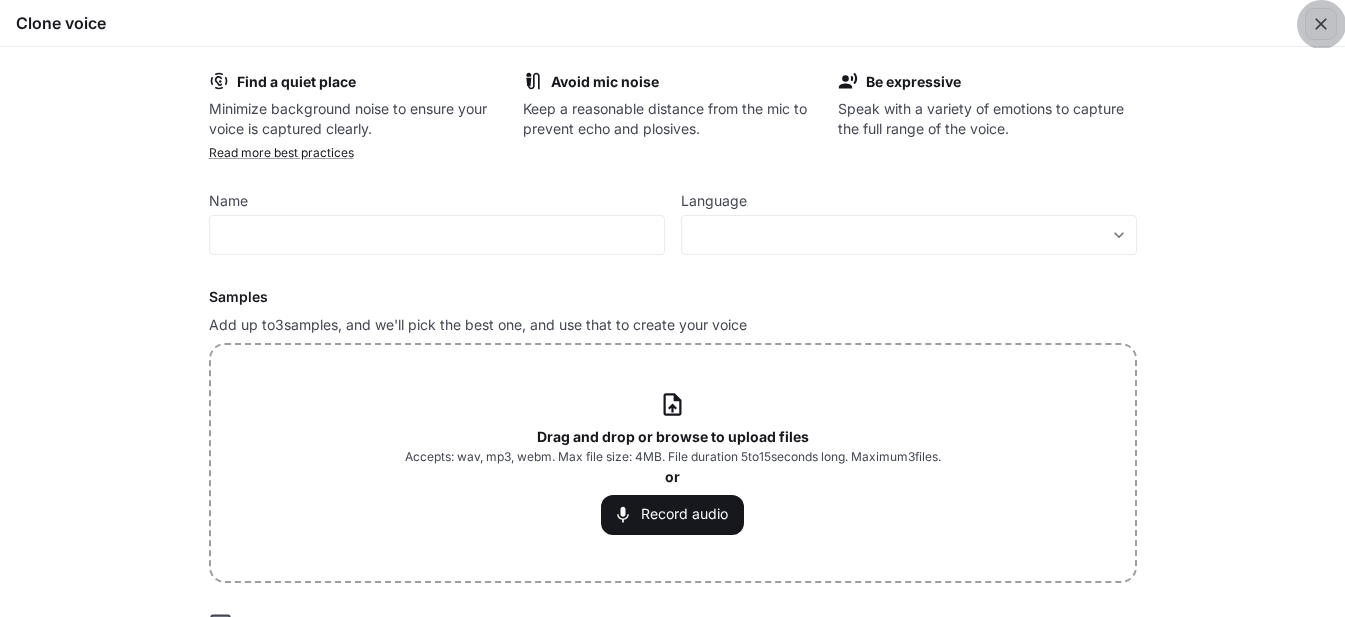 click 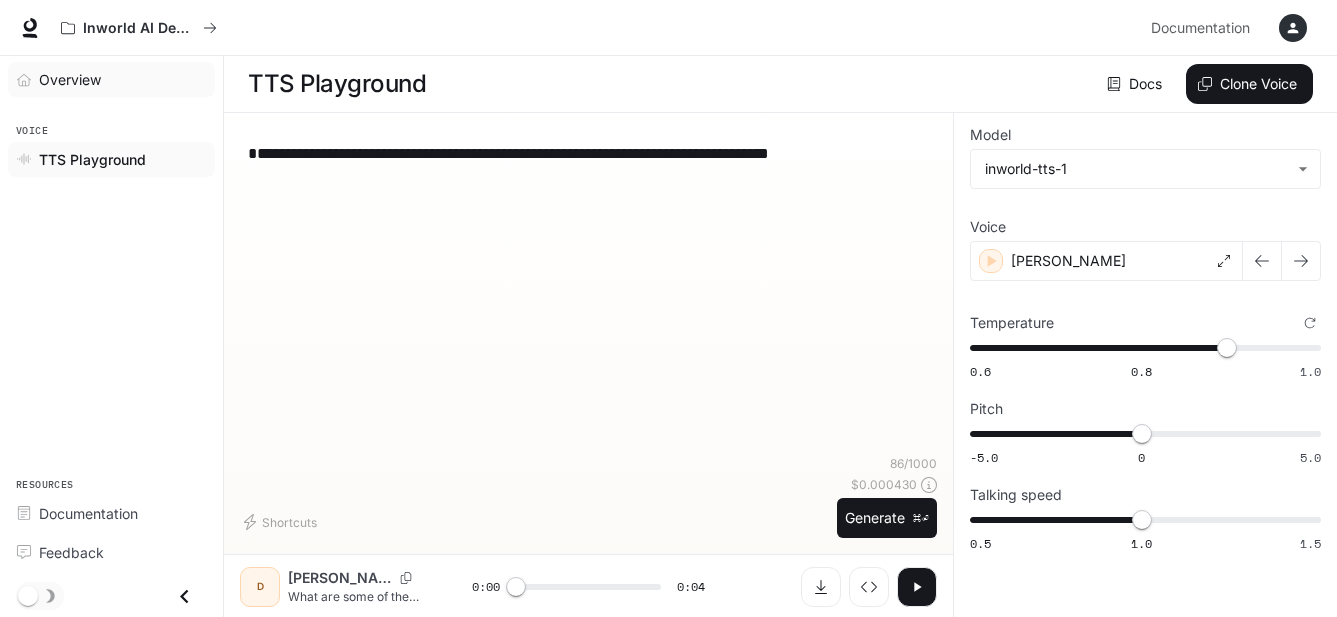 click on "Overview" at bounding box center [70, 79] 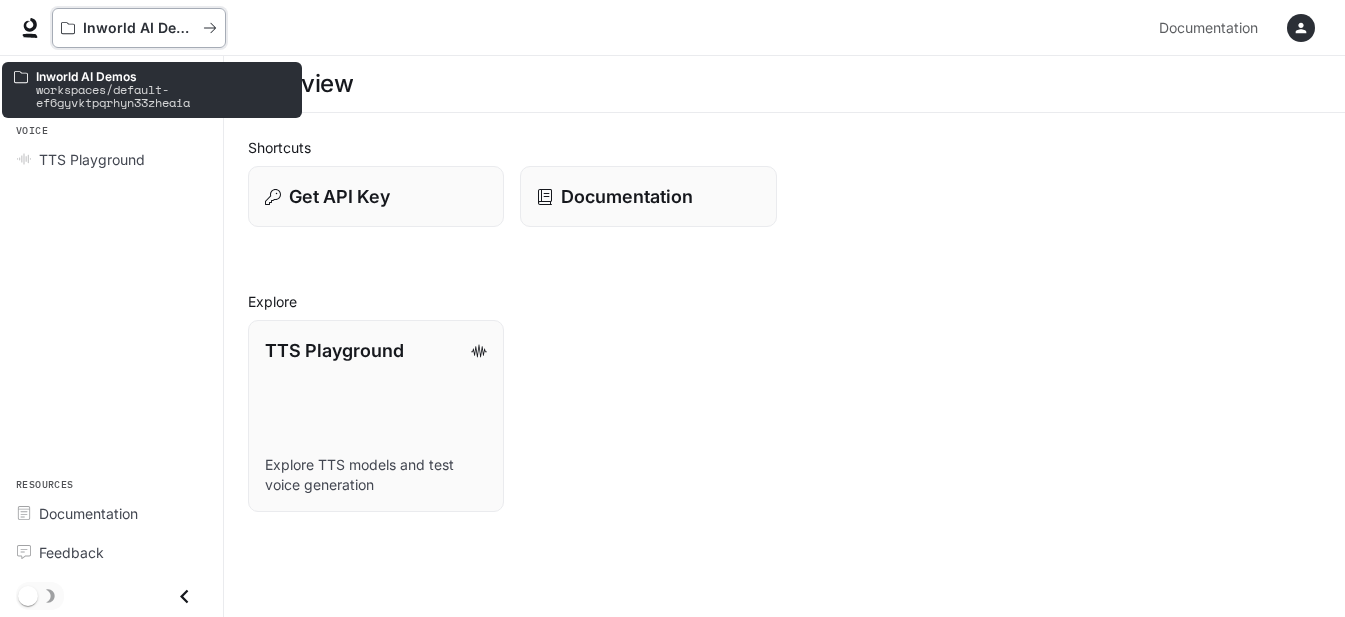 click on "Inworld AI Demos" at bounding box center [139, 28] 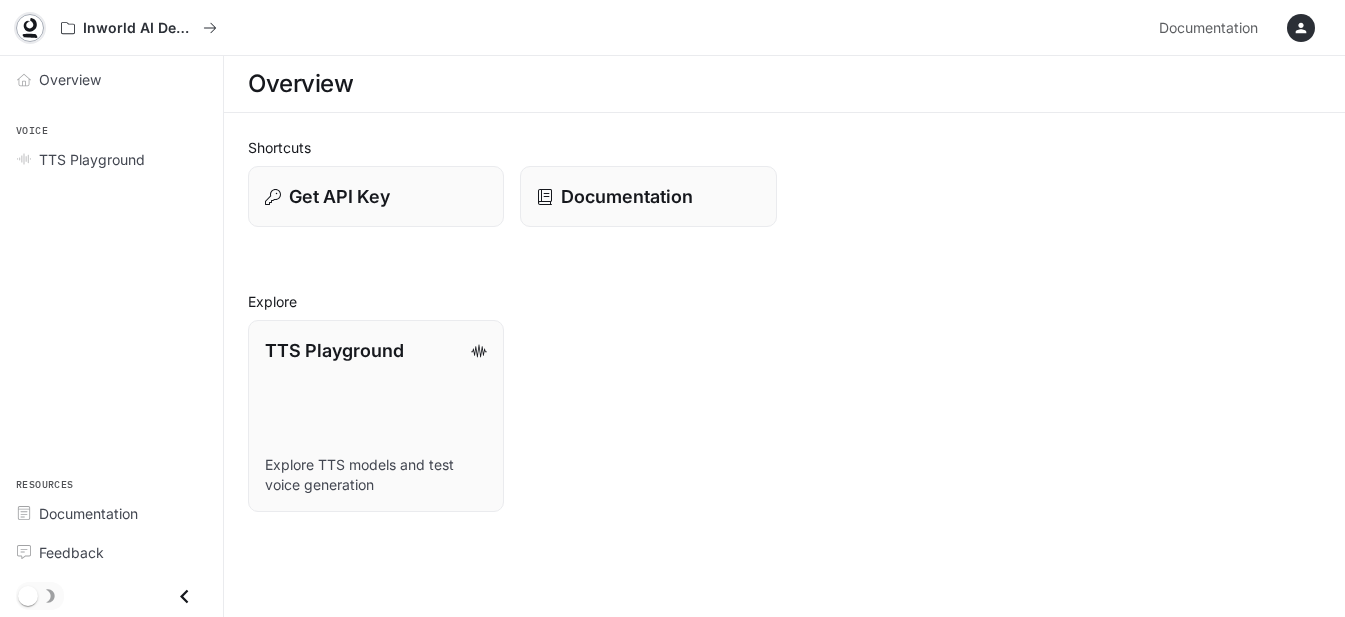 click 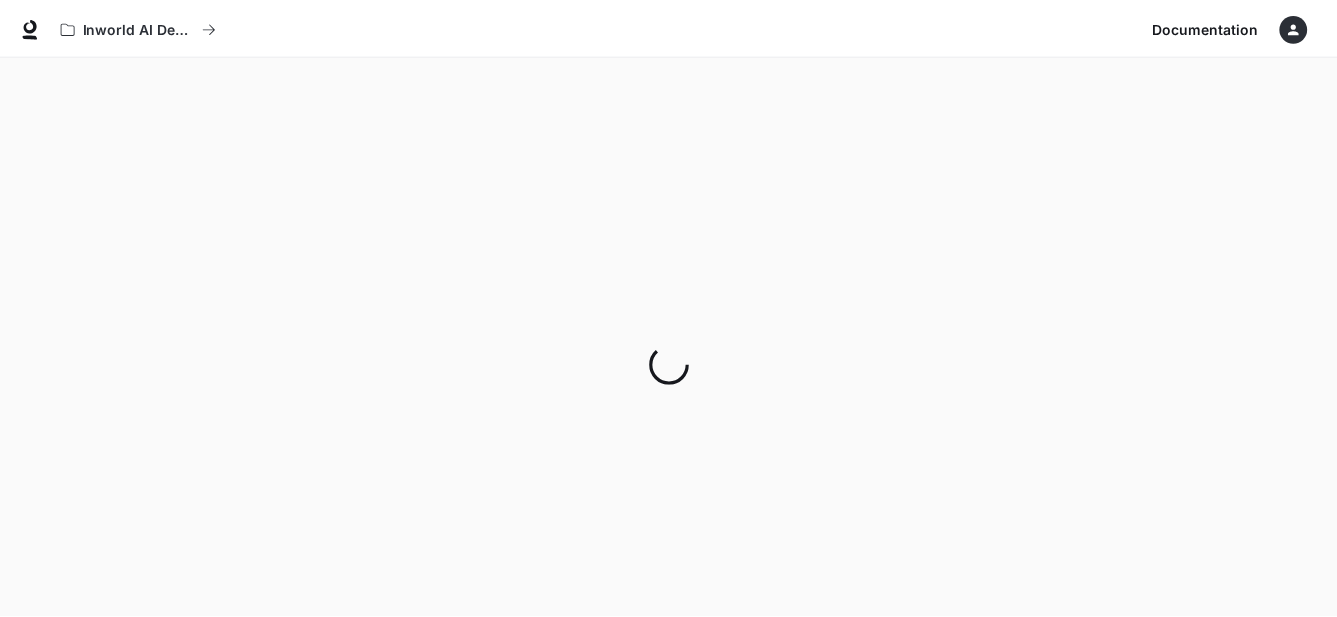 scroll, scrollTop: 0, scrollLeft: 0, axis: both 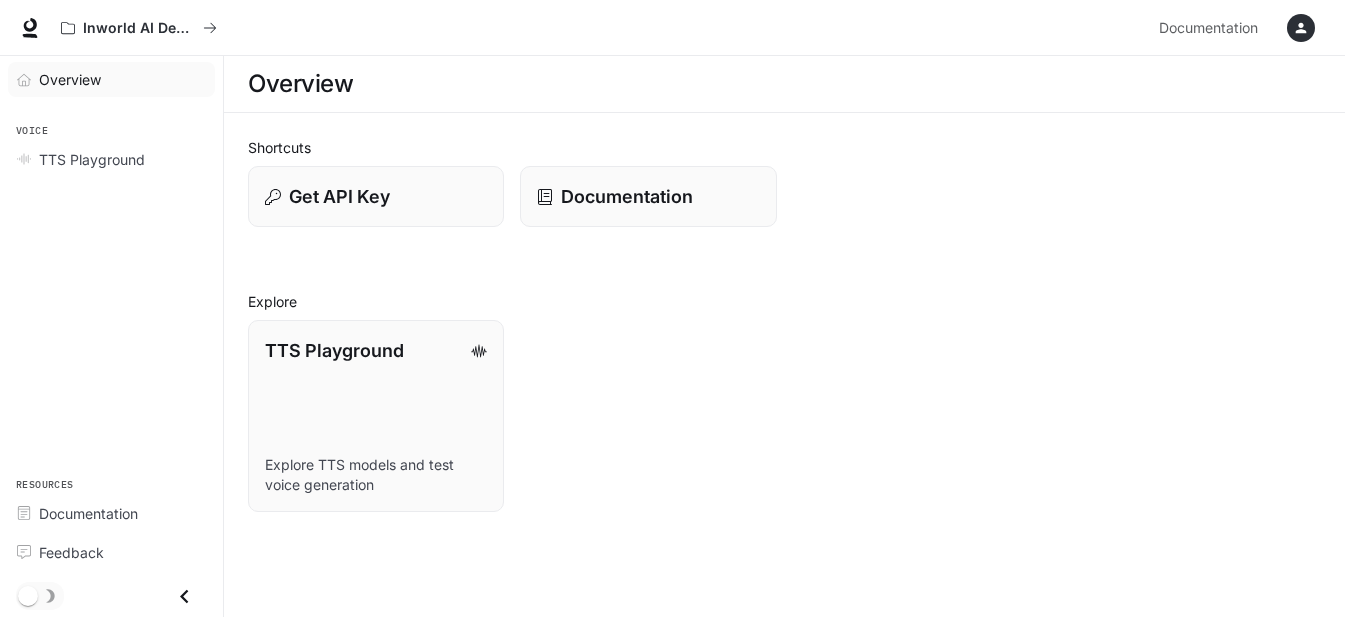 click on "Overview" at bounding box center [70, 79] 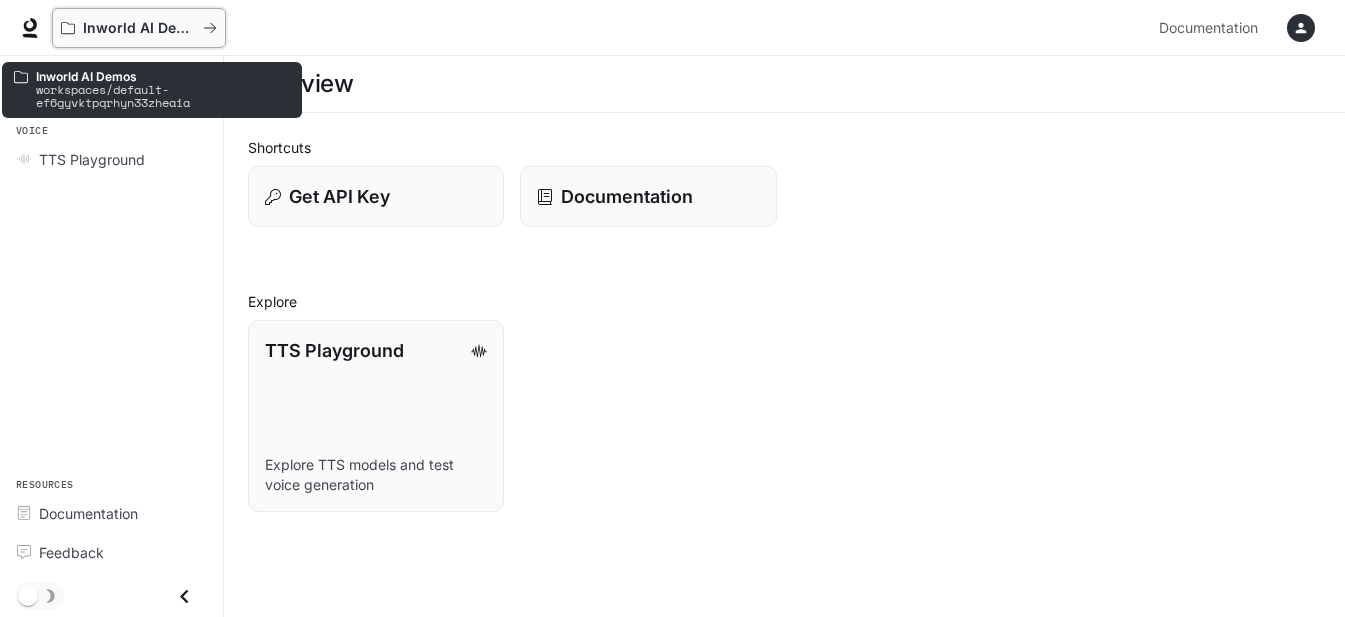 click on "Inworld AI Demos" at bounding box center [139, 28] 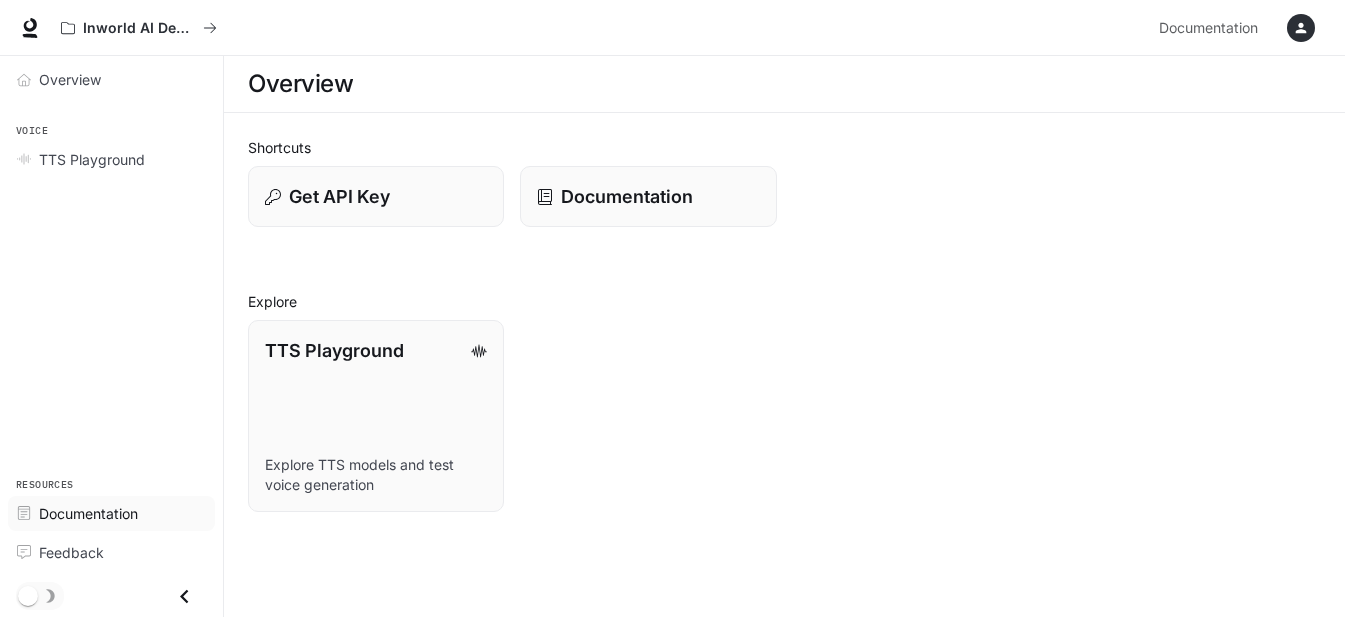 click on "Documentation" at bounding box center (88, 513) 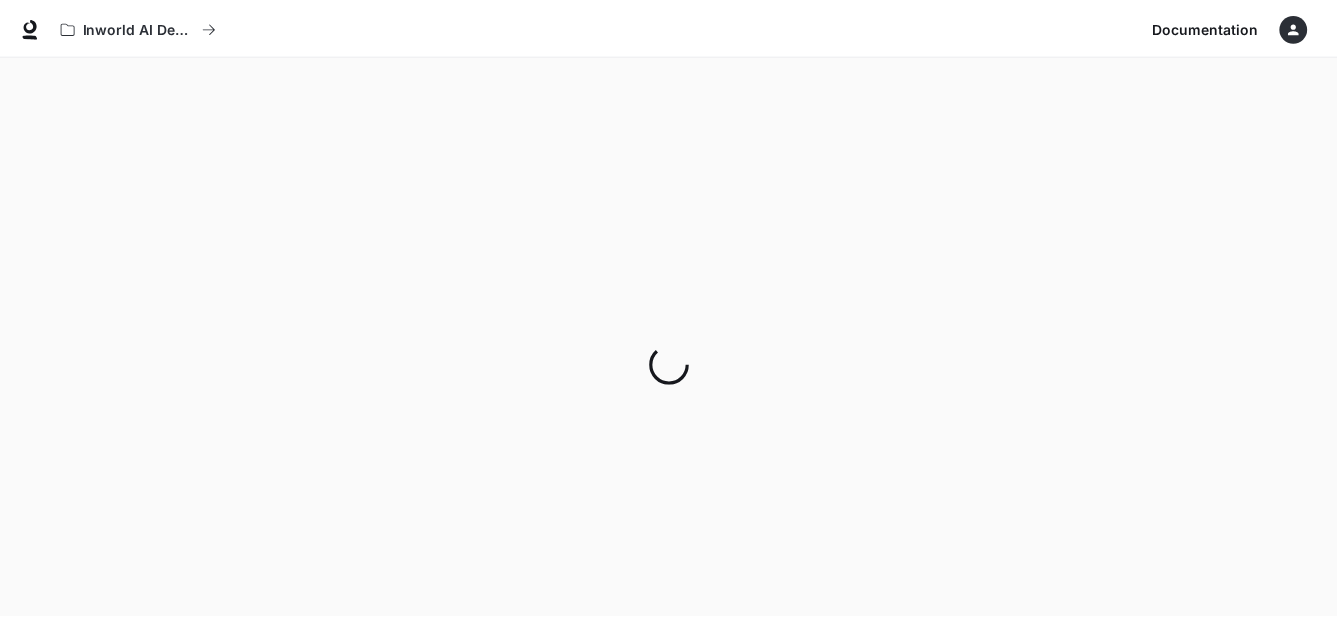 scroll, scrollTop: 0, scrollLeft: 0, axis: both 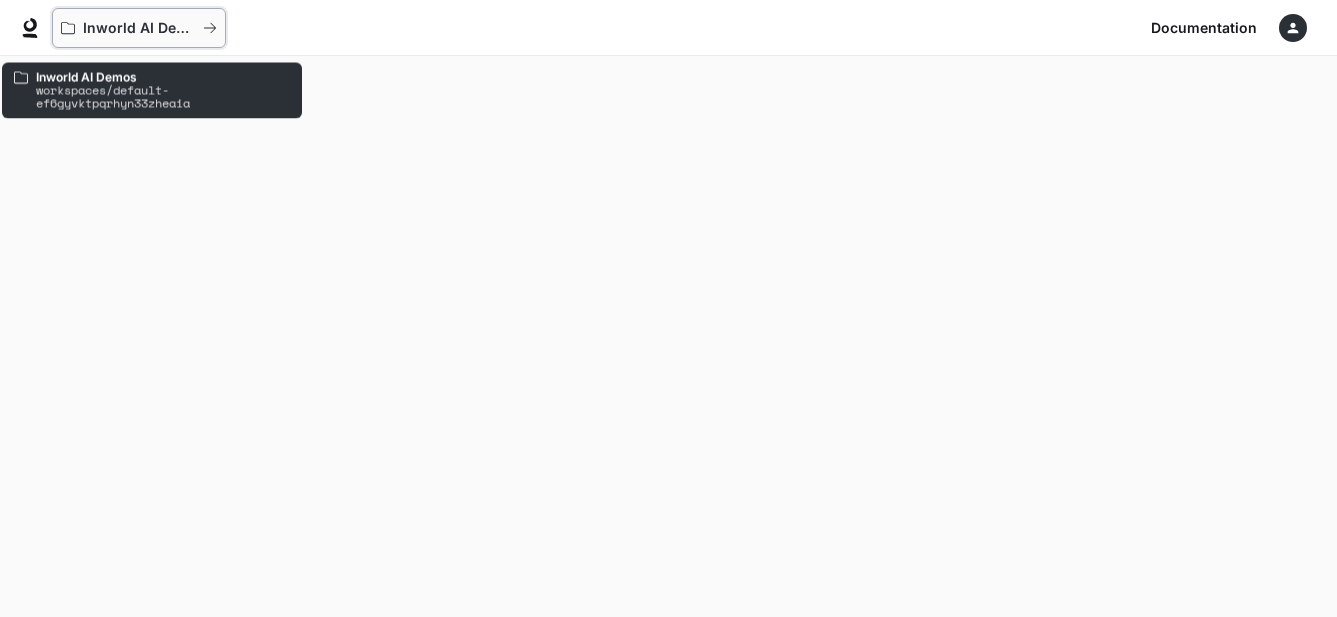 click 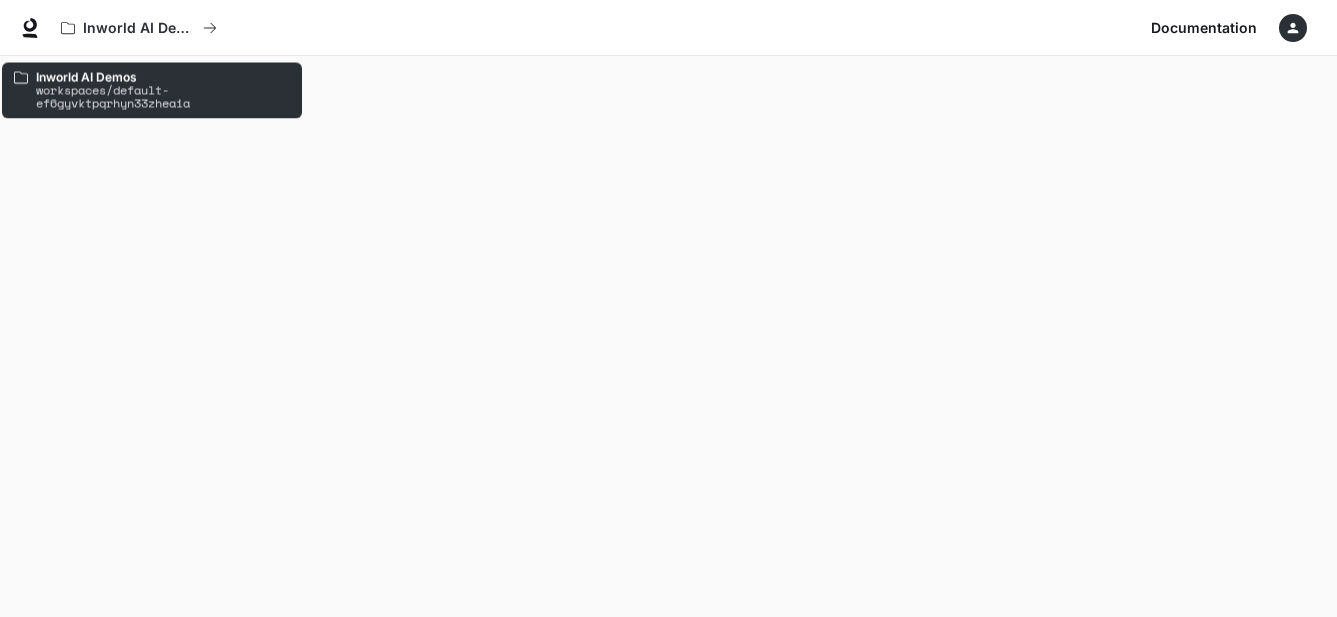 scroll, scrollTop: 0, scrollLeft: 0, axis: both 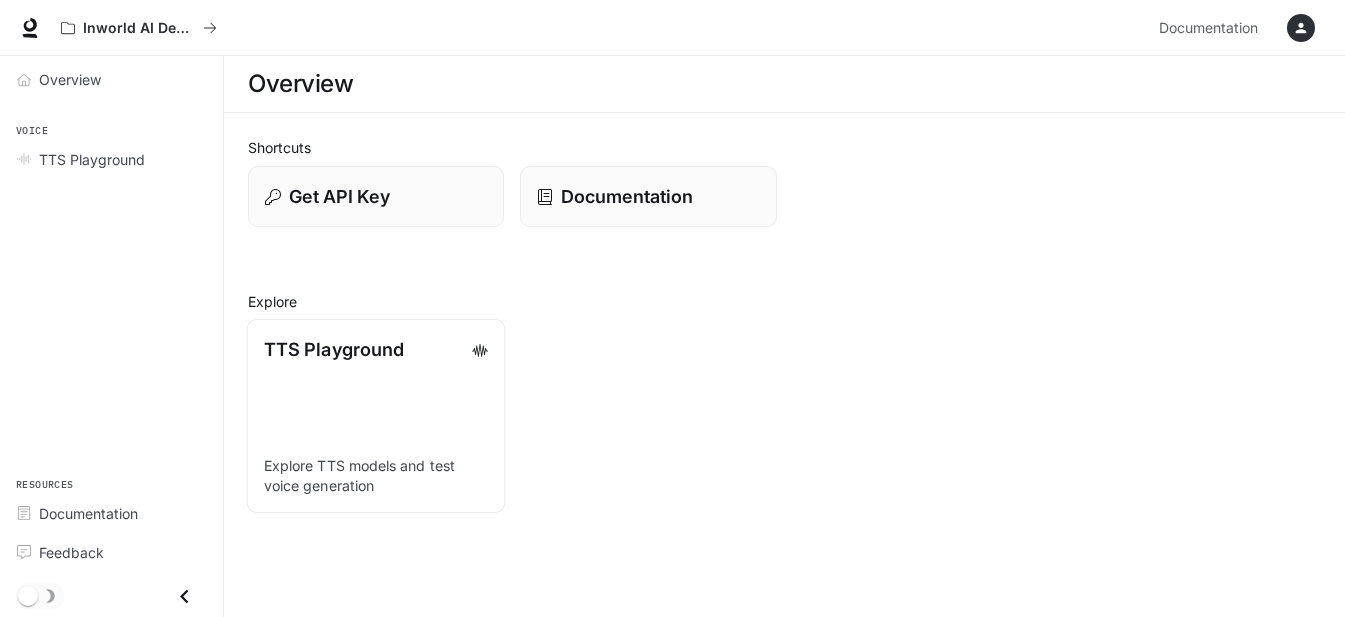 click on "TTS Playground Explore TTS models and test voice generation" at bounding box center (376, 416) 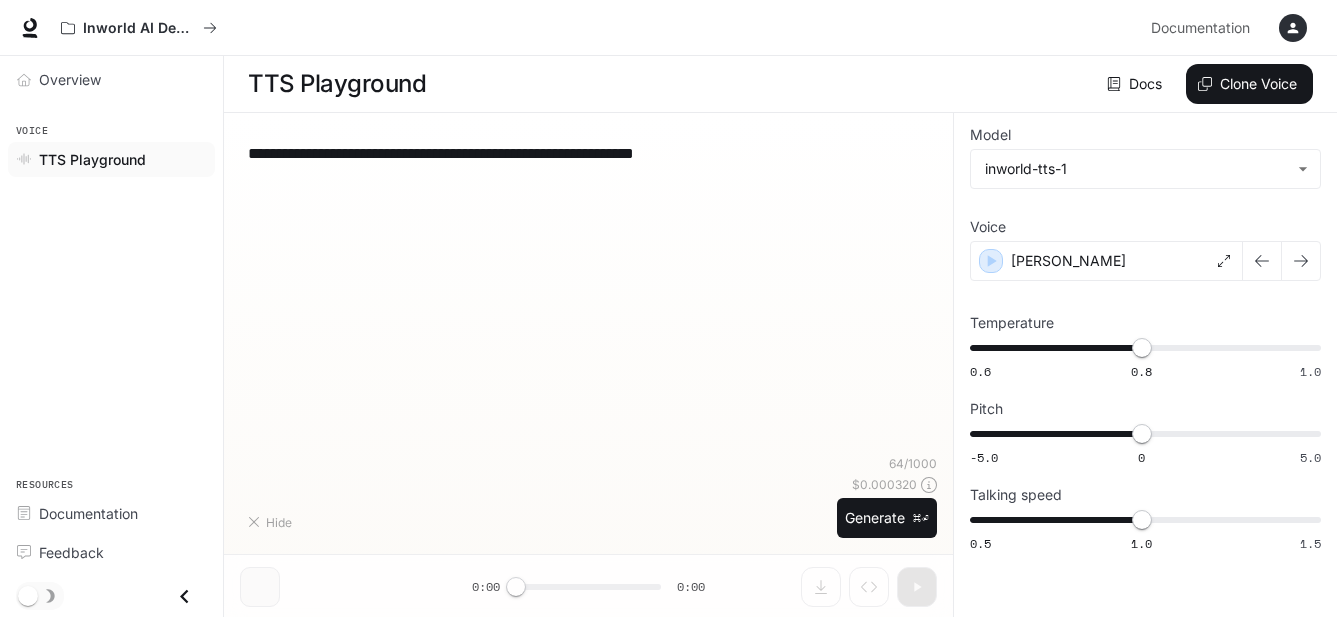 type on "**********" 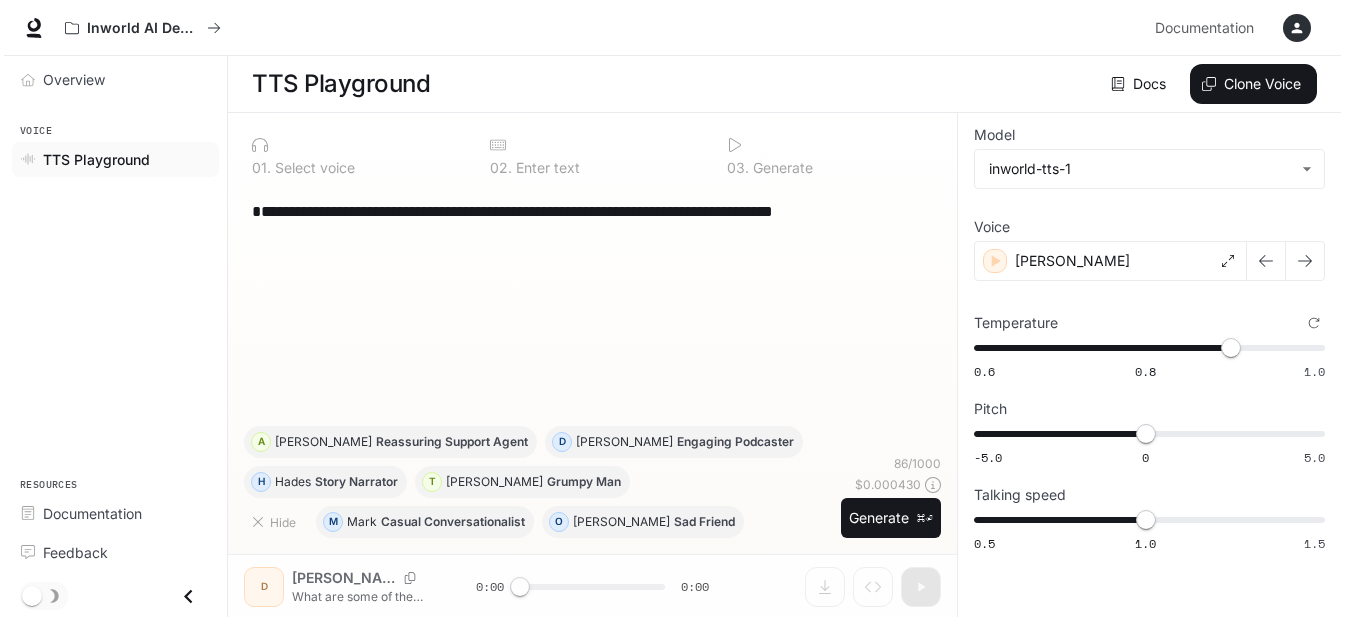 scroll, scrollTop: 1, scrollLeft: 0, axis: vertical 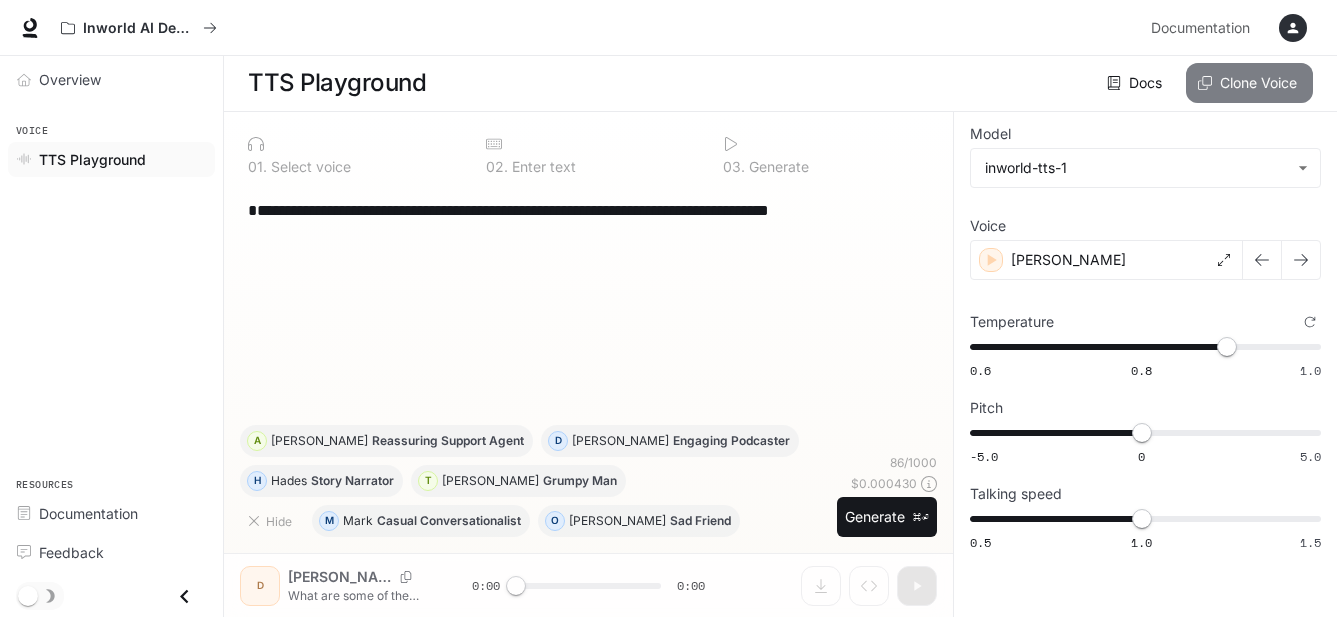 click on "Clone Voice" at bounding box center (1249, 83) 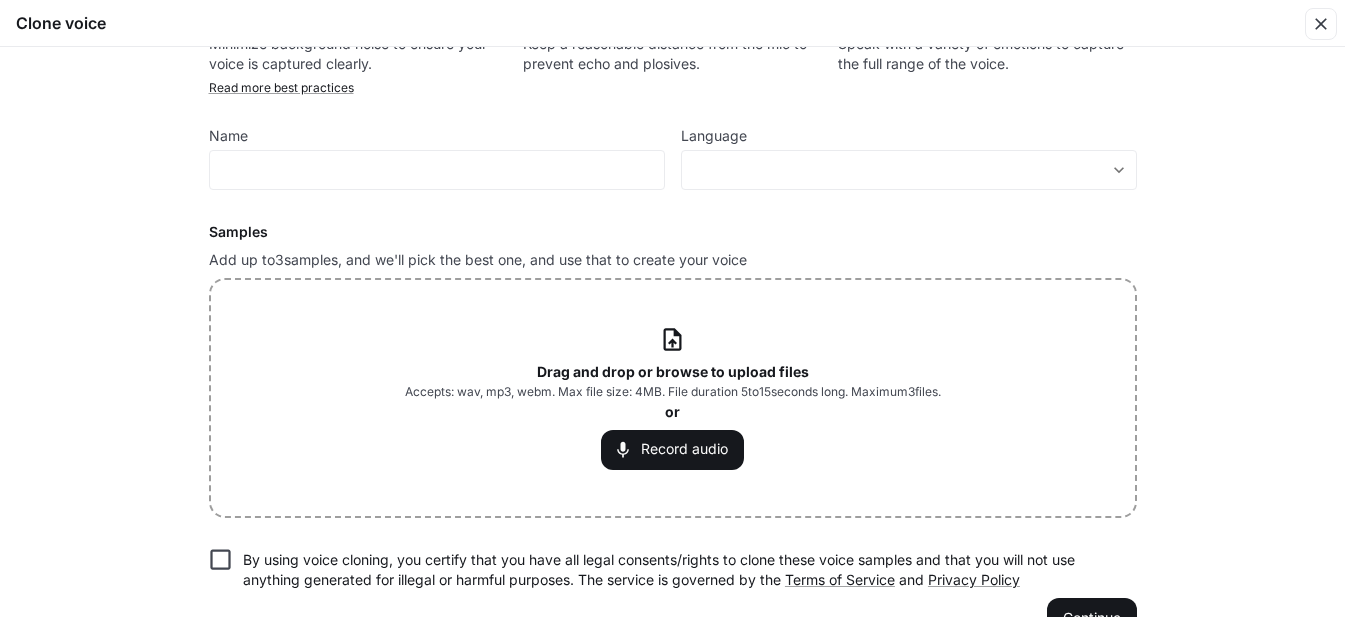 scroll, scrollTop: 110, scrollLeft: 0, axis: vertical 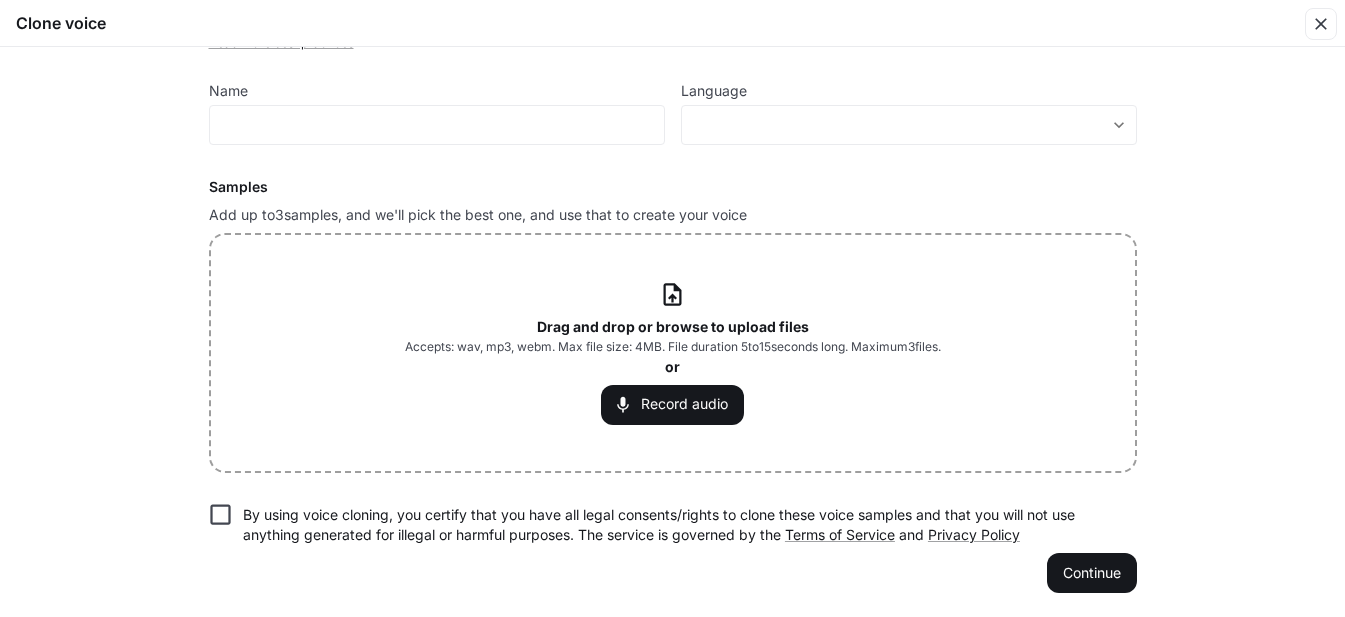 click 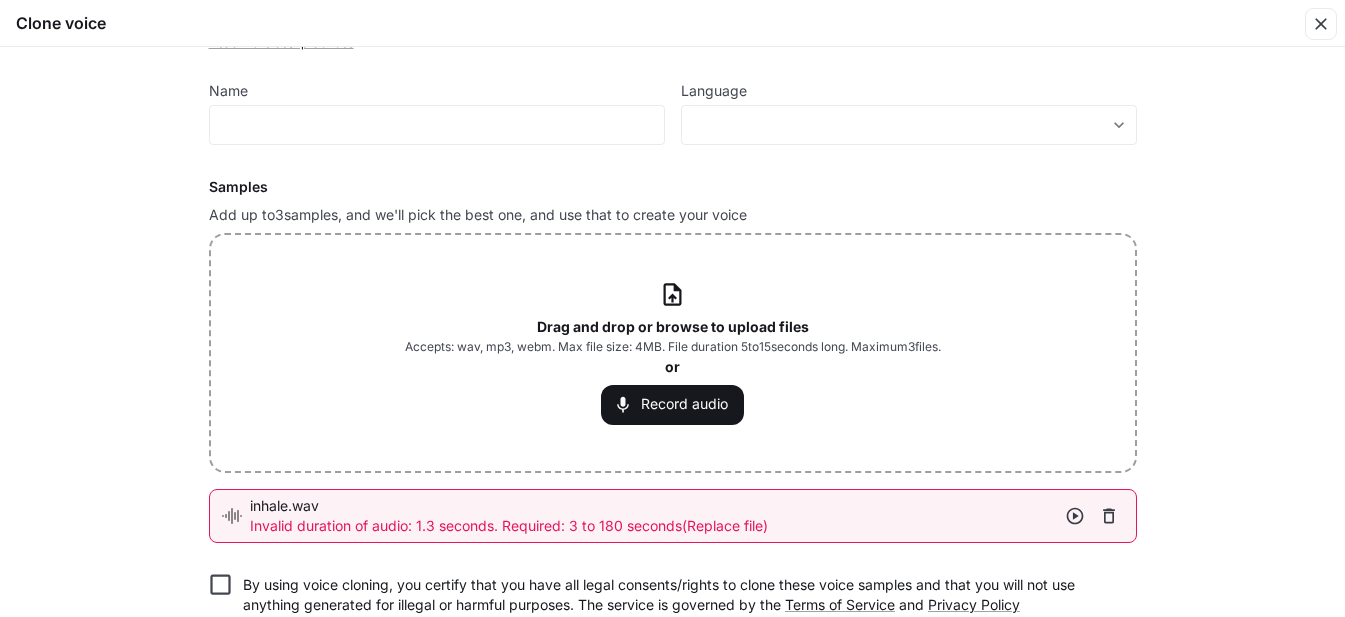 click 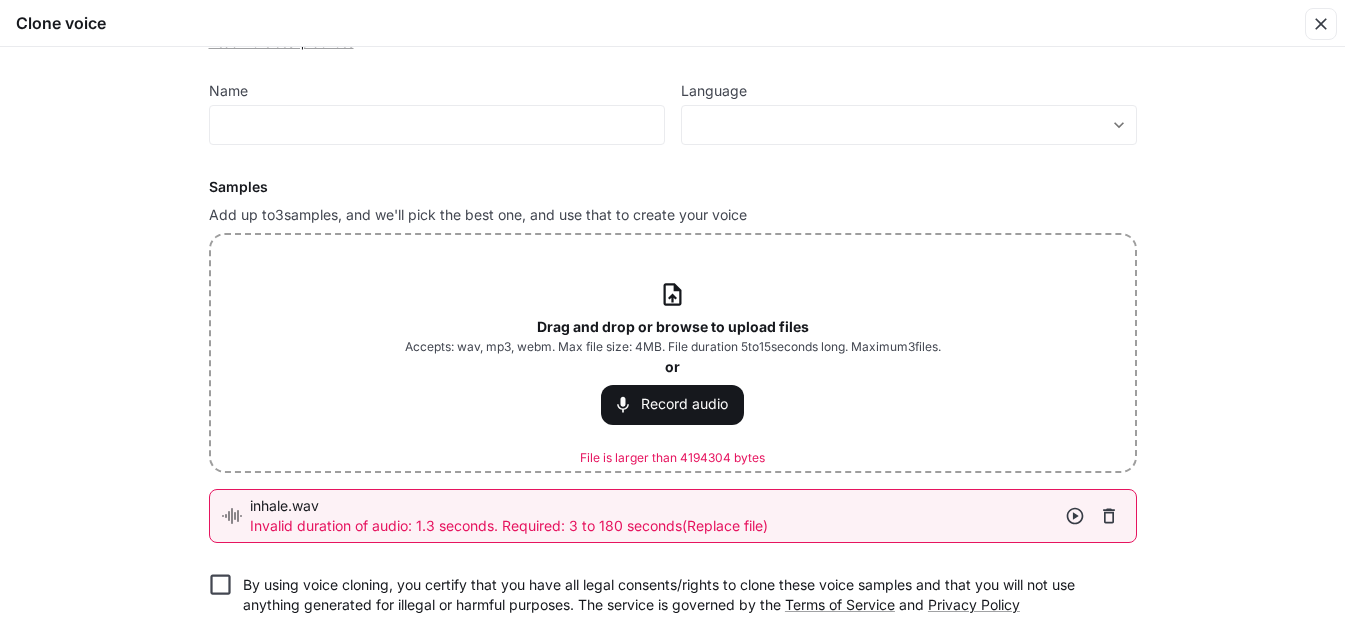 click 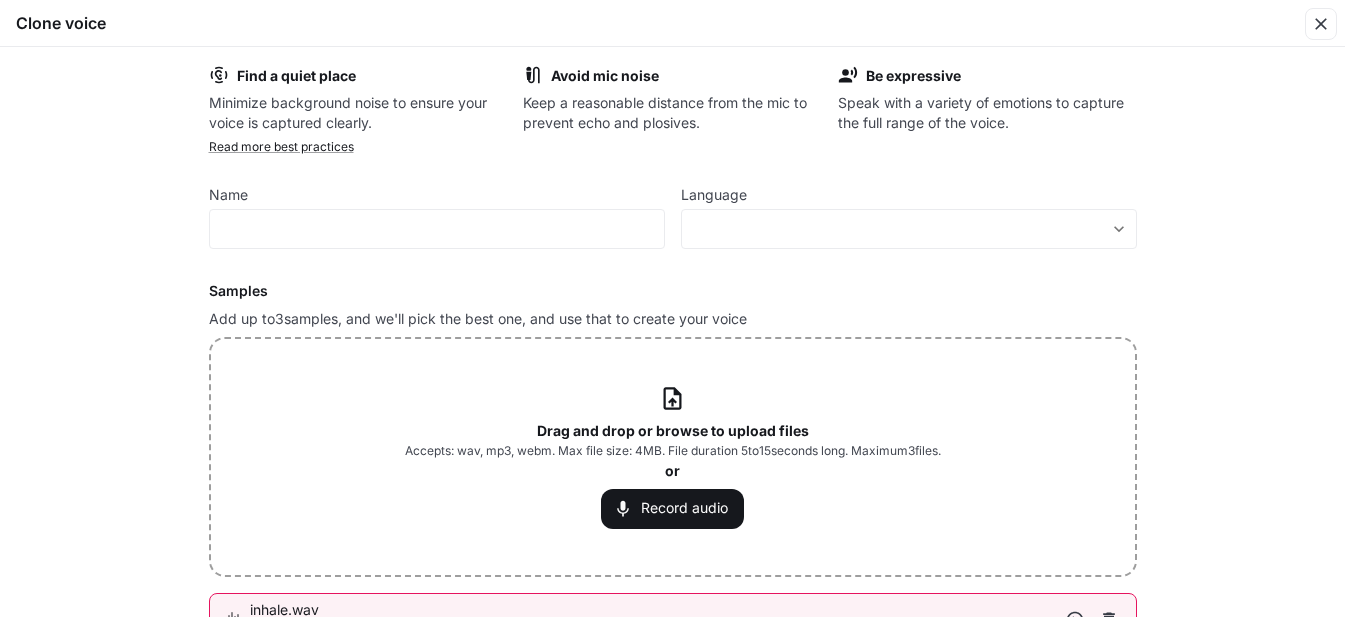 scroll, scrollTop: 0, scrollLeft: 0, axis: both 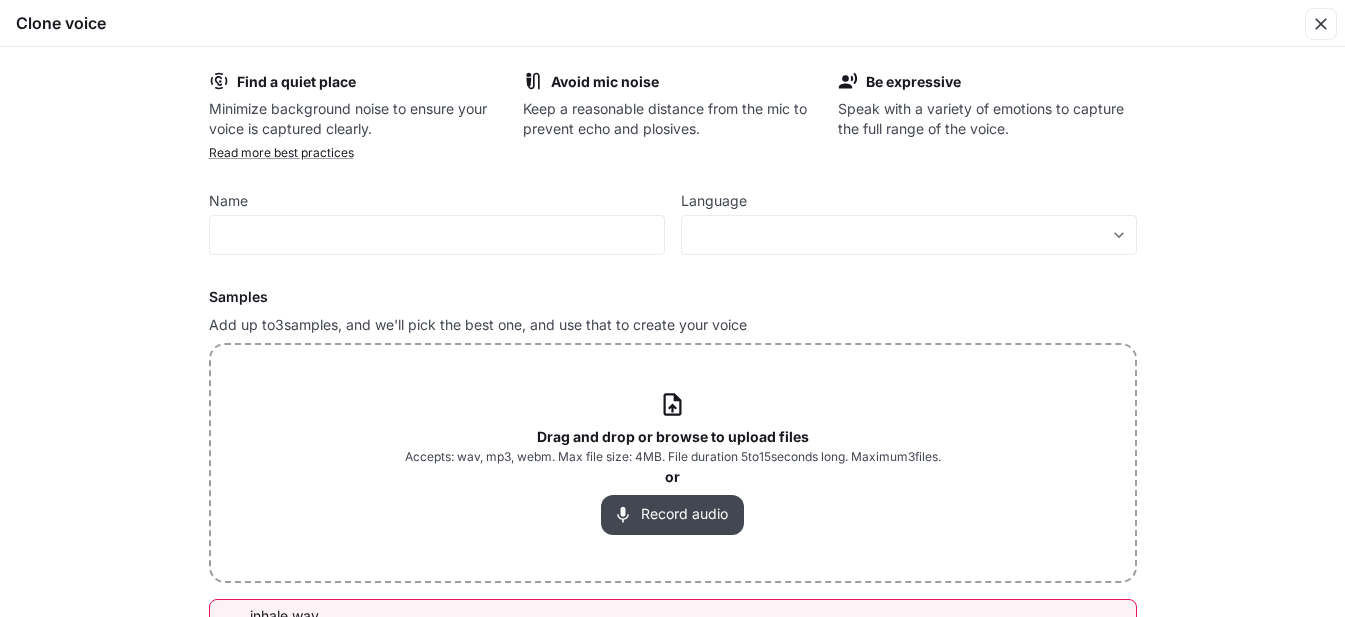 click on "Record audio" at bounding box center (672, 515) 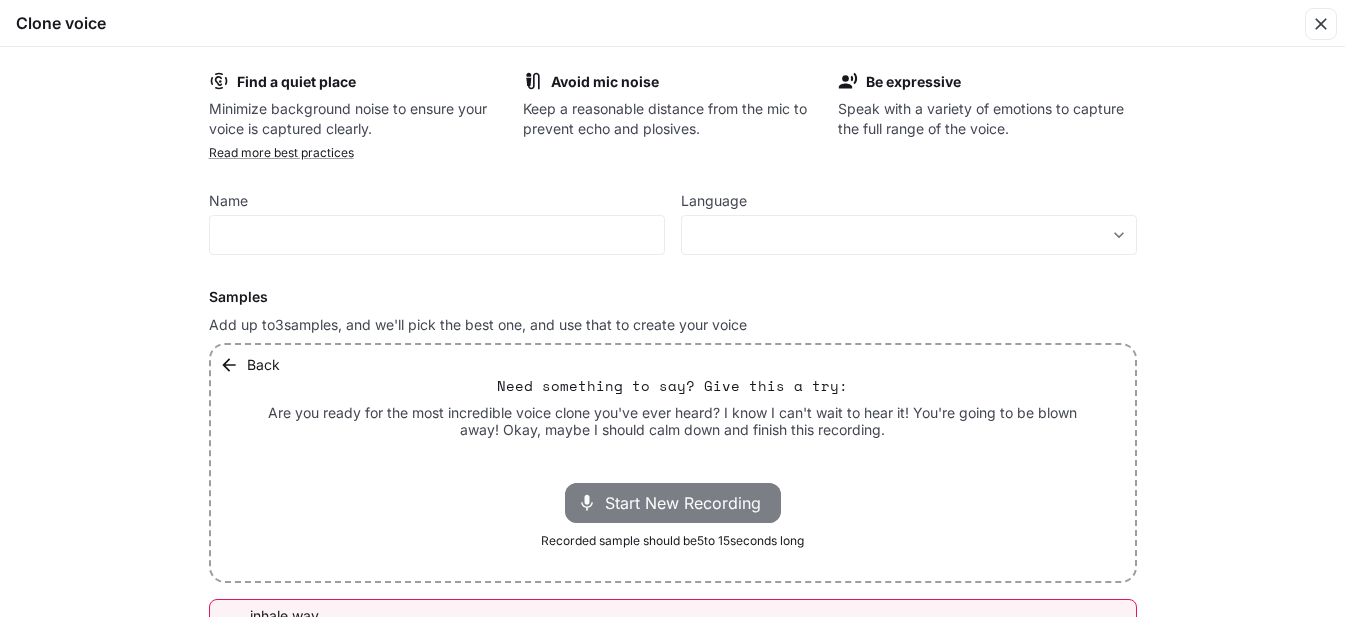 click on "Start New Recording" at bounding box center (689, 503) 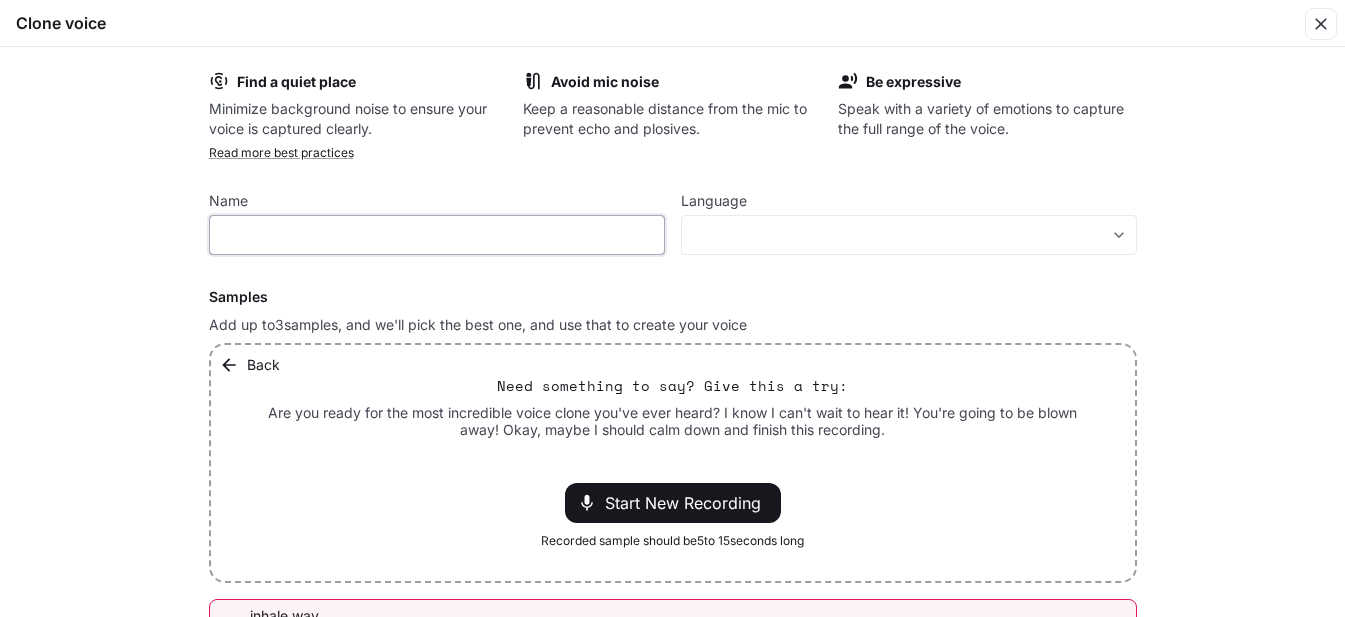 click at bounding box center [437, 235] 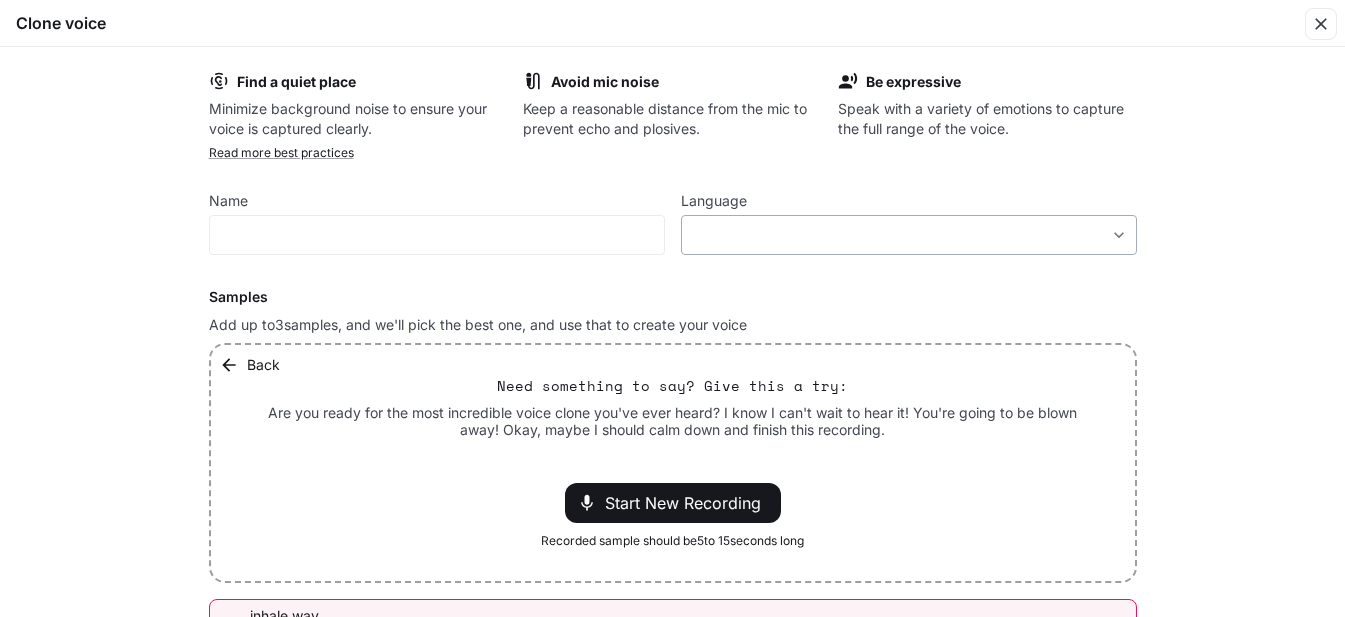 click on "**********" at bounding box center (672, 308) 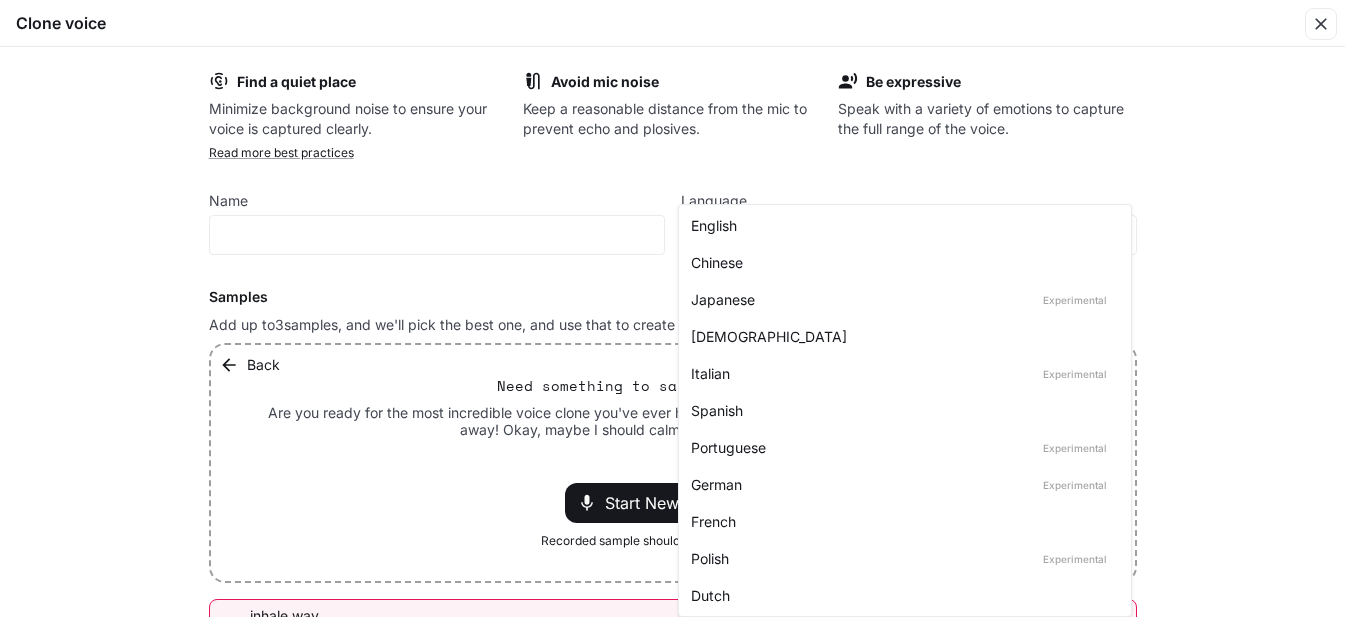 click on "English" at bounding box center [901, 225] 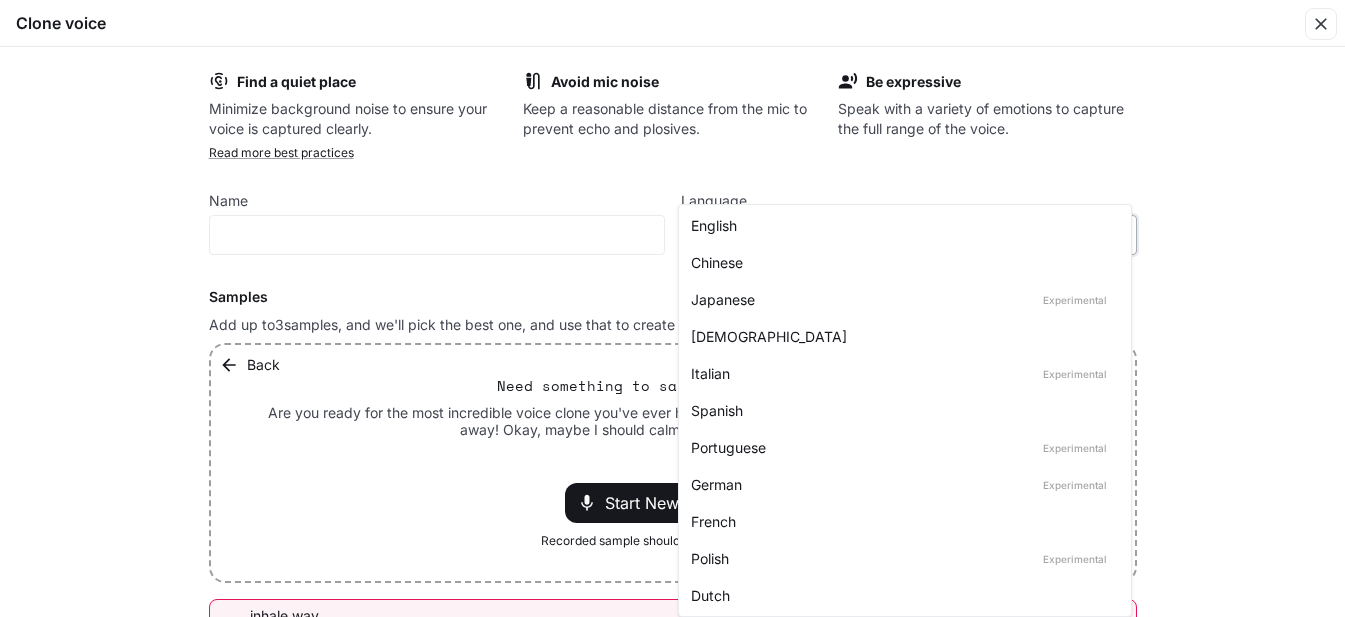 type on "*****" 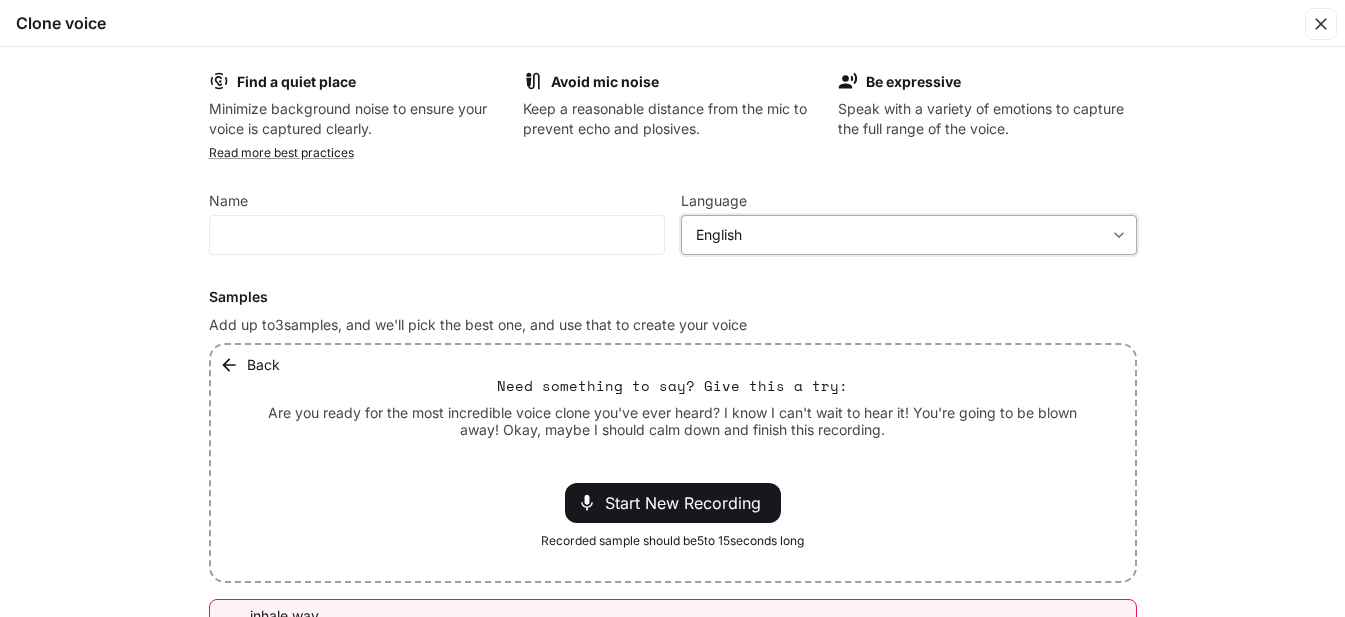 scroll, scrollTop: 180, scrollLeft: 0, axis: vertical 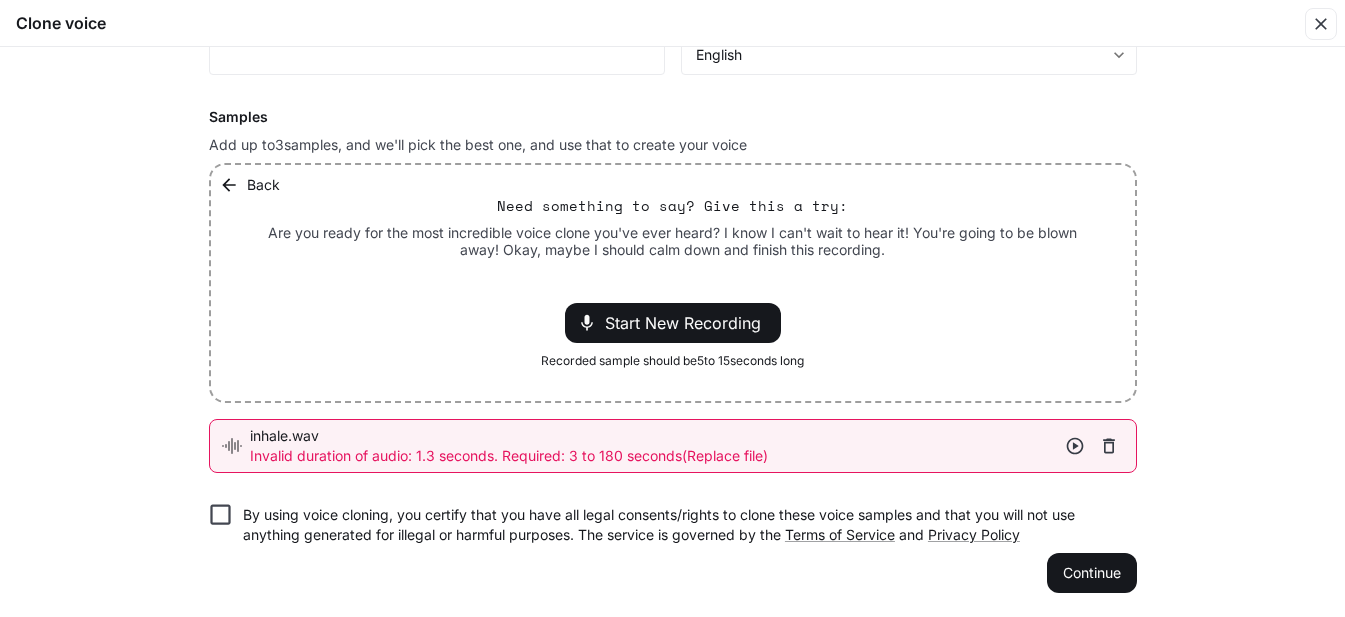 click 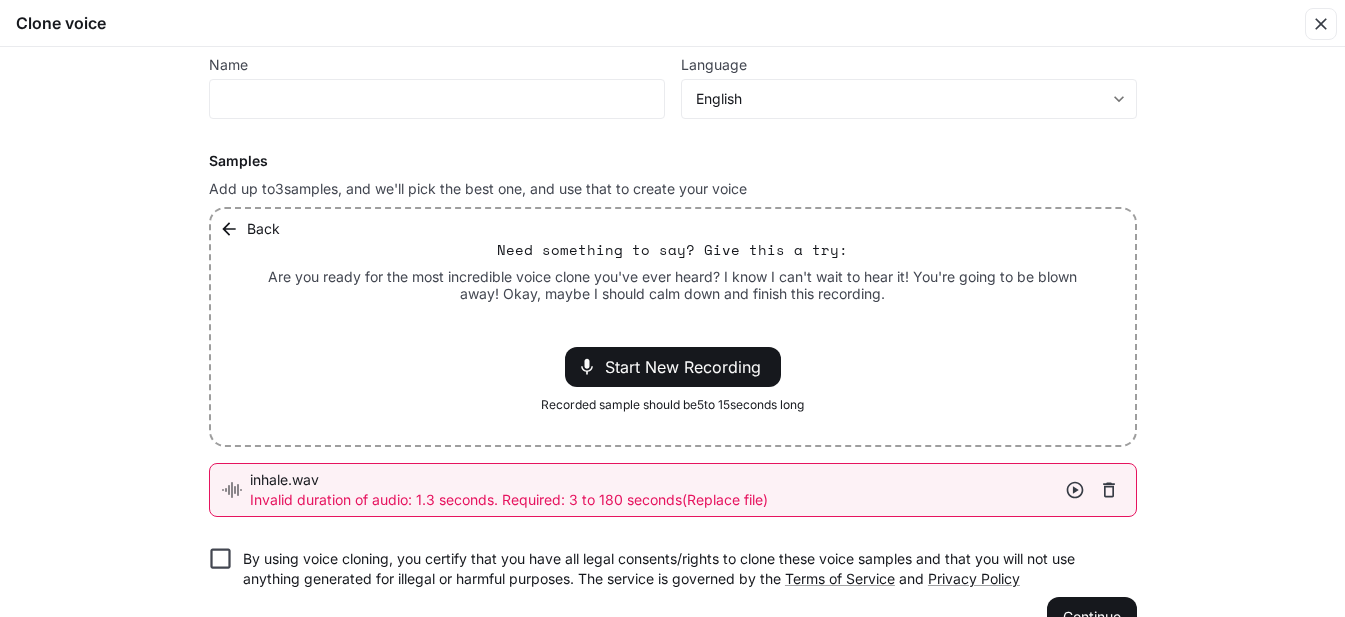 scroll, scrollTop: 180, scrollLeft: 0, axis: vertical 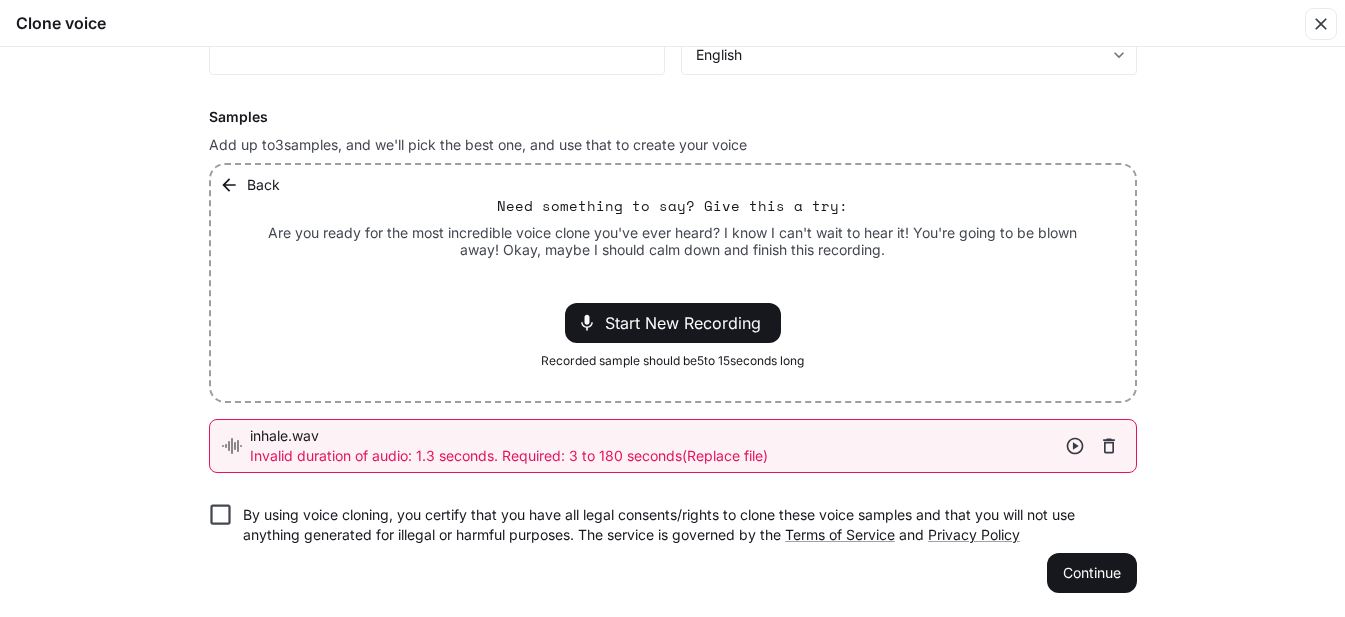 click on "Back Need something to say? Give this a try: Are you ready for the most incredible voice clone you've ever heard? I know I can't wait to hear it! You're going to be blown away! Okay, maybe I should calm down and finish this recording. Start New Recording Recorded sample should be  5  to   15  seconds long" at bounding box center [673, 283] 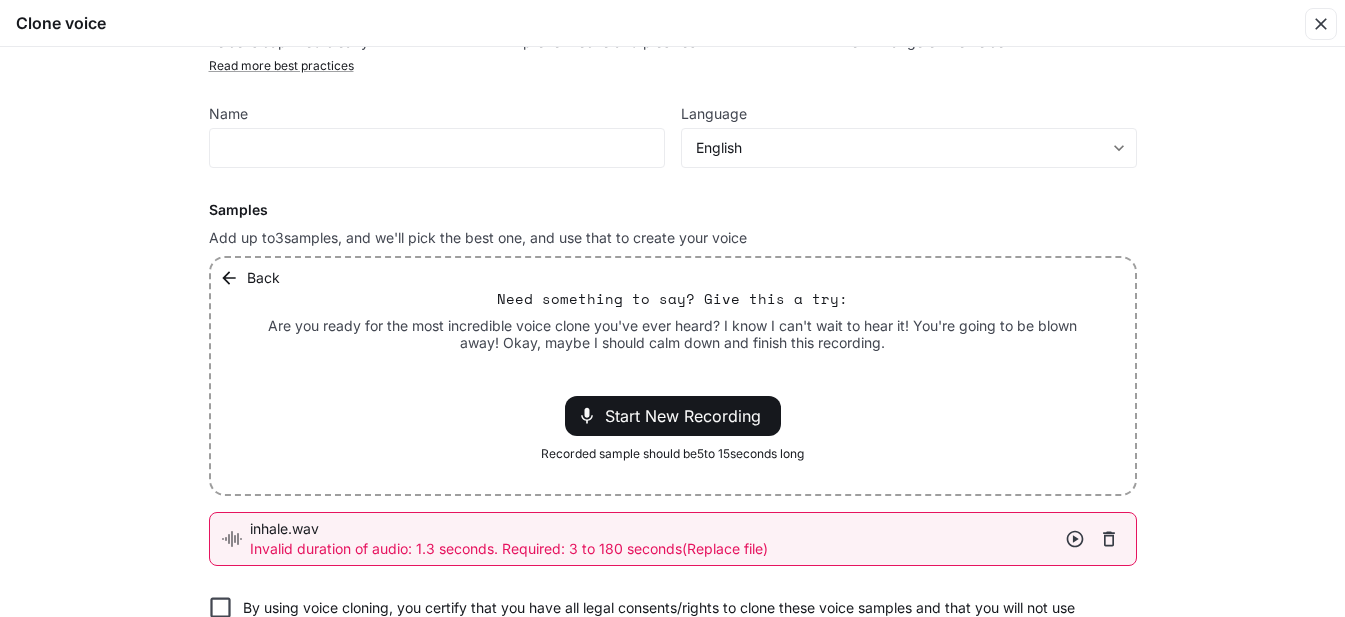 scroll, scrollTop: 44, scrollLeft: 0, axis: vertical 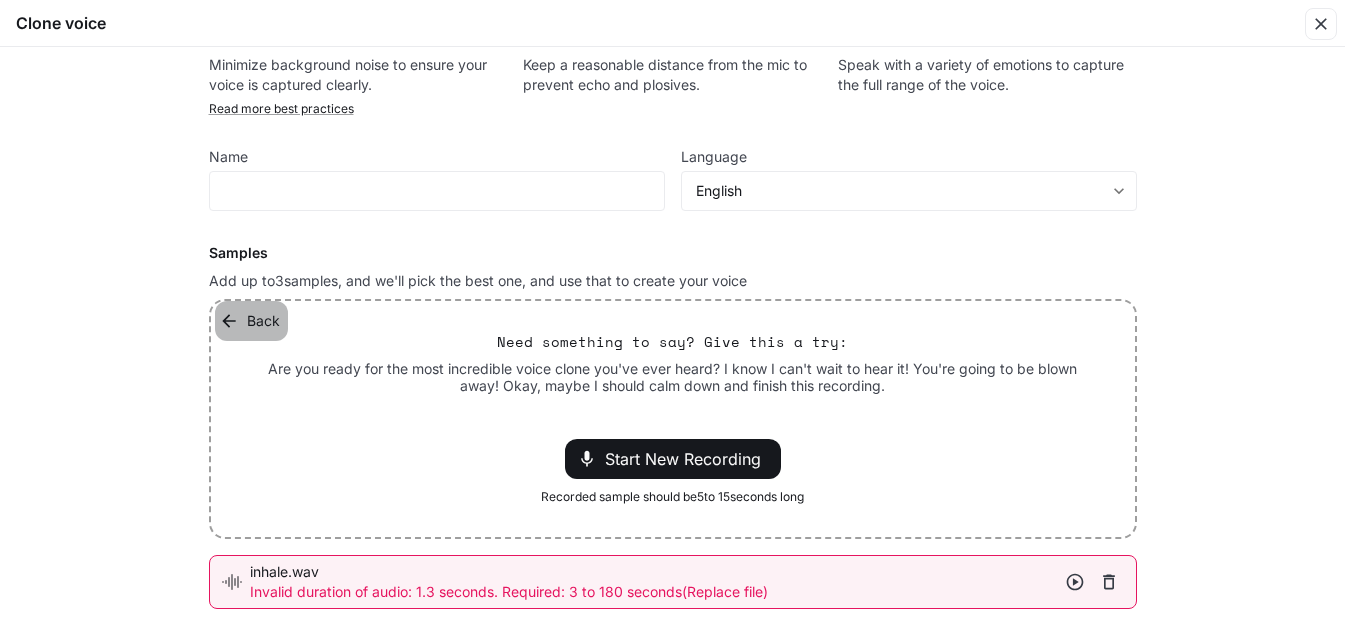 click 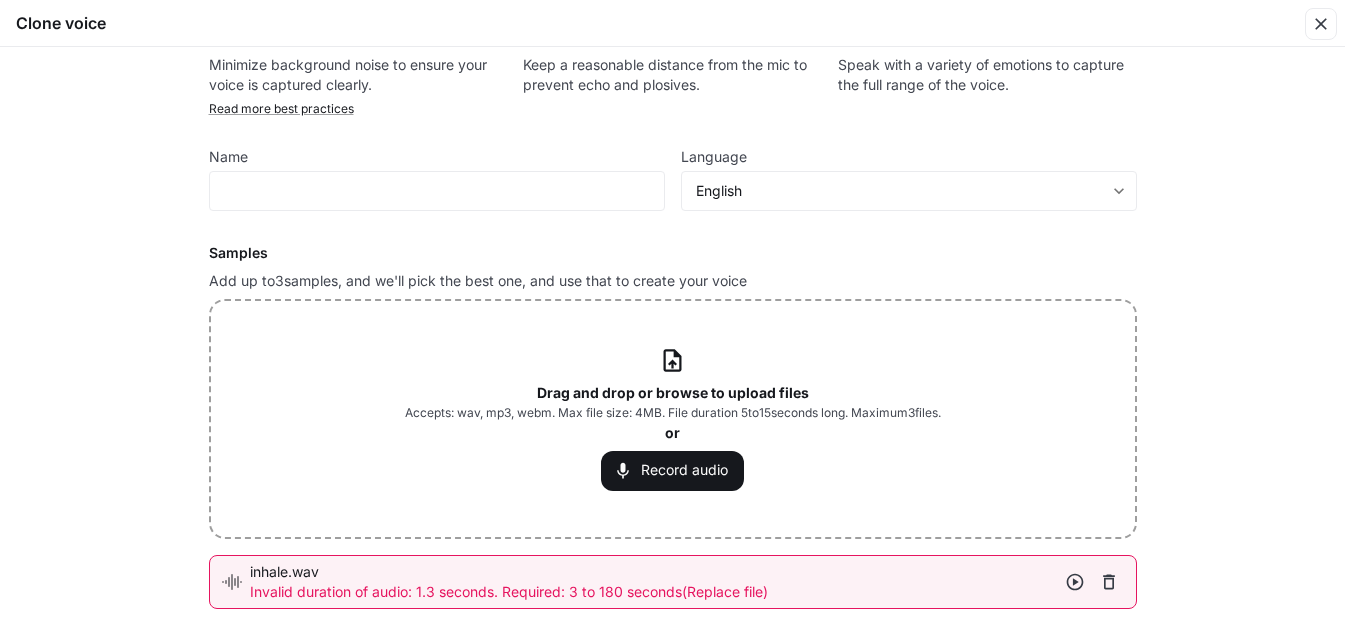 click 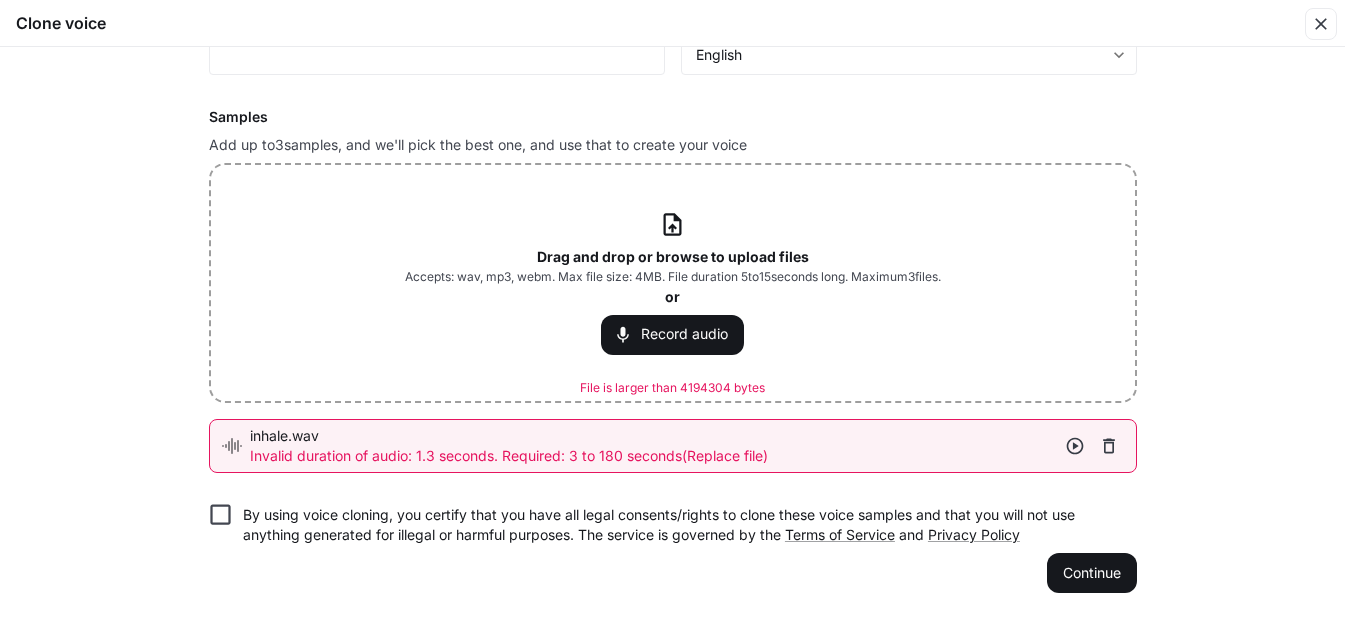 scroll, scrollTop: 0, scrollLeft: 0, axis: both 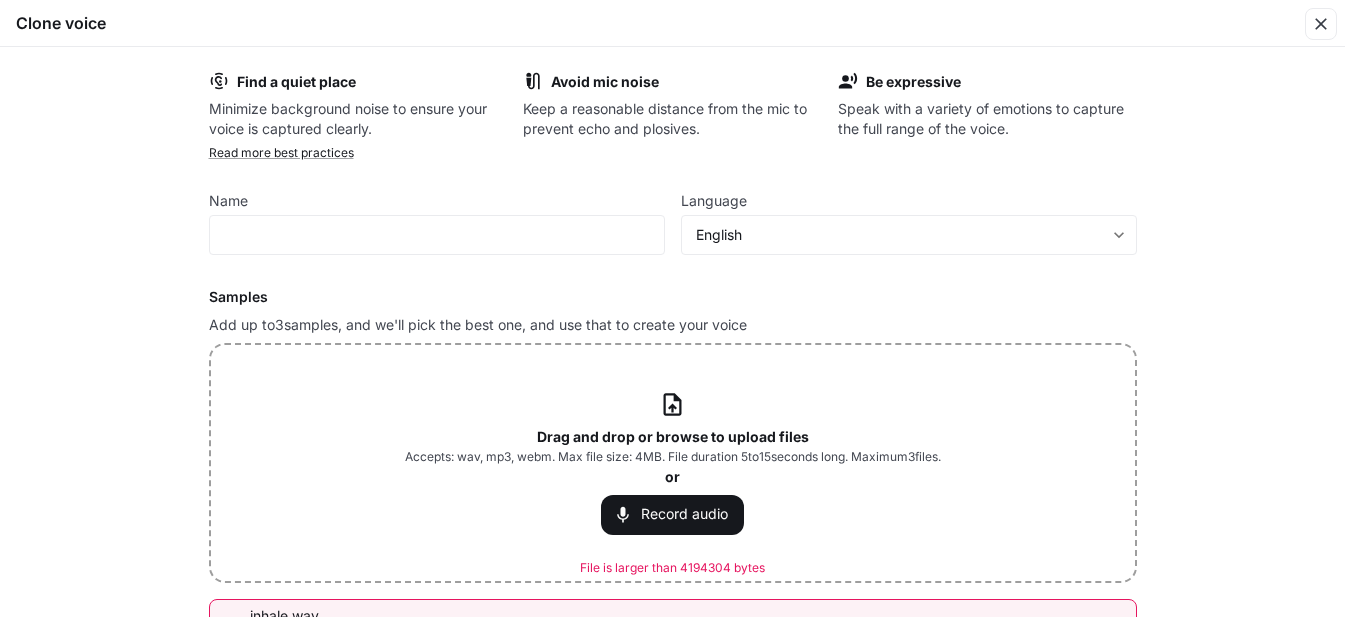 click on "Find a quiet place" at bounding box center (296, 82) 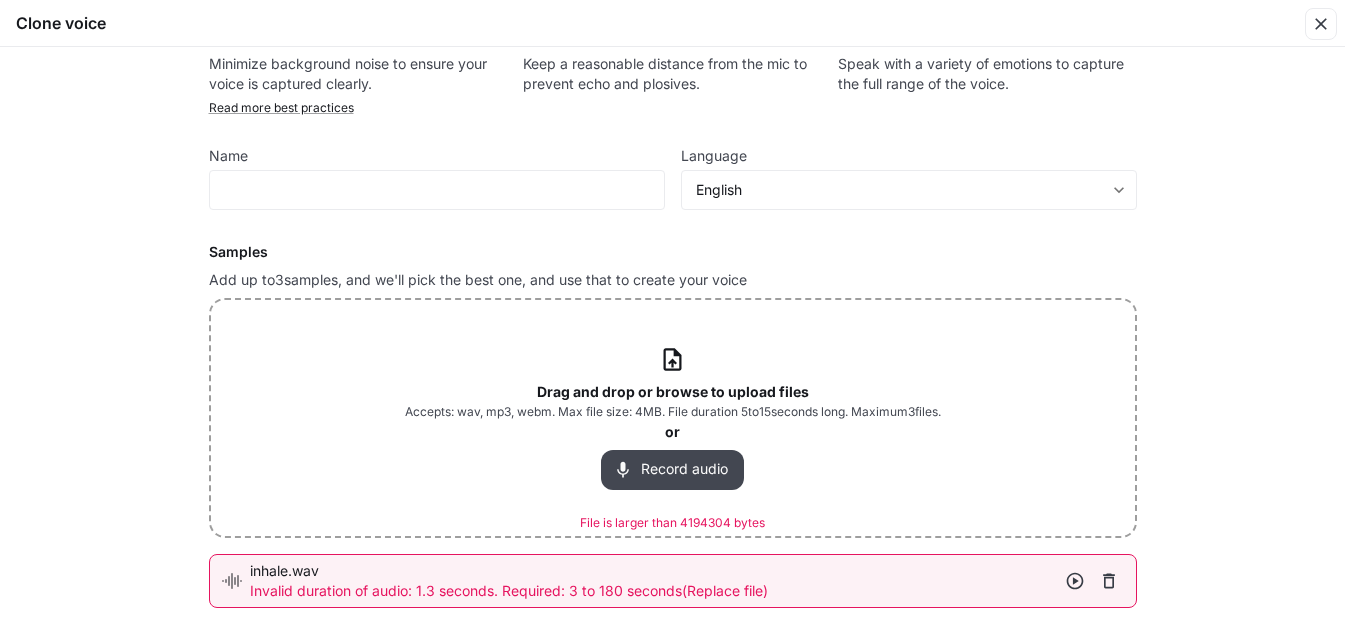 click on "Record audio" at bounding box center [672, 470] 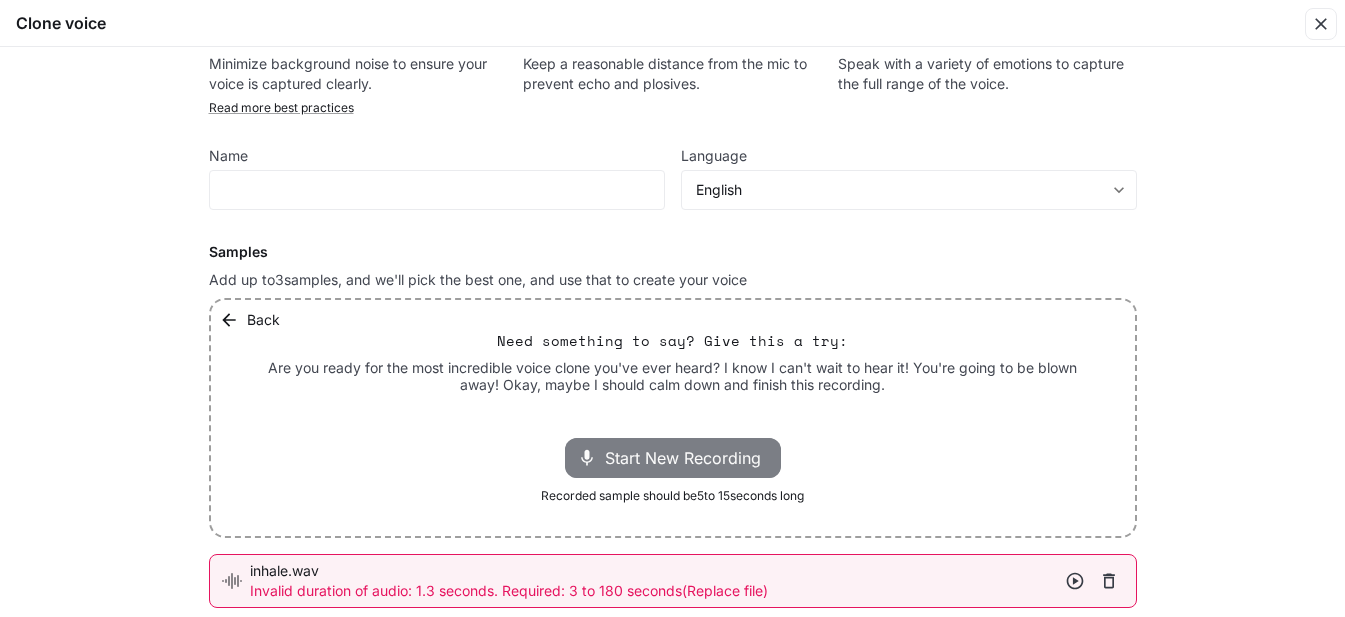 click on "Start New Recording" at bounding box center [689, 458] 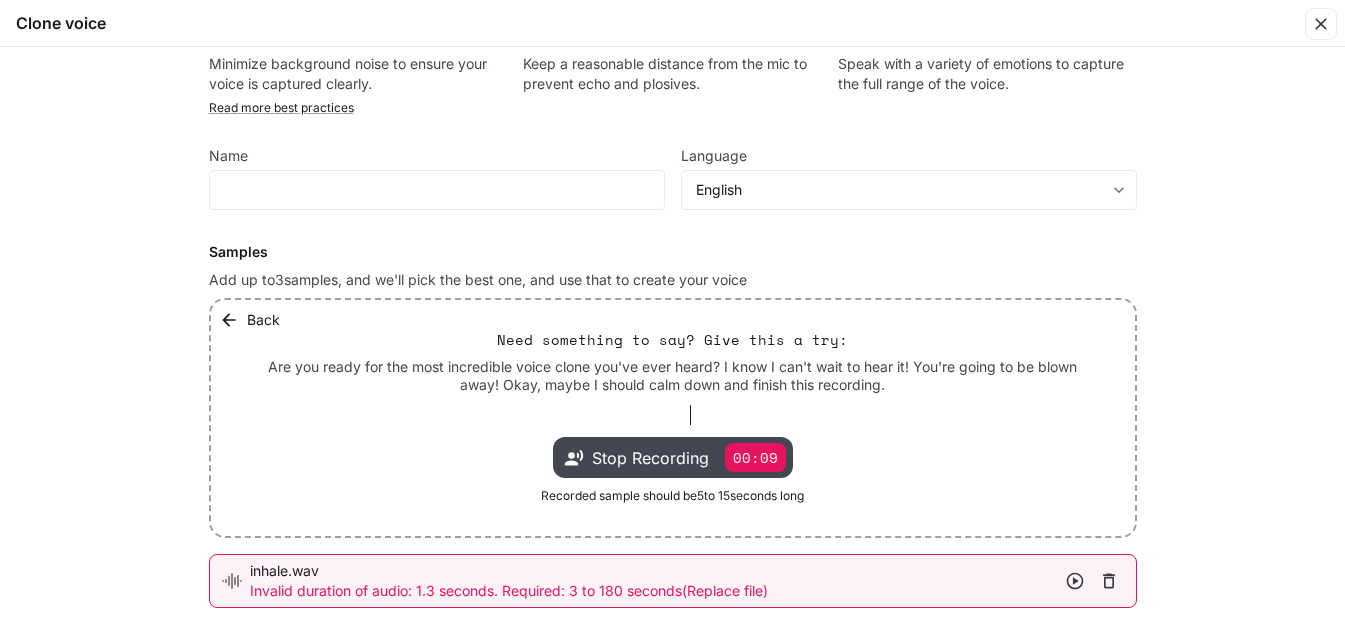 click on "00:09" at bounding box center (755, 457) 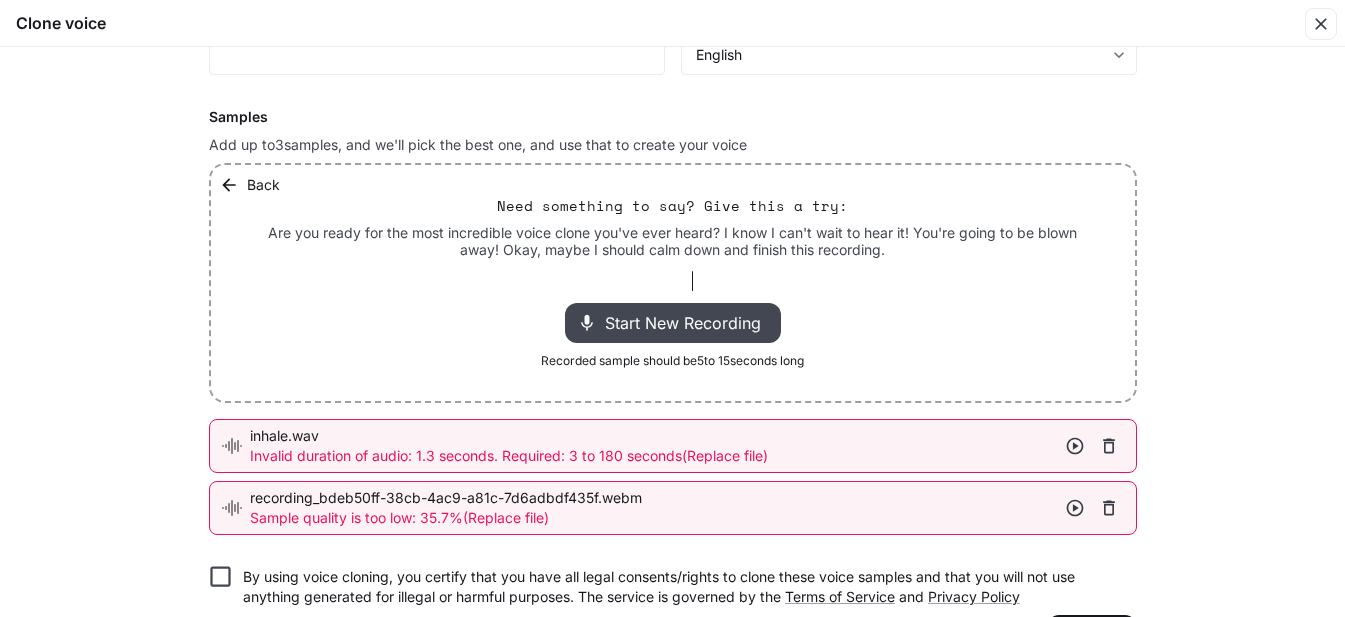 scroll, scrollTop: 242, scrollLeft: 0, axis: vertical 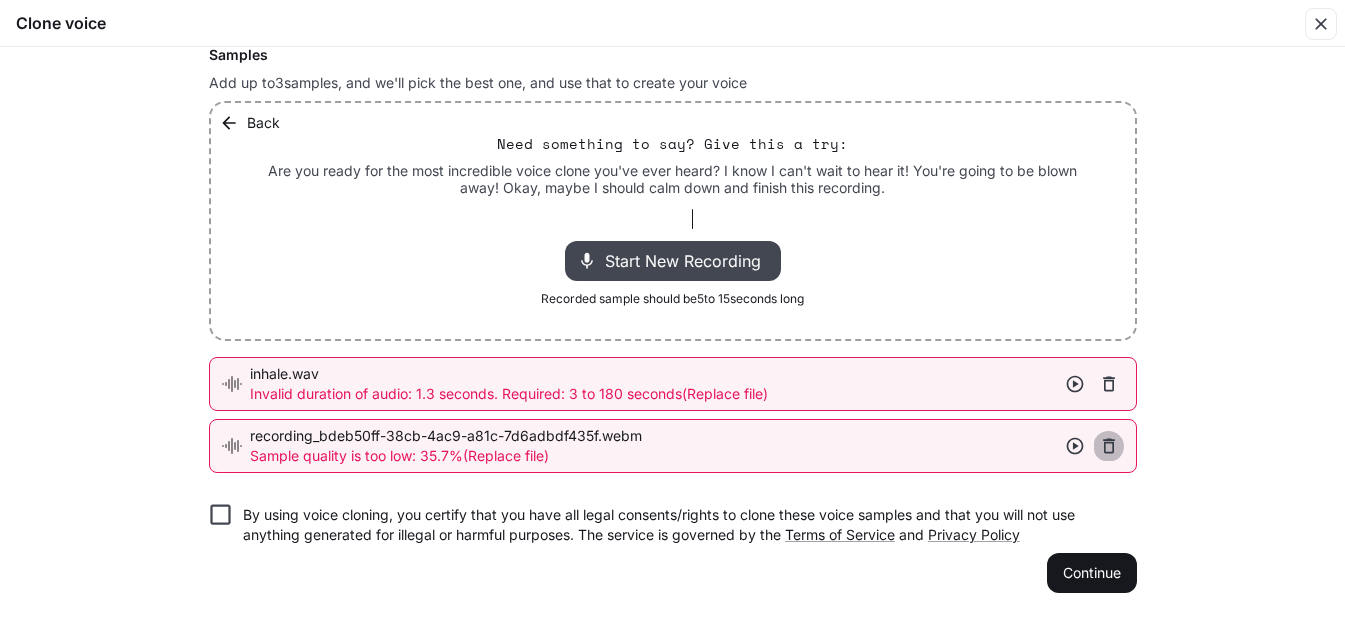 click 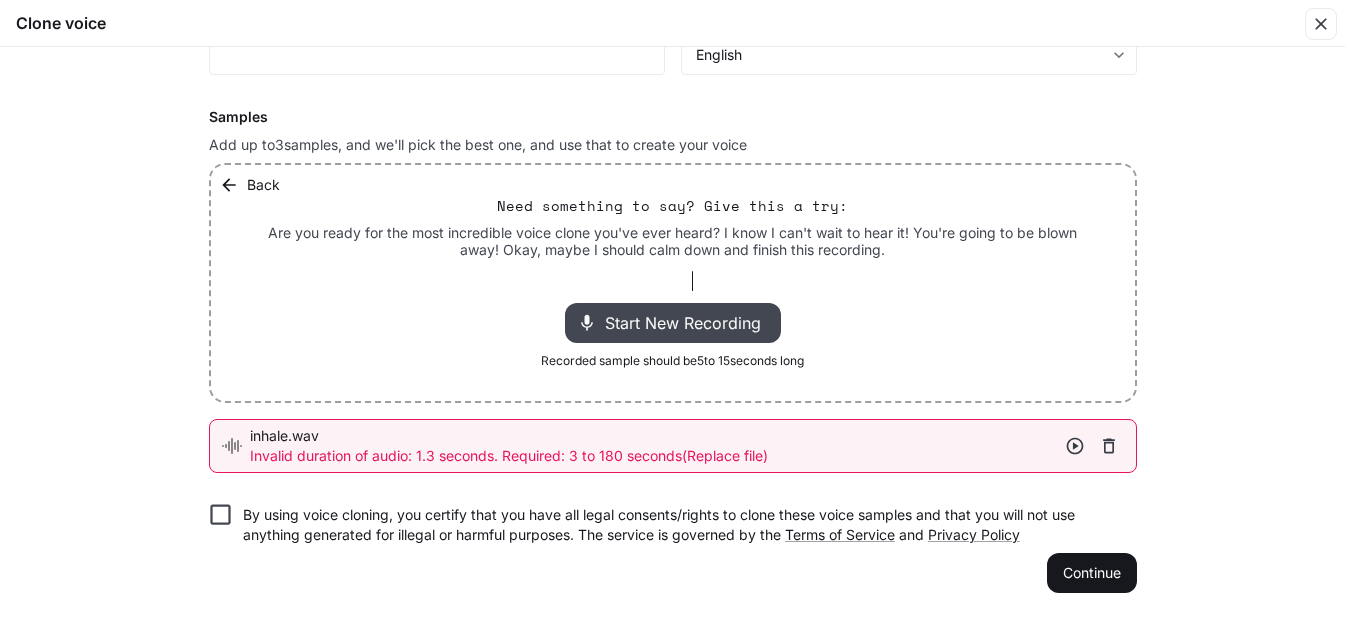 click 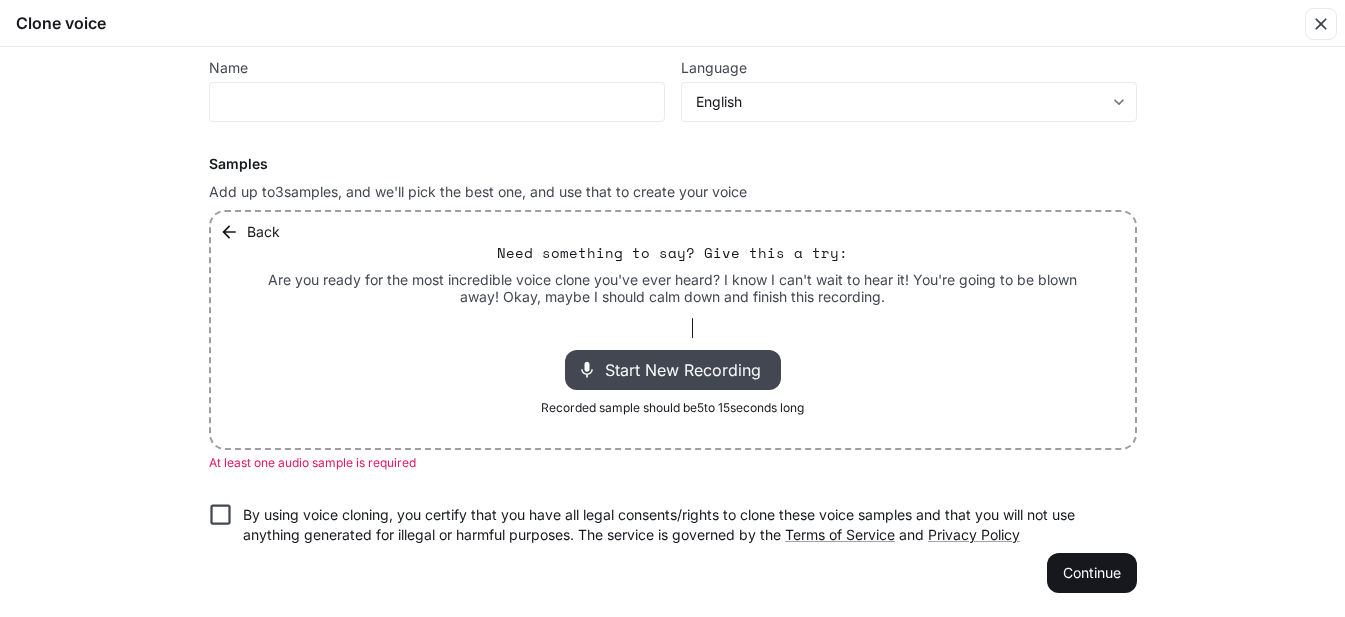 click 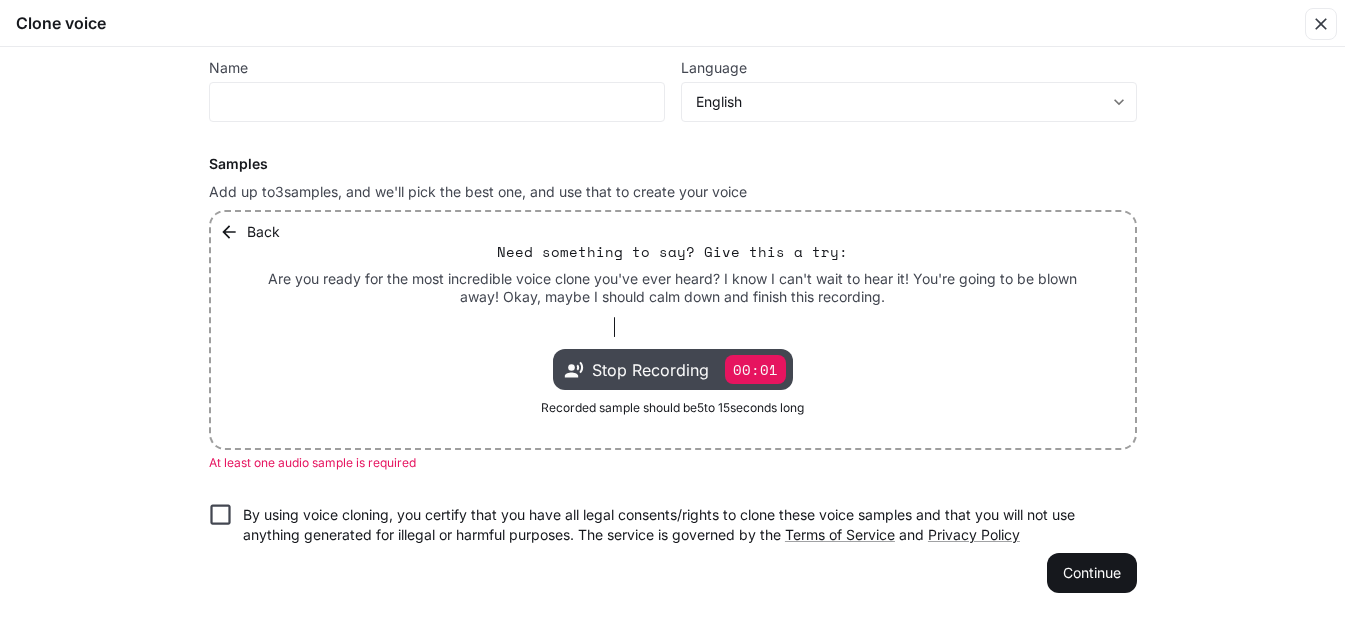 click on "00:01" at bounding box center (755, 369) 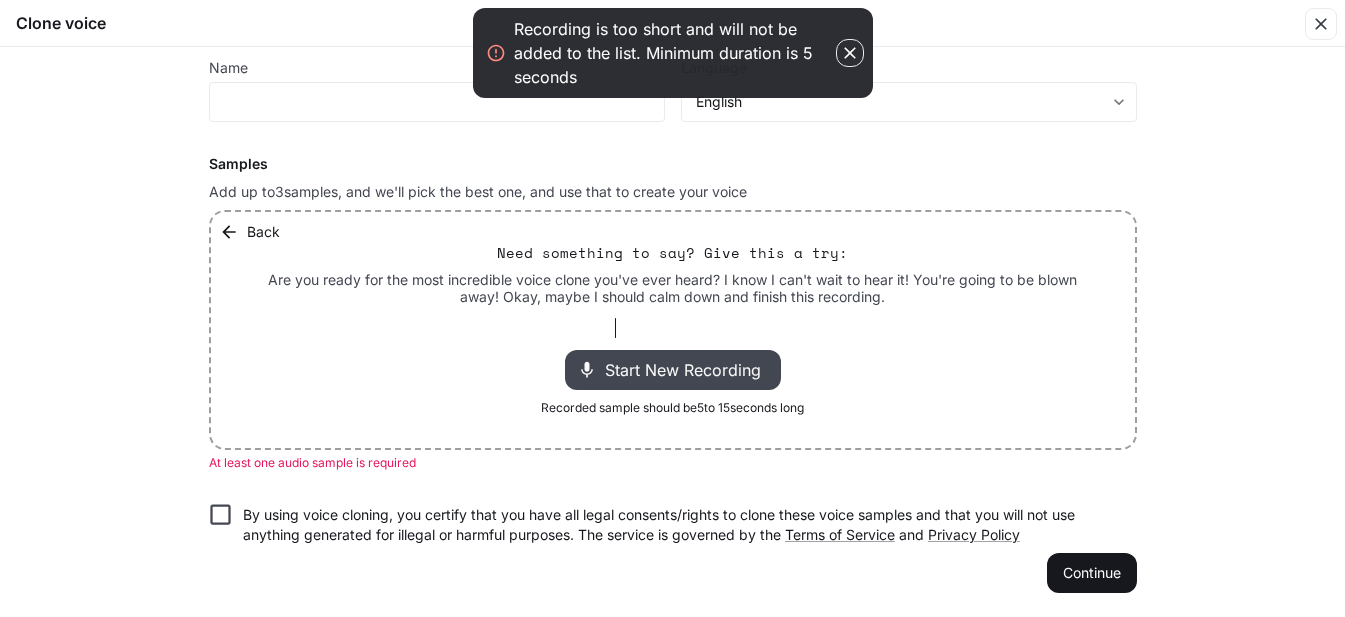 click at bounding box center (673, 328) 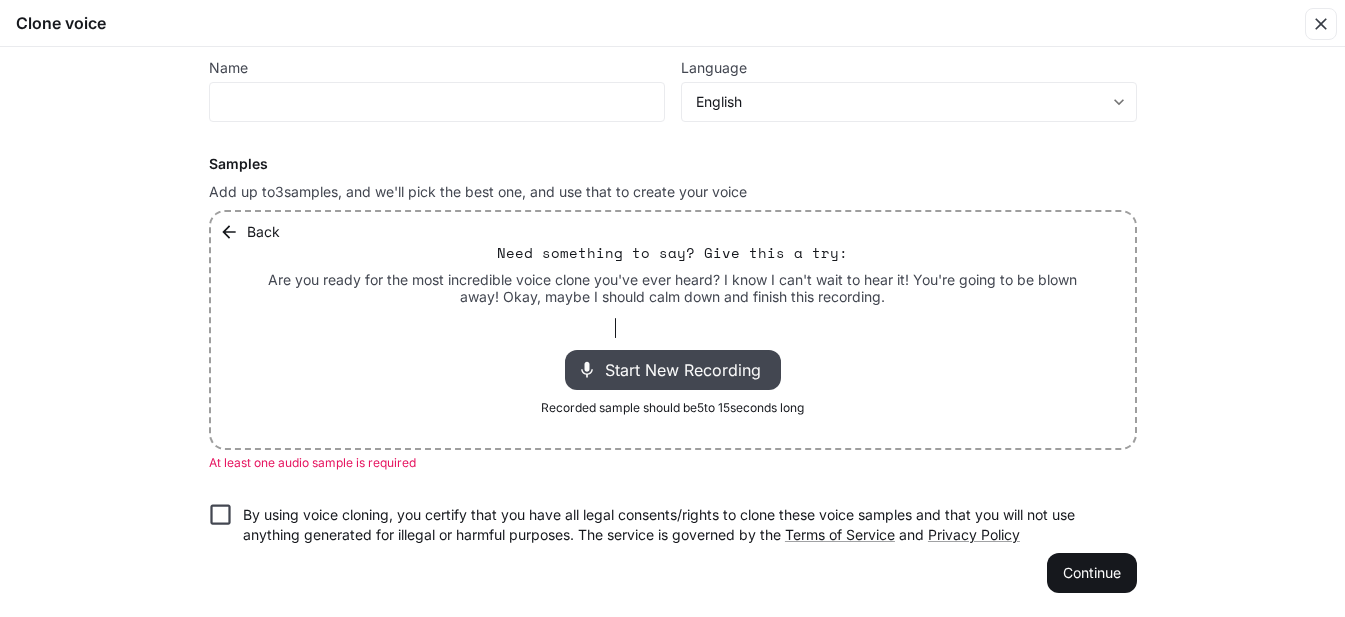 click on "Start New Recording" at bounding box center (689, 370) 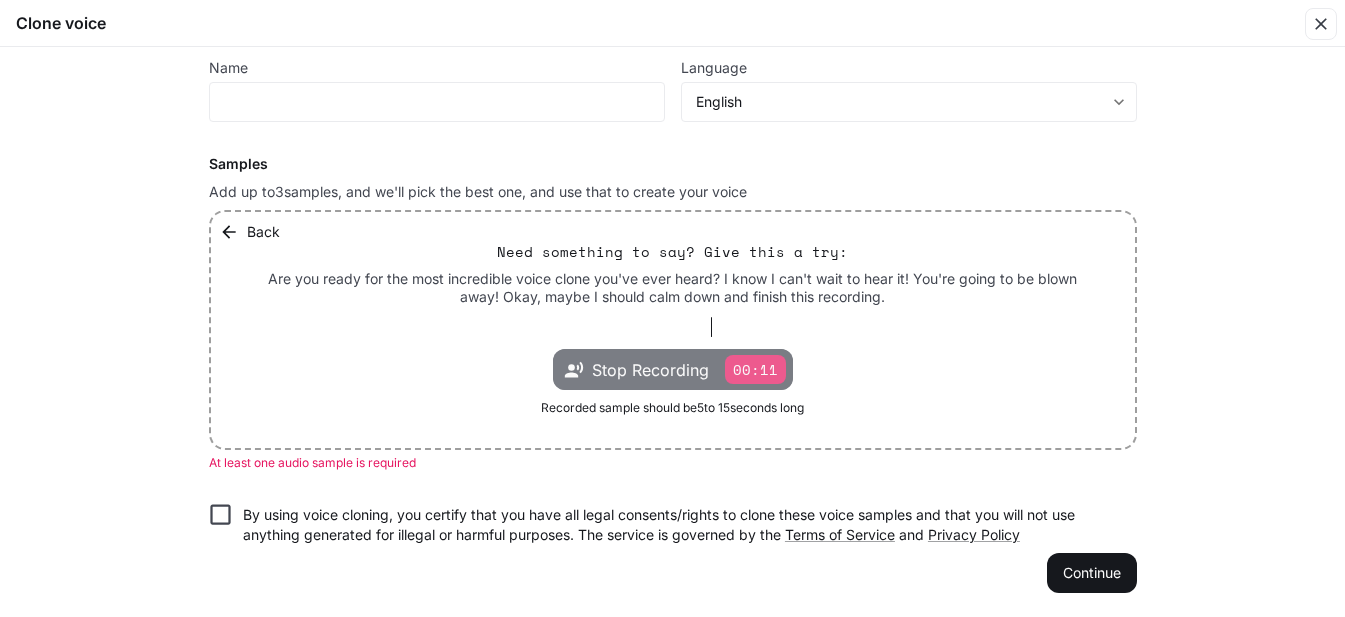click on "Stop Recording" at bounding box center (650, 370) 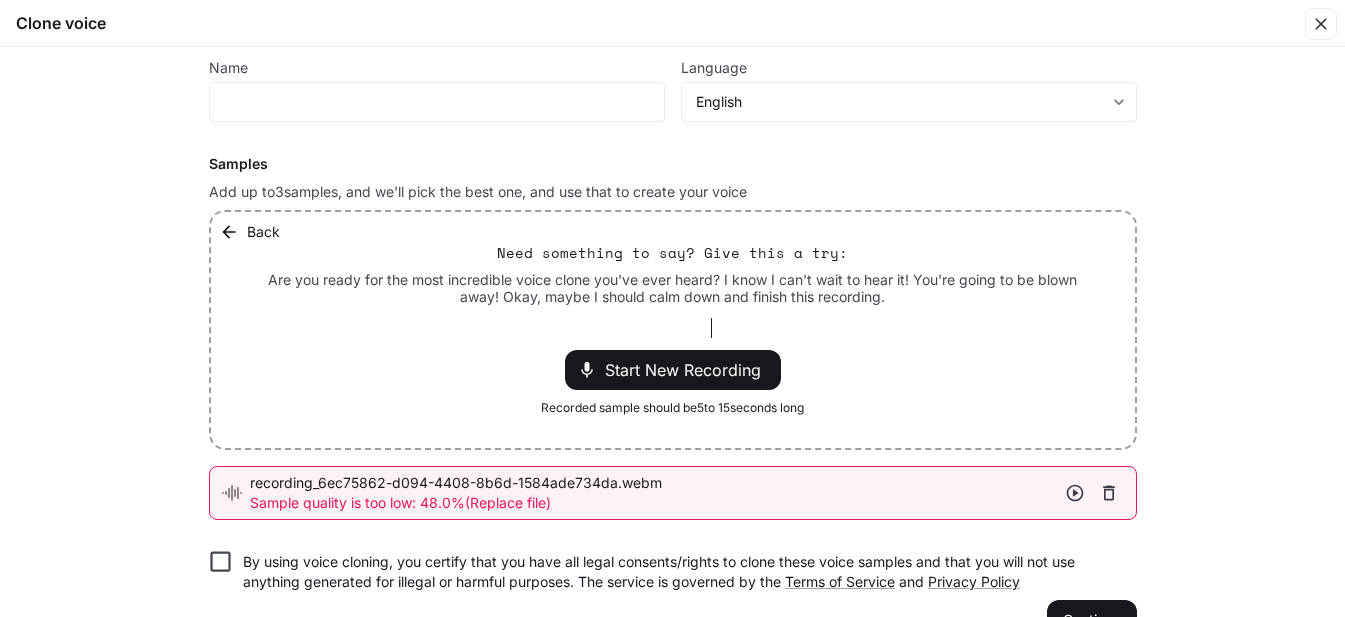scroll, scrollTop: 180, scrollLeft: 0, axis: vertical 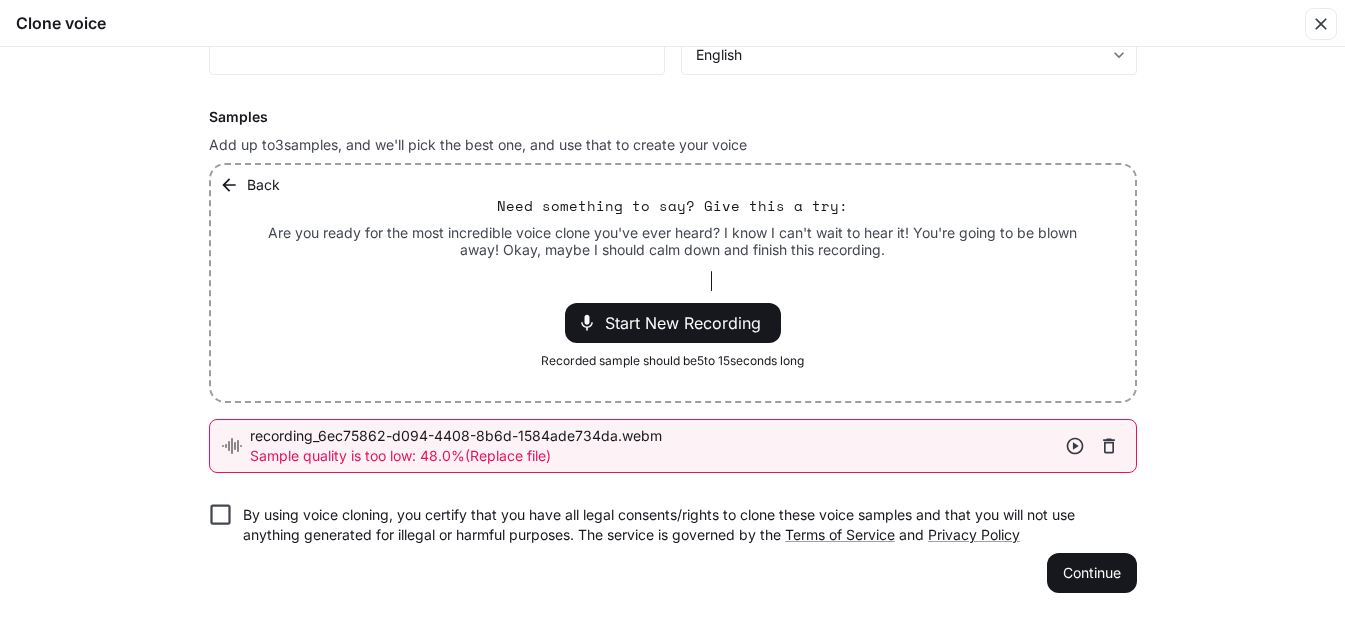 click 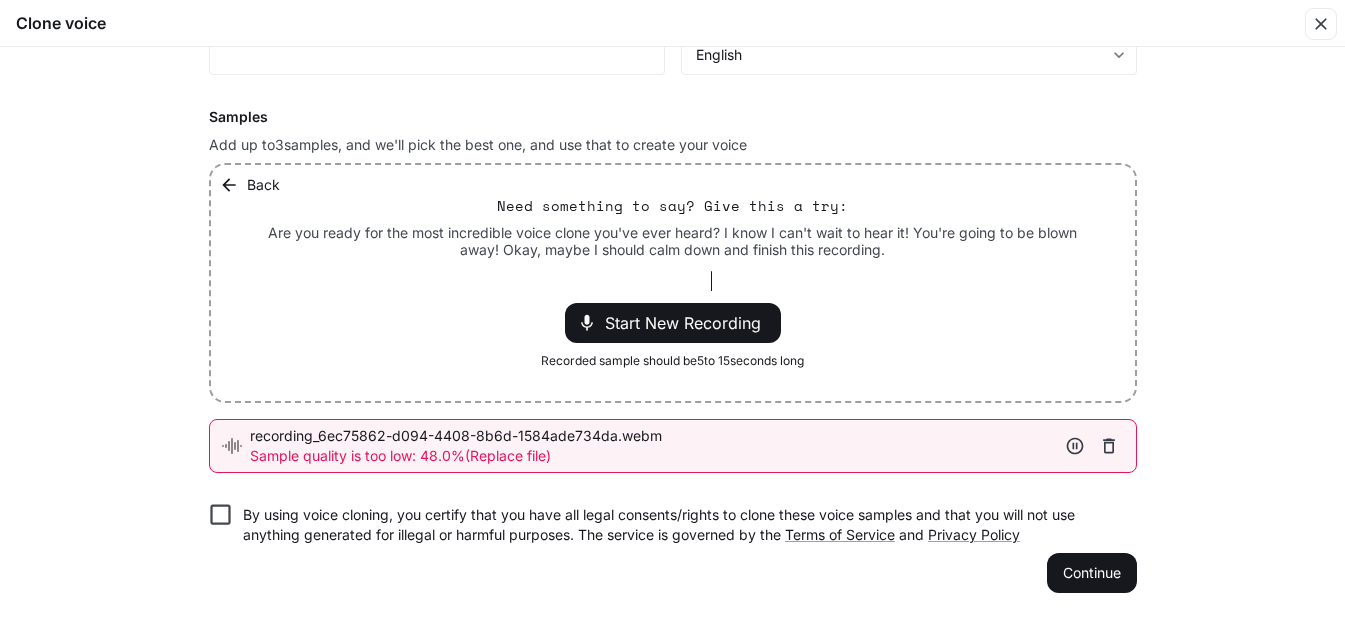 click 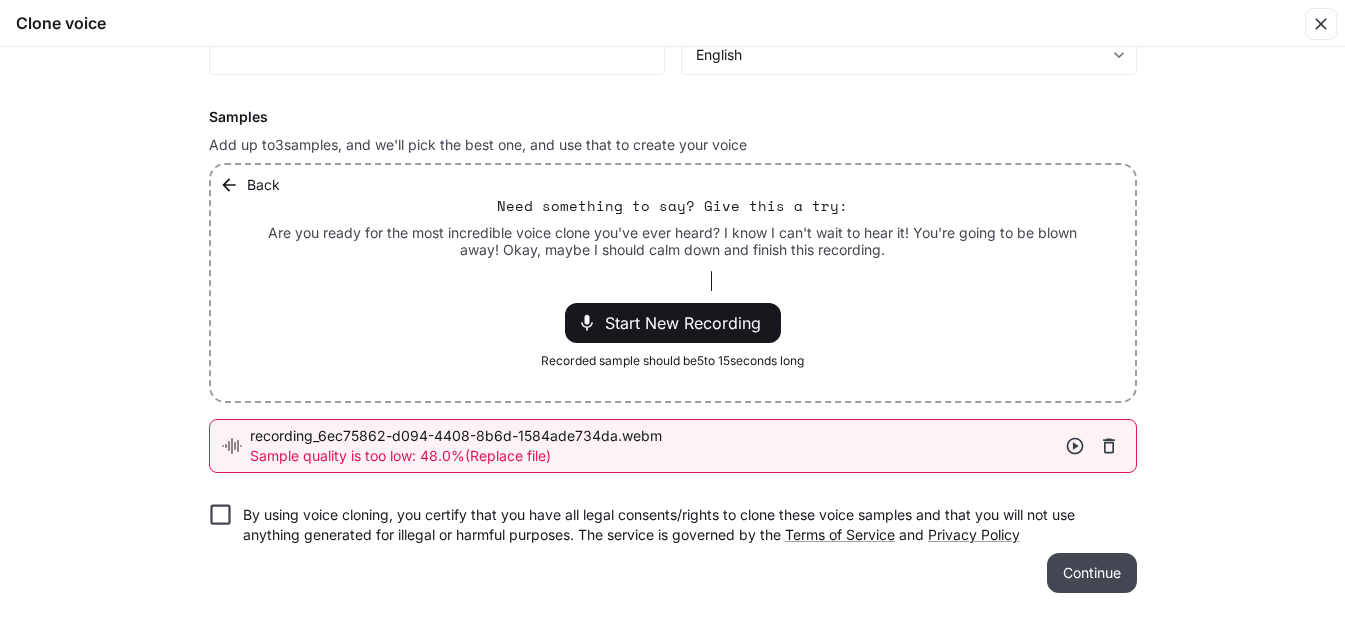 click on "Continue" at bounding box center [1092, 573] 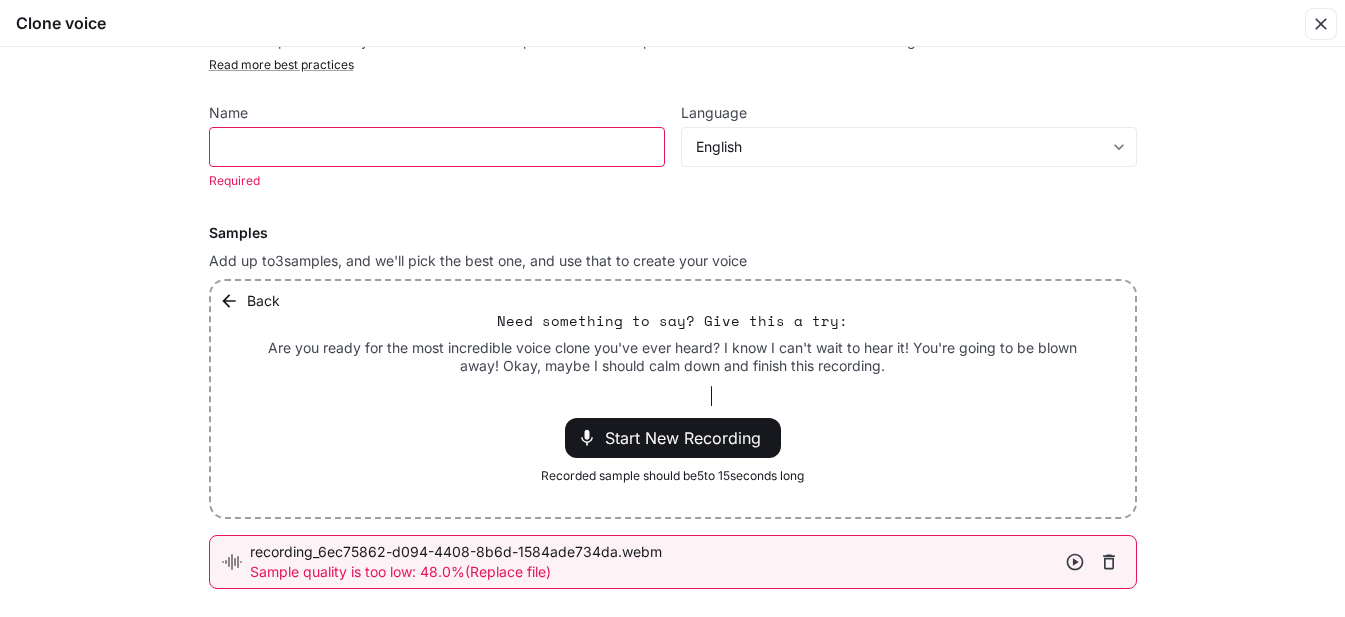 scroll, scrollTop: 82, scrollLeft: 0, axis: vertical 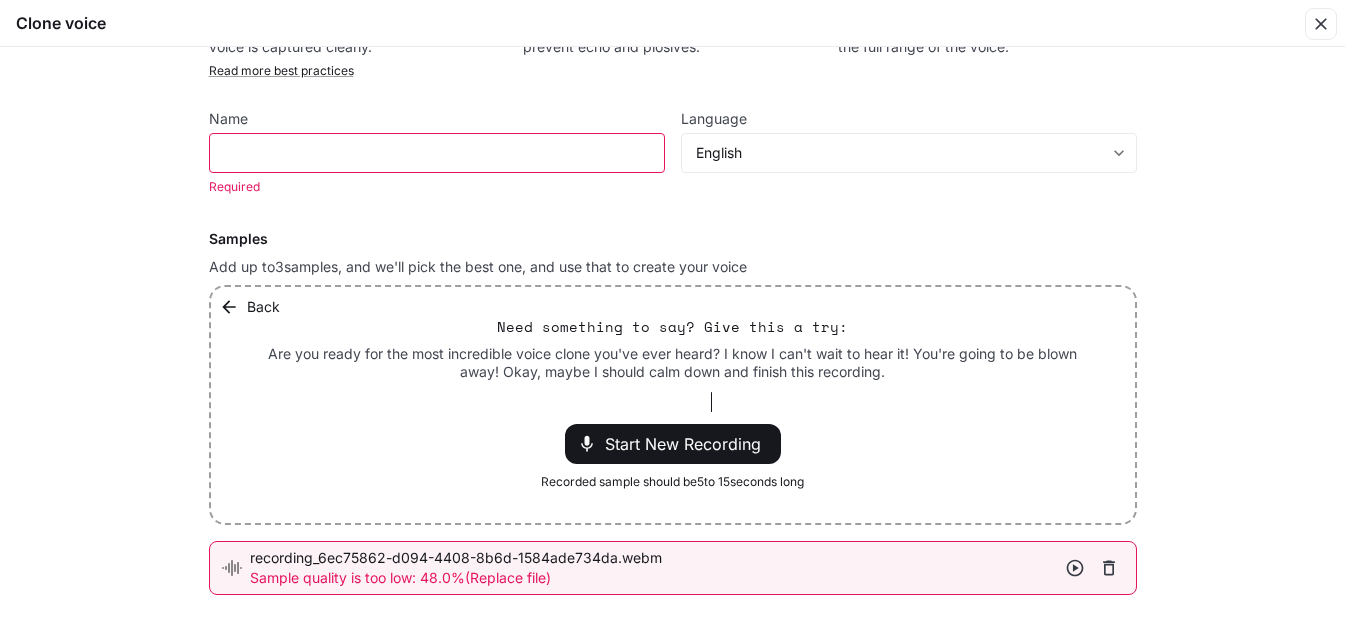 click on "​" at bounding box center (437, 153) 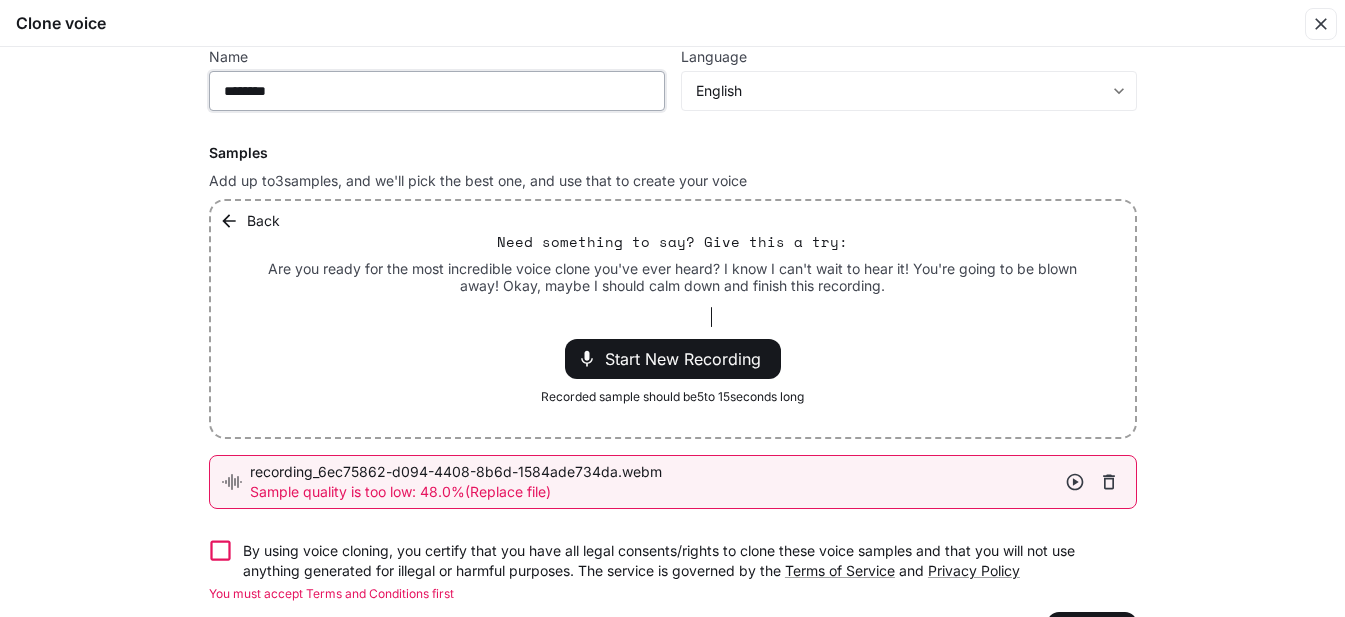scroll, scrollTop: 203, scrollLeft: 0, axis: vertical 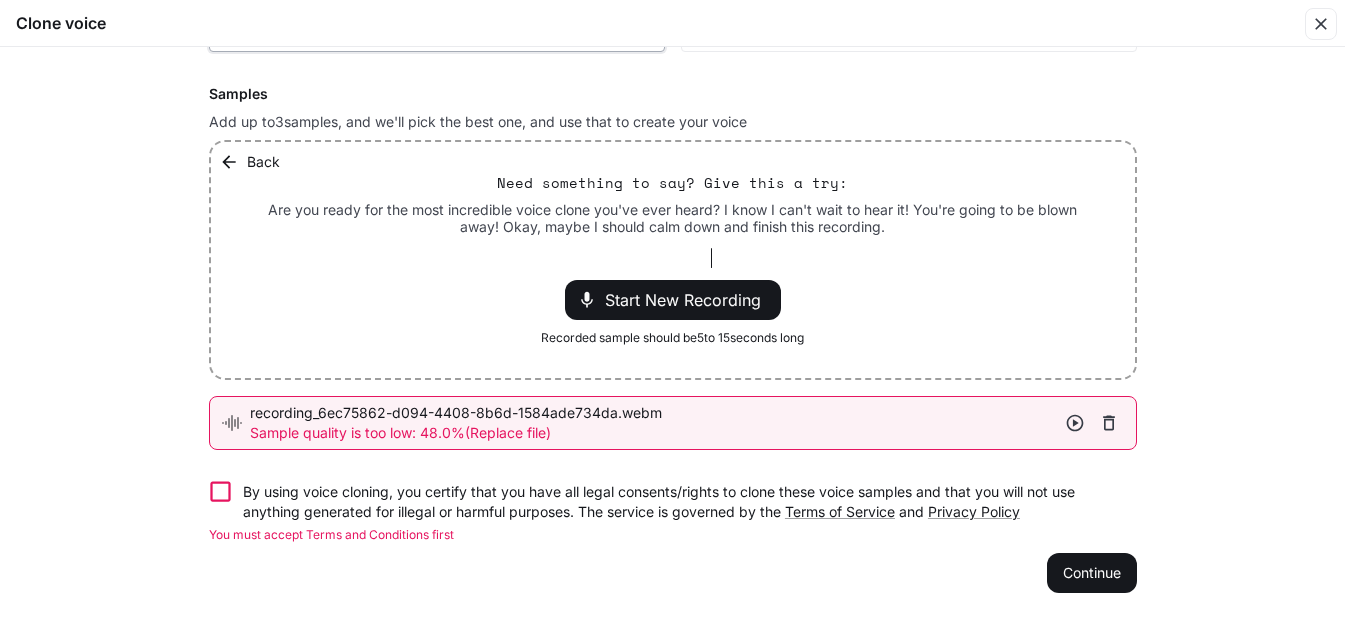 type on "********" 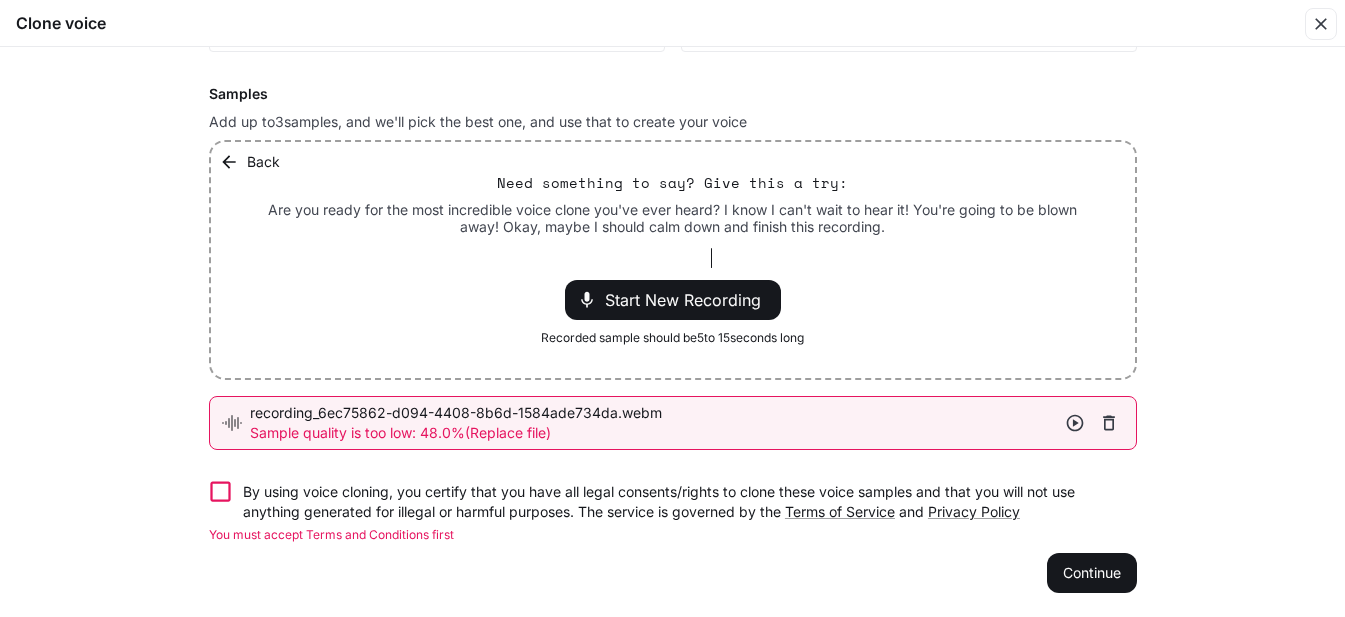 click on "By using voice cloning, you certify that you have all legal consents/rights to clone these voice samples and that you will not use anything generated for illegal or harmful purposes. The service is governed by the   Terms of Service   and   Privacy Policy" at bounding box center [682, 502] 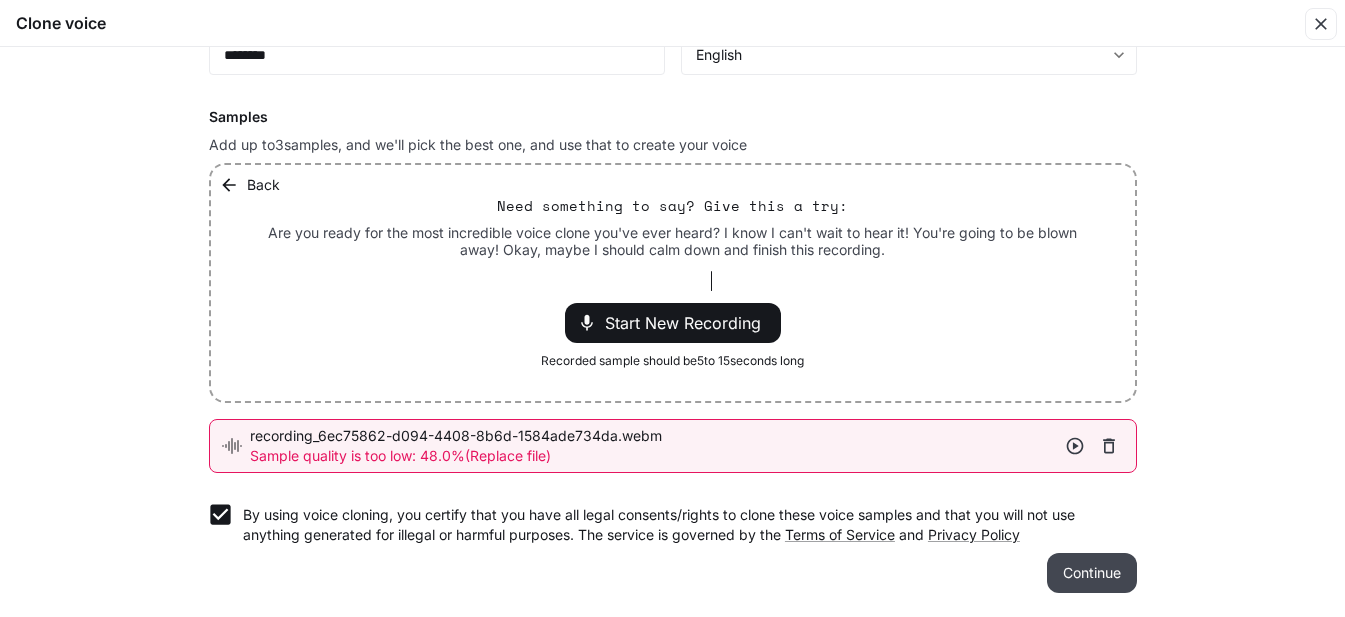 click on "Continue" at bounding box center (1092, 573) 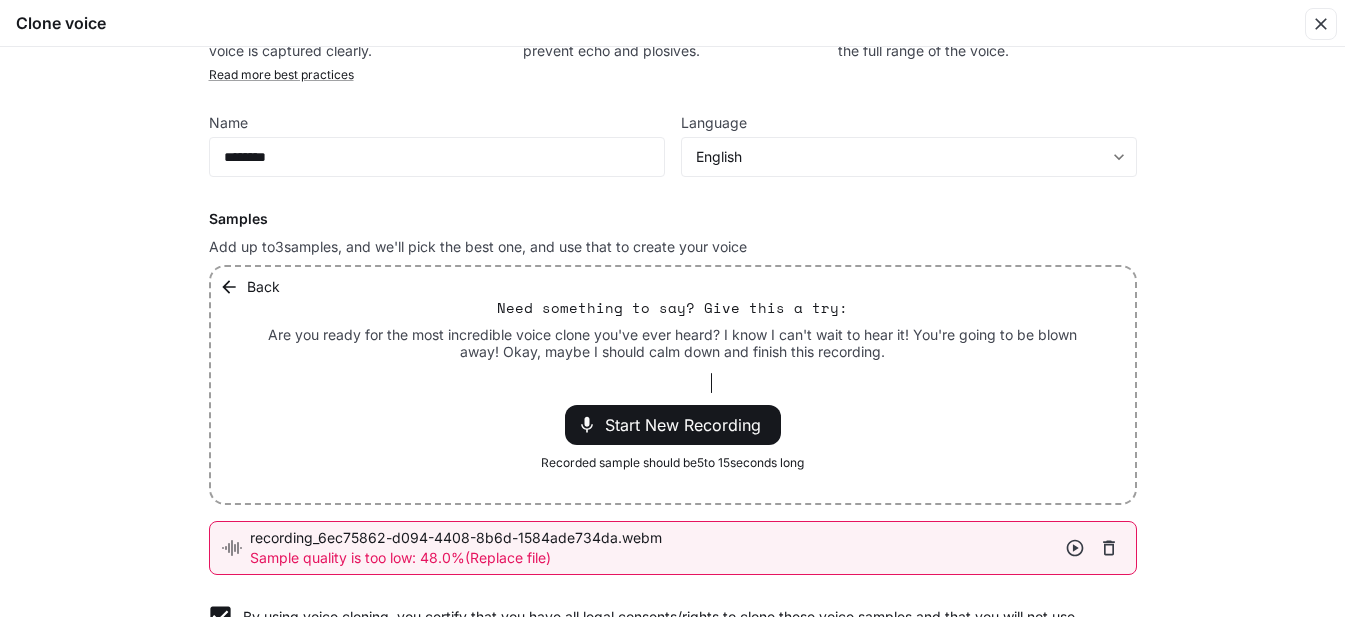 scroll, scrollTop: 31, scrollLeft: 0, axis: vertical 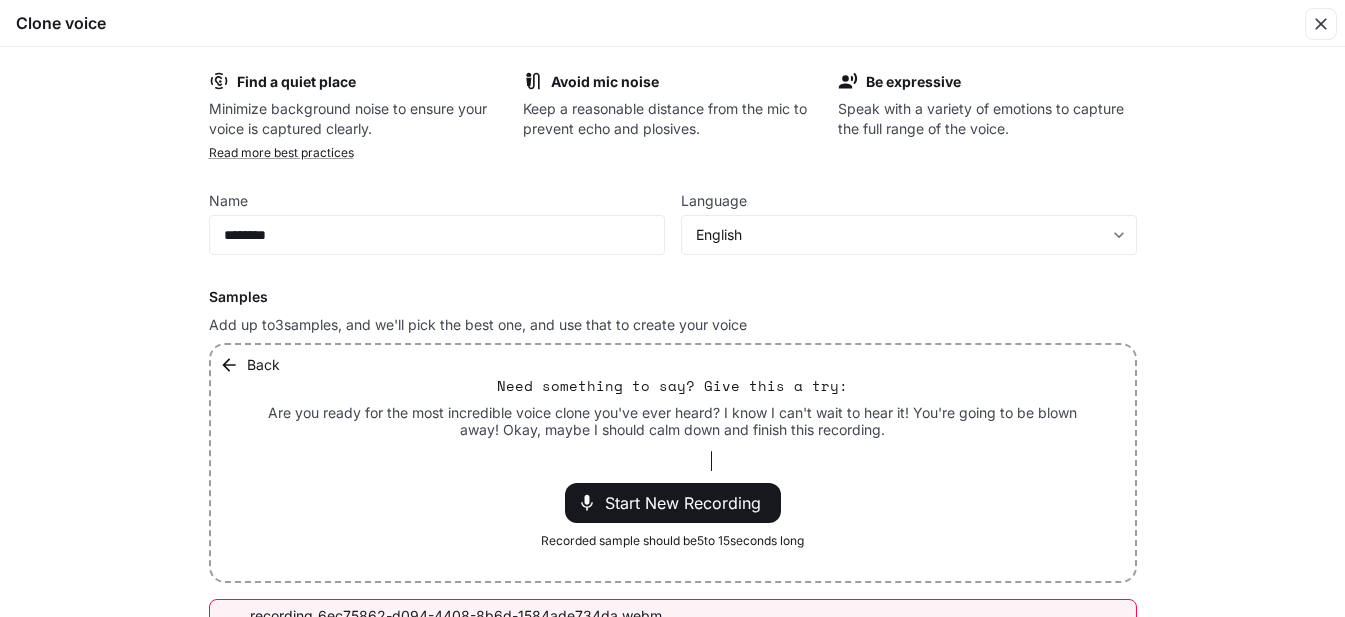 click on "Back Need something to say? Give this a try: Are you ready for the most incredible voice clone you've ever heard? I know I can't wait to hear it! You're going to be blown away! Okay, maybe I should calm down and finish this recording. Start New Recording Recorded sample should be  5  to   15  seconds long" at bounding box center (673, 463) 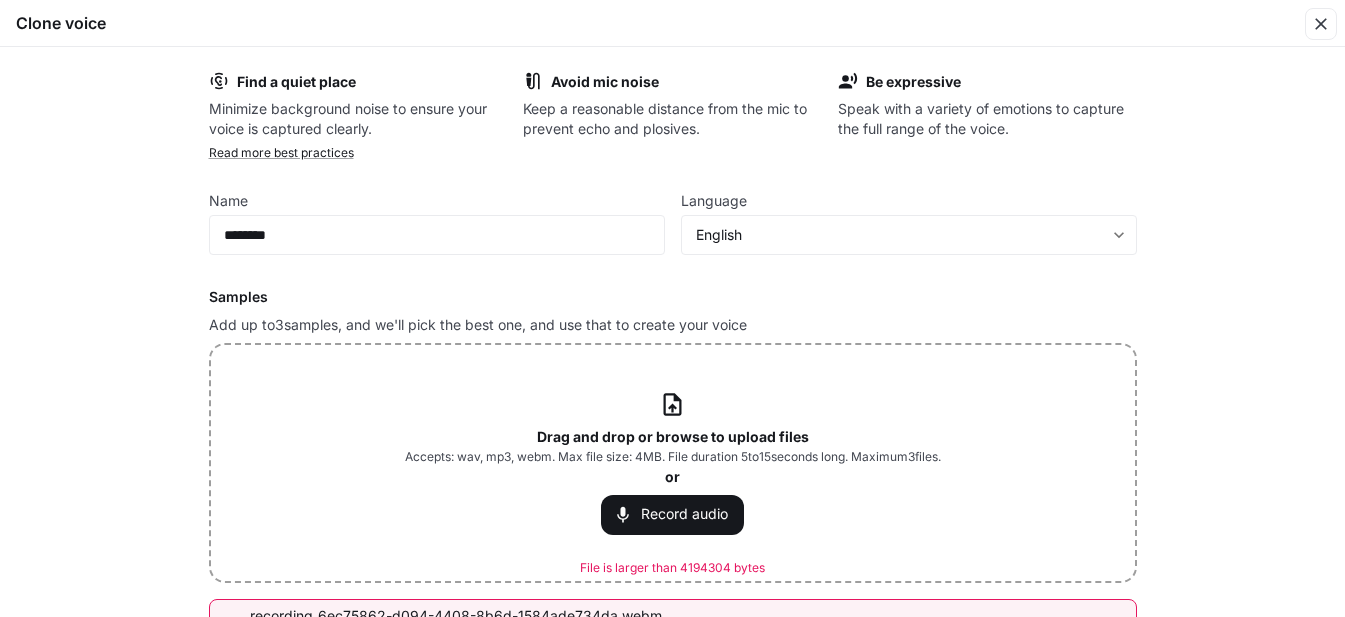 click on "Drag and drop or browse to upload files Accepts: wav, mp3, webm. Max file size: 4MB. File duration   5  to  15  seconds long. Maximum  3  files. or Record audio" at bounding box center (673, 462) 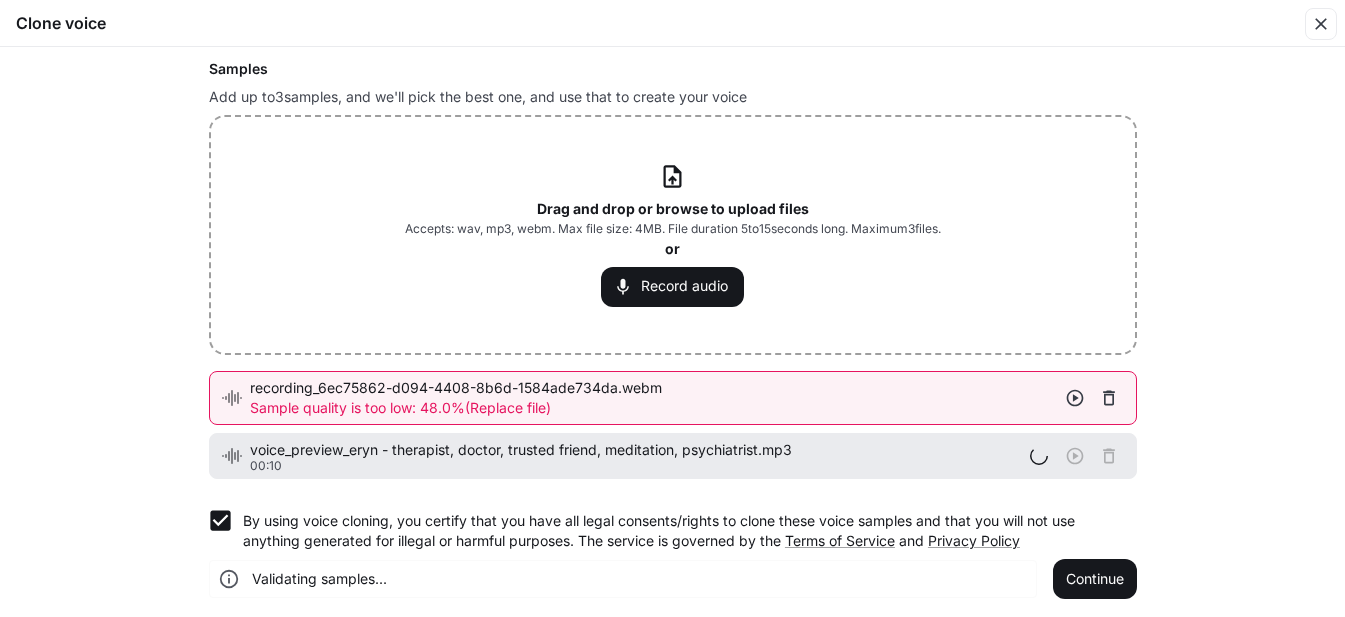 scroll, scrollTop: 234, scrollLeft: 0, axis: vertical 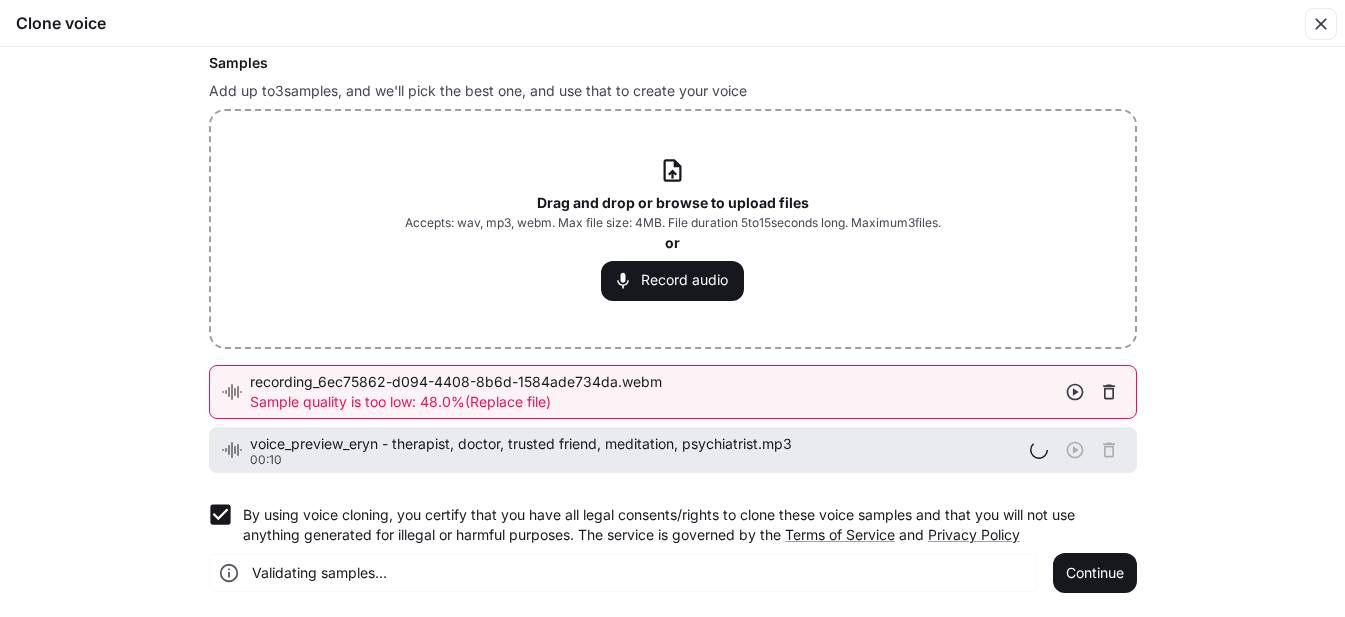 click 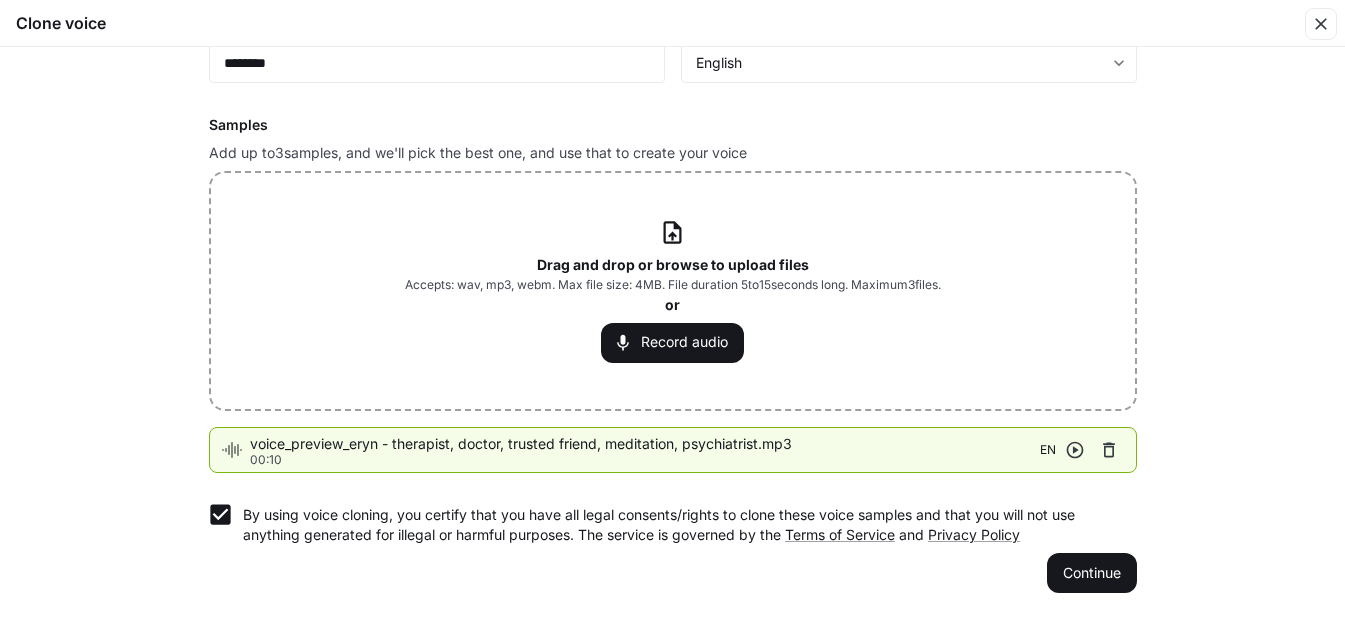 scroll, scrollTop: 172, scrollLeft: 0, axis: vertical 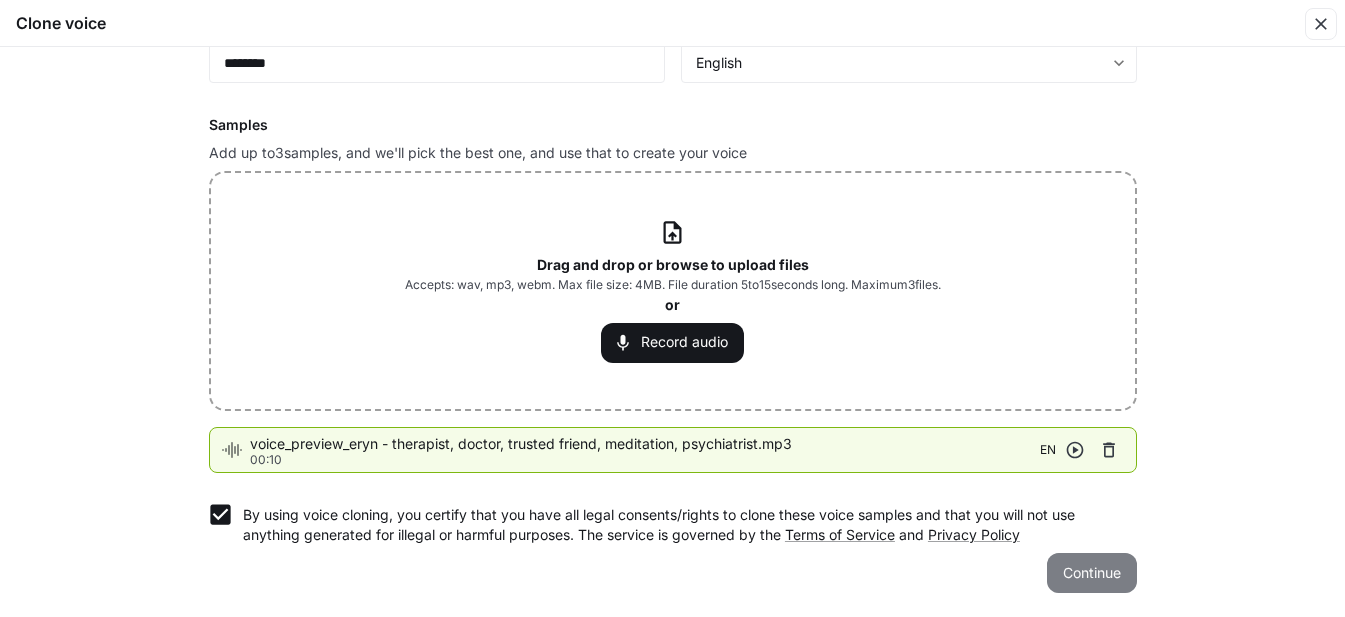click on "Continue" at bounding box center [1092, 573] 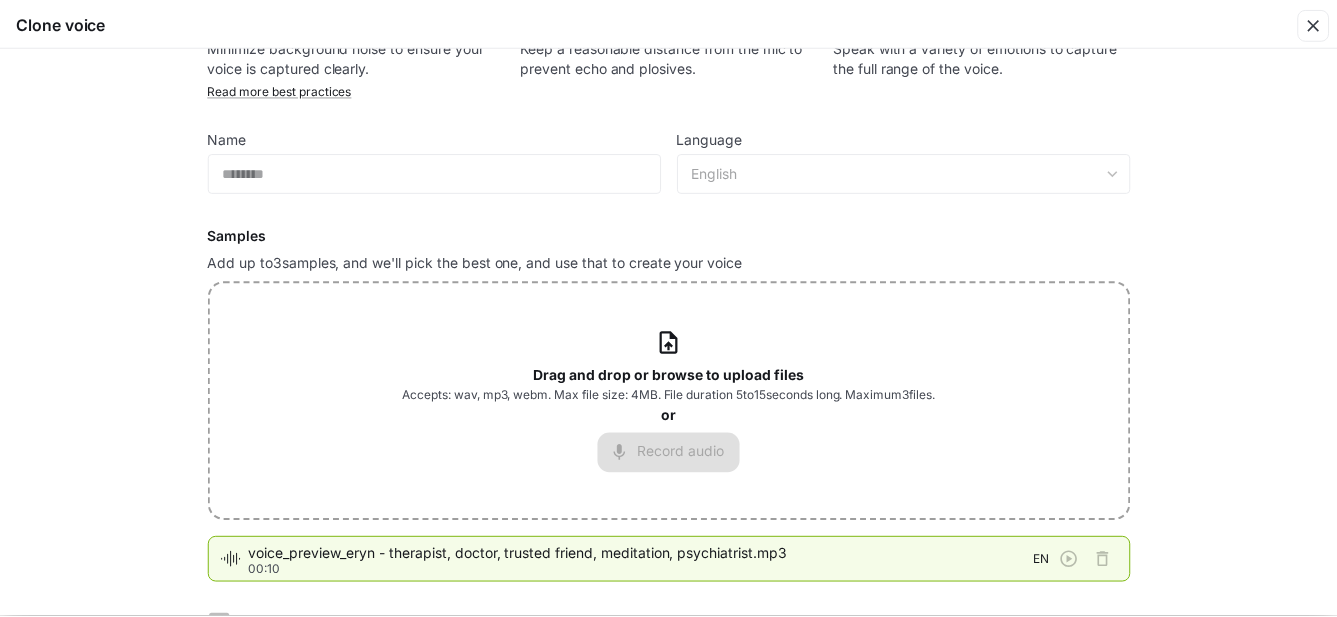 scroll, scrollTop: 0, scrollLeft: 0, axis: both 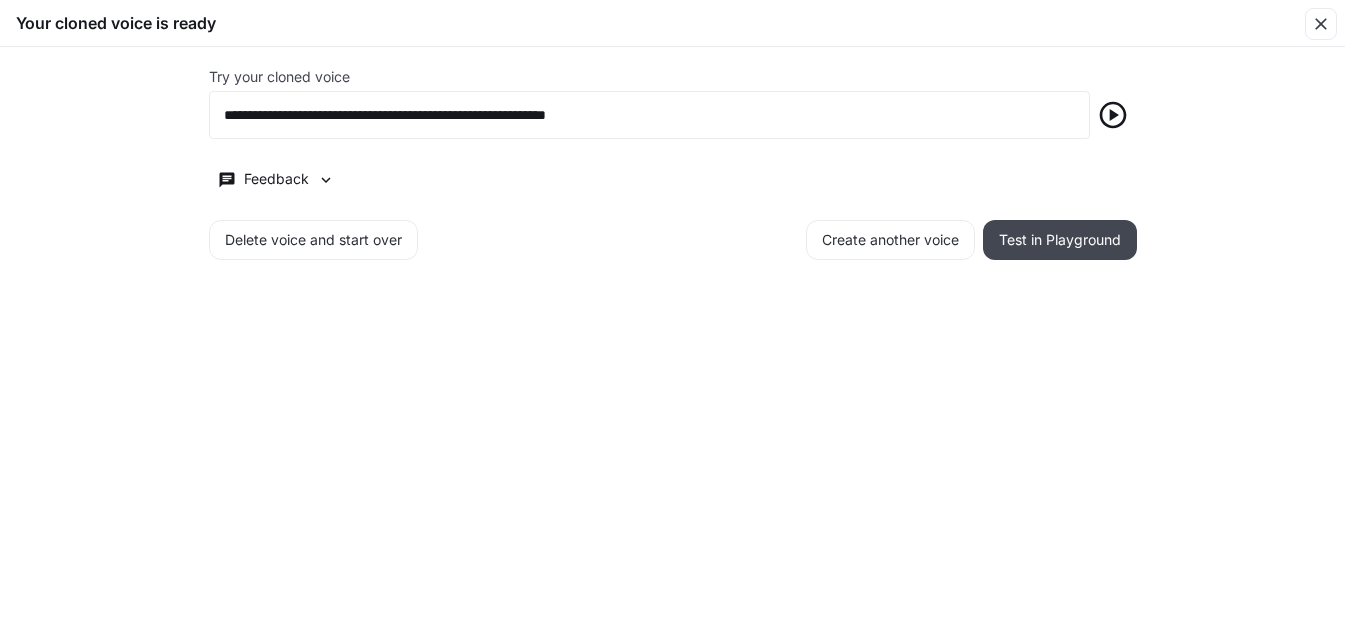 click on "Test in Playground" at bounding box center [1060, 240] 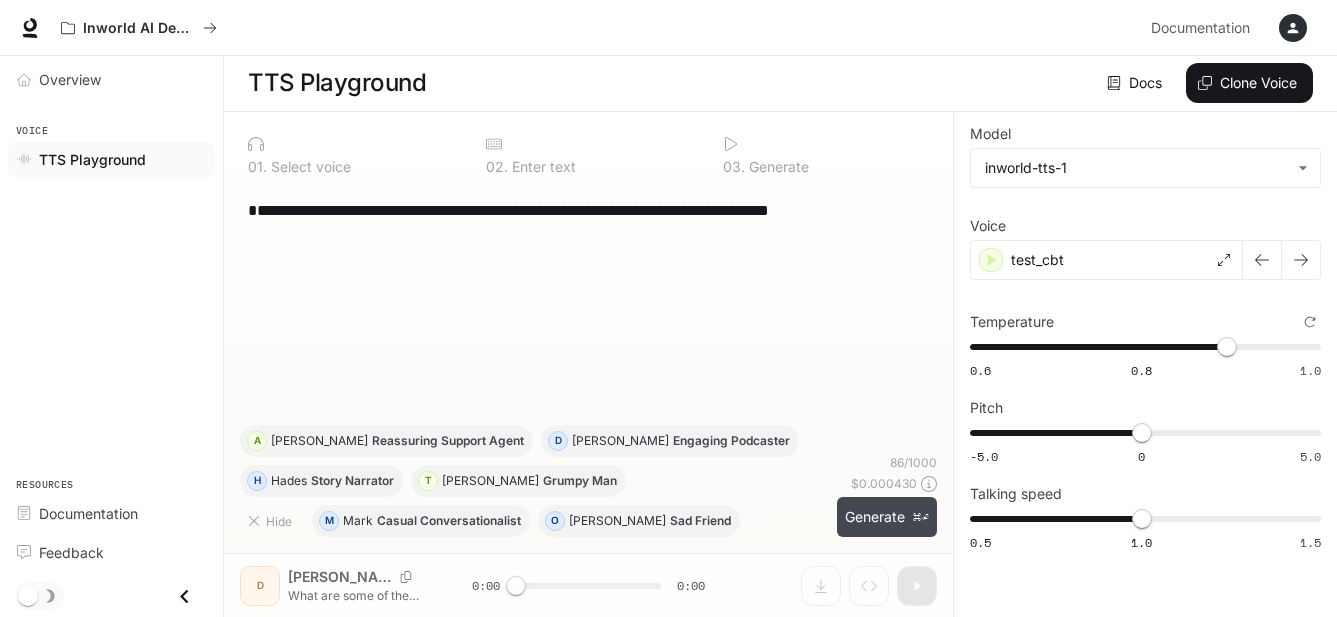 click on "Generate ⌘⏎" at bounding box center (887, 517) 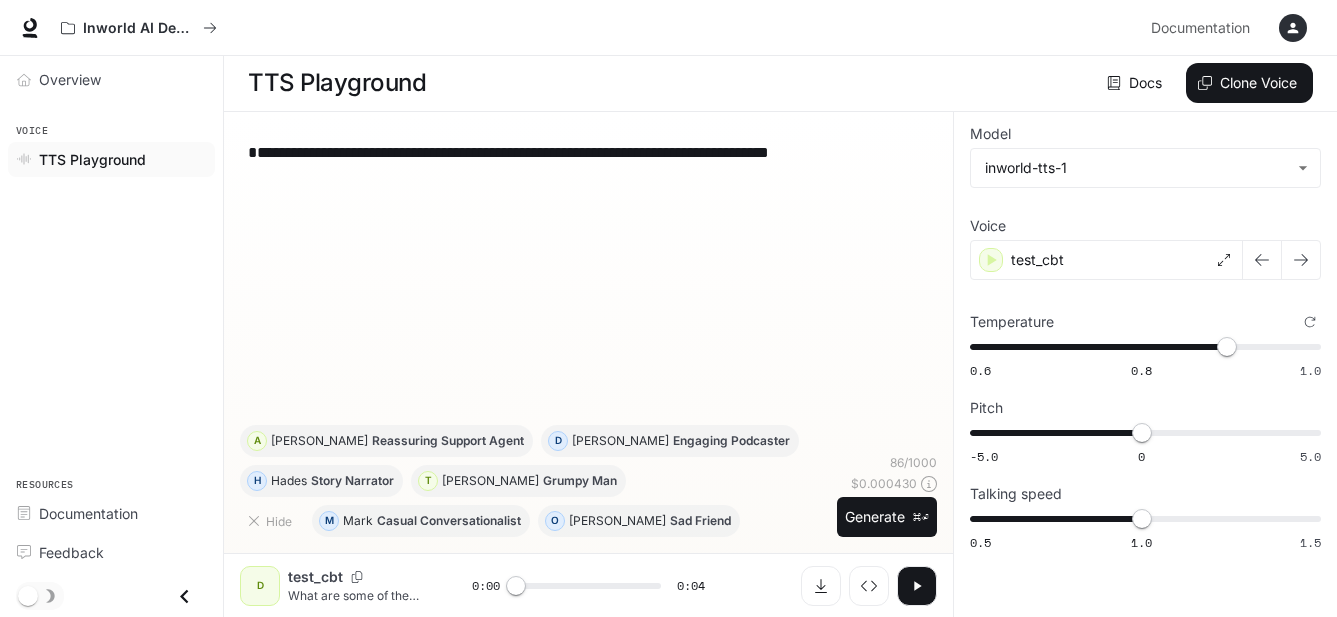 click on "D test_cbt  What are some of the things you care about that feel connected to your work or goals? 0:00 0:04" at bounding box center [588, 585] 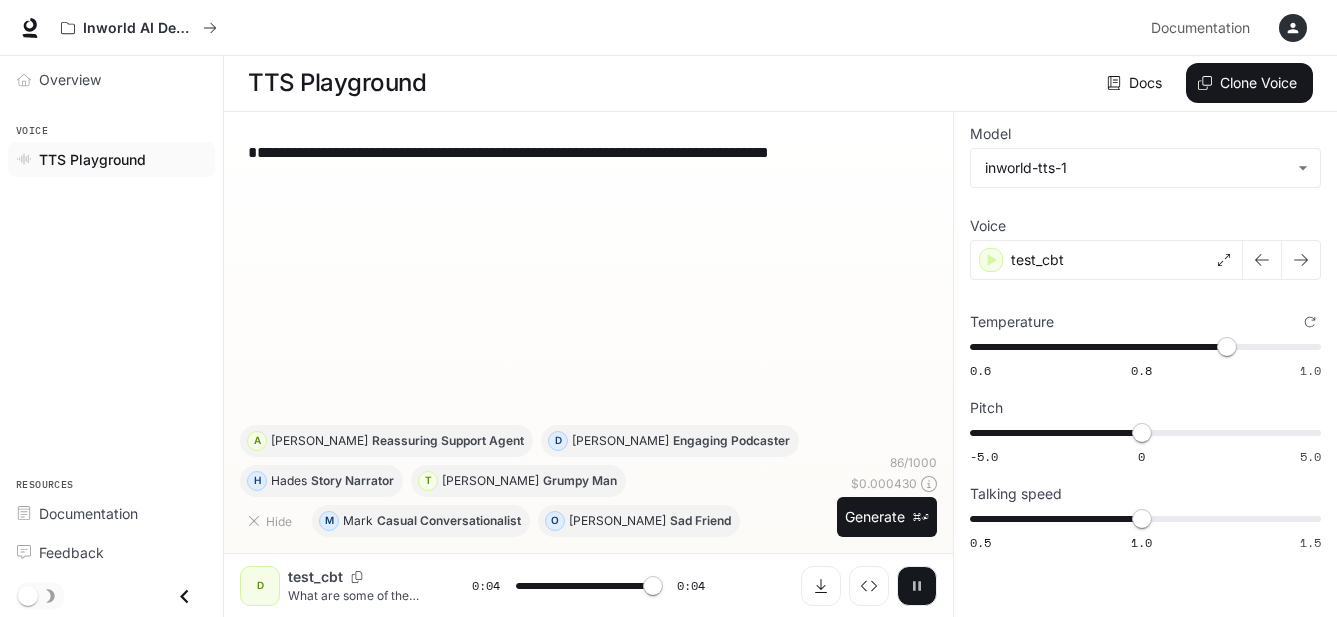 click 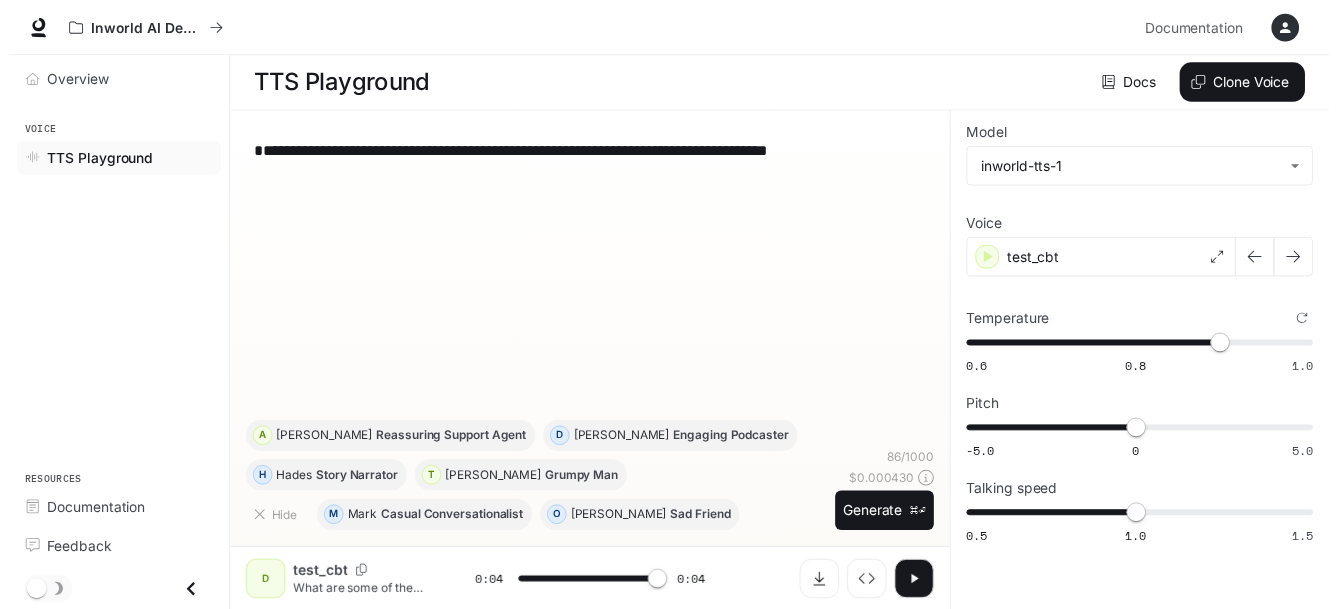 scroll, scrollTop: 0, scrollLeft: 0, axis: both 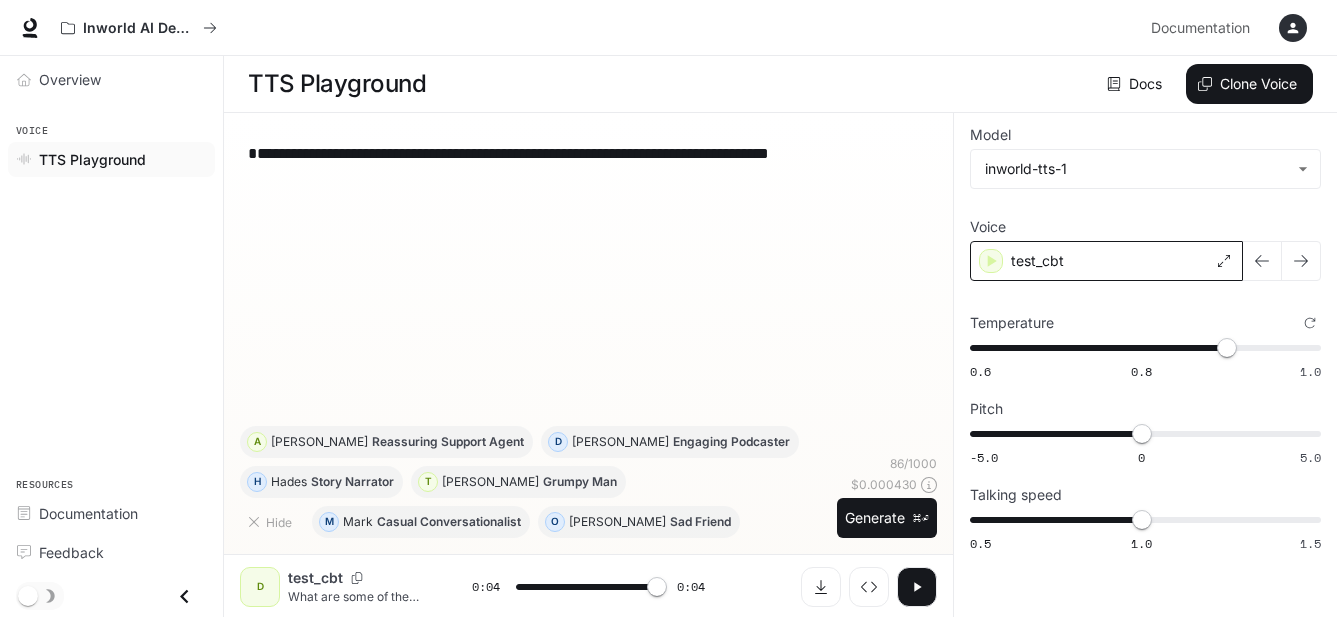 click on "test_cbt" at bounding box center (1106, 261) 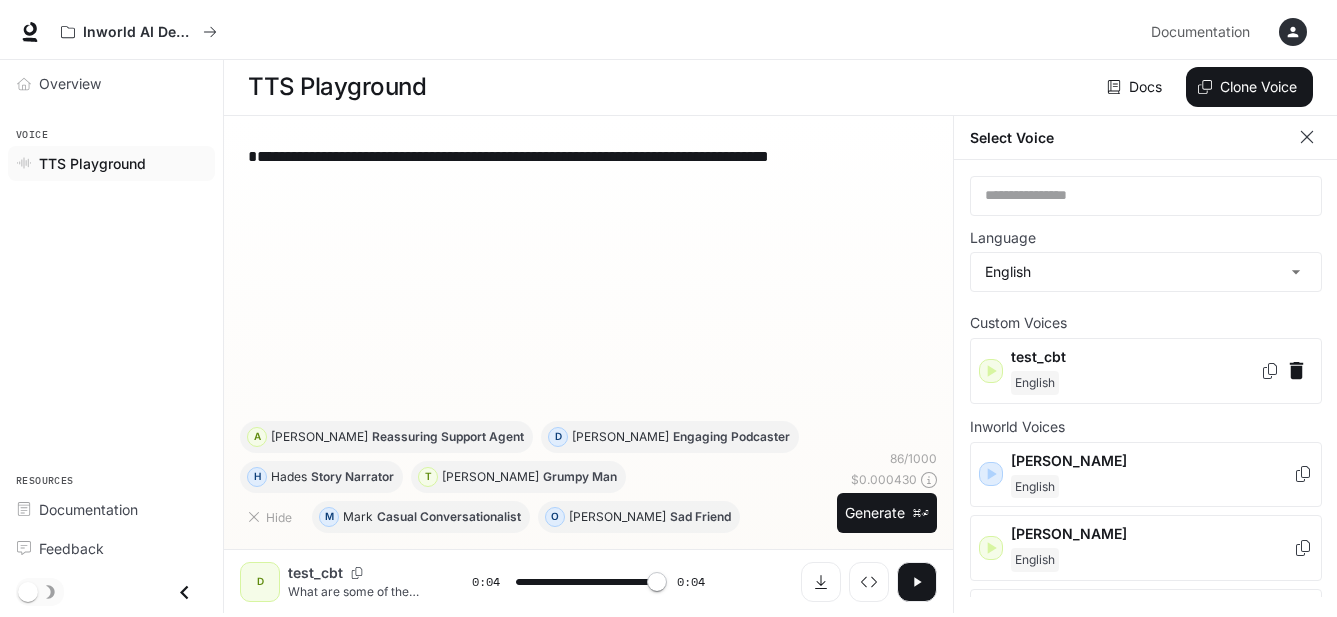 scroll, scrollTop: 0, scrollLeft: 0, axis: both 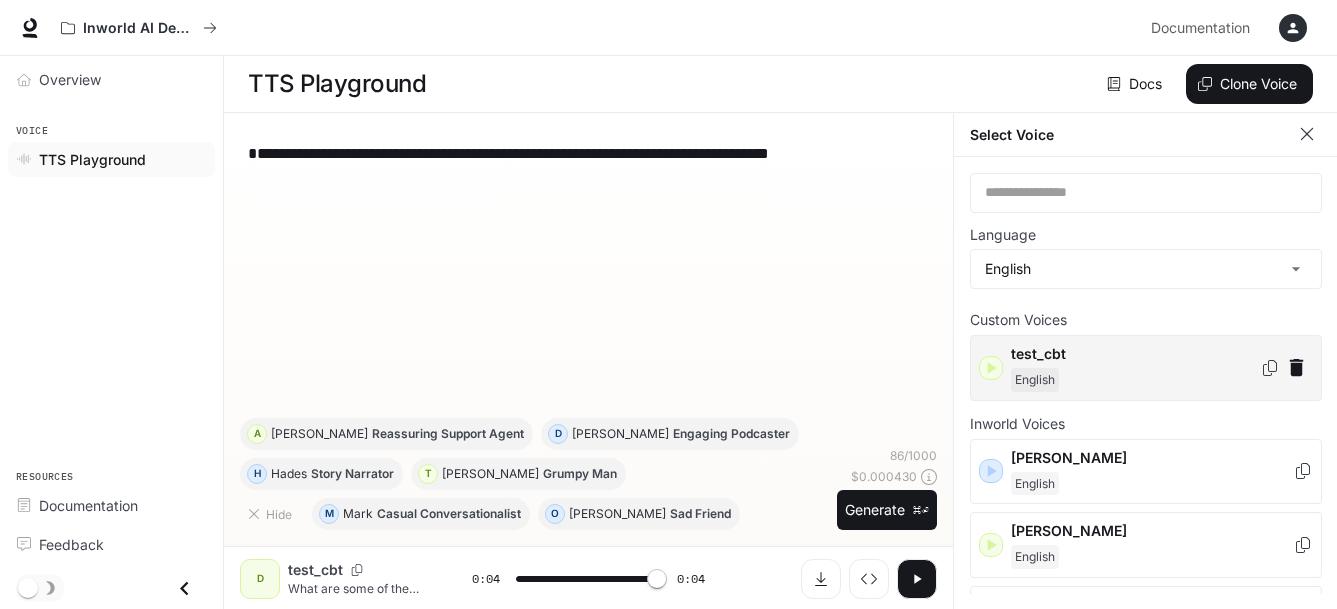 click on "test_cbt" at bounding box center (1135, 354) 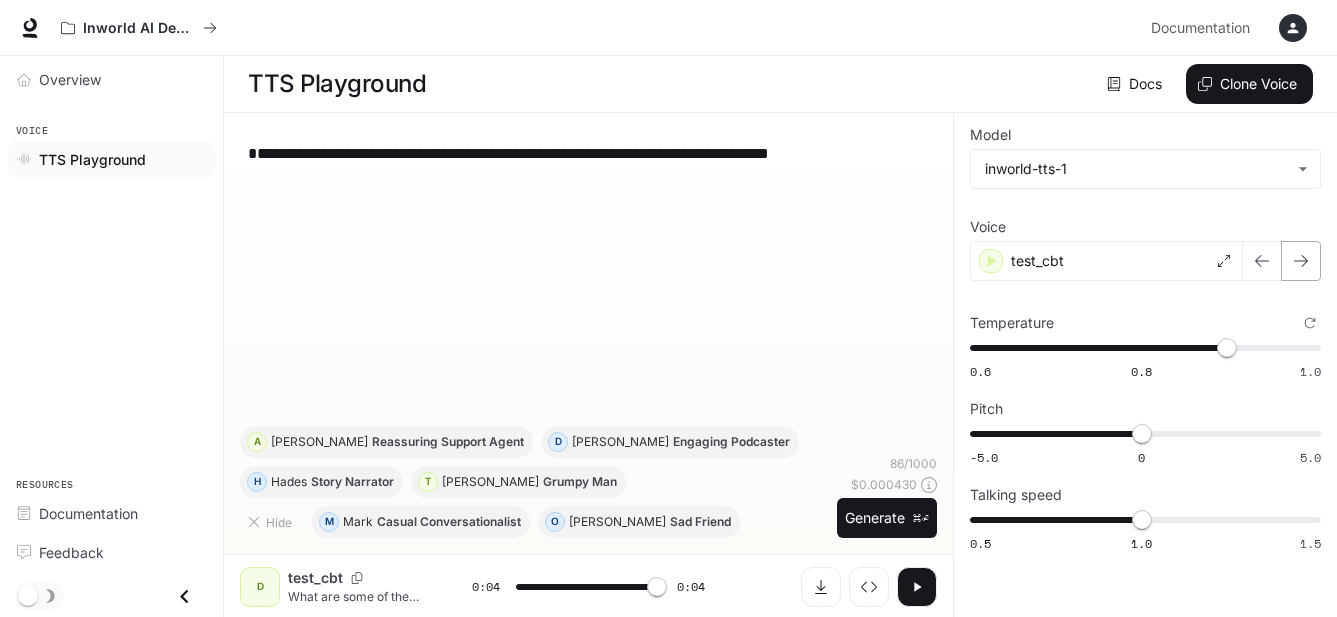 click 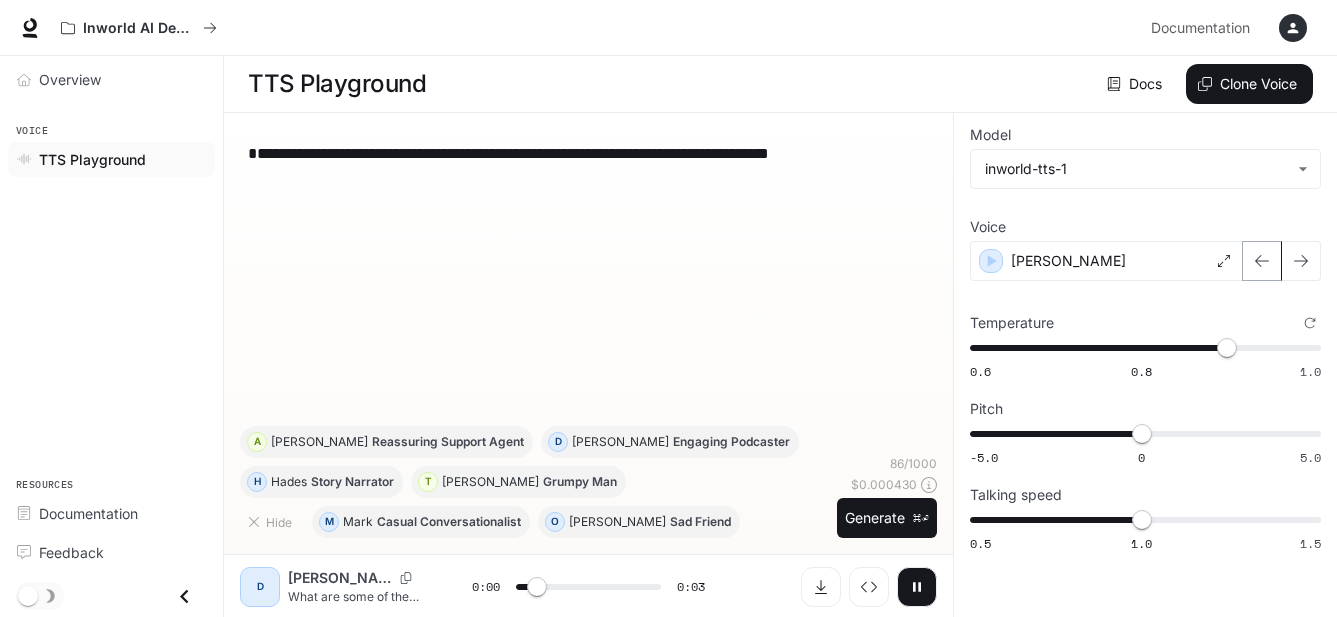 click 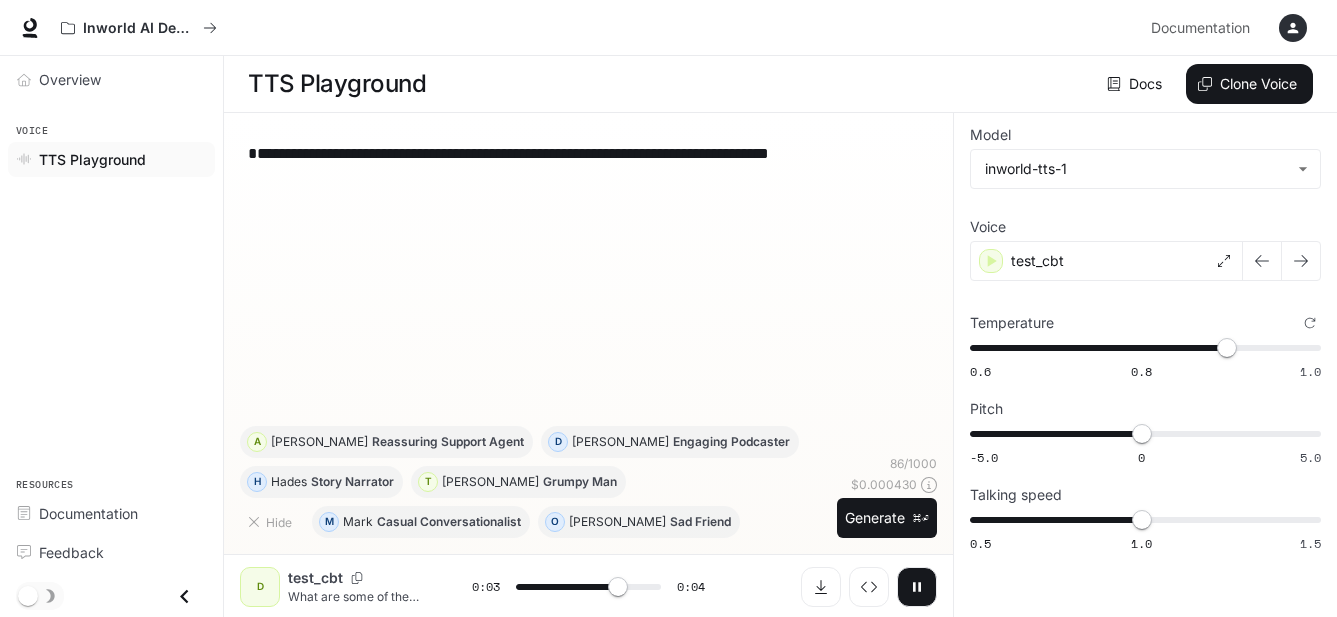 click 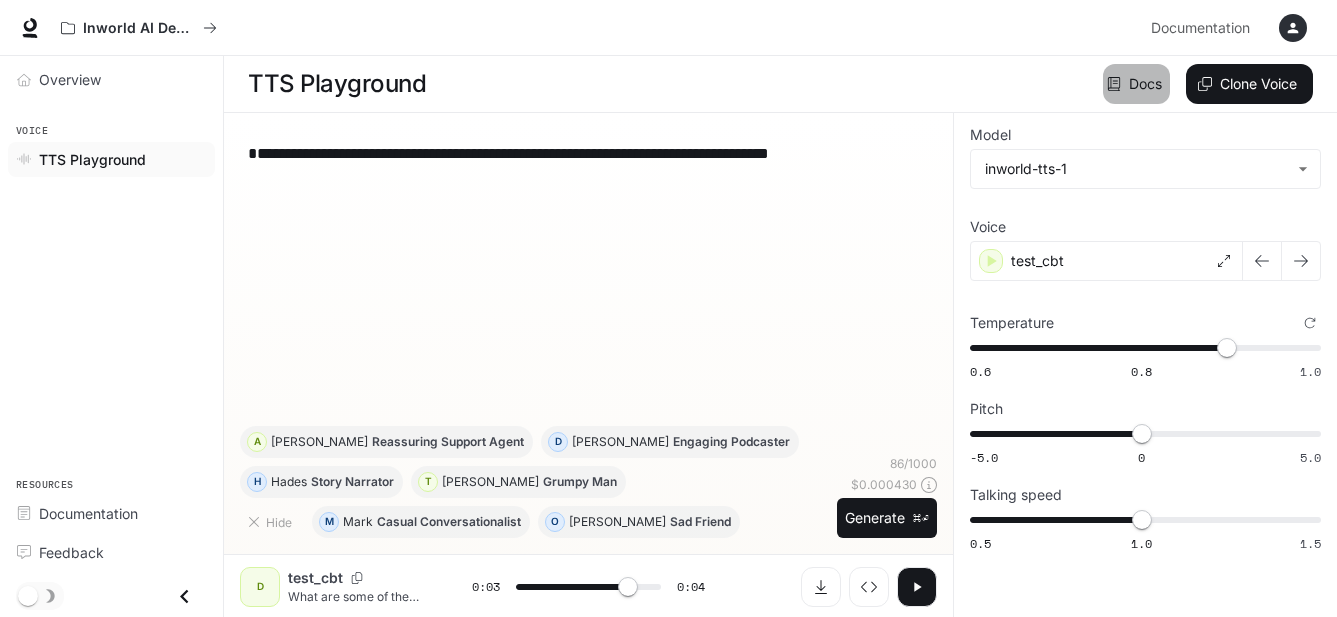 click on "Docs" at bounding box center (1136, 84) 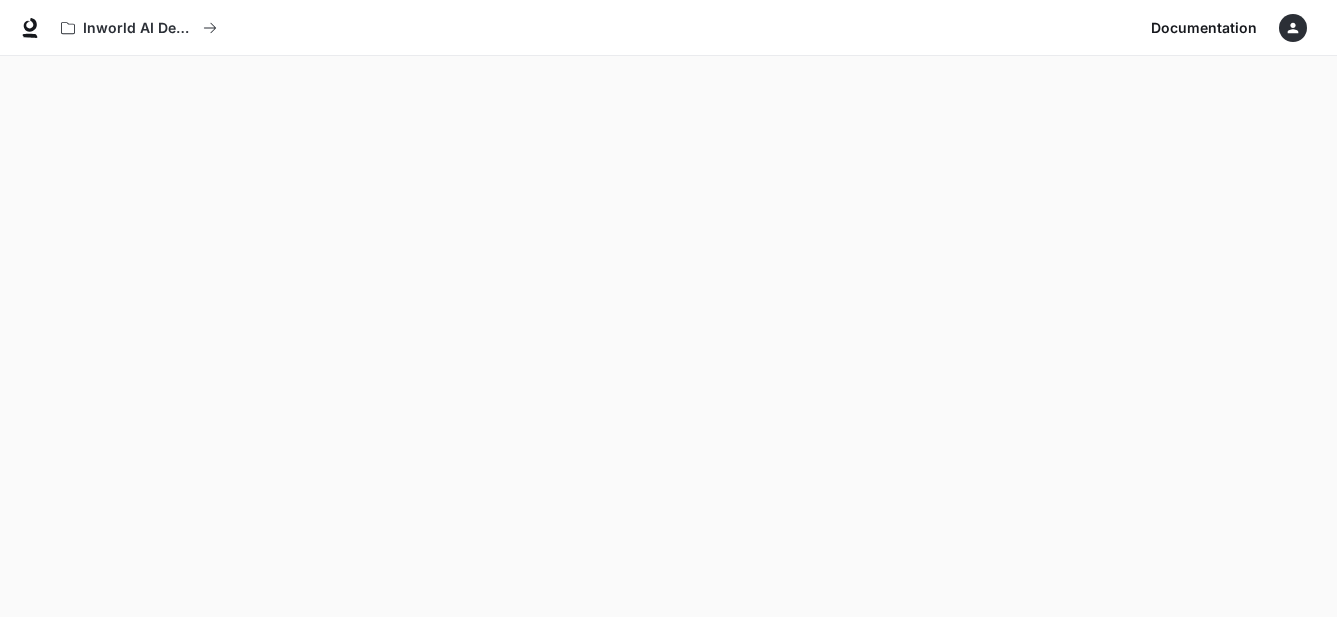 scroll, scrollTop: 56, scrollLeft: 0, axis: vertical 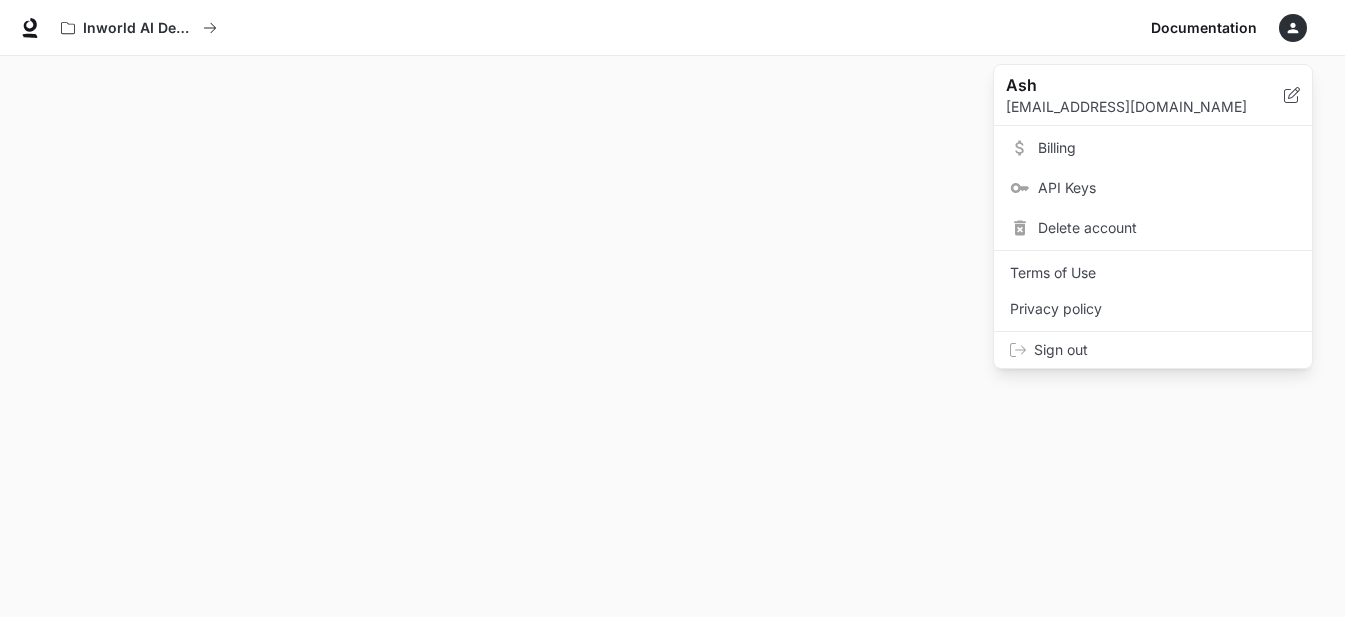 click on "Billing" at bounding box center [1167, 148] 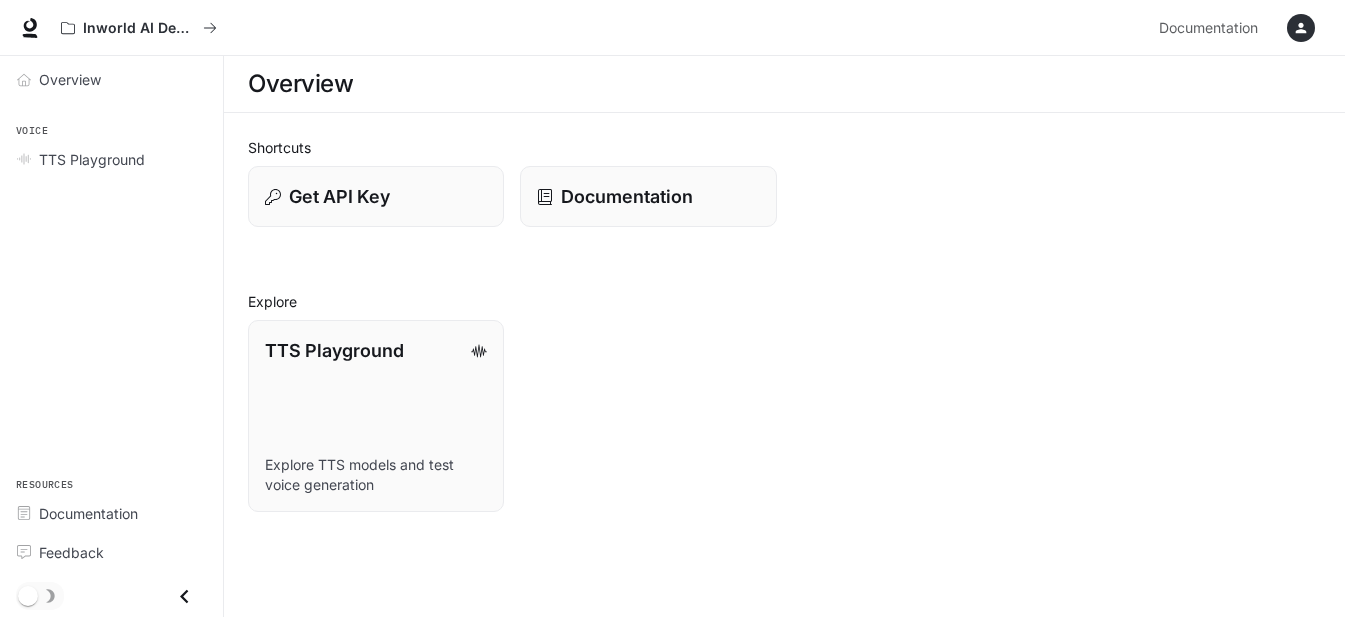 scroll, scrollTop: 0, scrollLeft: 0, axis: both 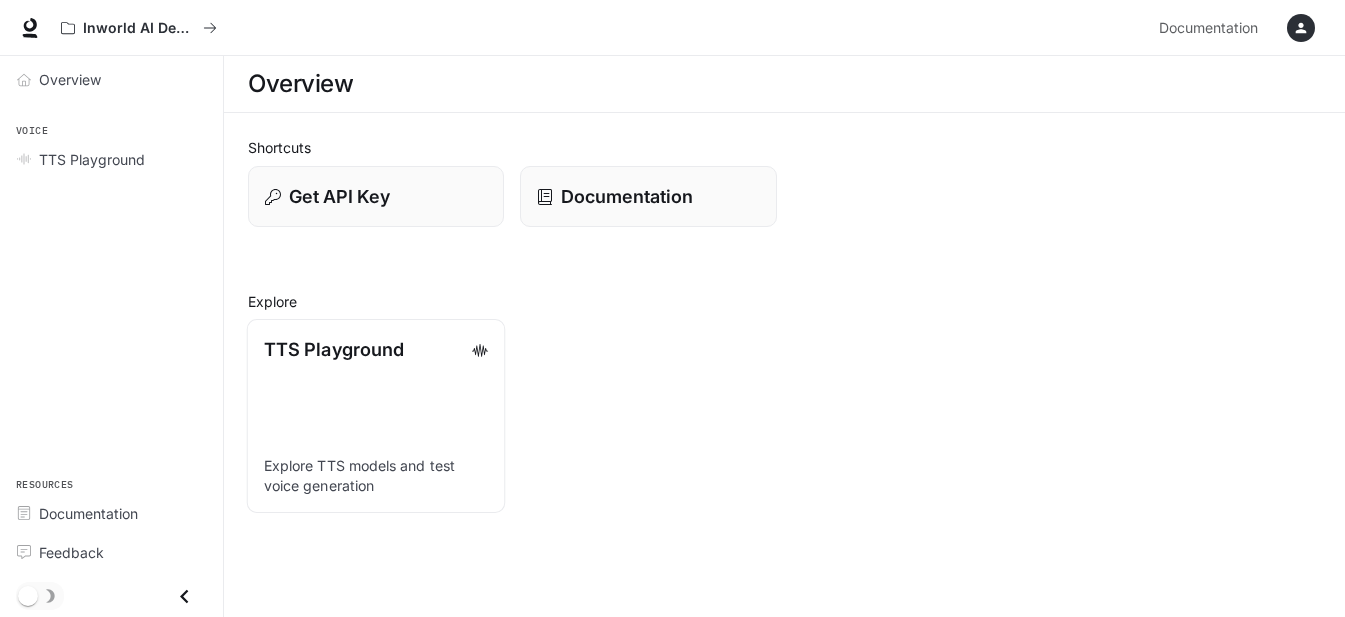 click on "TTS Playground Explore TTS models and test voice generation" at bounding box center (376, 416) 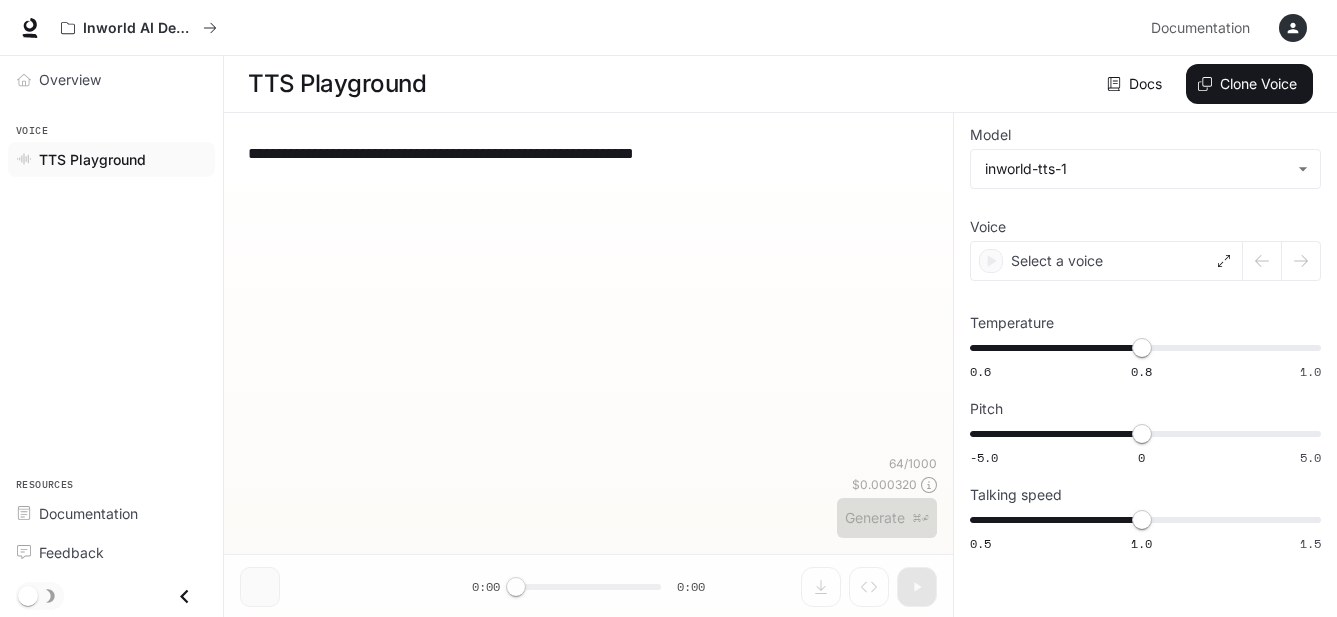 type on "**********" 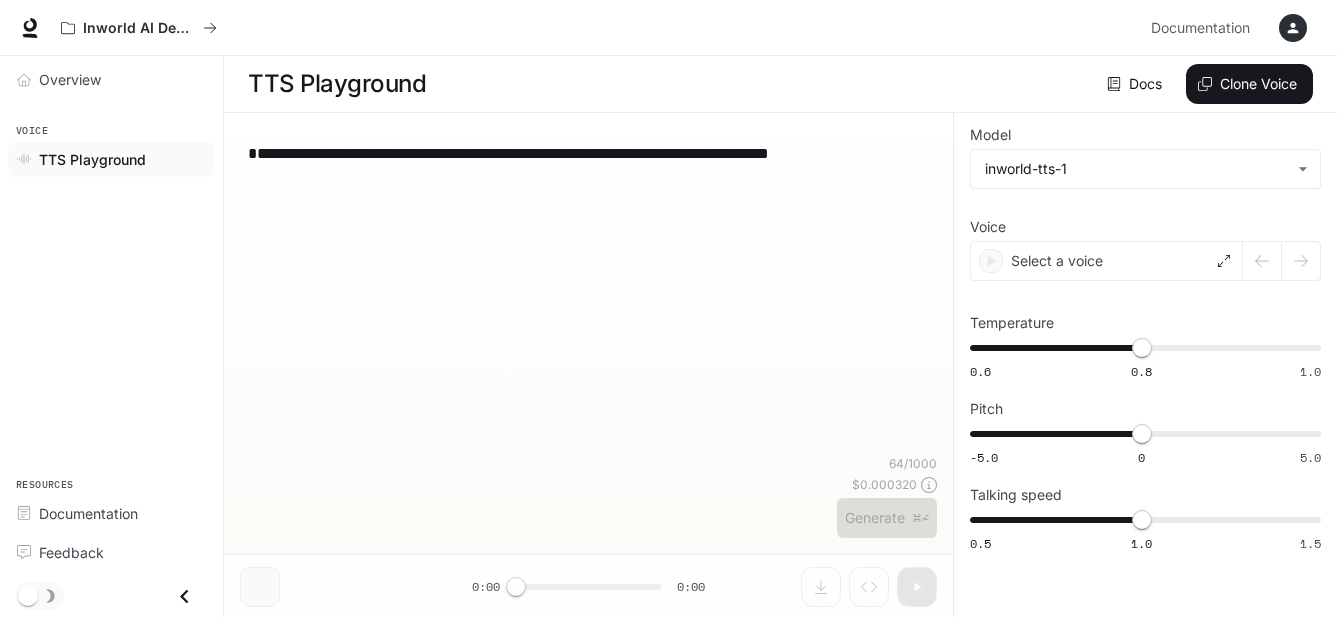 type on "***" 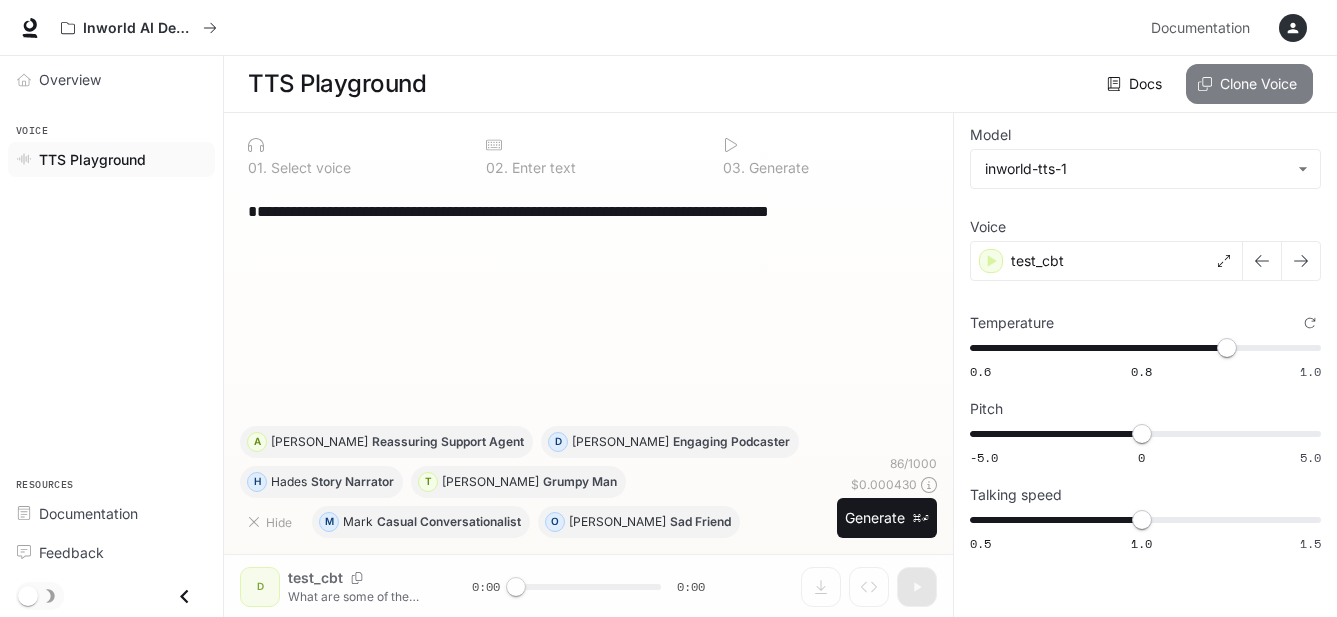 click on "Clone Voice" at bounding box center (1249, 84) 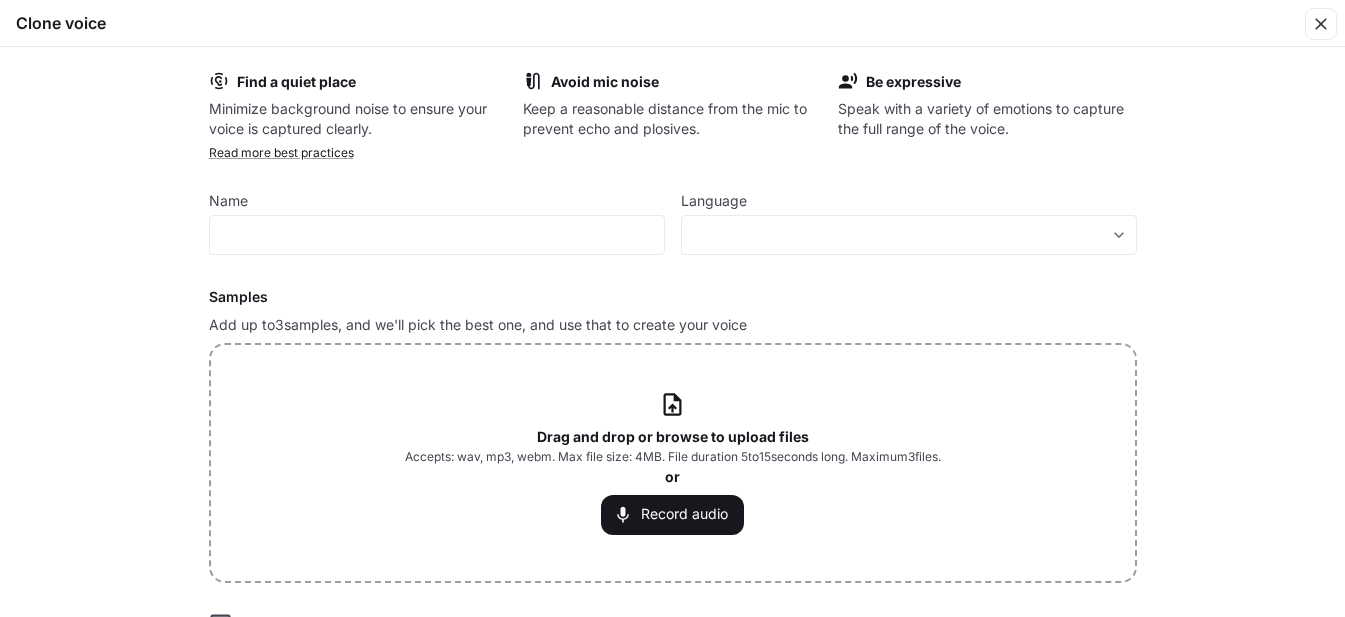 click on "Drag and drop or browse to upload files Accepts: wav, mp3, webm. Max file size: 4MB. File duration   5  to  15  seconds long. Maximum  3  files. or Record audio" at bounding box center [673, 462] 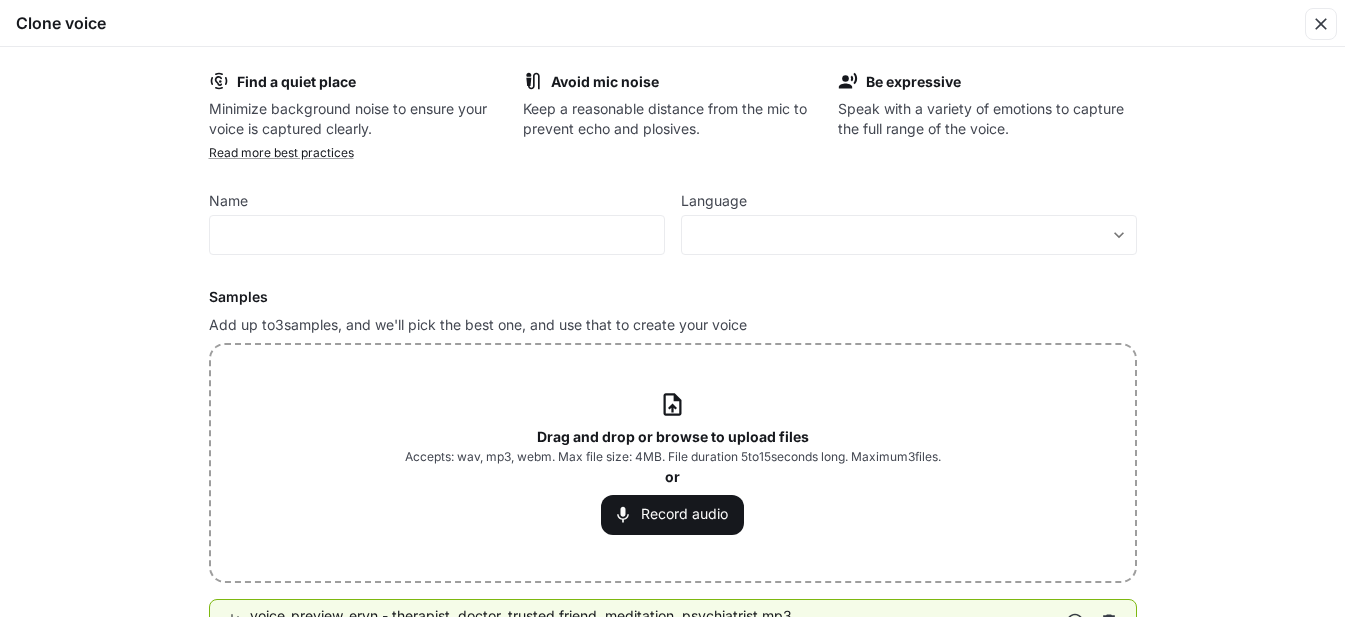 click on "Drag and drop or browse to upload files Accepts: wav, mp3, webm. Max file size: 4MB. File duration   5  to  15  seconds long. Maximum  3  files. or Record audio" at bounding box center [673, 462] 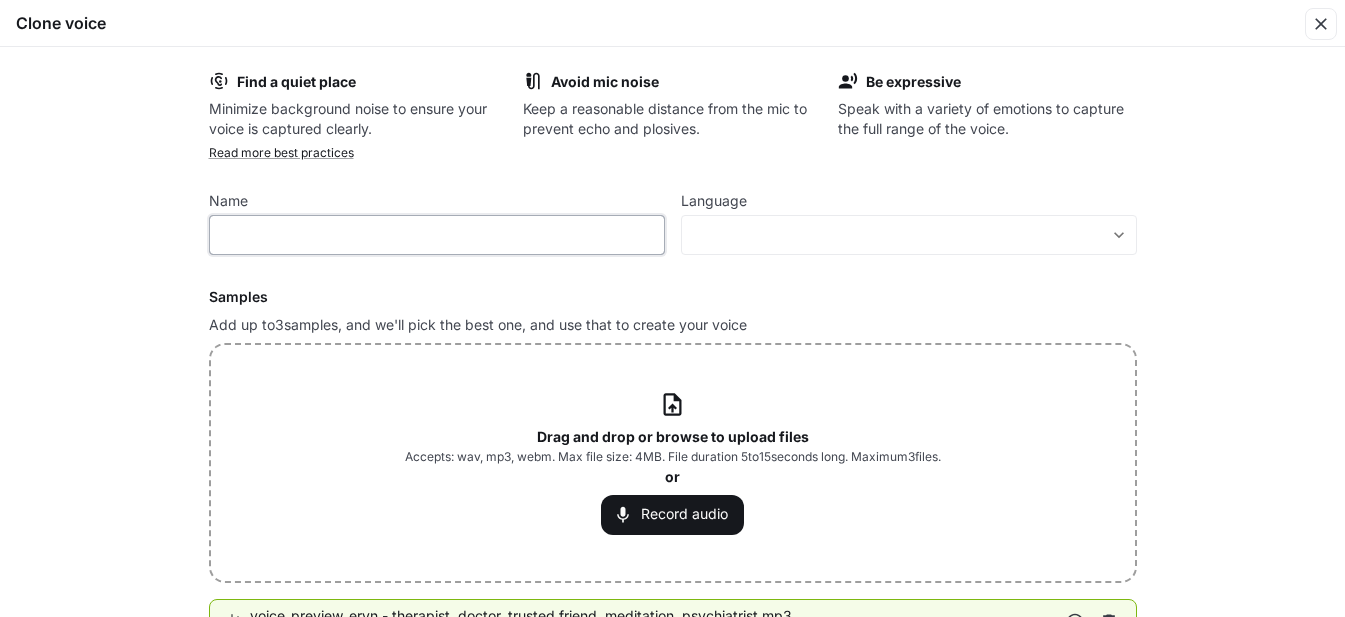 click at bounding box center (437, 235) 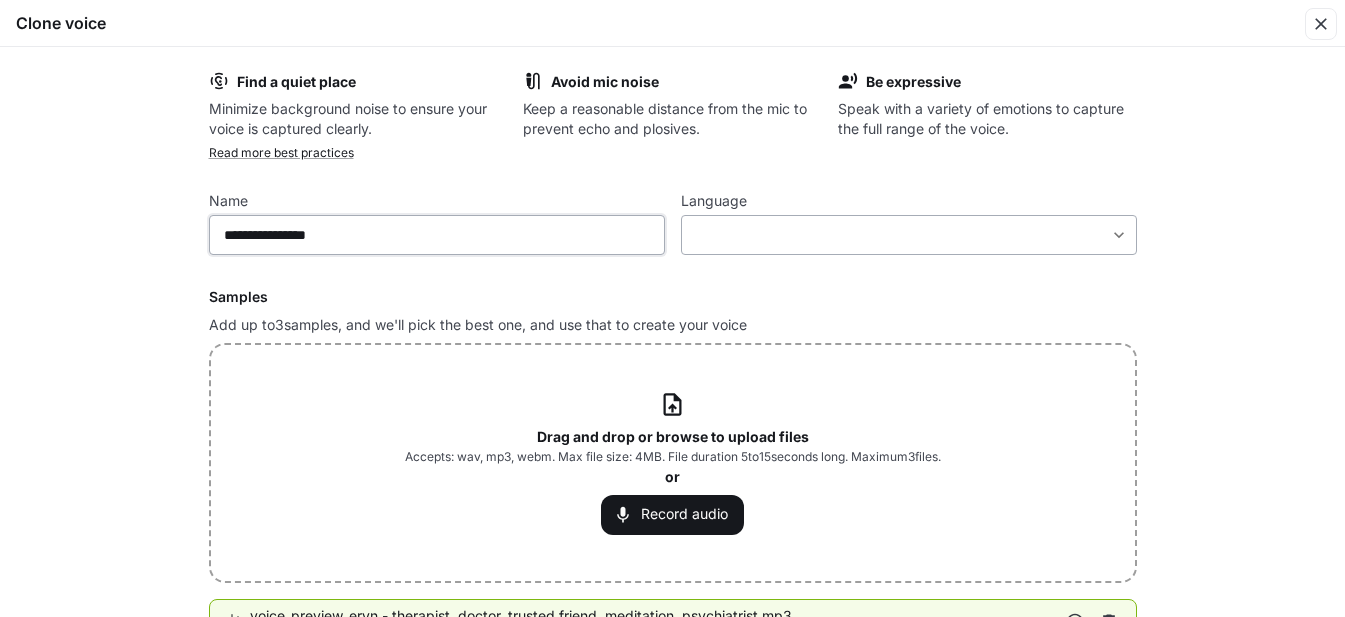 type on "**********" 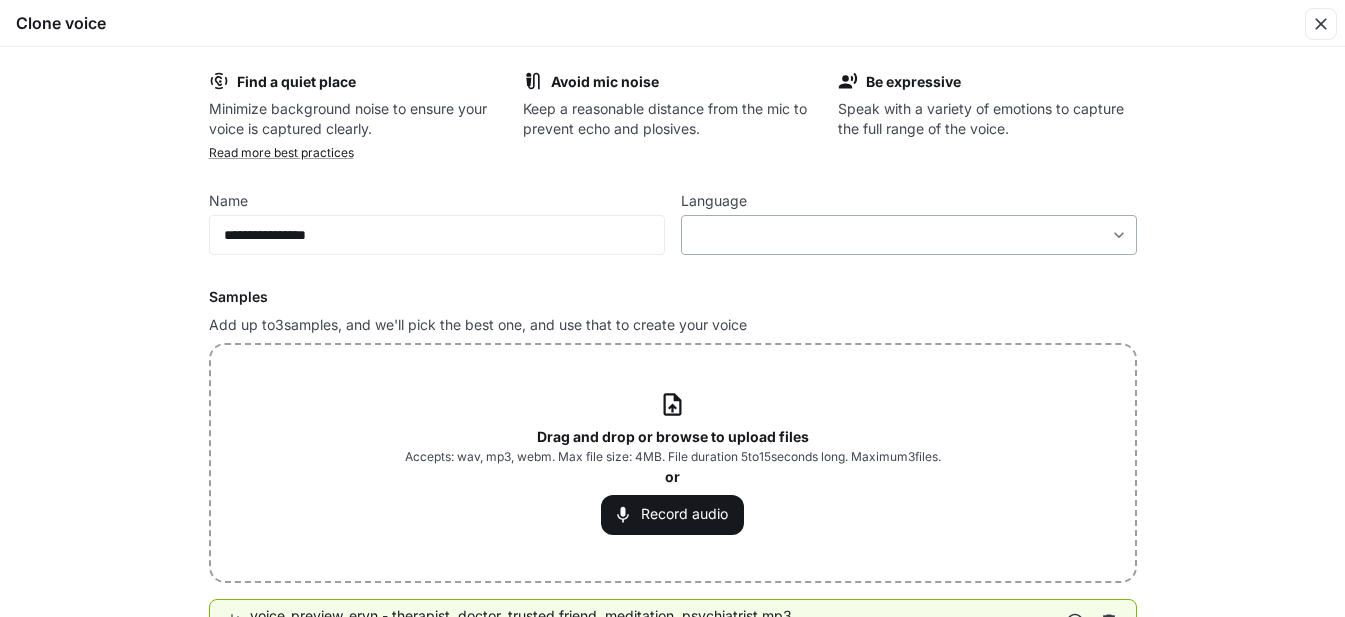 click on "​ ​" at bounding box center (909, 235) 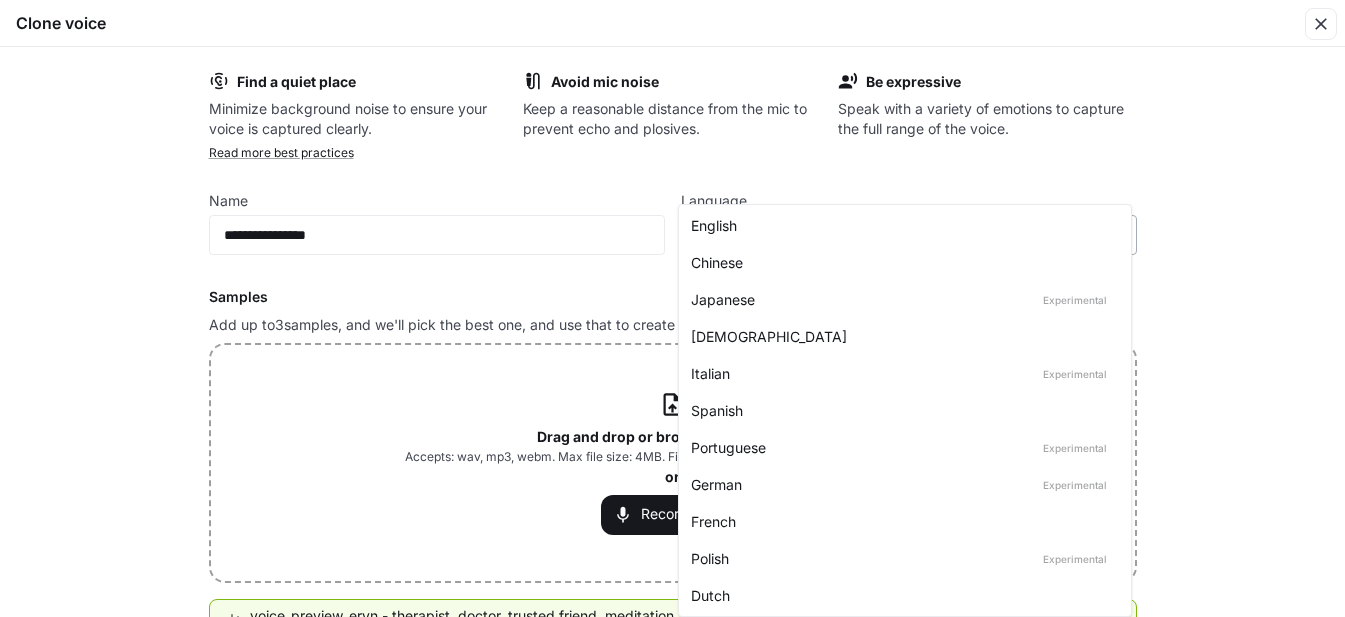 click on "**********" at bounding box center [672, 309] 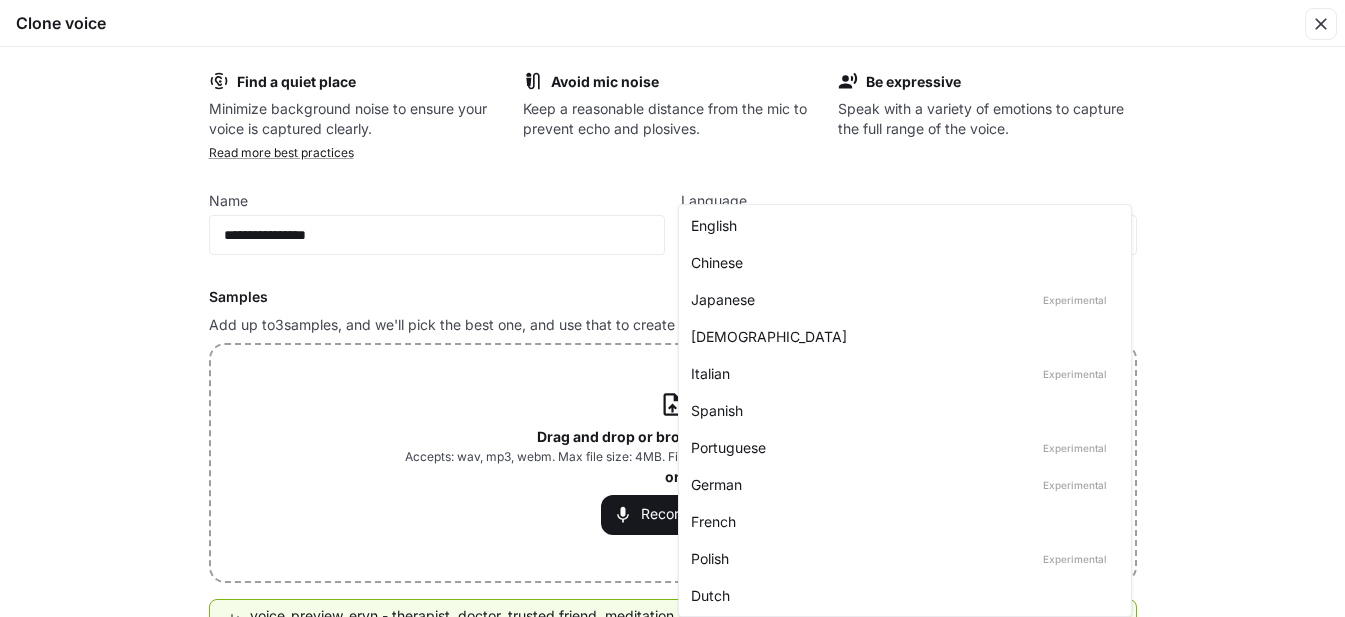 click on "English" at bounding box center [901, 225] 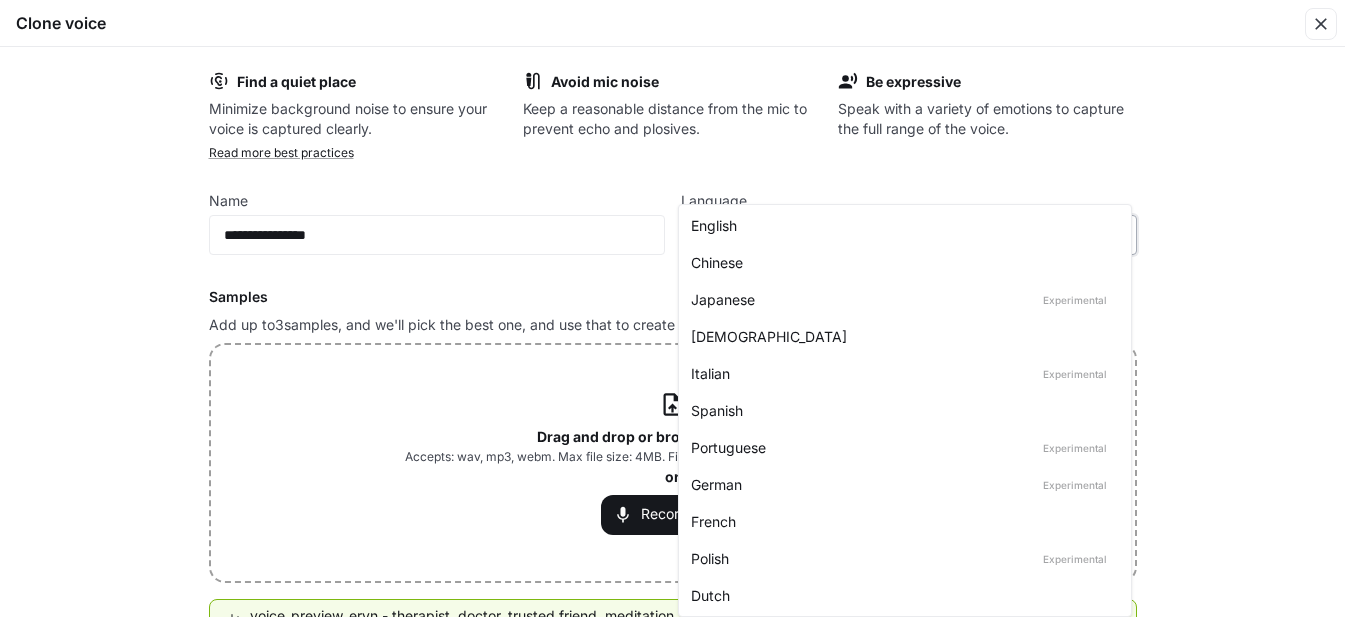 type on "*****" 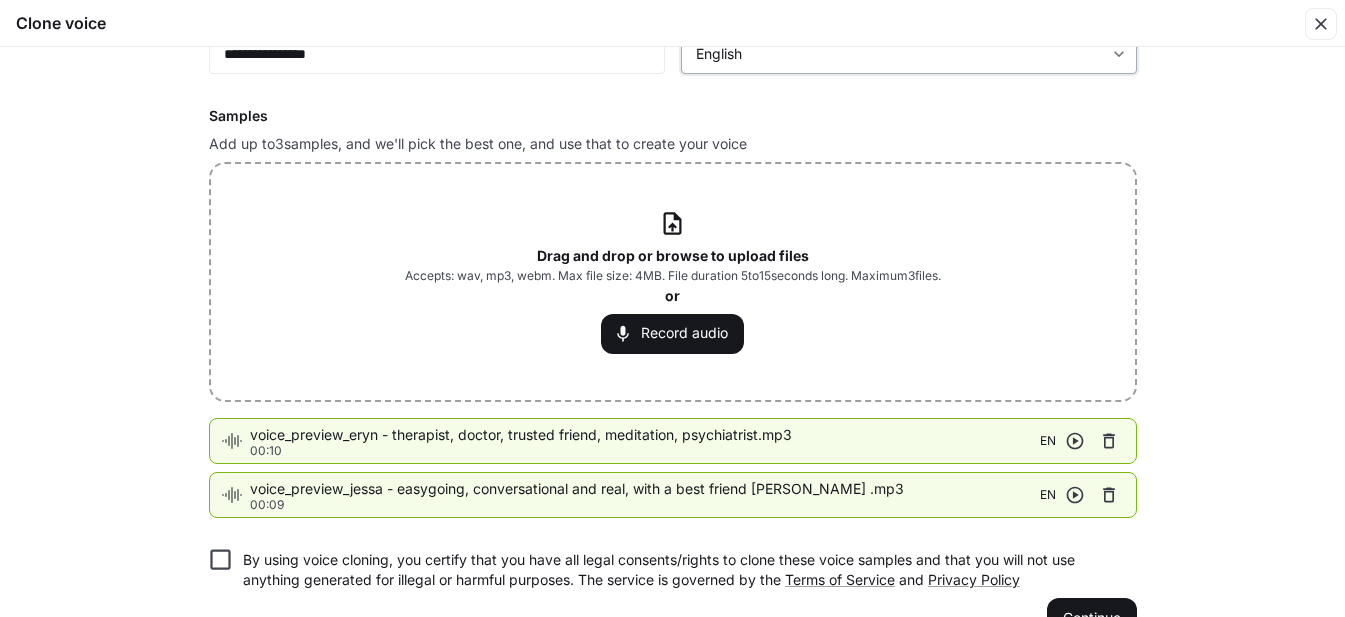 scroll, scrollTop: 226, scrollLeft: 0, axis: vertical 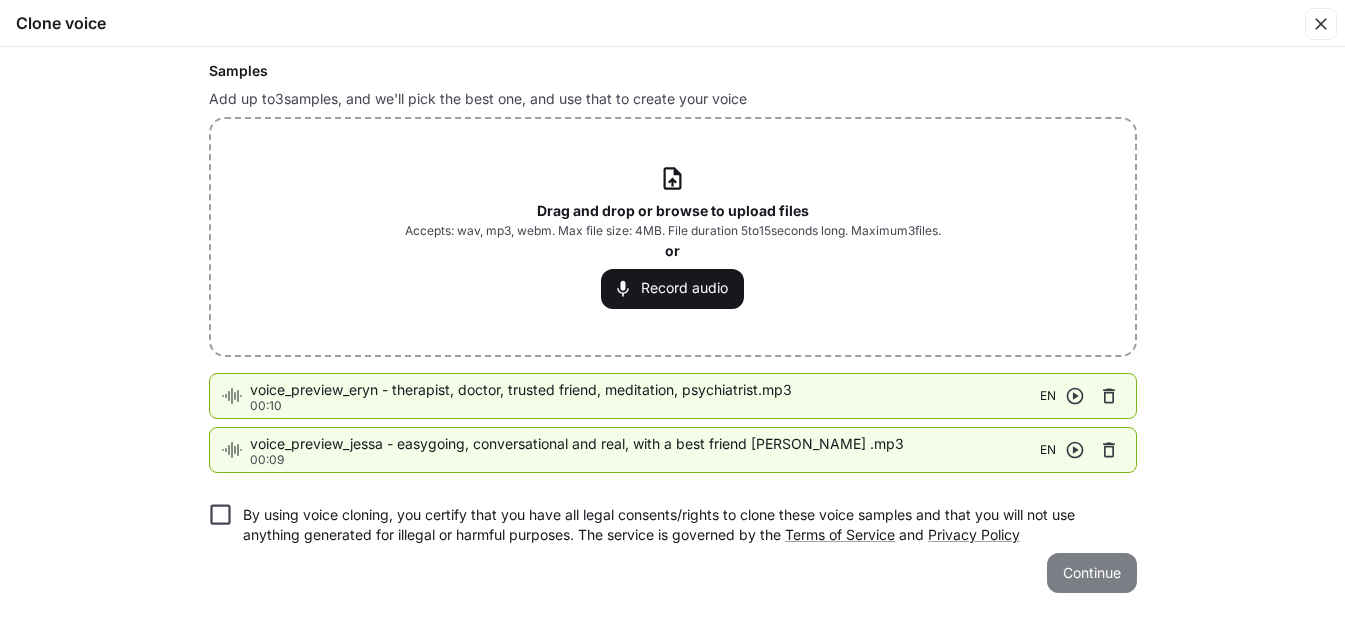 click on "Continue" at bounding box center [1092, 573] 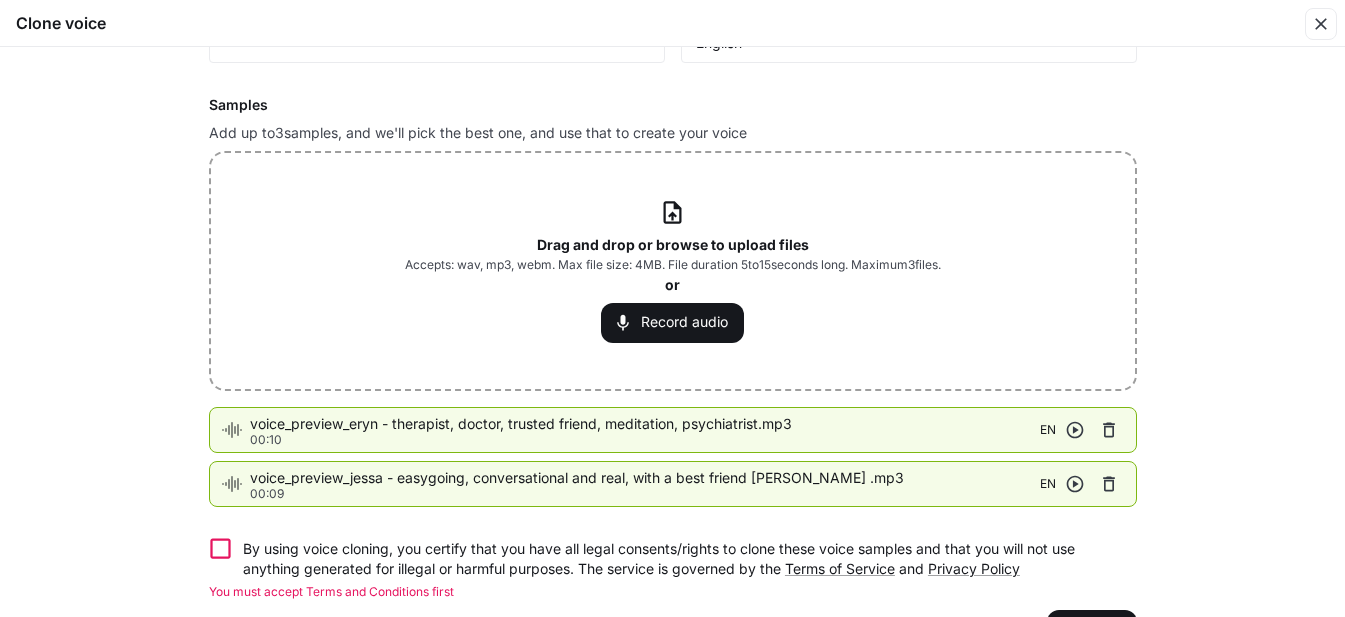 scroll, scrollTop: 249, scrollLeft: 0, axis: vertical 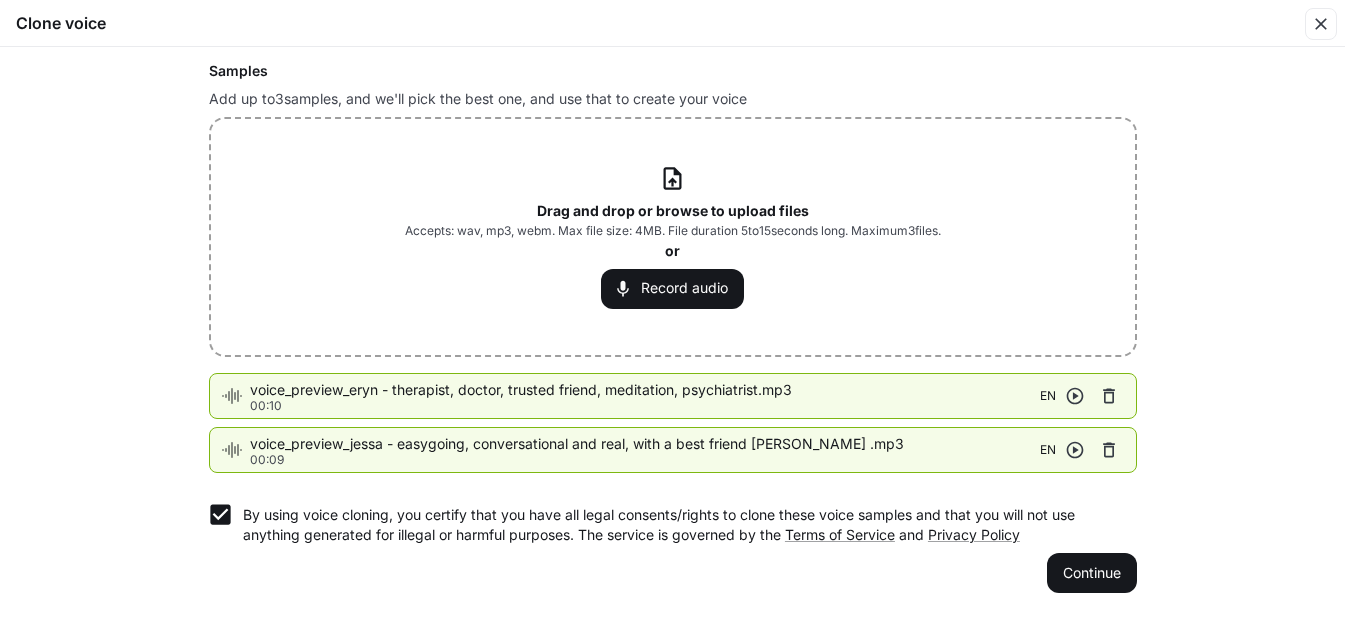 click 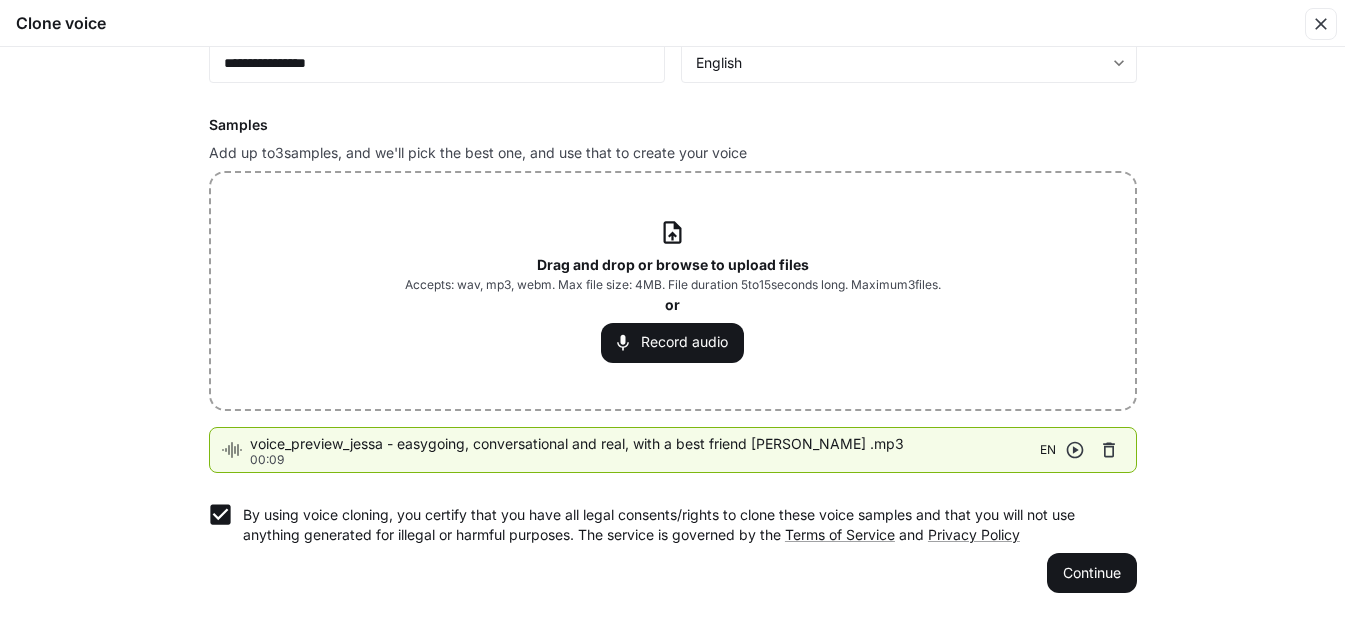 scroll, scrollTop: 172, scrollLeft: 0, axis: vertical 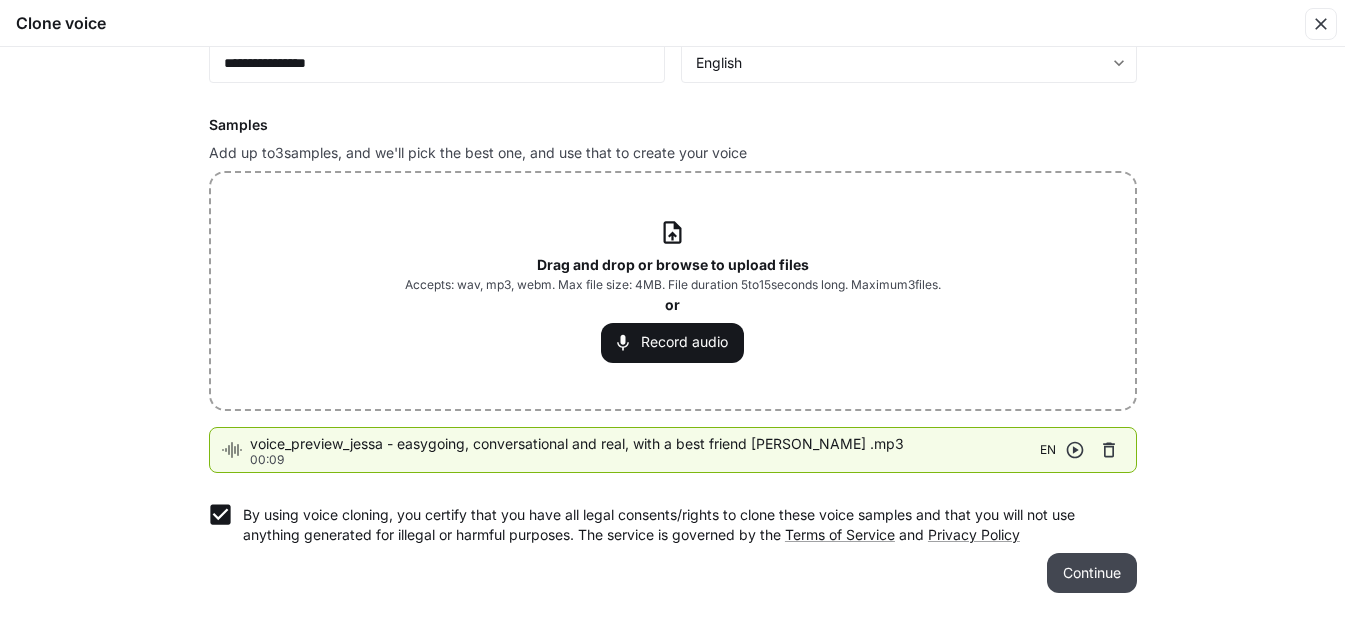 click on "Continue" at bounding box center [1092, 573] 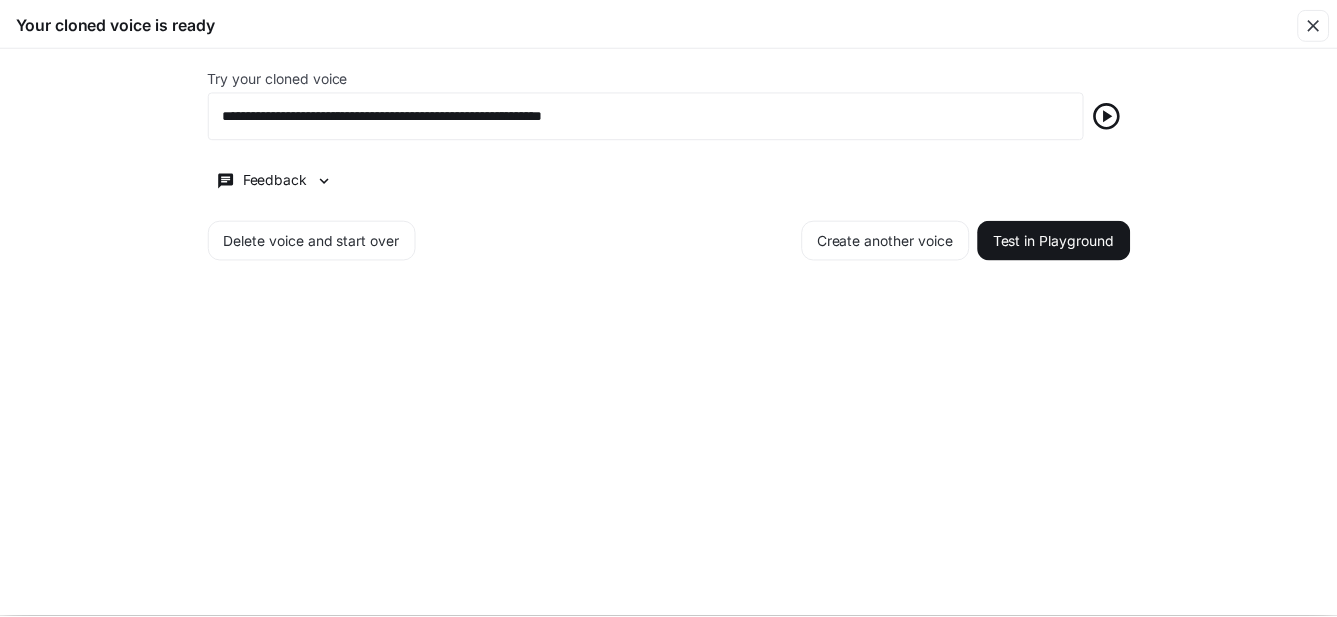 scroll, scrollTop: 0, scrollLeft: 0, axis: both 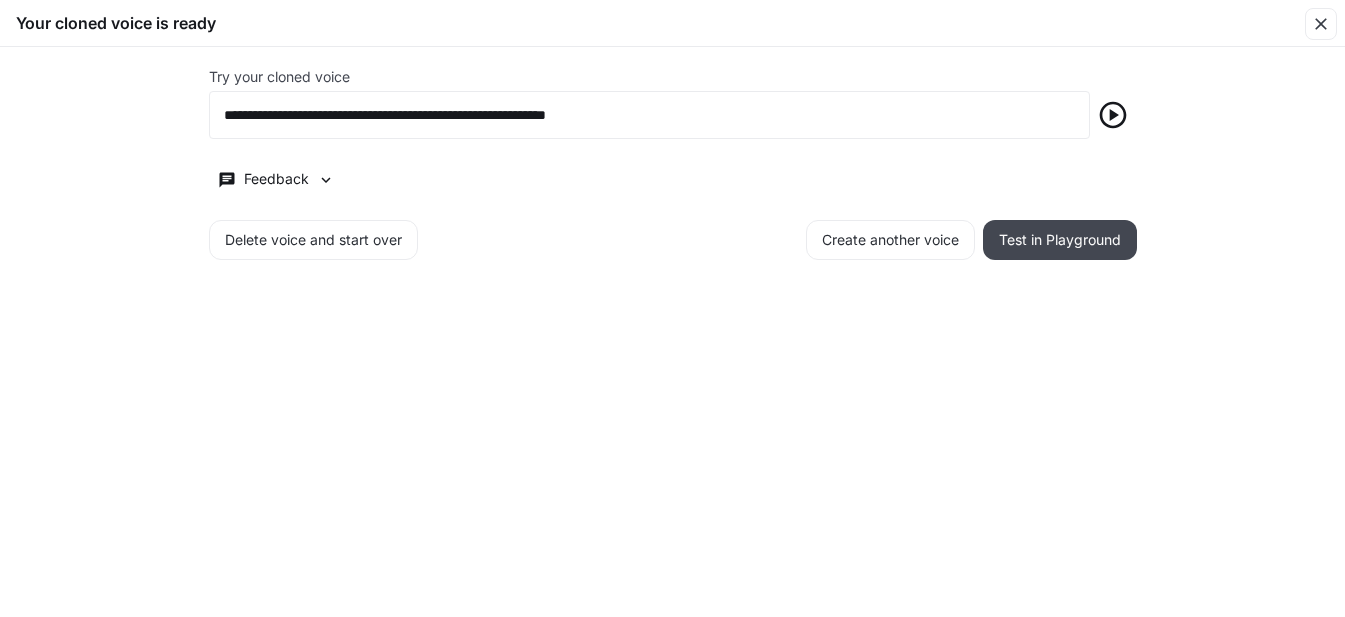click on "Test in Playground" at bounding box center (1060, 240) 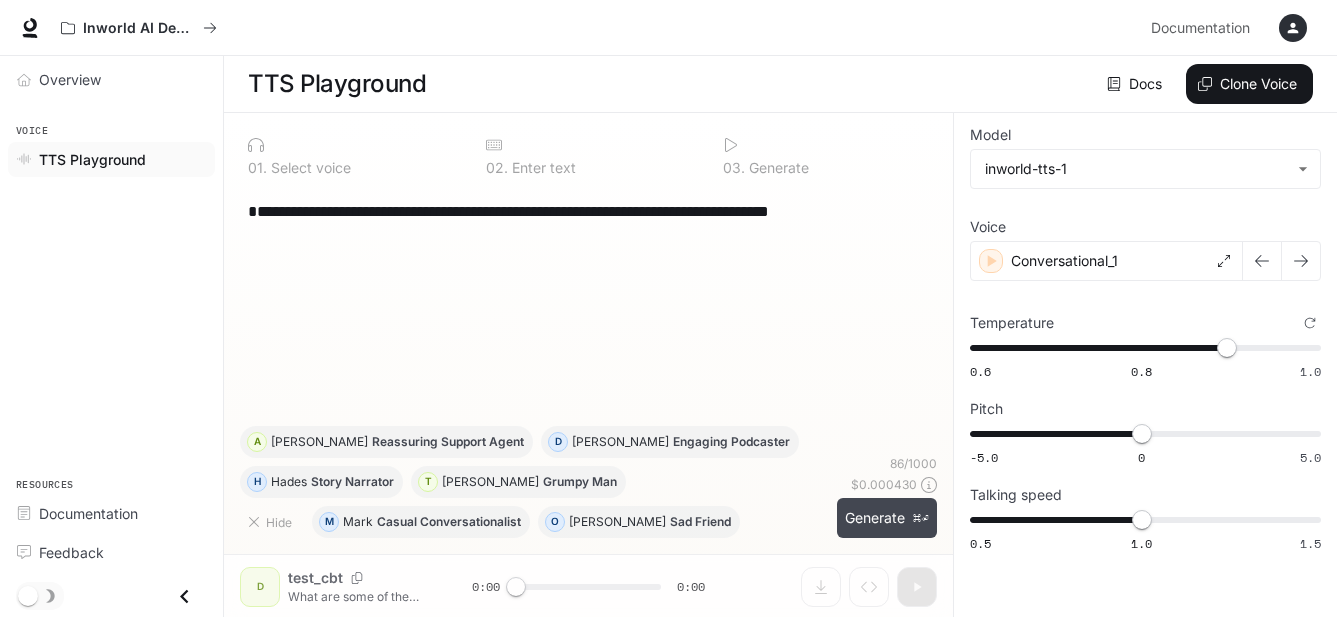 click on "Generate ⌘⏎" at bounding box center [887, 518] 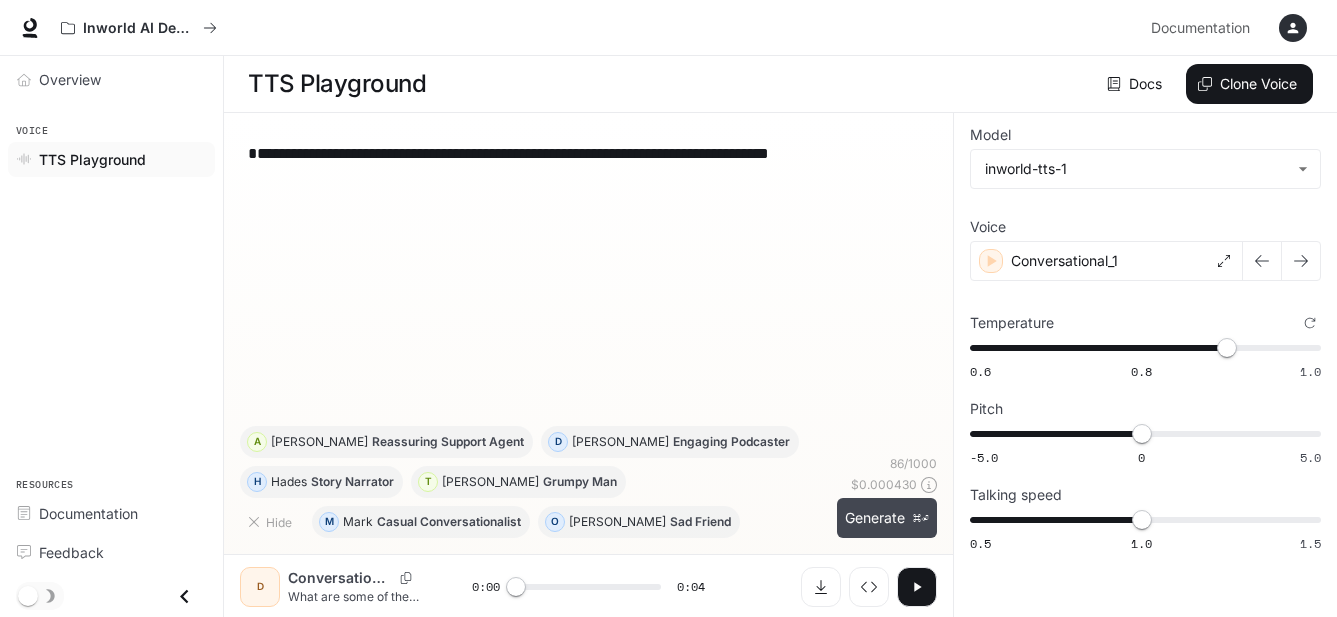 click on "Generate ⌘⏎" at bounding box center [887, 518] 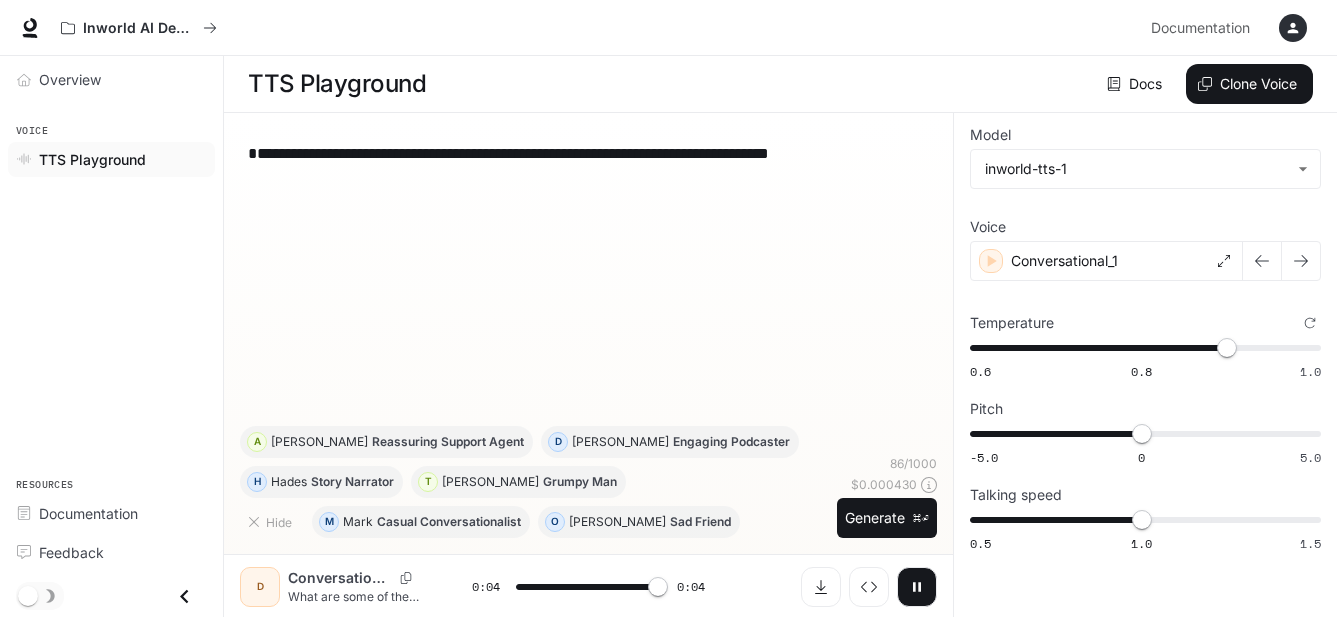 type on "*" 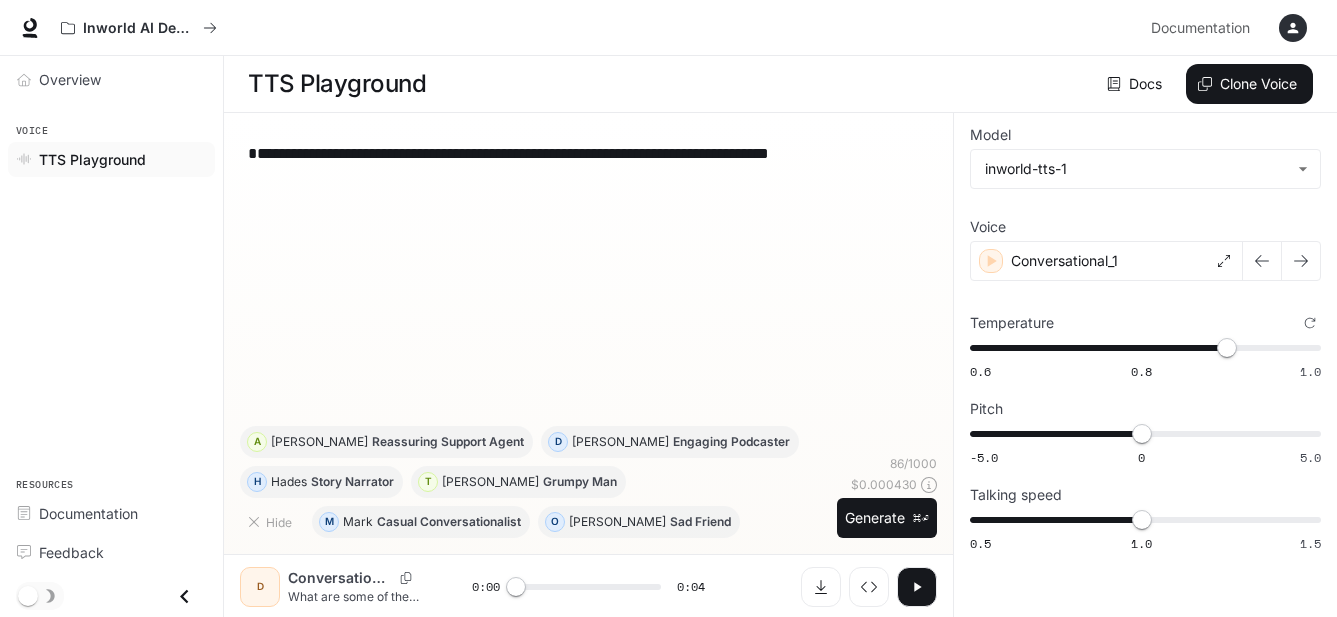 scroll, scrollTop: 1, scrollLeft: 0, axis: vertical 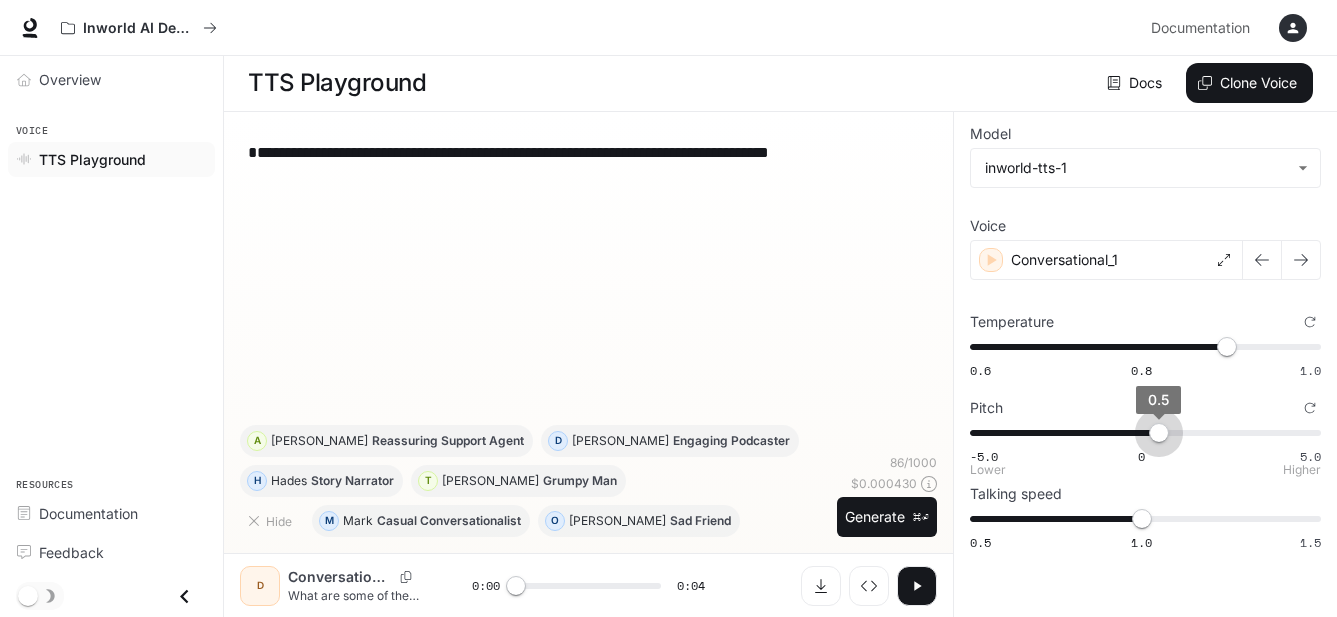 type on "***" 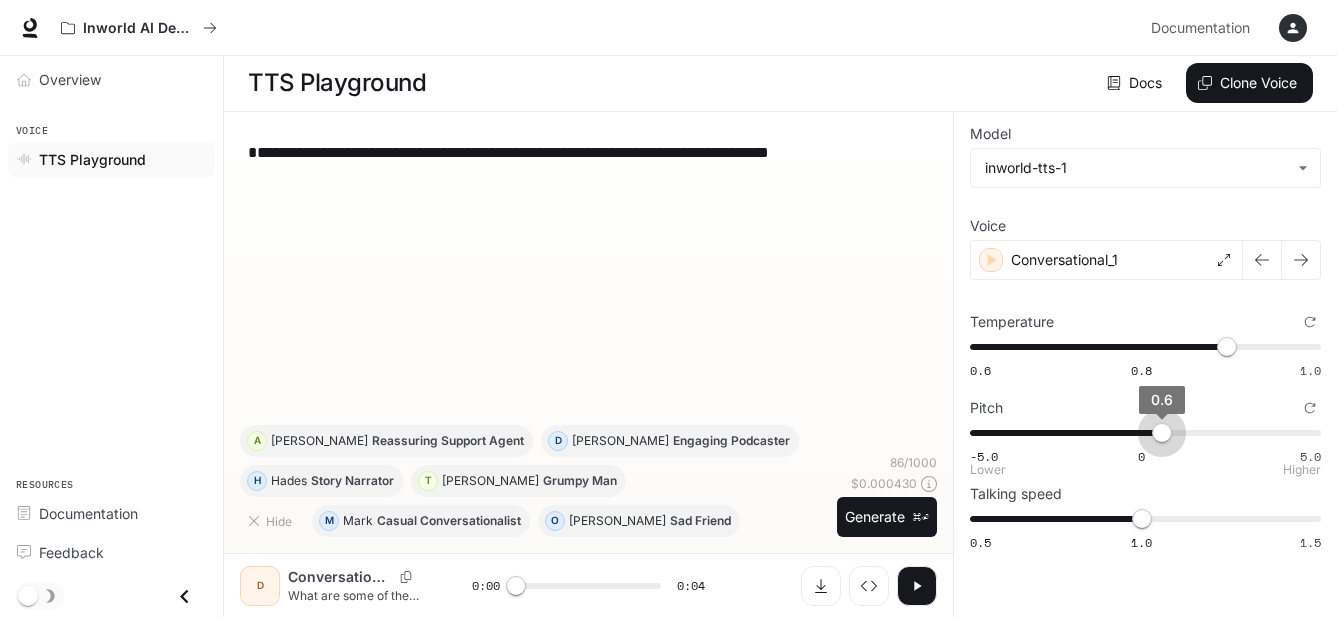 drag, startPoint x: 1145, startPoint y: 436, endPoint x: 1163, endPoint y: 434, distance: 18.110771 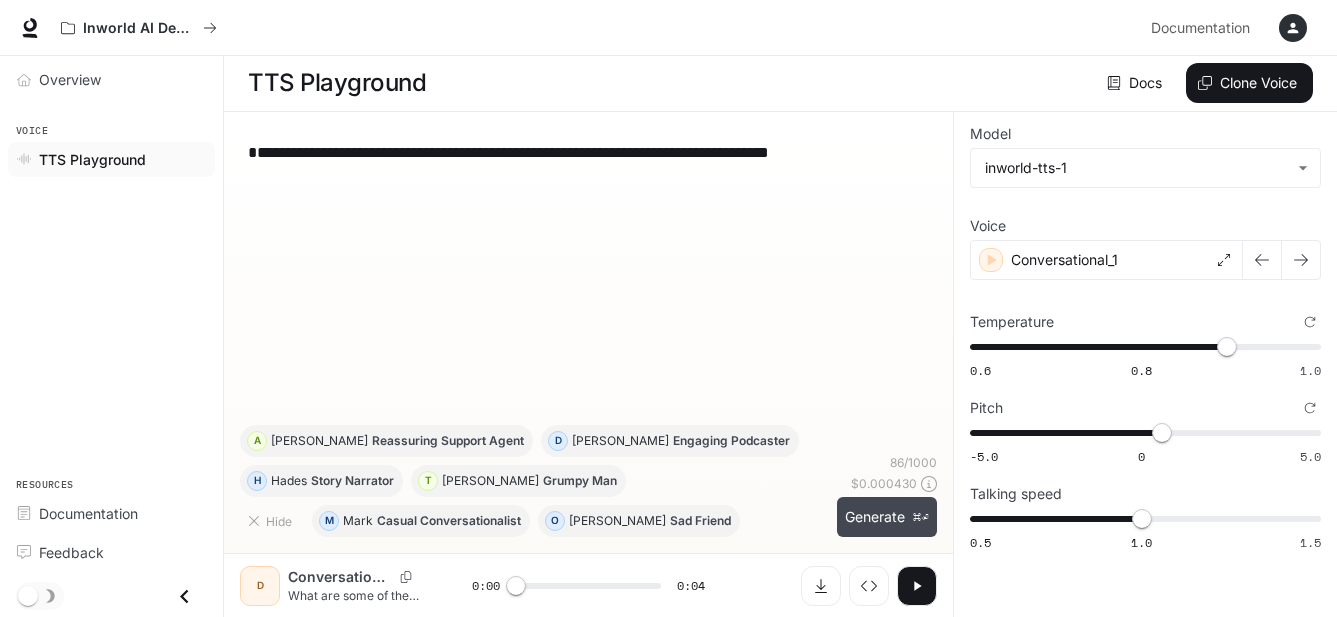 click on "Generate ⌘⏎" at bounding box center [887, 517] 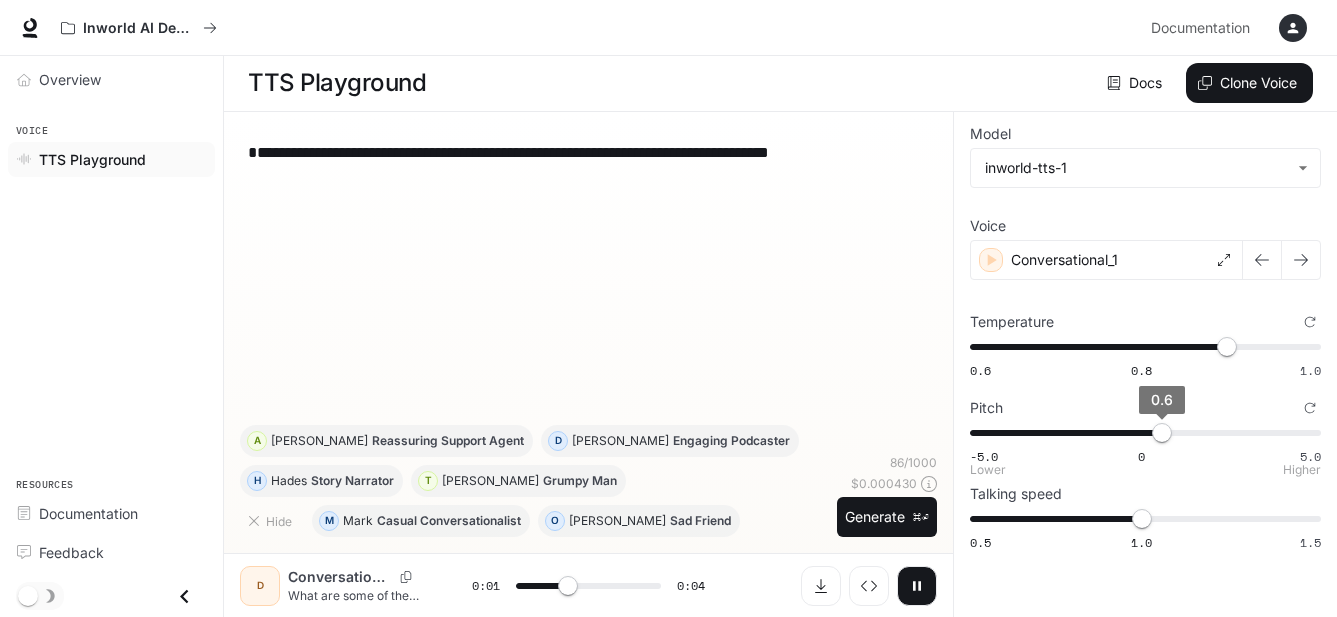 type on "***" 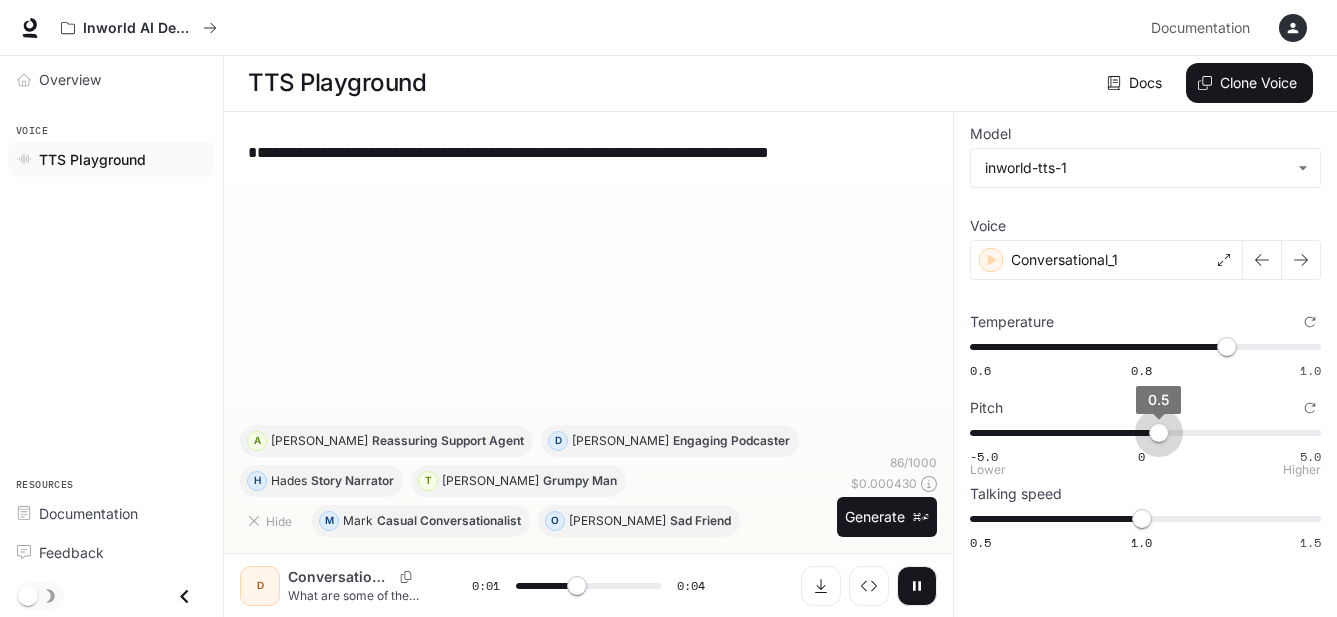type on "***" 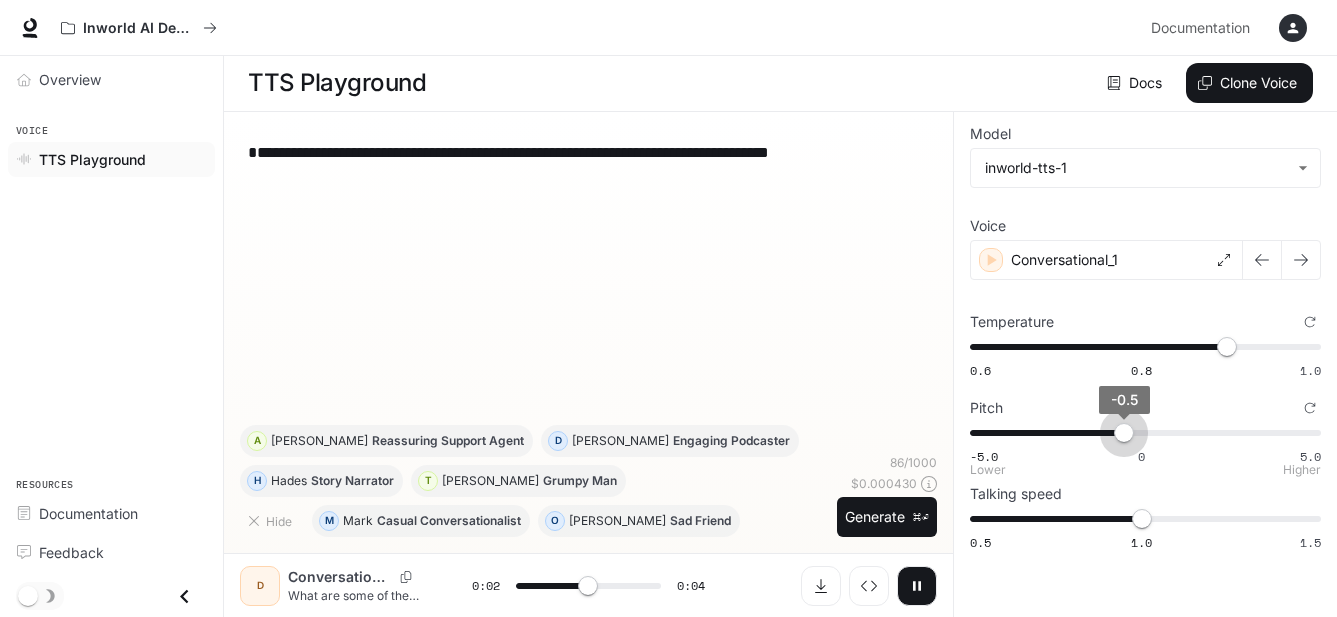 drag, startPoint x: 1157, startPoint y: 430, endPoint x: 1123, endPoint y: 431, distance: 34.0147 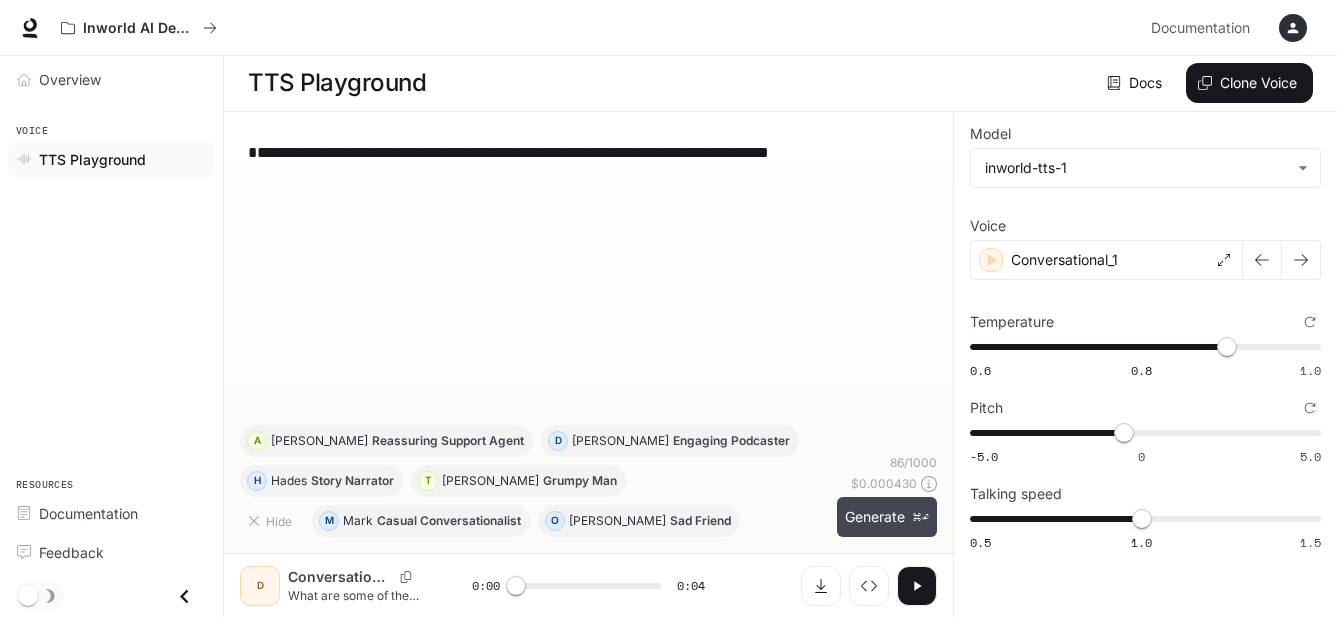 click on "Generate ⌘⏎" at bounding box center (887, 517) 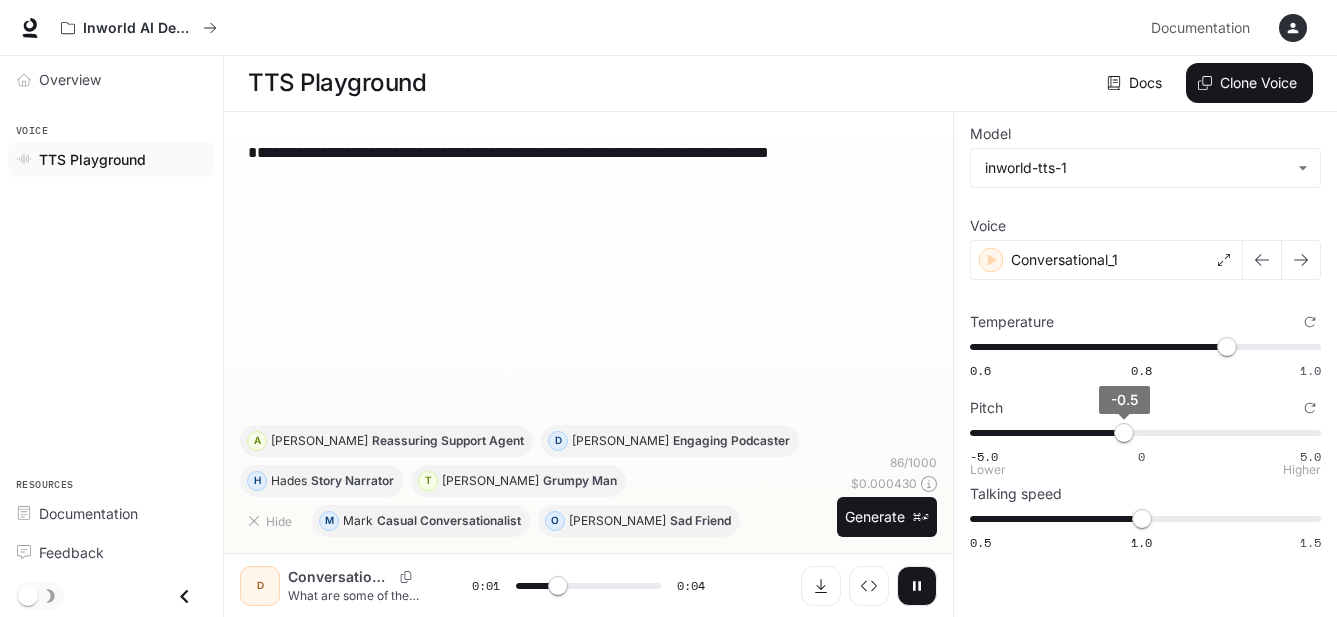 type on "***" 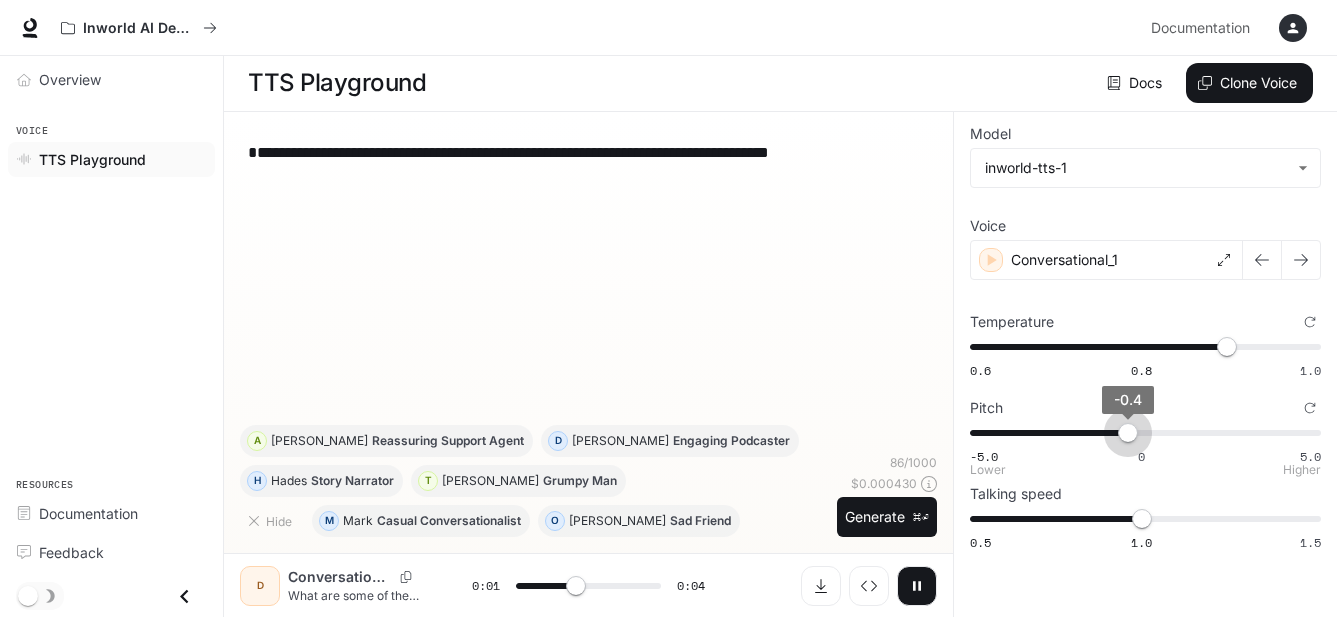 type on "***" 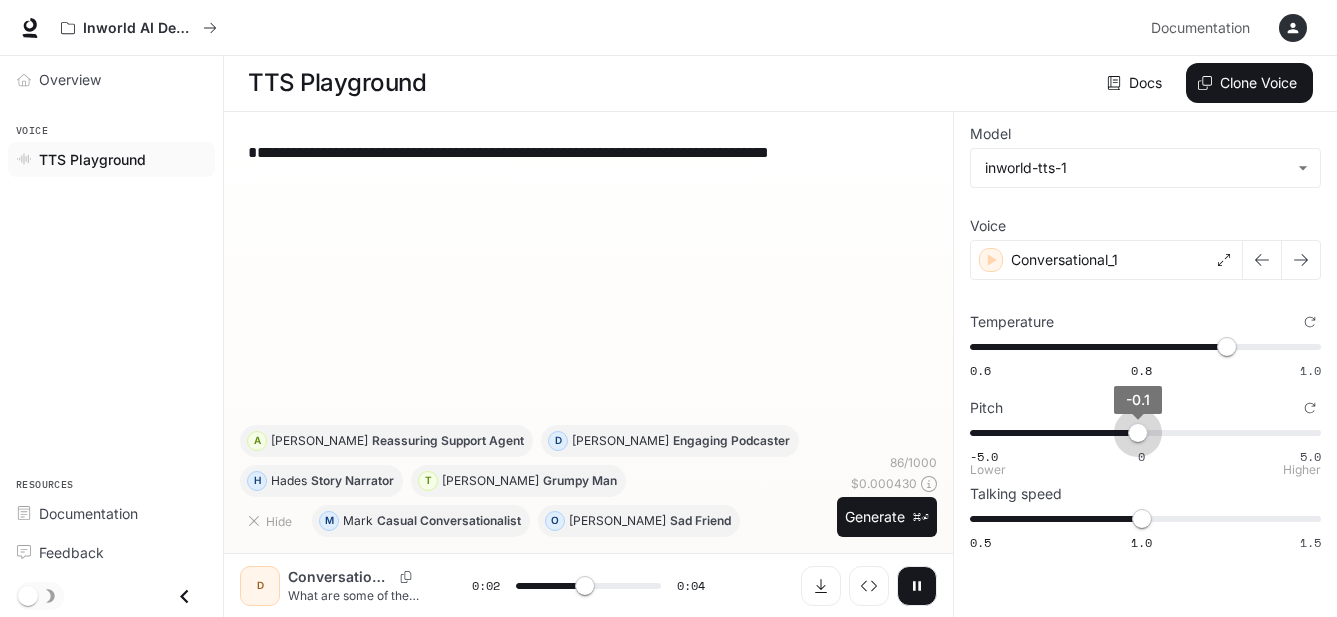 type on "***" 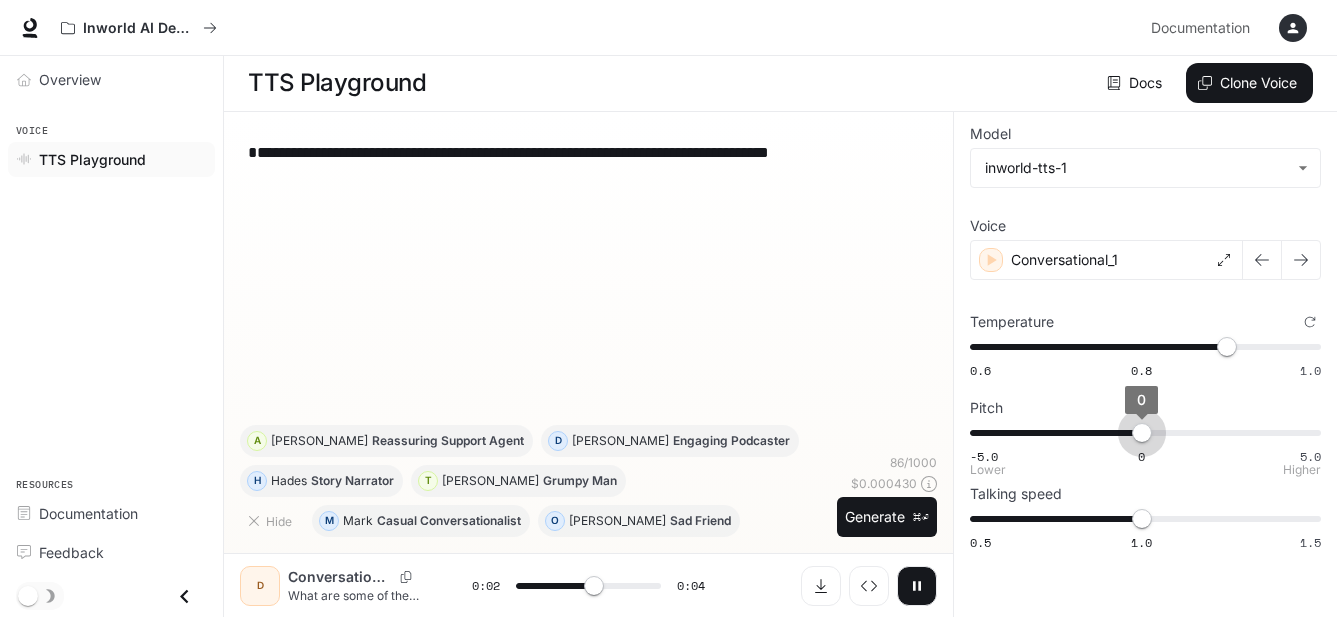 drag, startPoint x: 1129, startPoint y: 438, endPoint x: 1142, endPoint y: 436, distance: 13.152946 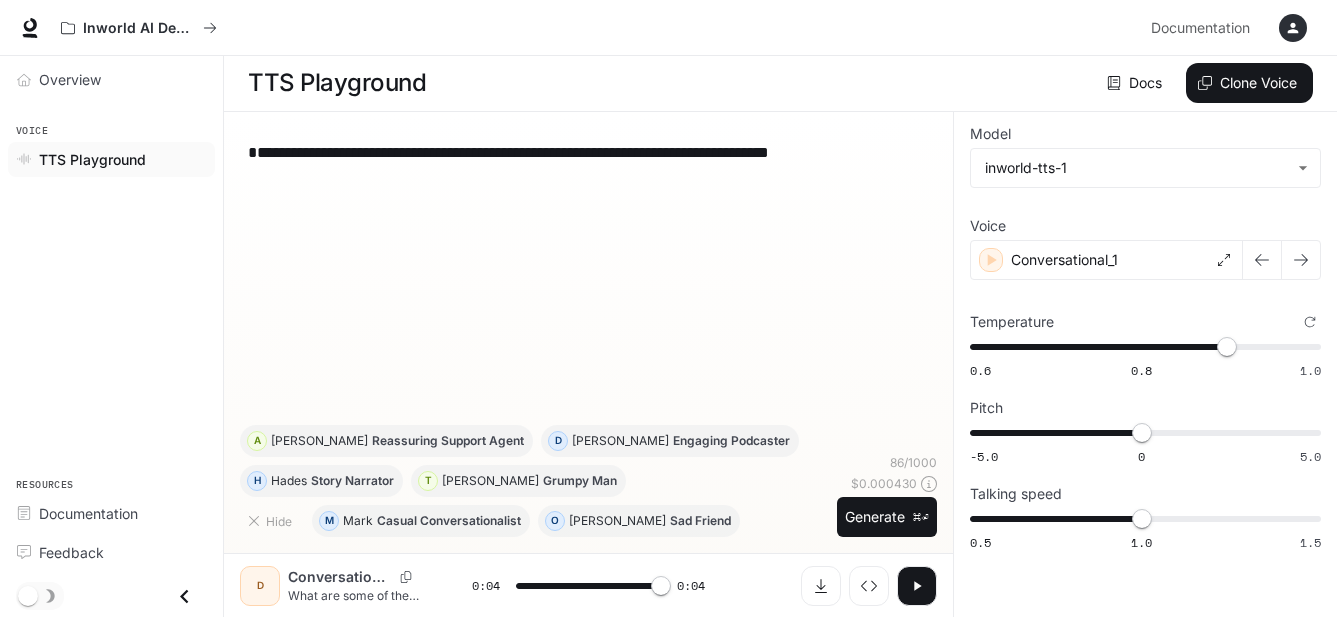 type on "*" 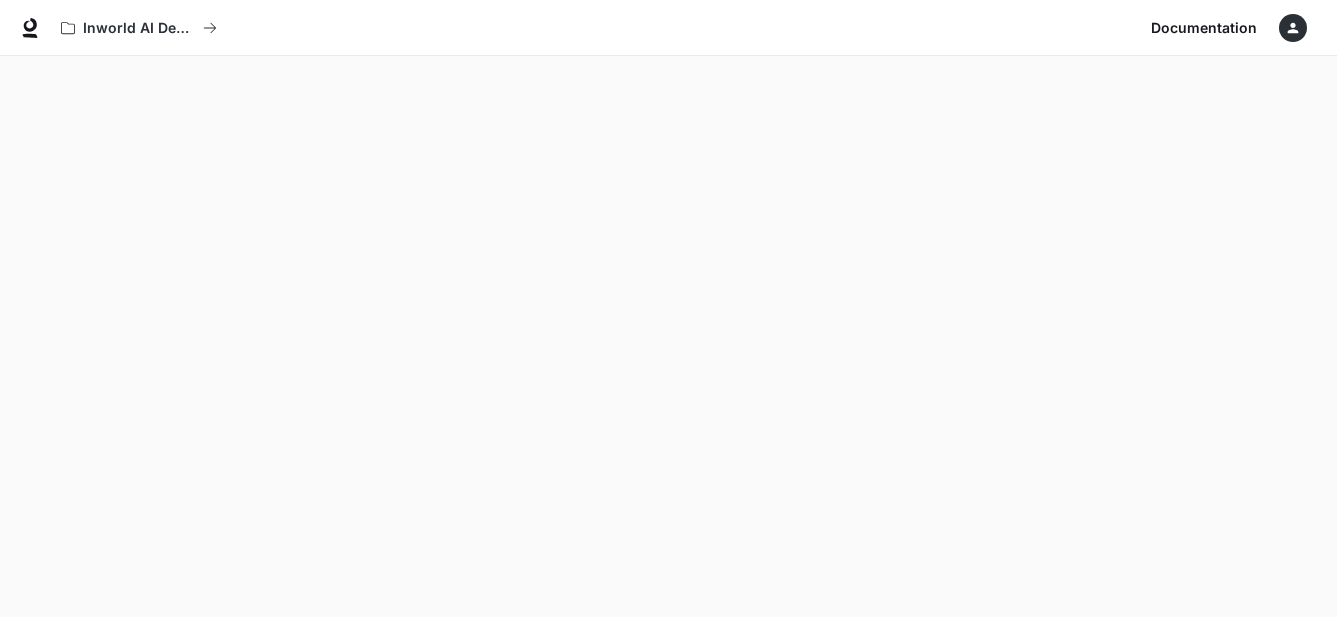scroll, scrollTop: 62, scrollLeft: 0, axis: vertical 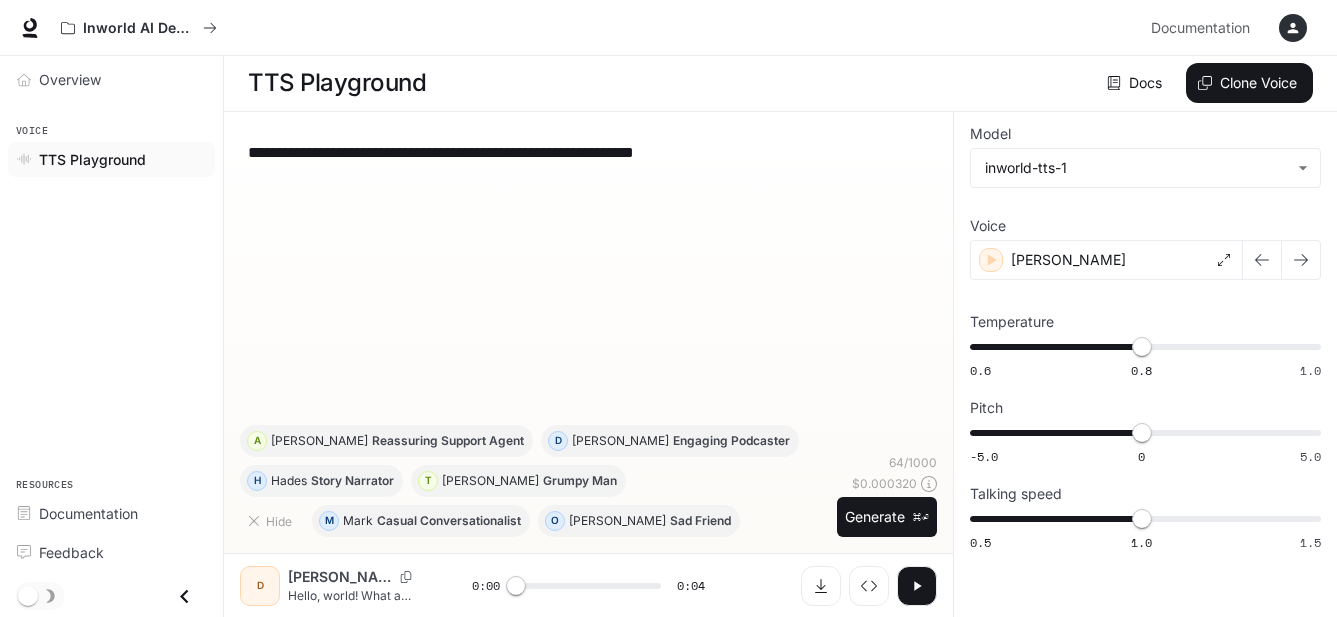 click 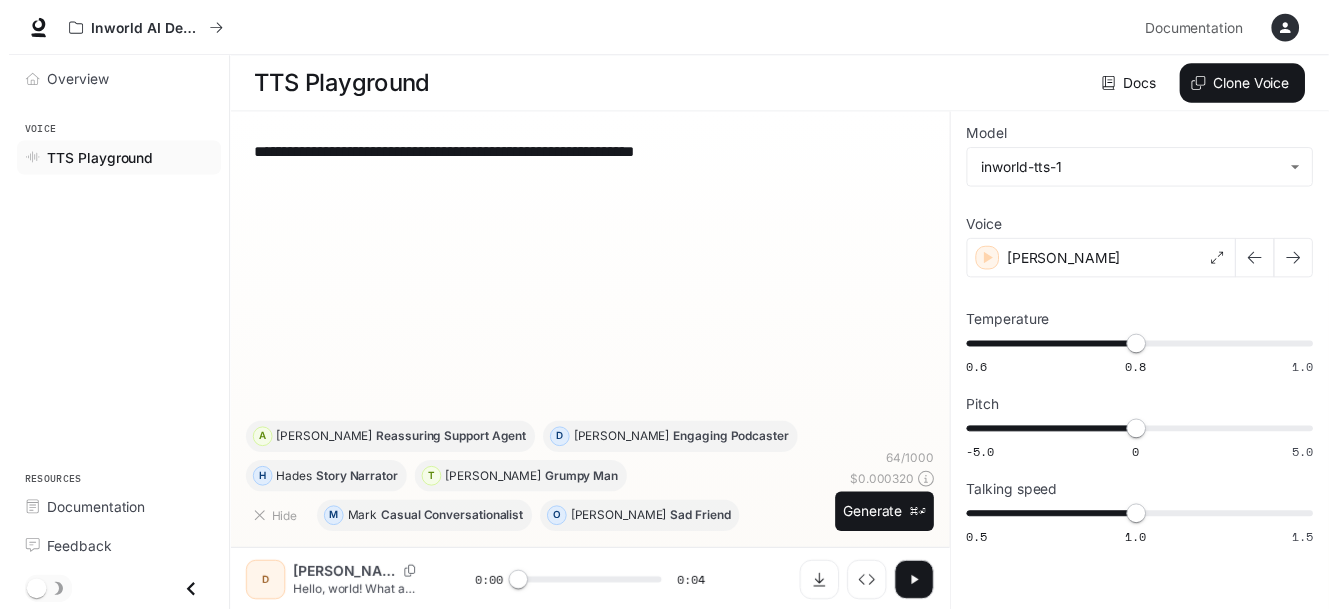scroll, scrollTop: 1, scrollLeft: 0, axis: vertical 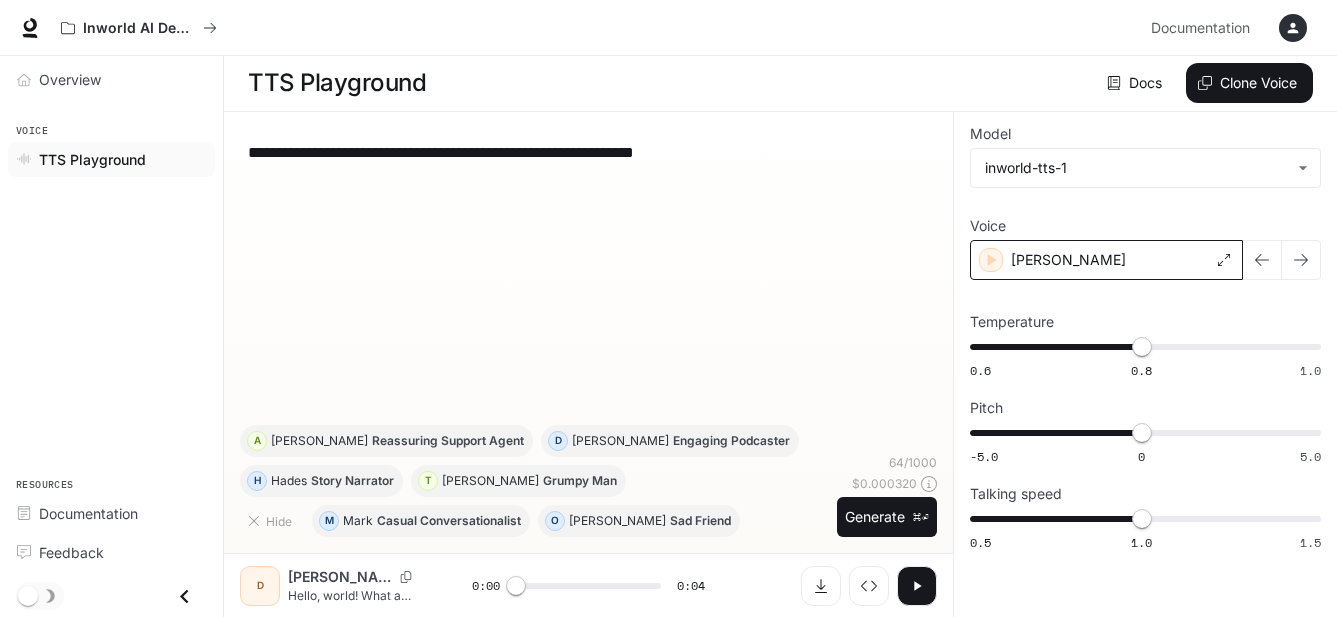 click on "[PERSON_NAME]" at bounding box center (1106, 260) 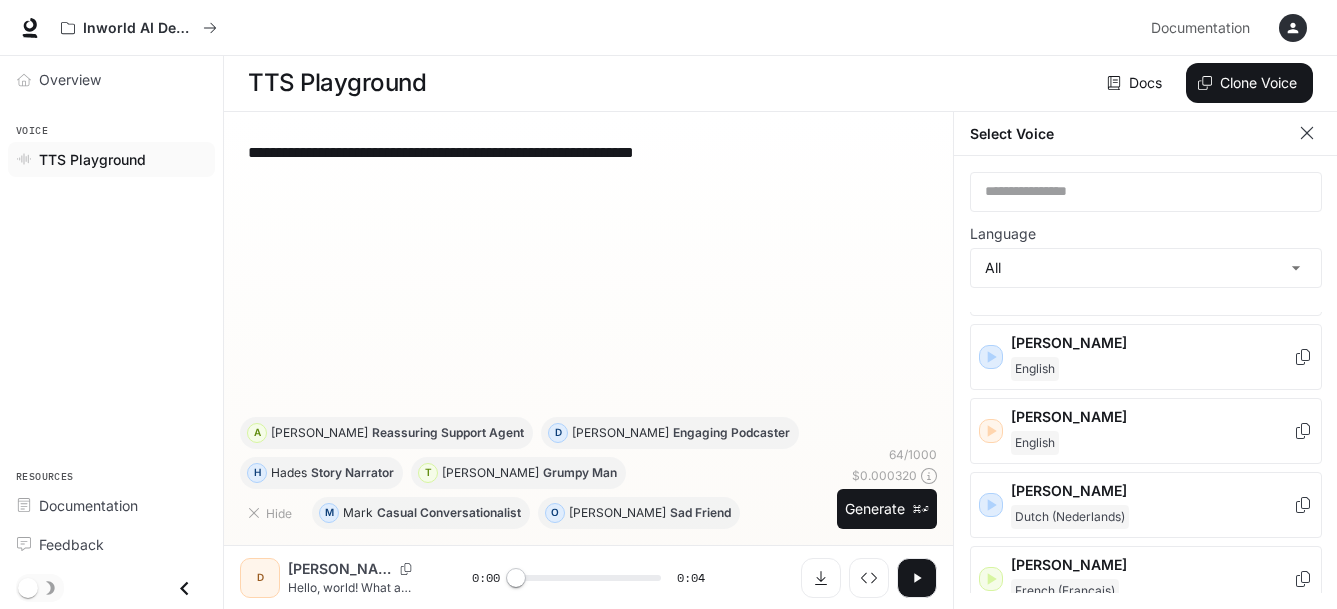 scroll, scrollTop: 692, scrollLeft: 0, axis: vertical 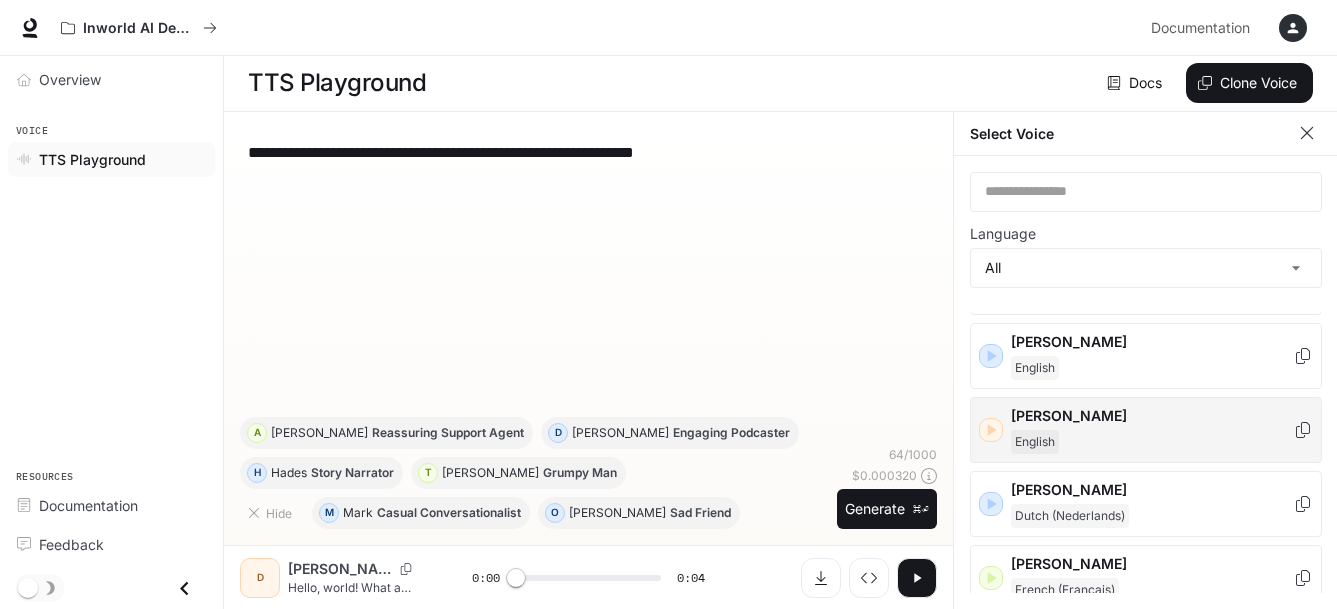 click on "English" at bounding box center [1152, 442] 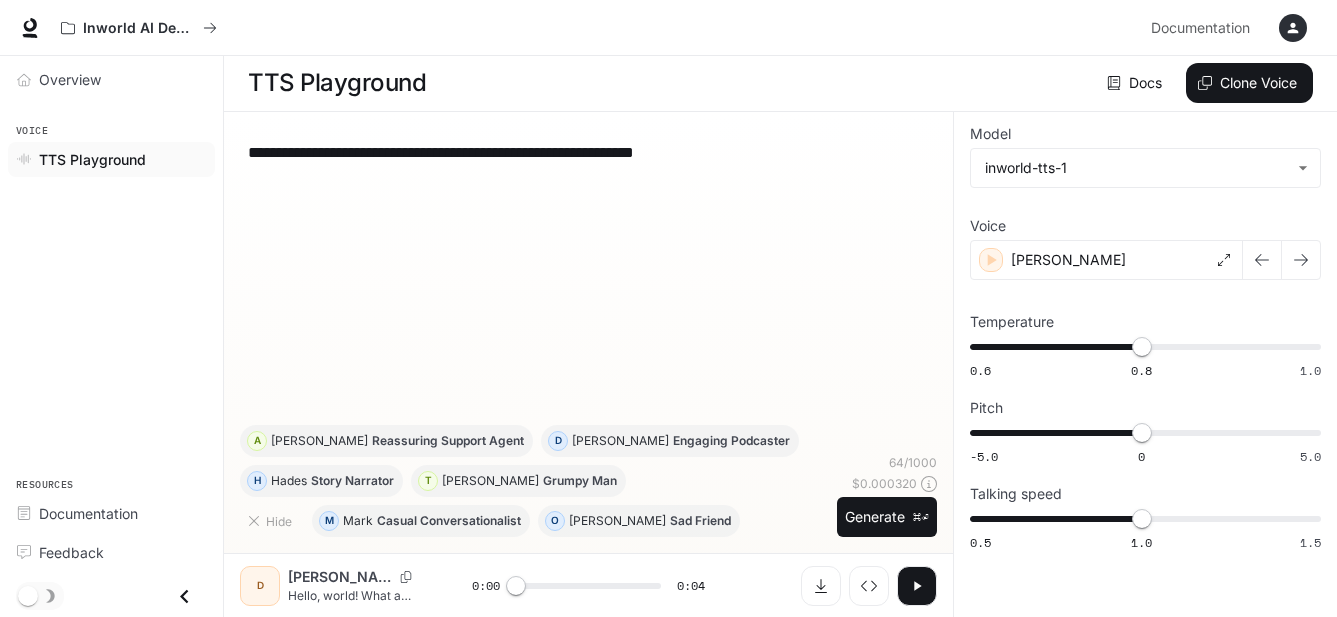 click at bounding box center [917, 586] 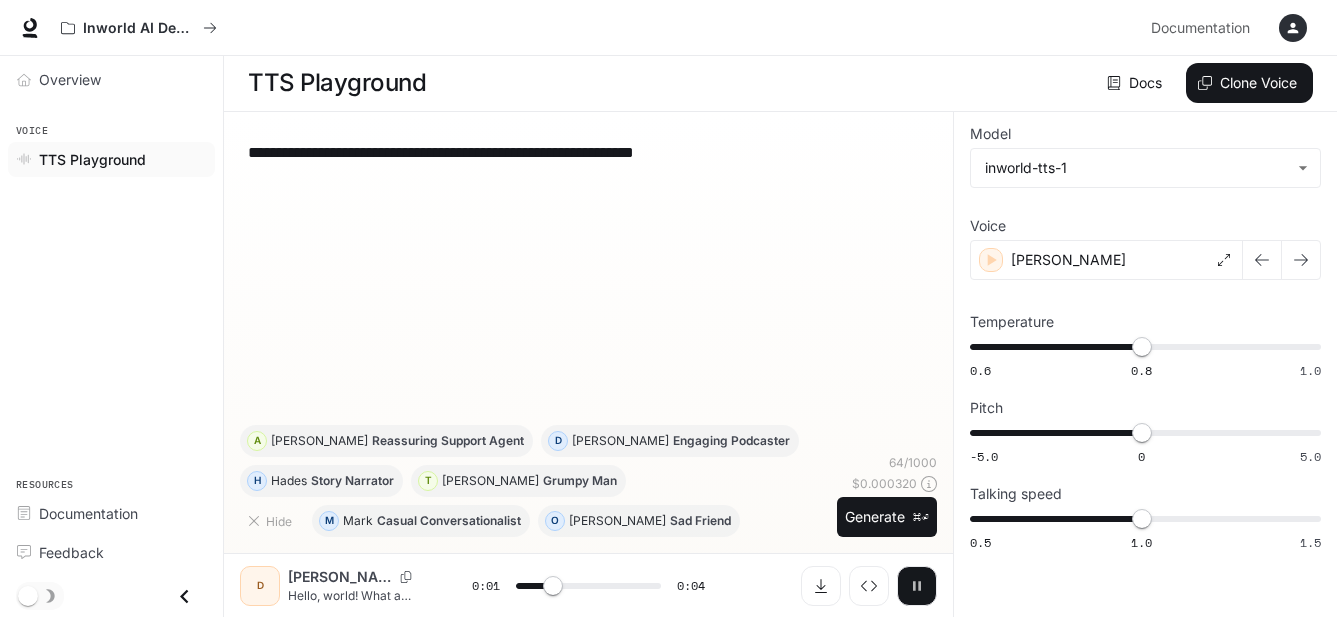 click at bounding box center [917, 586] 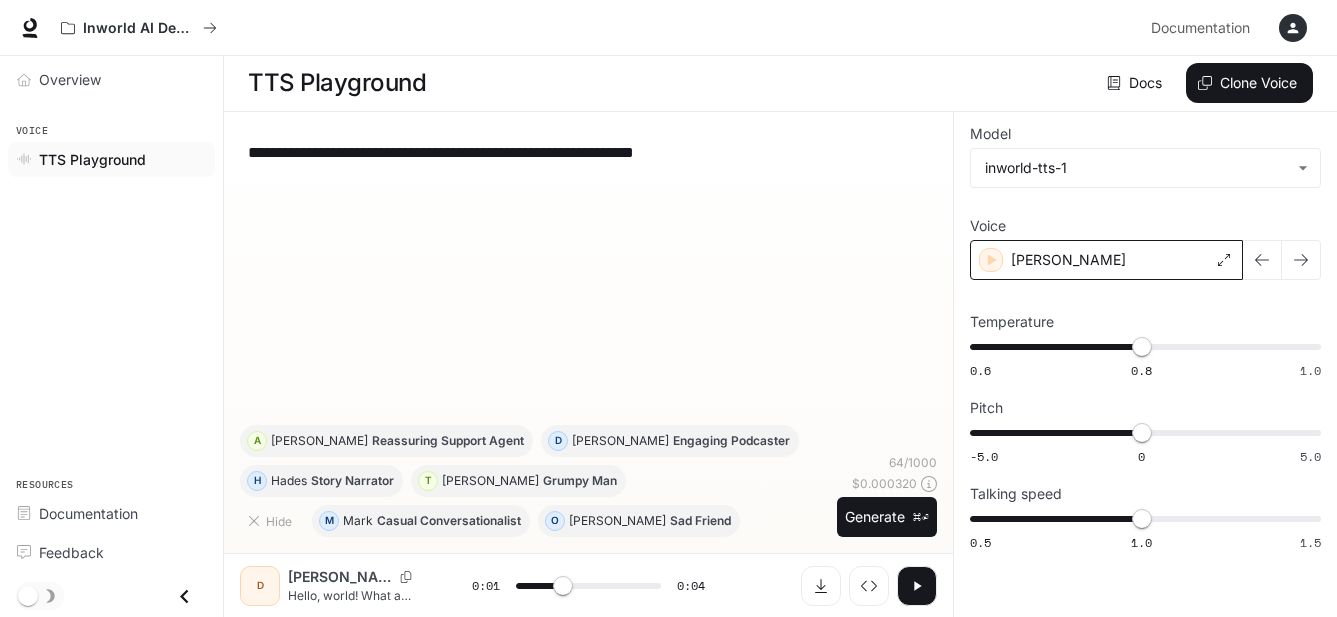 click on "[PERSON_NAME]" at bounding box center (1106, 260) 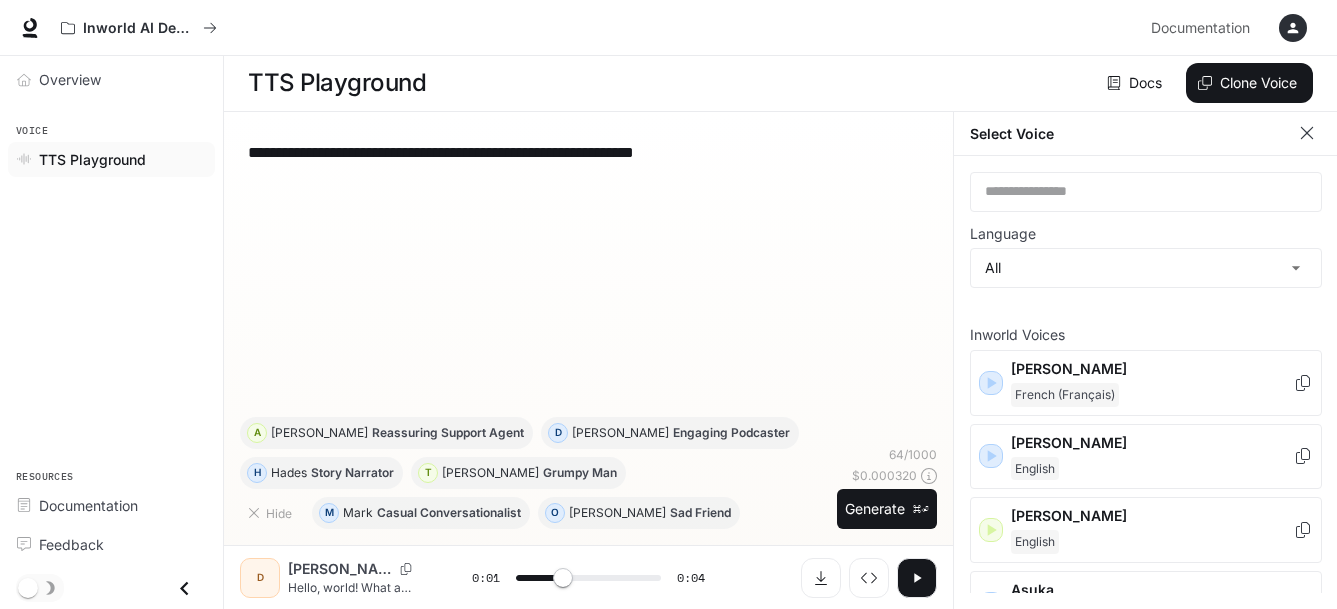 click on "**********" at bounding box center (588, 272) 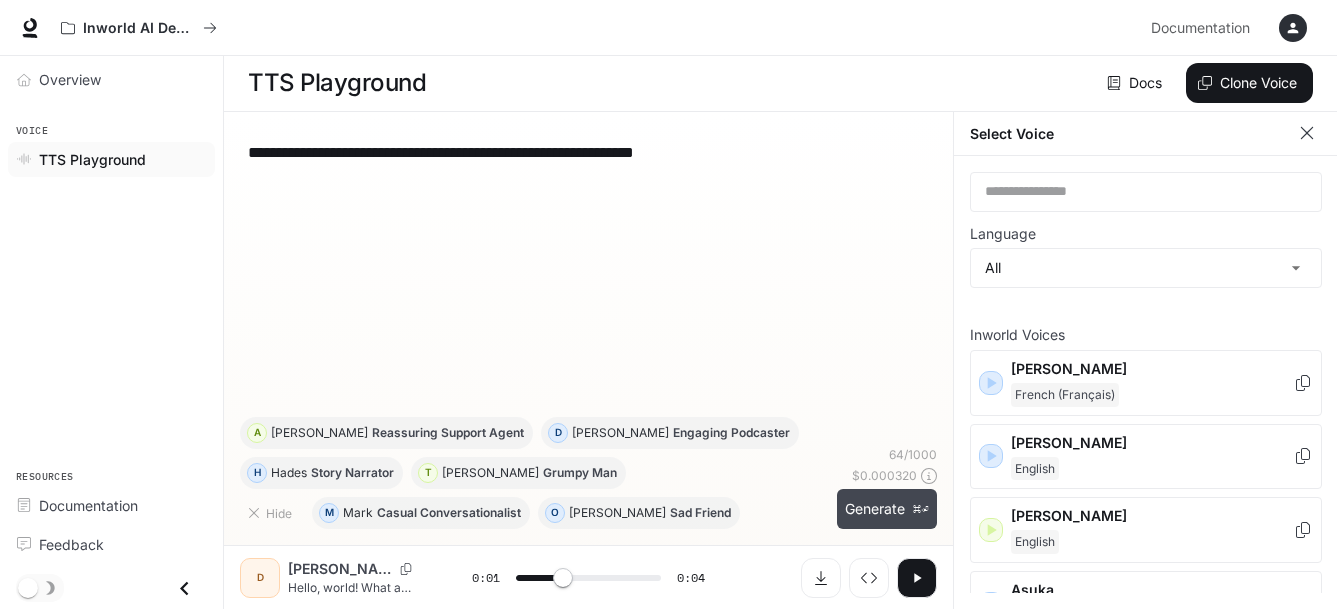 click on "Generate ⌘⏎" at bounding box center (887, 509) 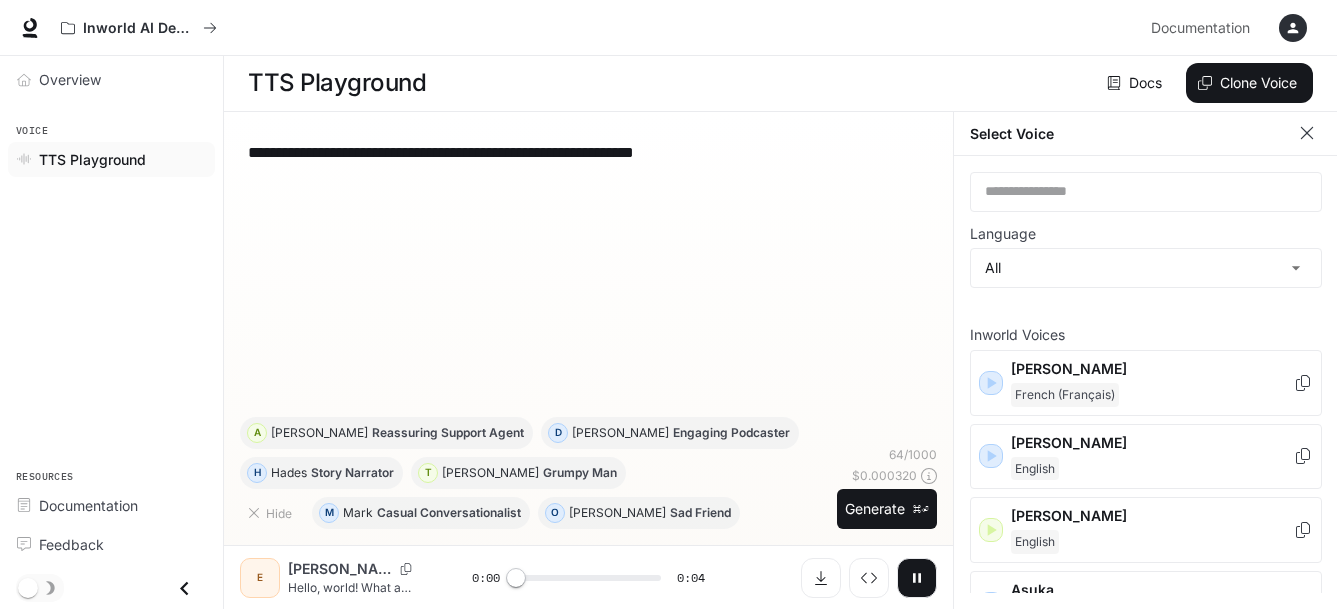 click 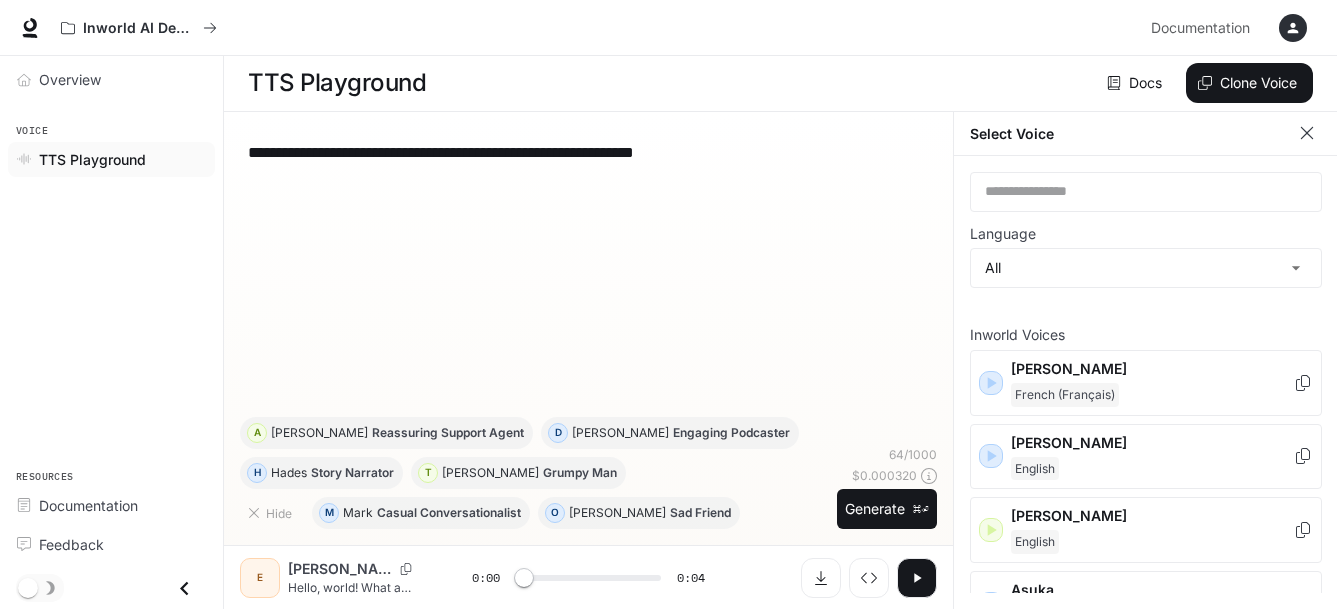 click 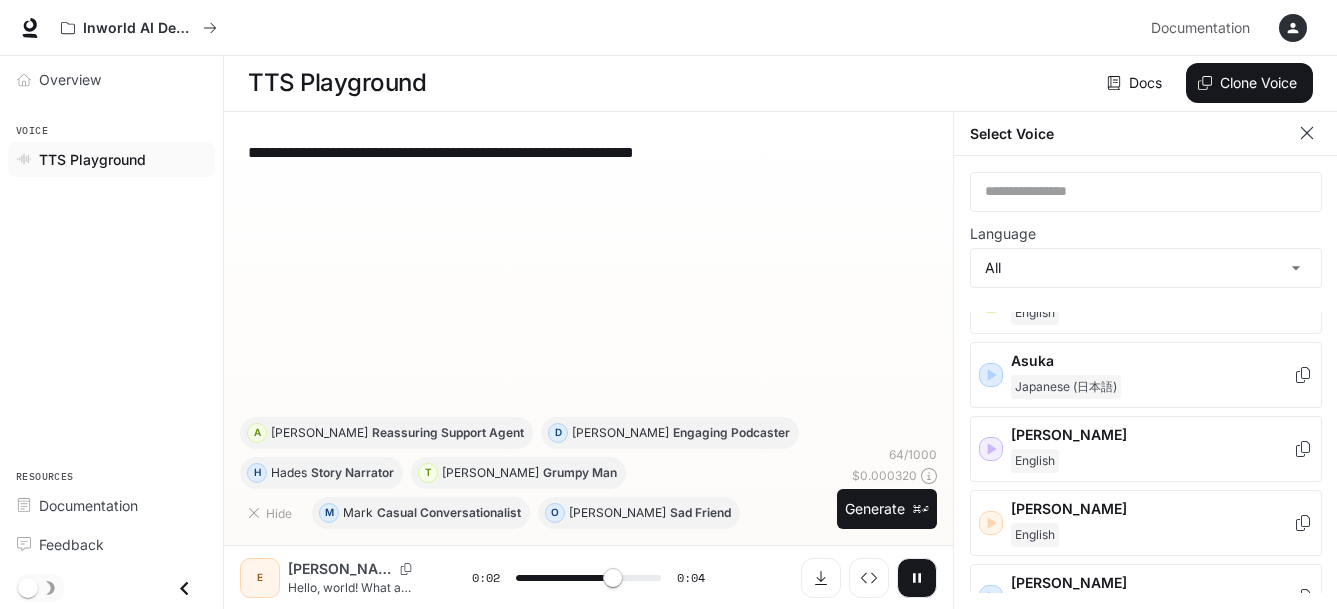 scroll, scrollTop: 230, scrollLeft: 0, axis: vertical 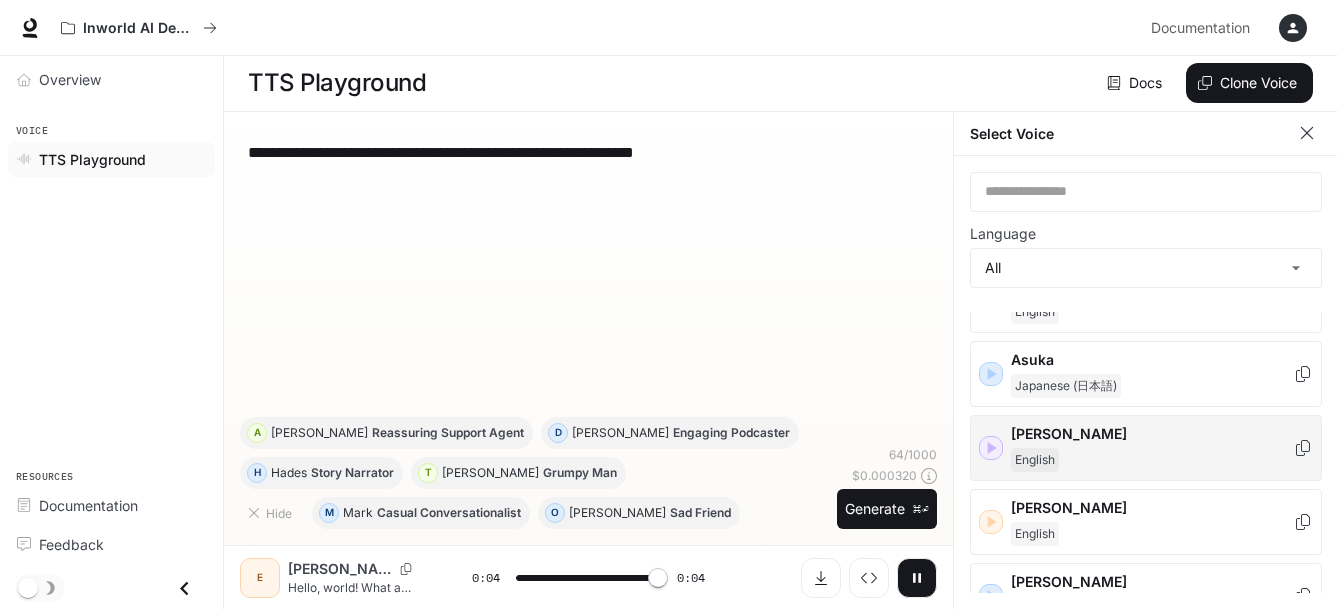 type on "*" 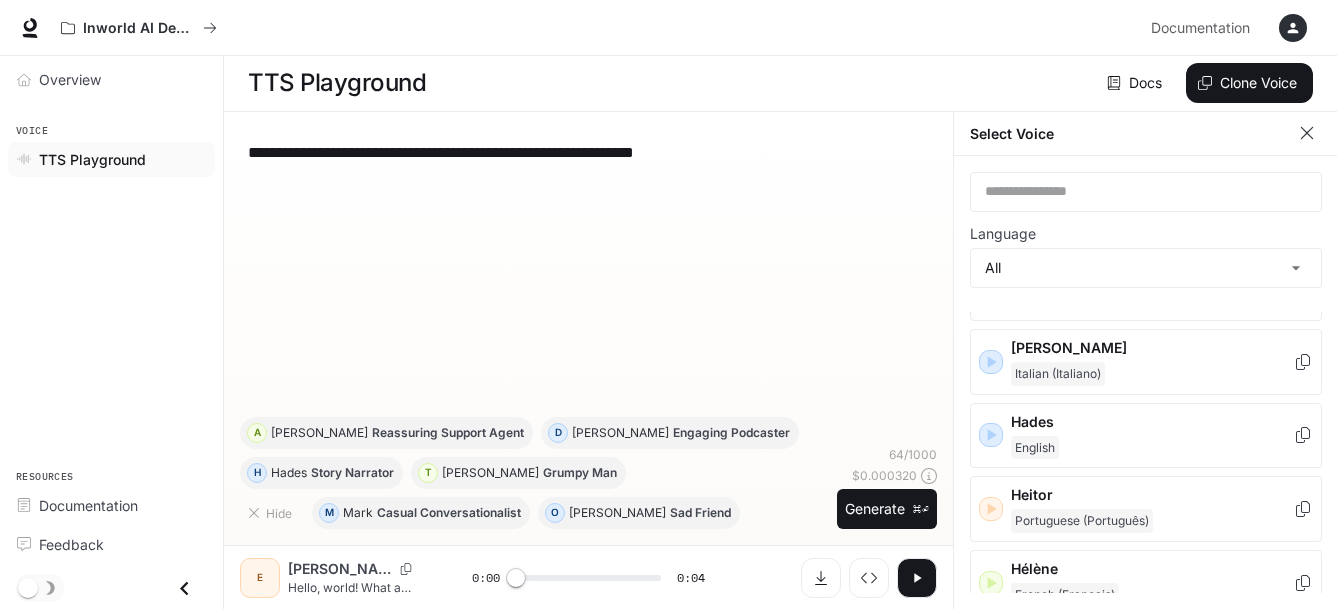 scroll, scrollTop: 989, scrollLeft: 0, axis: vertical 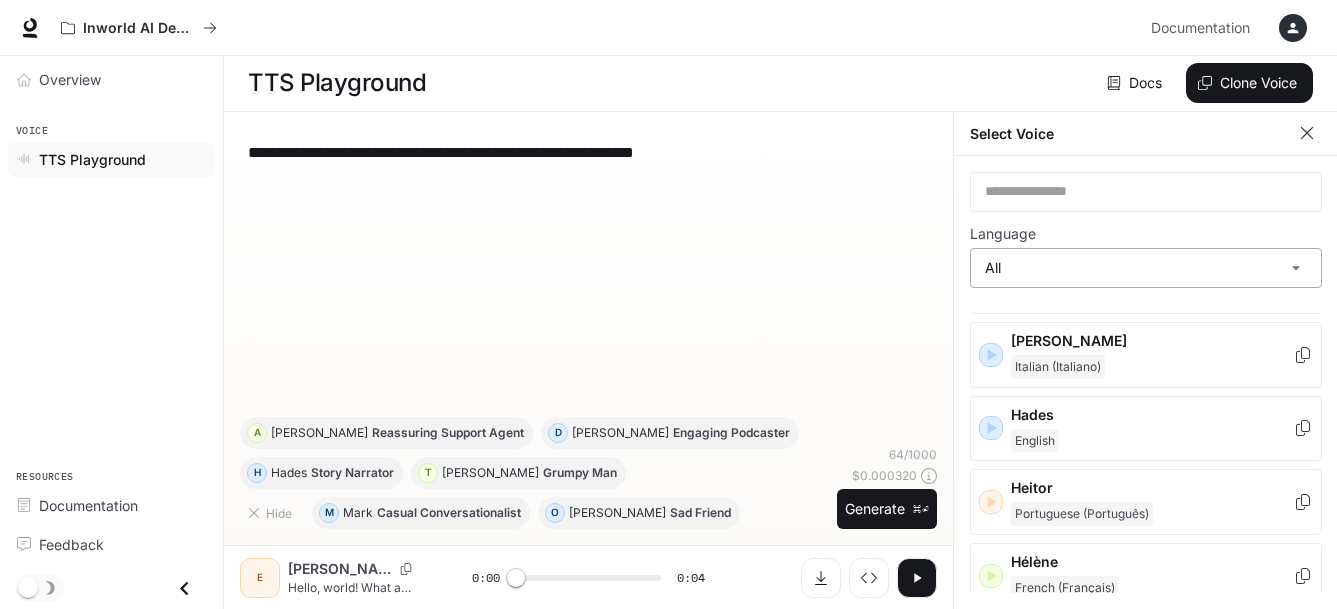 click on "**********" at bounding box center [668, 304] 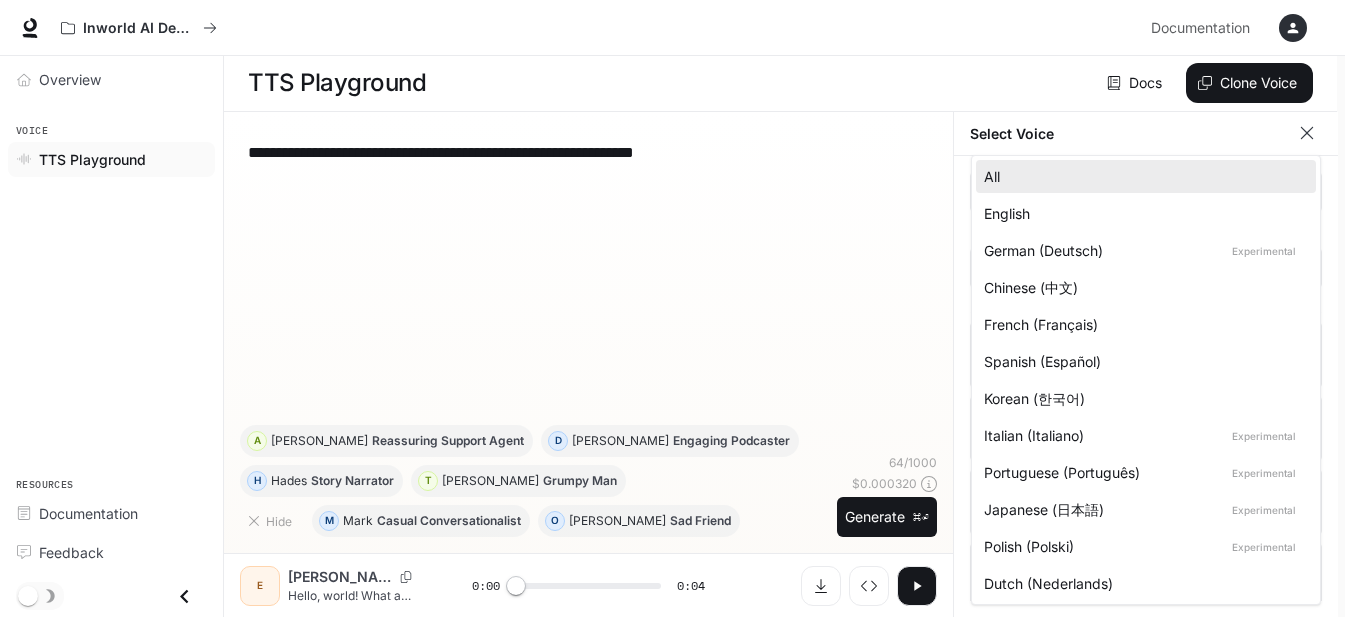click on "All English German (Deutsch) Experimental Chinese (中文) French (Français) Spanish (Español) Korean (한국어) Italian (Italiano) Experimental Portuguese (Português) Experimental Japanese (日本語) Experimental Polish (Polski) Experimental Dutch (Nederlands)" at bounding box center [1146, 380] 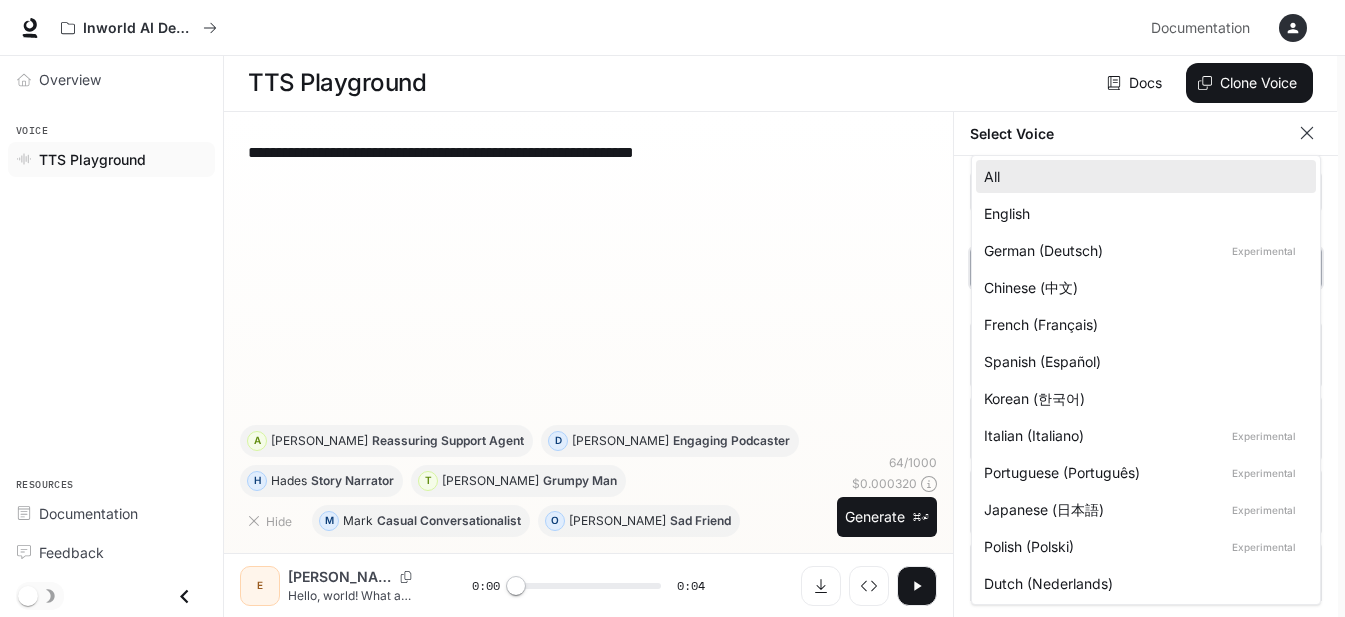 type on "*****" 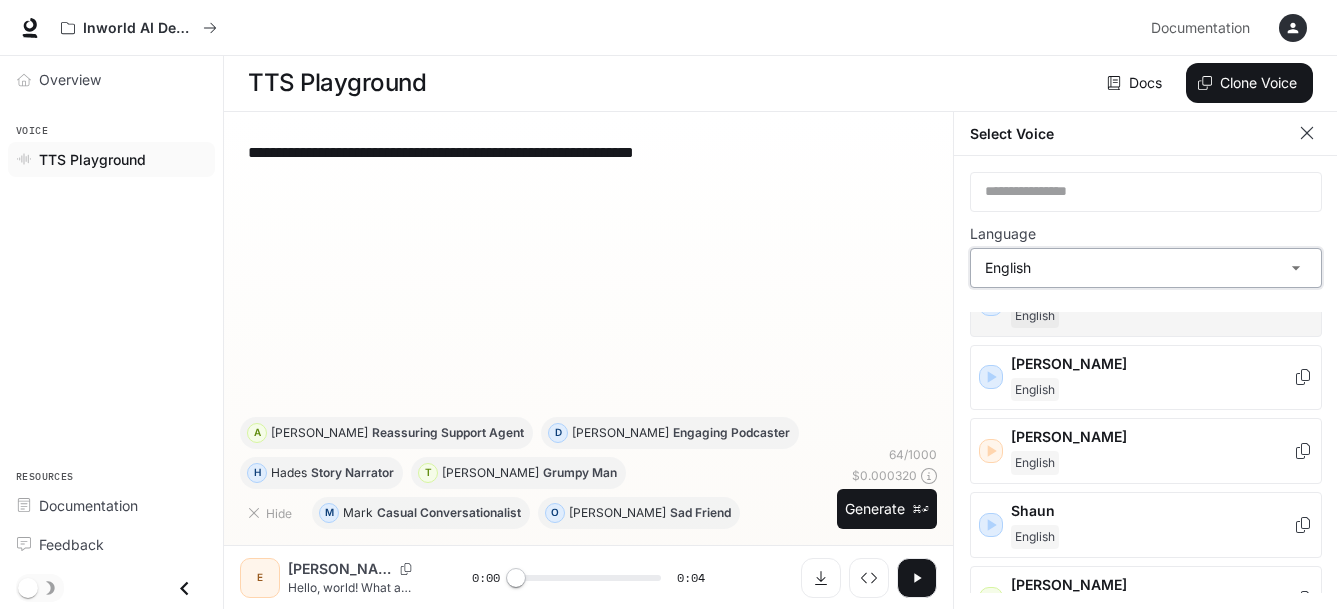 scroll, scrollTop: 1042, scrollLeft: 0, axis: vertical 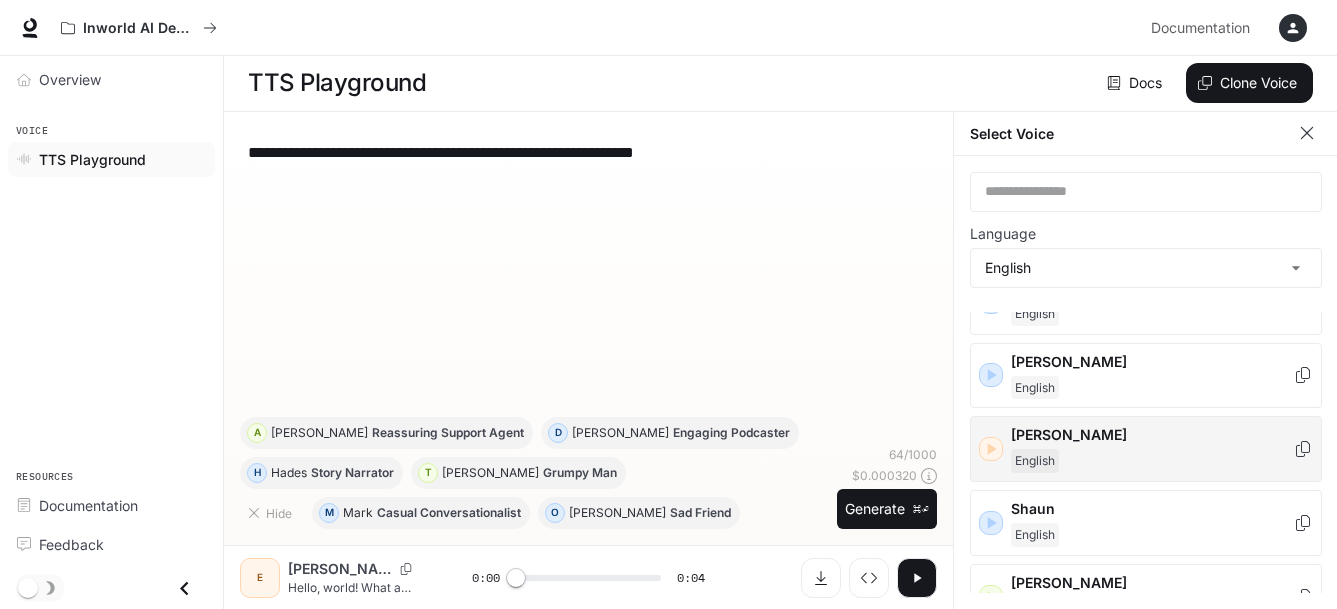 click 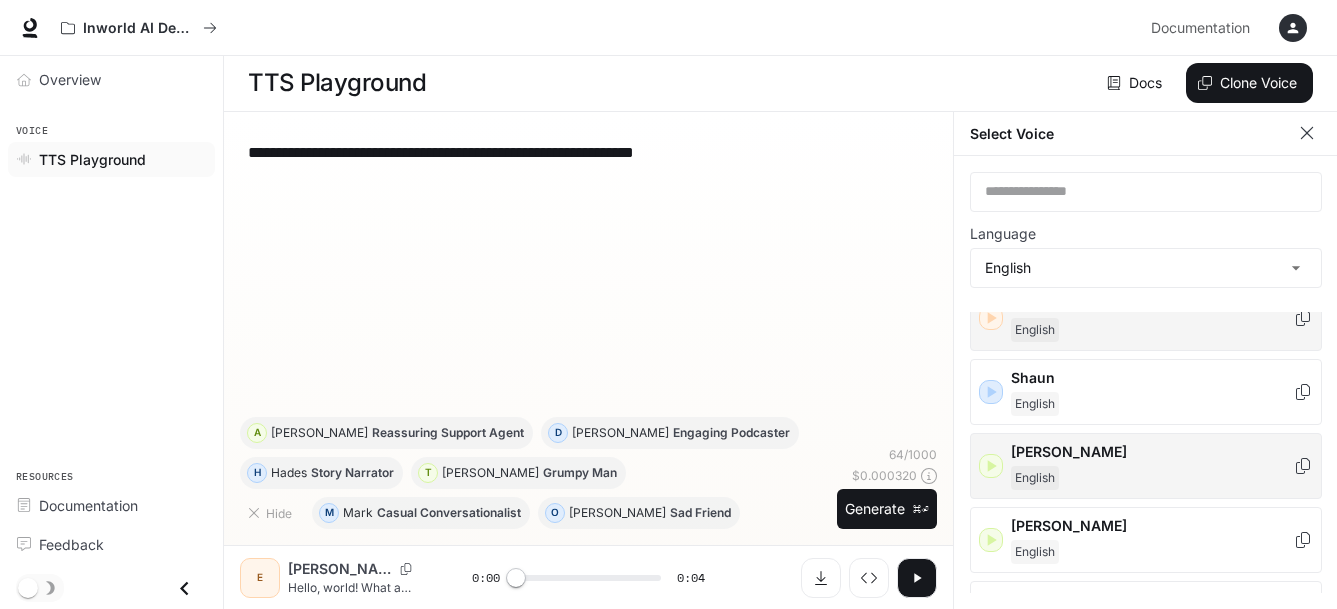 scroll, scrollTop: 1219, scrollLeft: 0, axis: vertical 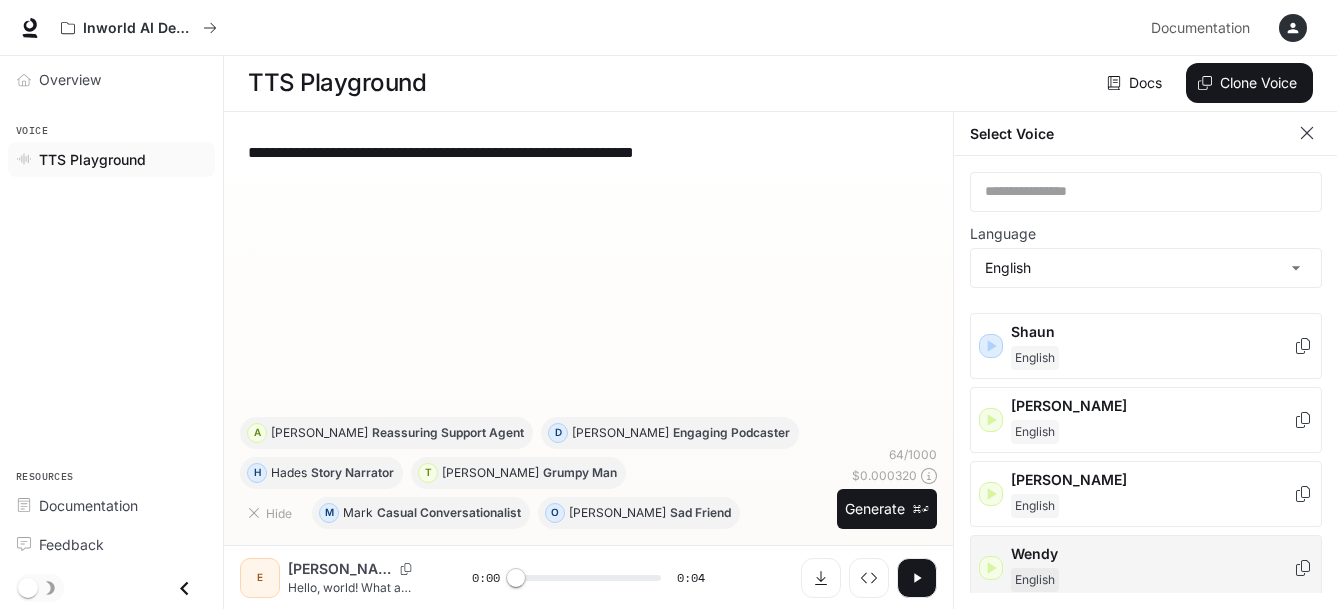 click 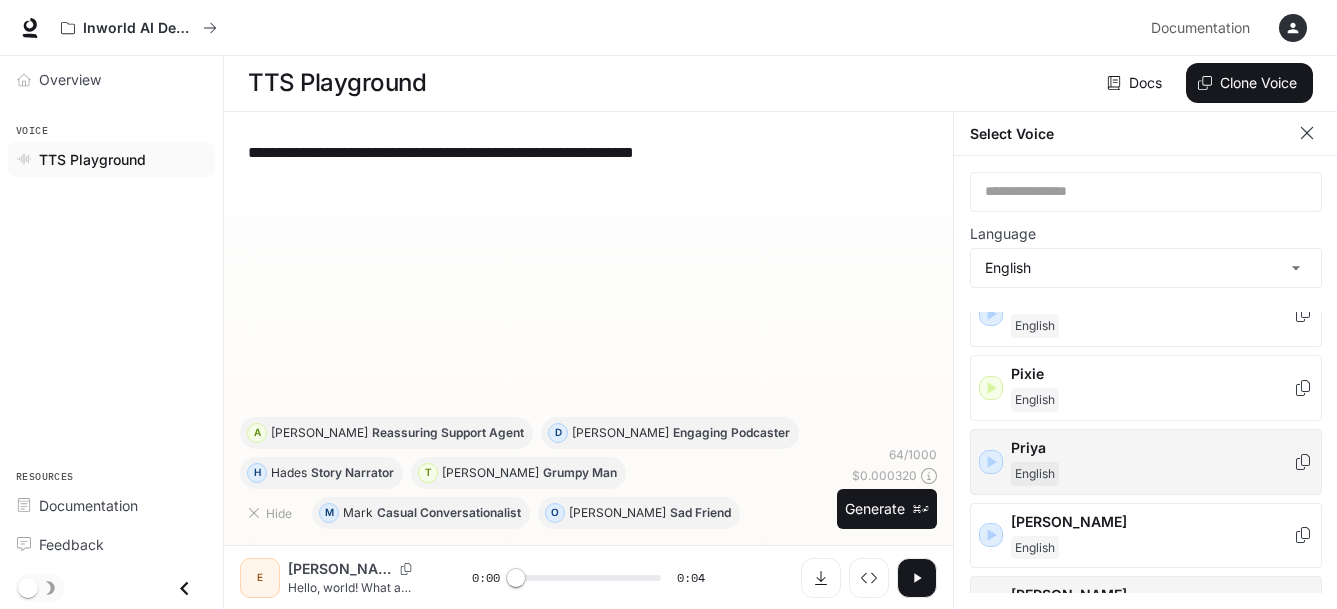 scroll, scrollTop: 870, scrollLeft: 0, axis: vertical 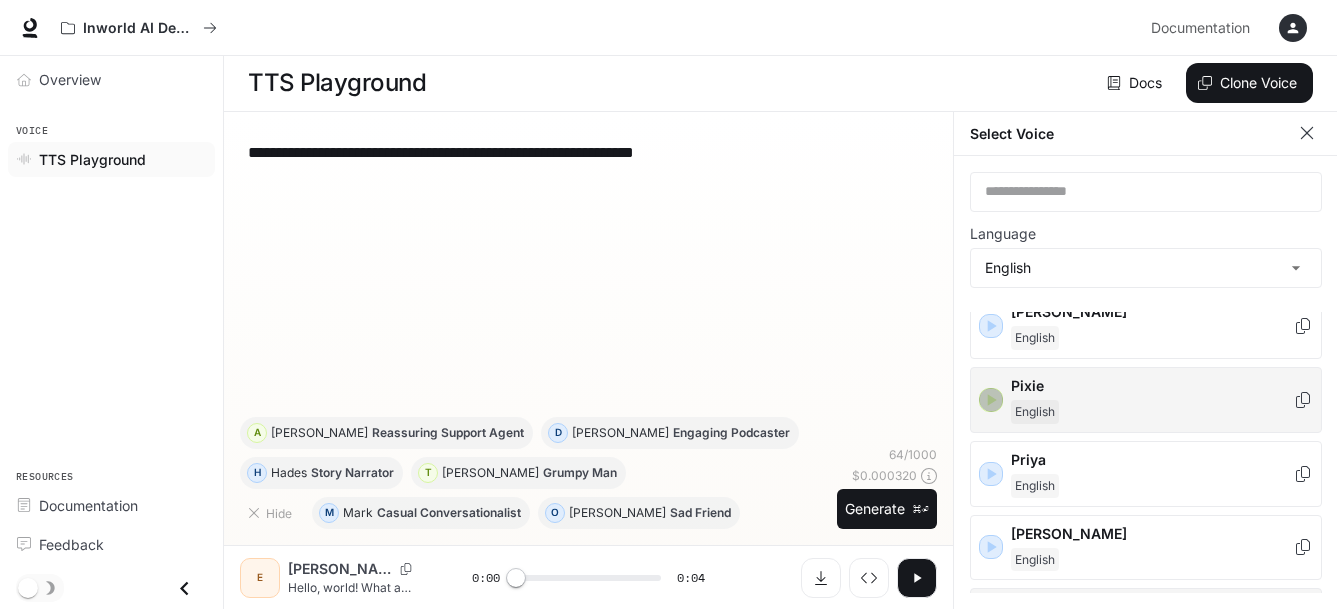 click 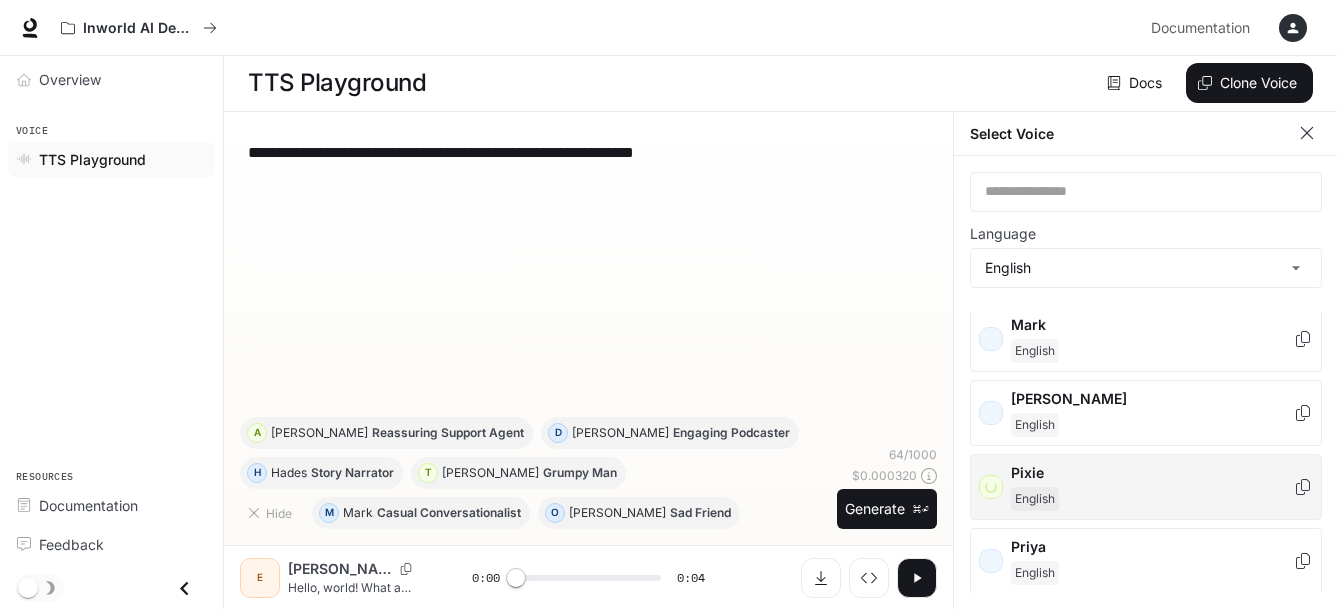 scroll, scrollTop: 778, scrollLeft: 0, axis: vertical 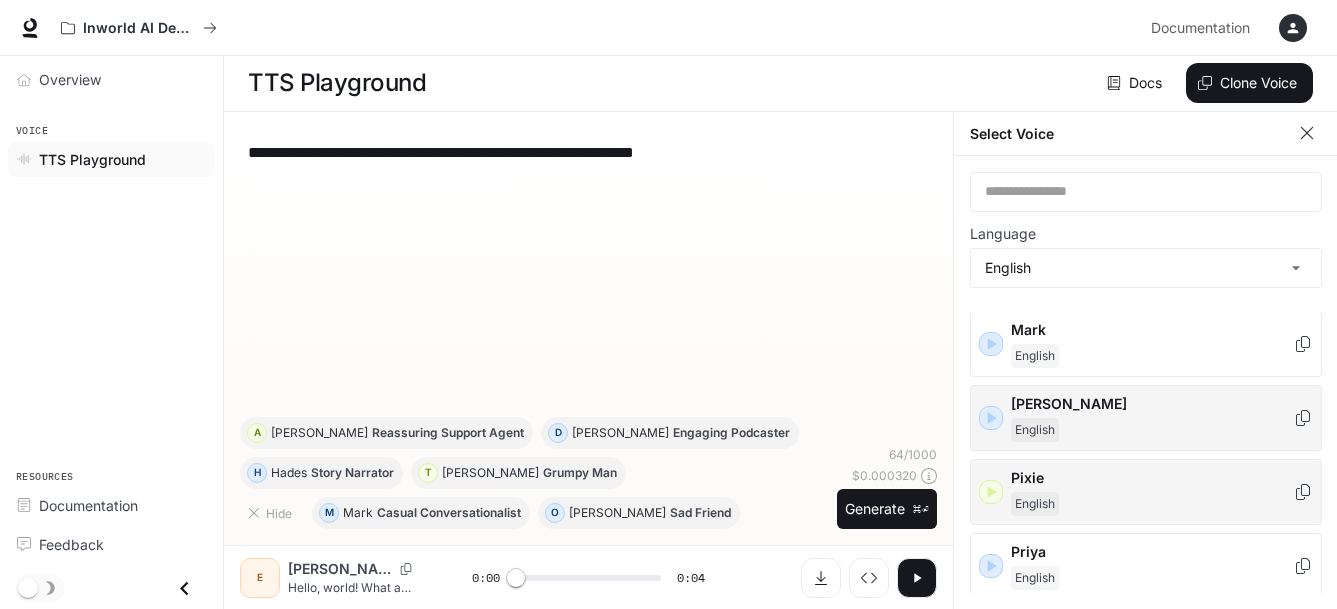 click 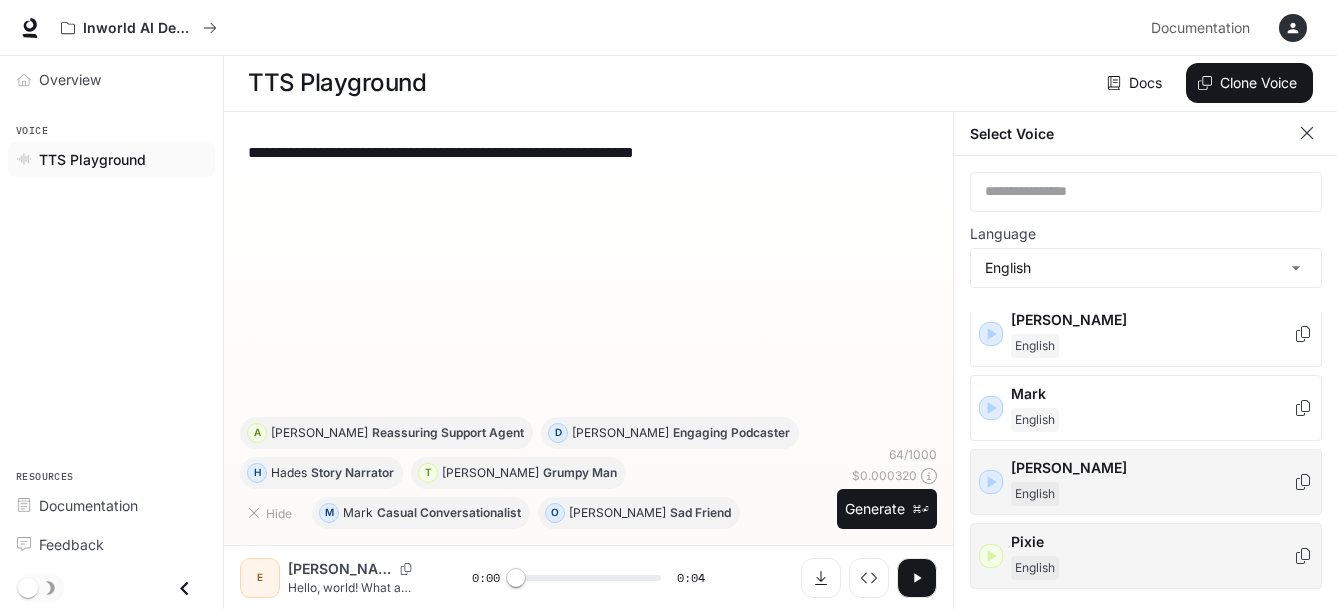 scroll, scrollTop: 702, scrollLeft: 0, axis: vertical 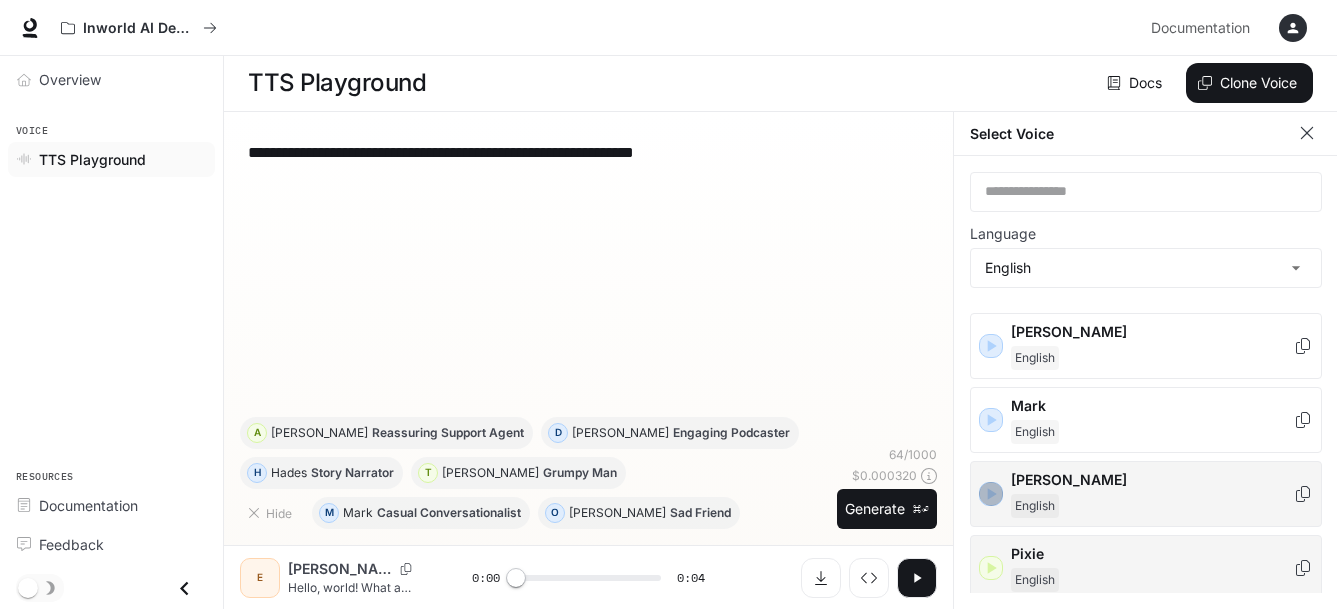 click at bounding box center [991, 494] 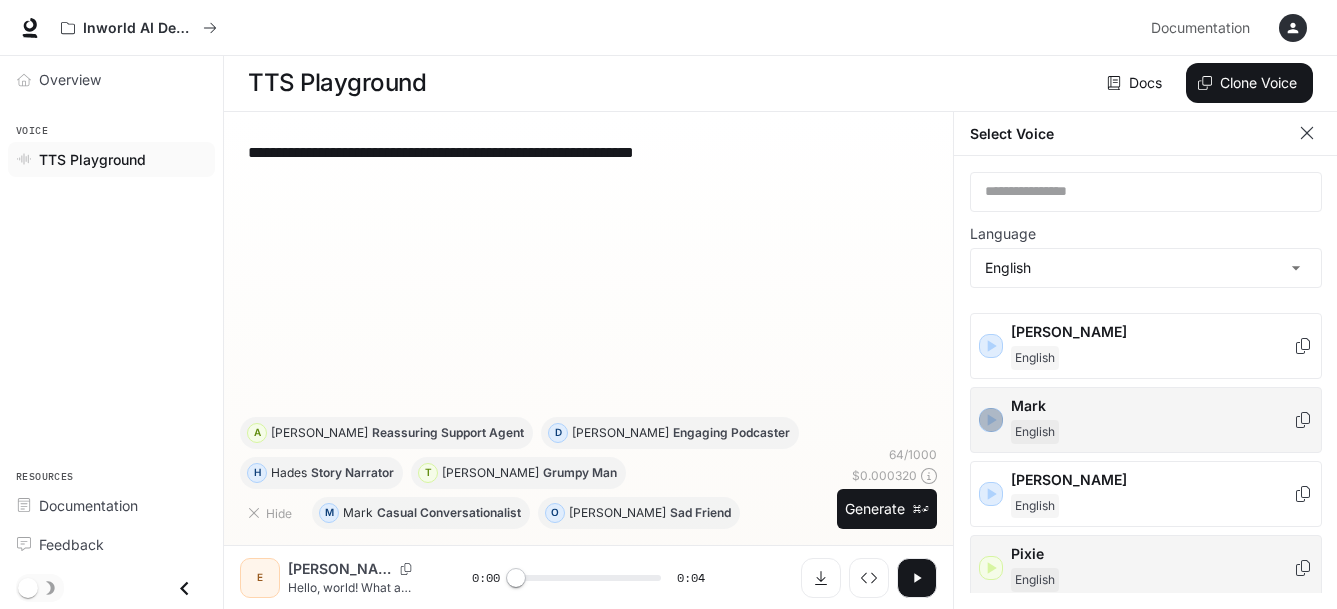 click 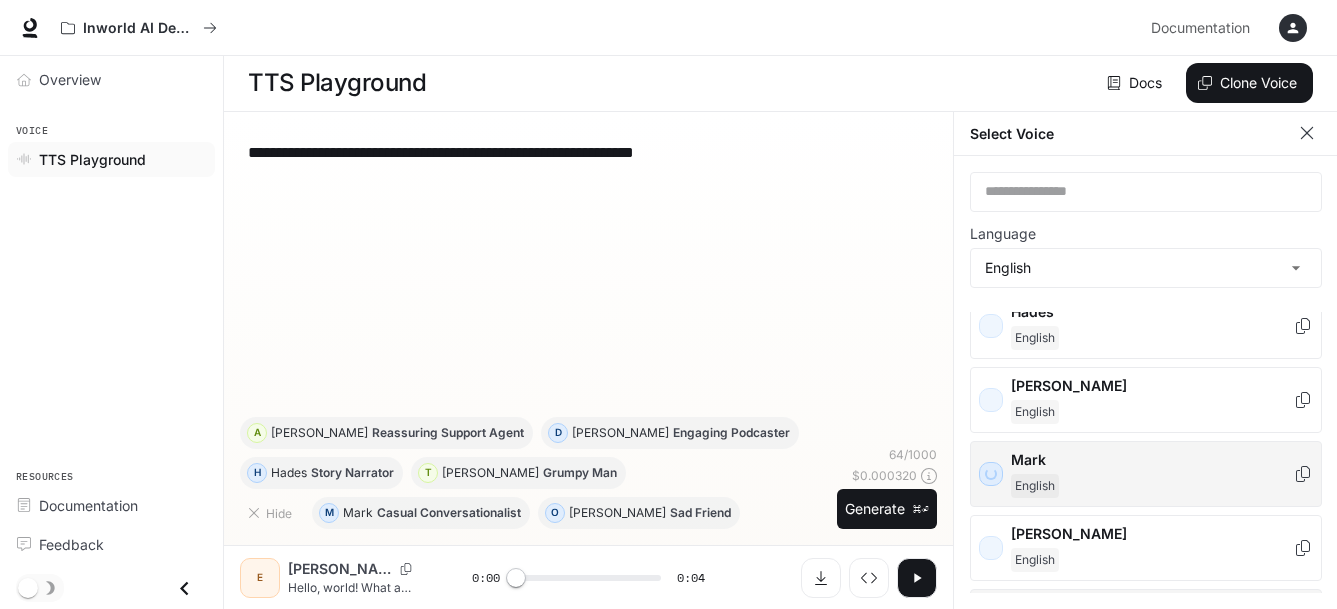 scroll, scrollTop: 617, scrollLeft: 0, axis: vertical 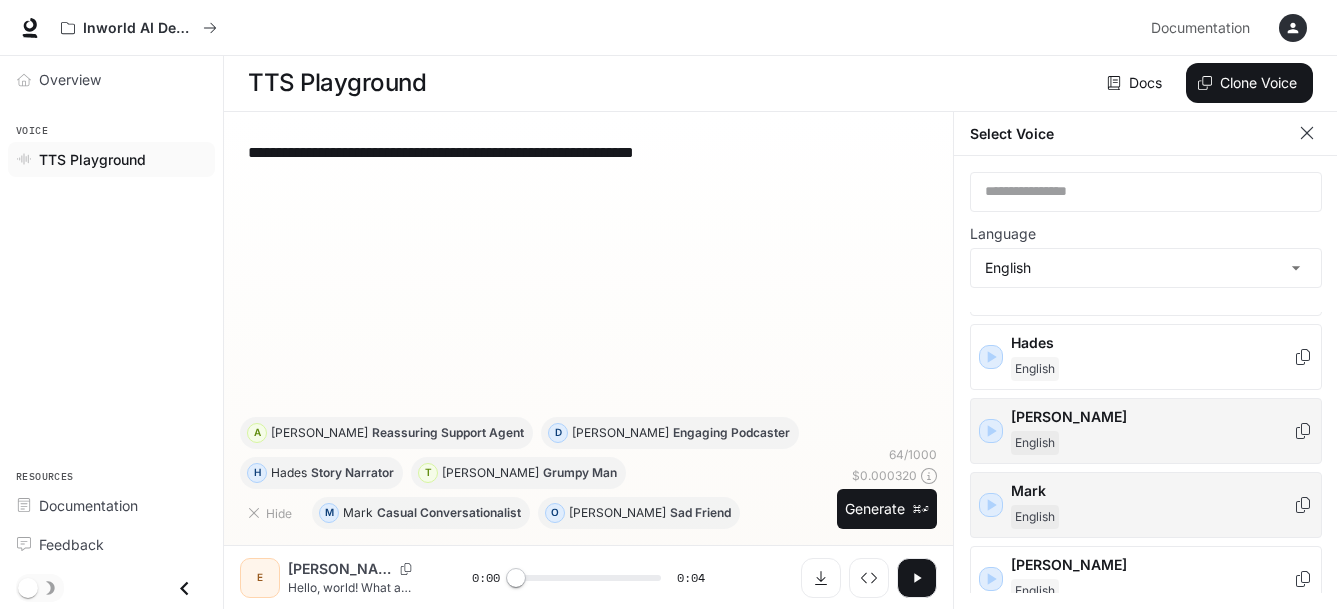 click 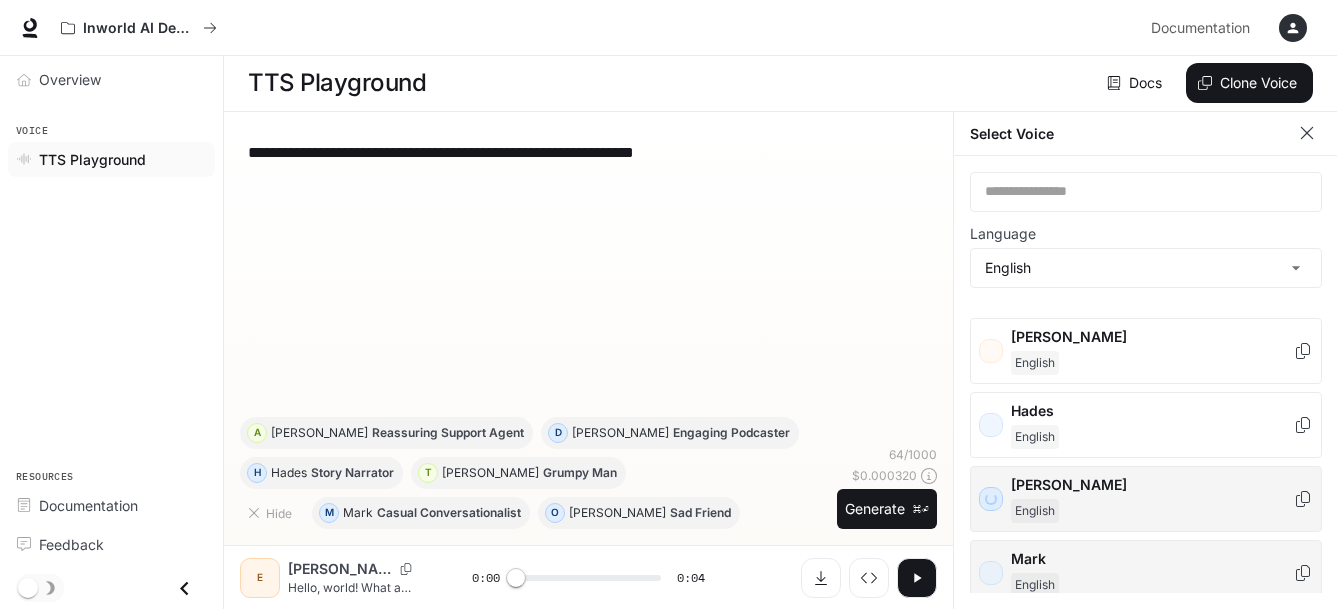 scroll, scrollTop: 525, scrollLeft: 0, axis: vertical 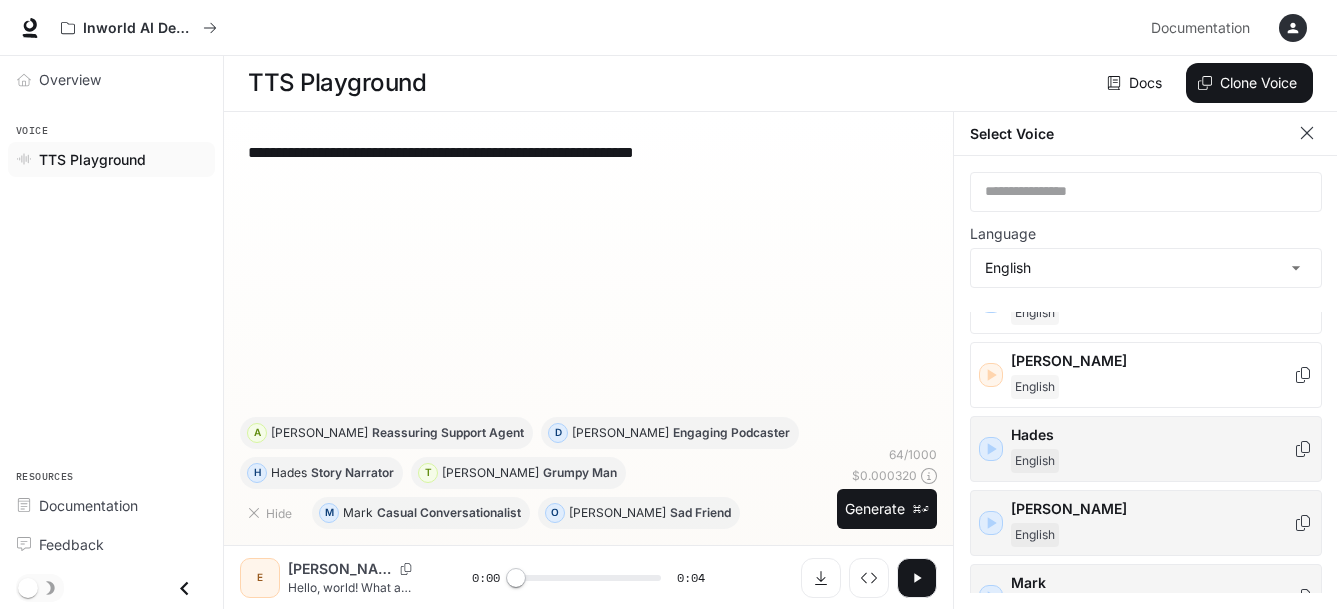 click 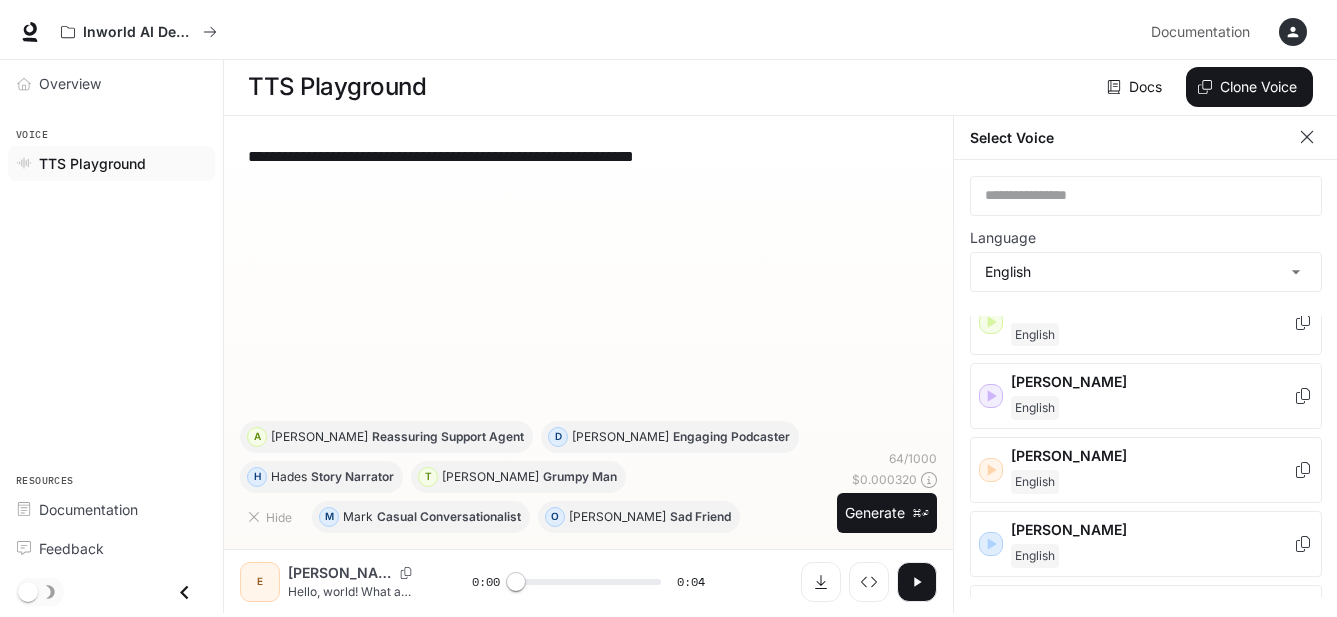 scroll, scrollTop: 100, scrollLeft: 0, axis: vertical 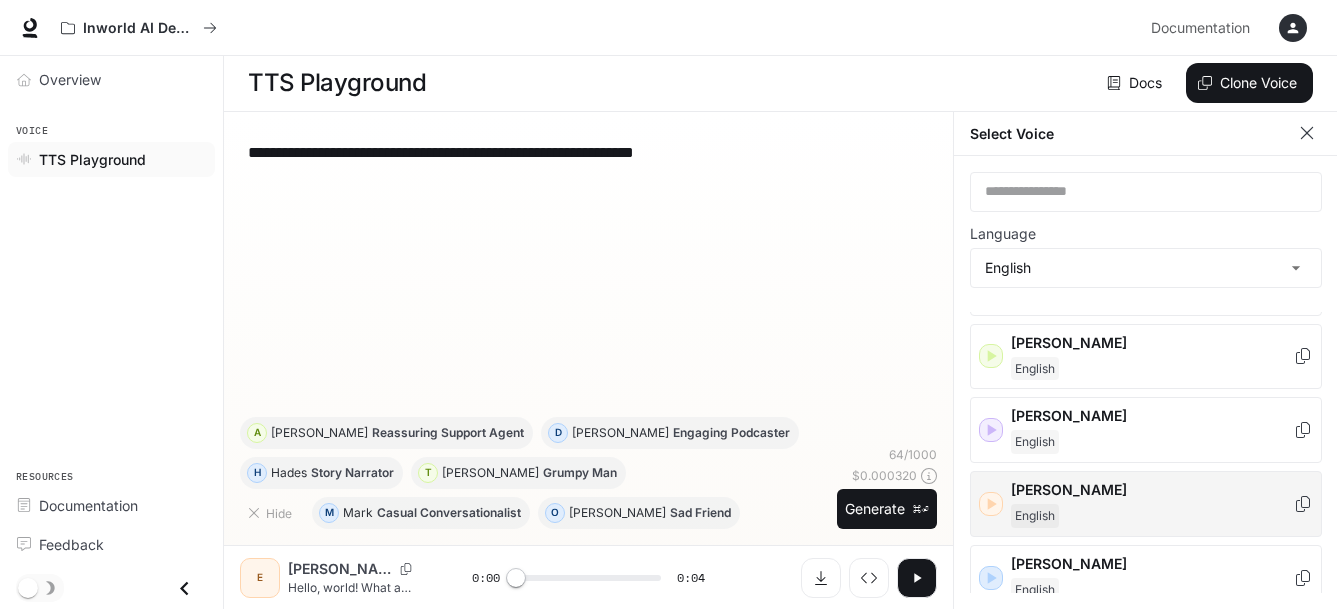 click on "Deborah English" at bounding box center [1146, 504] 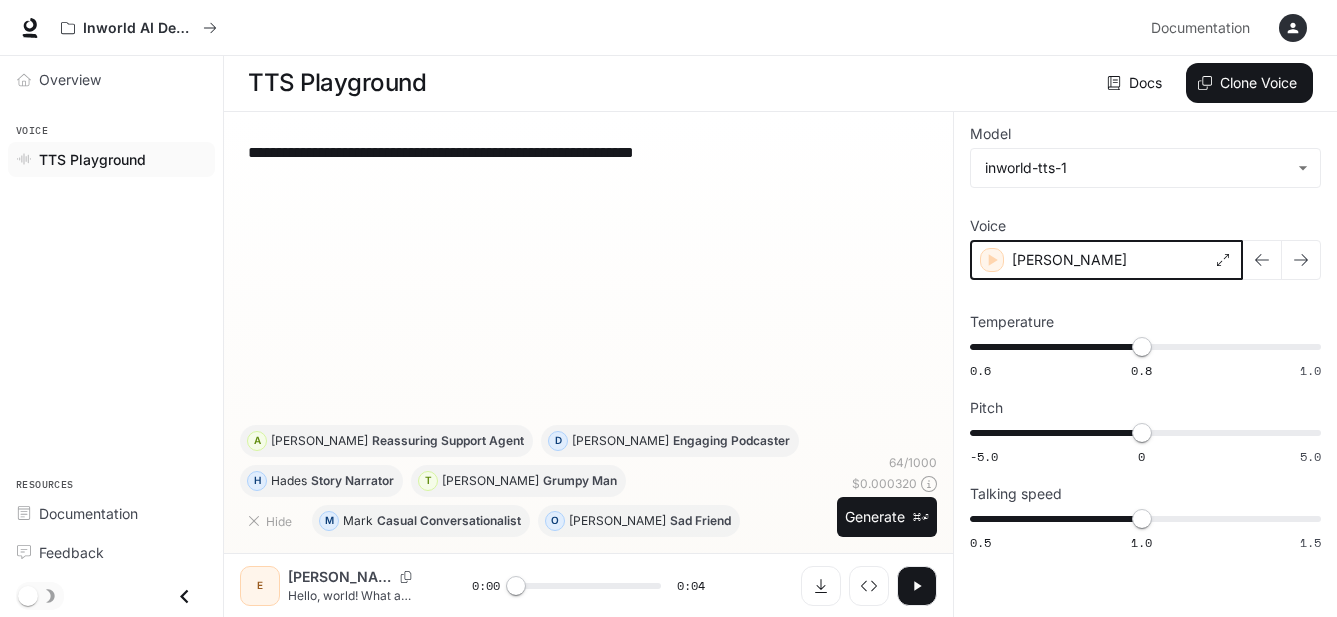click 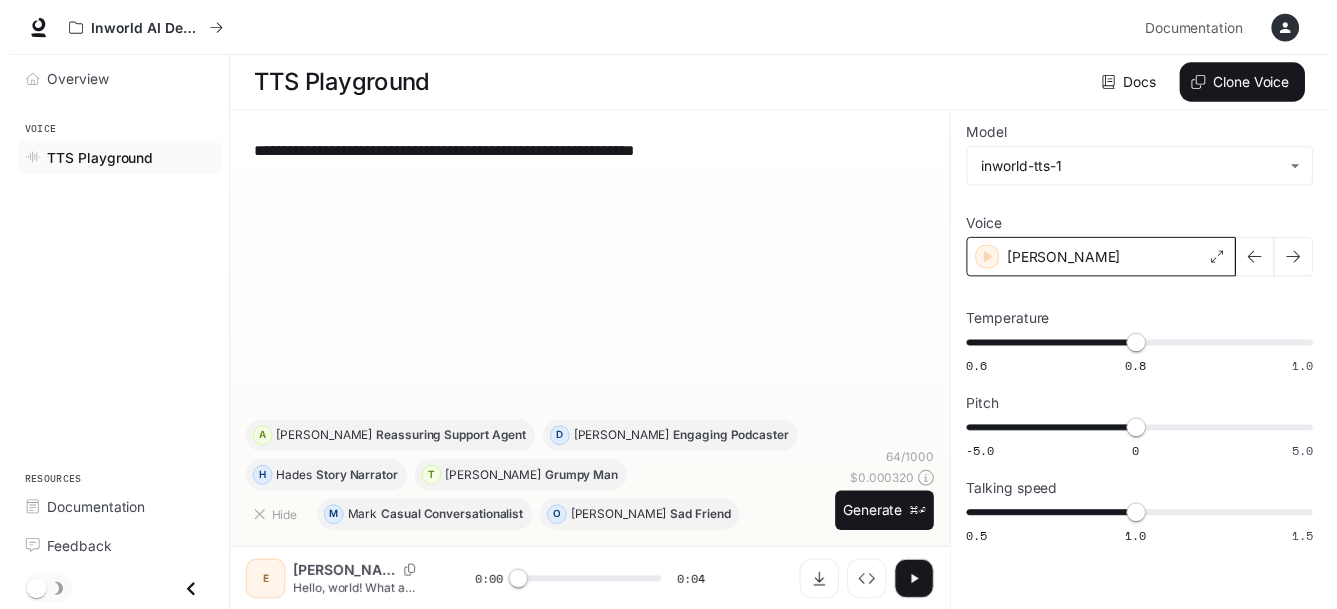 scroll, scrollTop: 0, scrollLeft: 0, axis: both 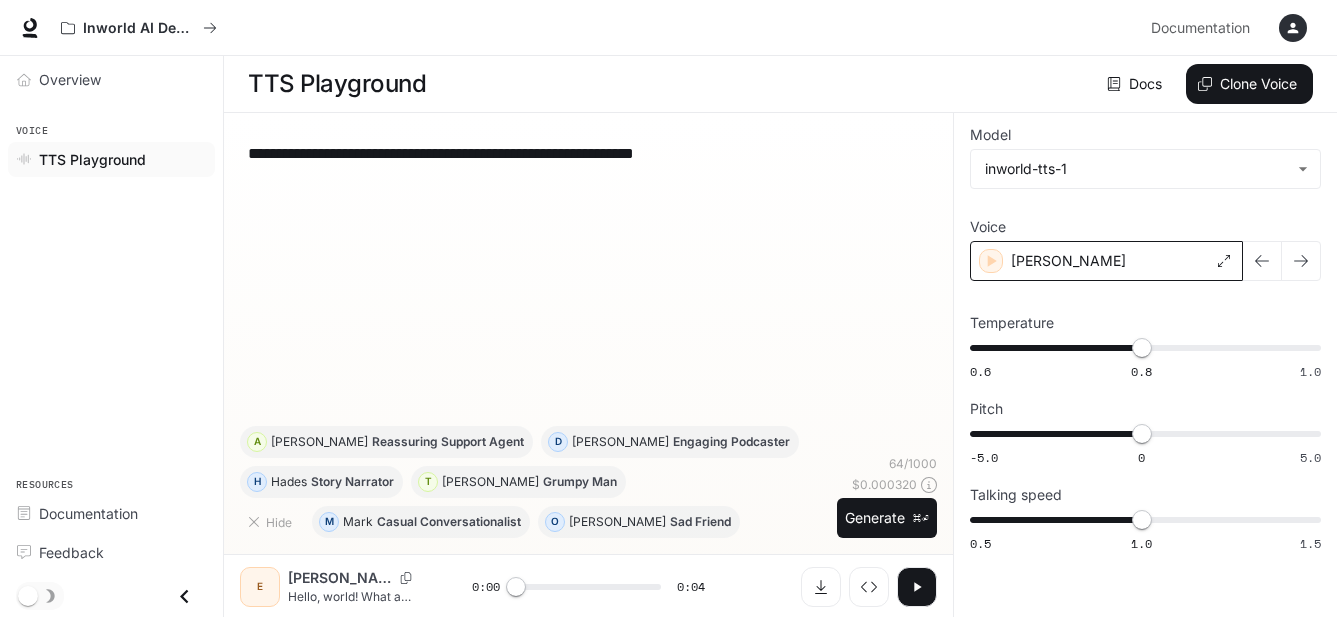 click on "Deborah" at bounding box center (1106, 261) 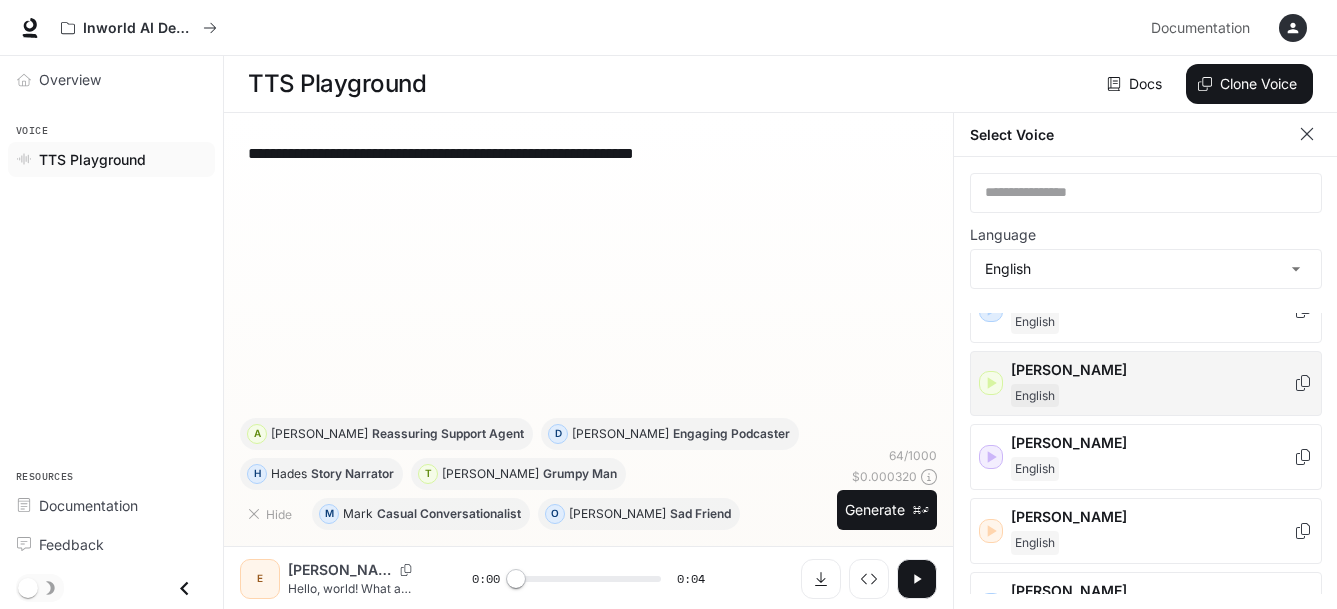 scroll, scrollTop: 105, scrollLeft: 0, axis: vertical 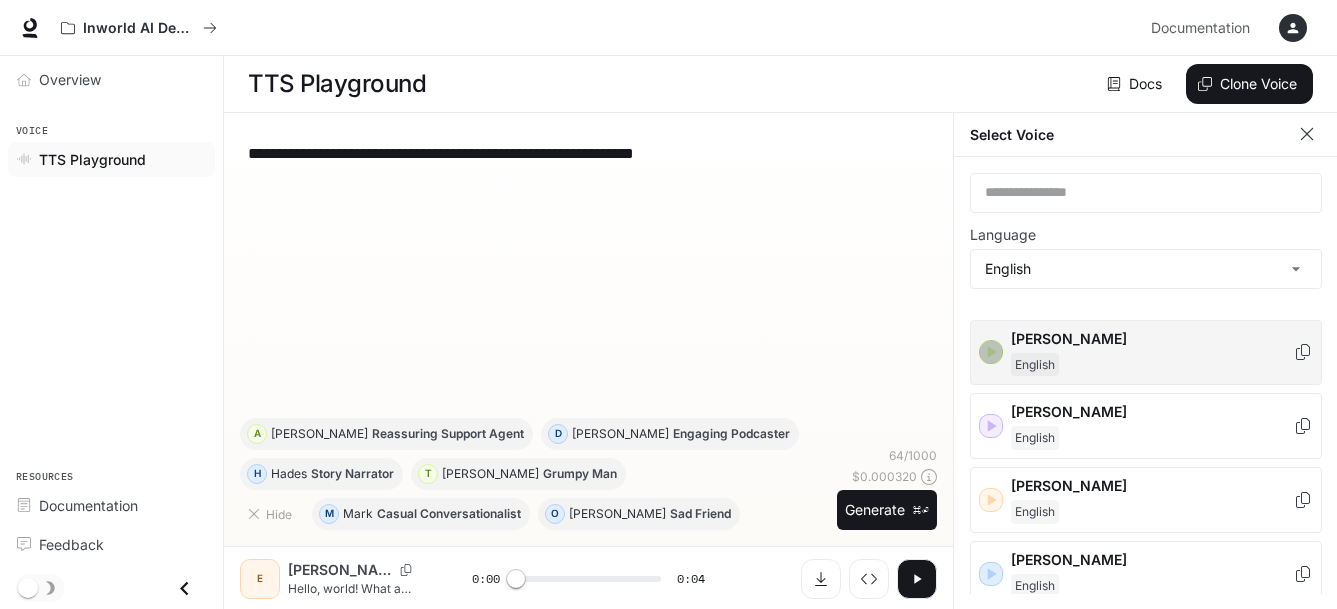 click 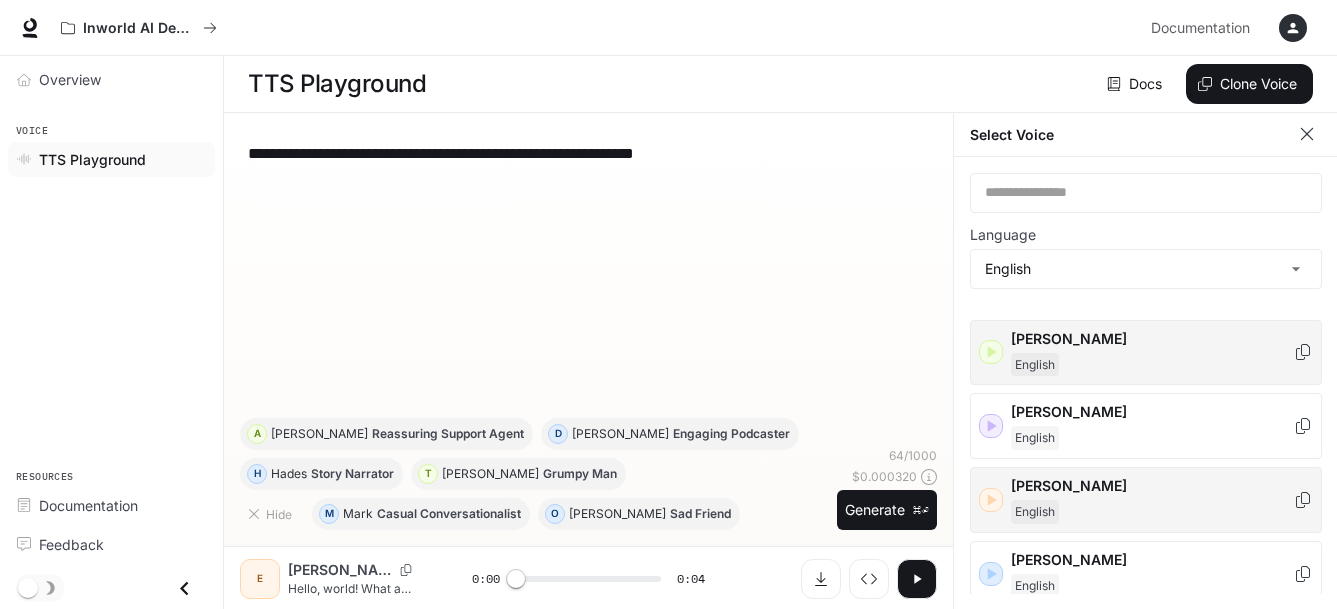 click 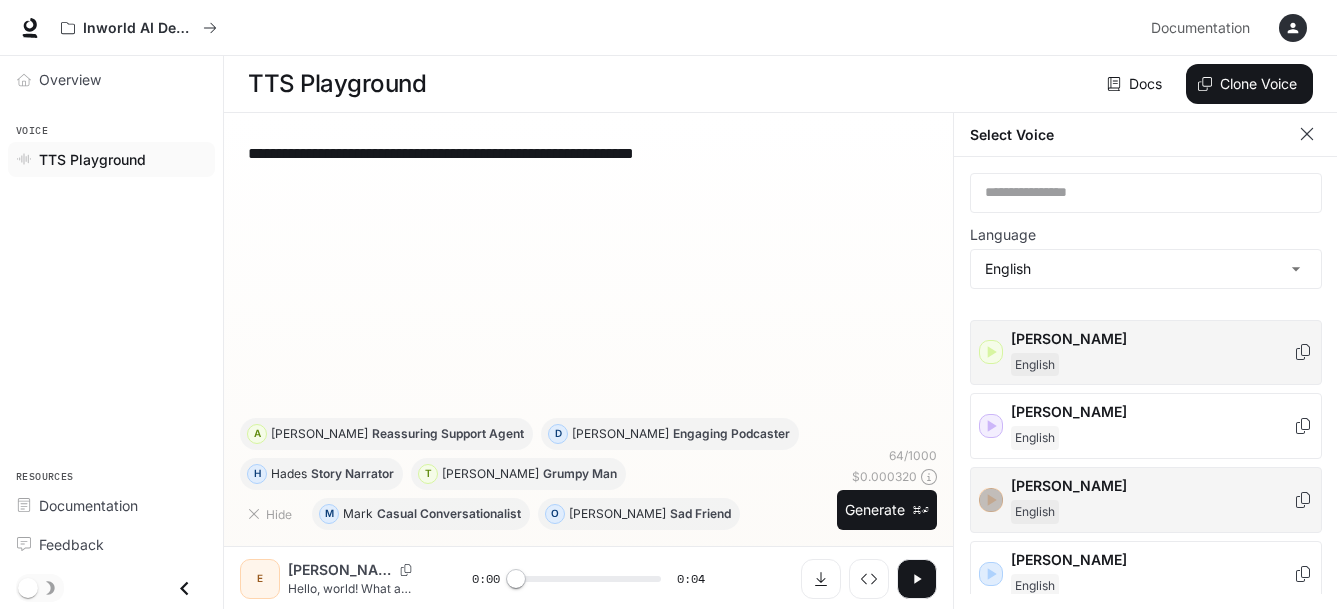 click 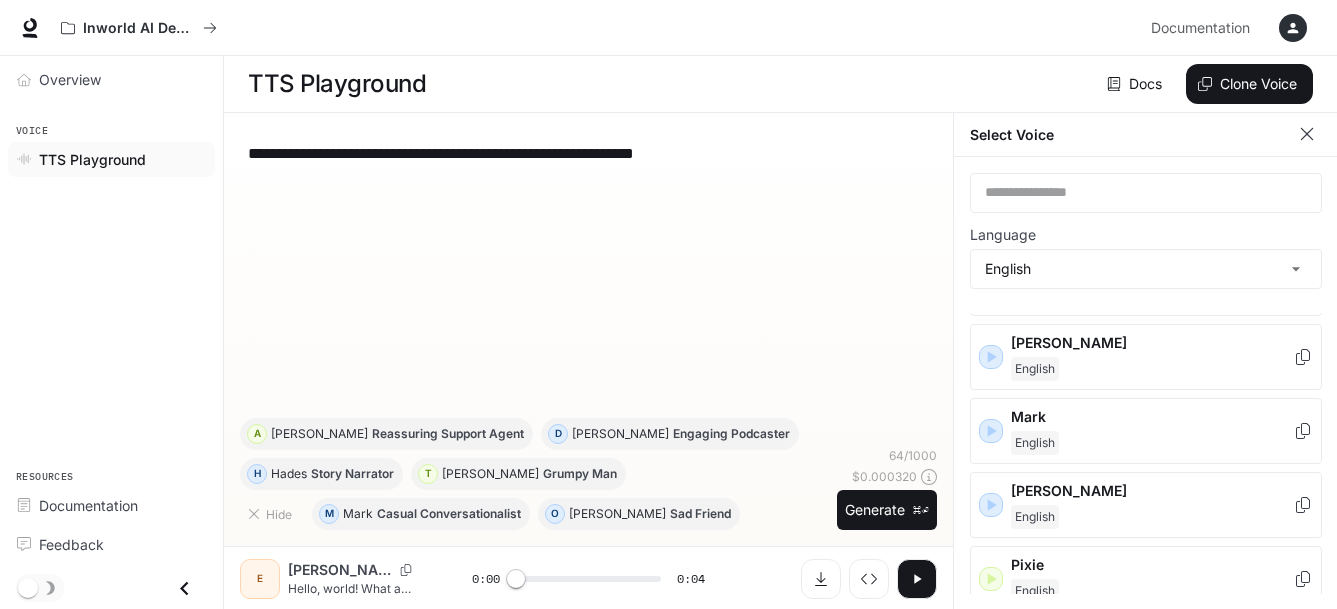 scroll, scrollTop: 712, scrollLeft: 0, axis: vertical 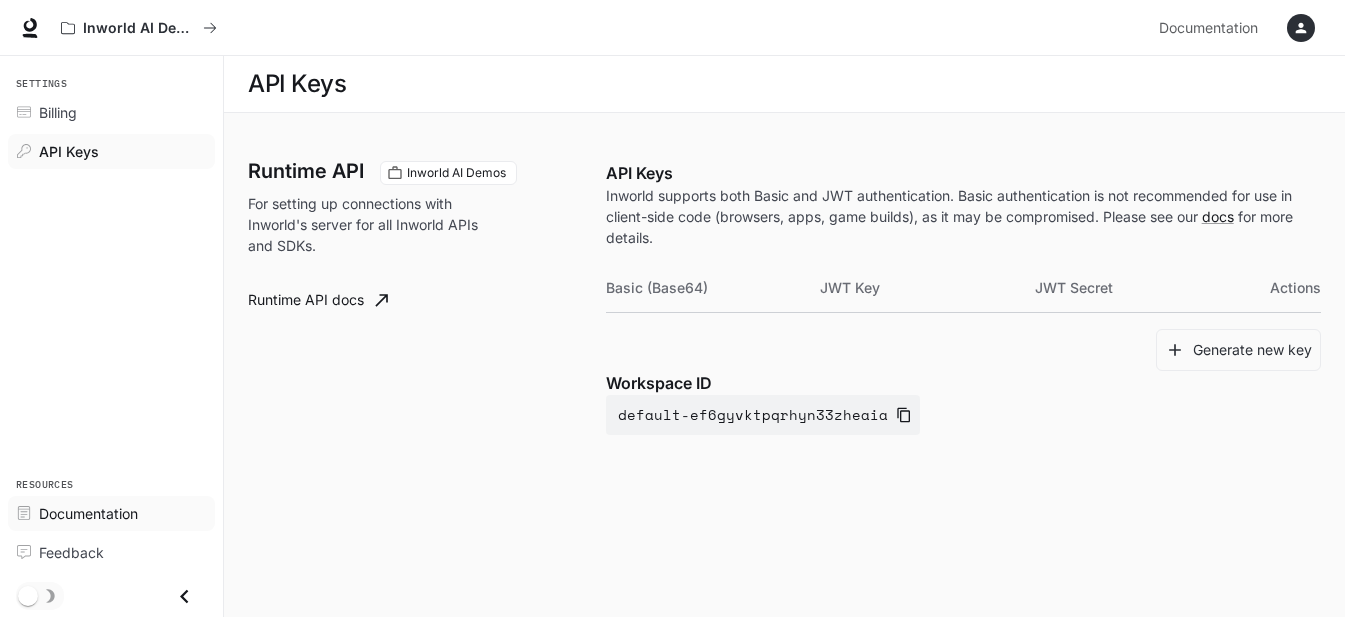 click on "Documentation" at bounding box center [88, 513] 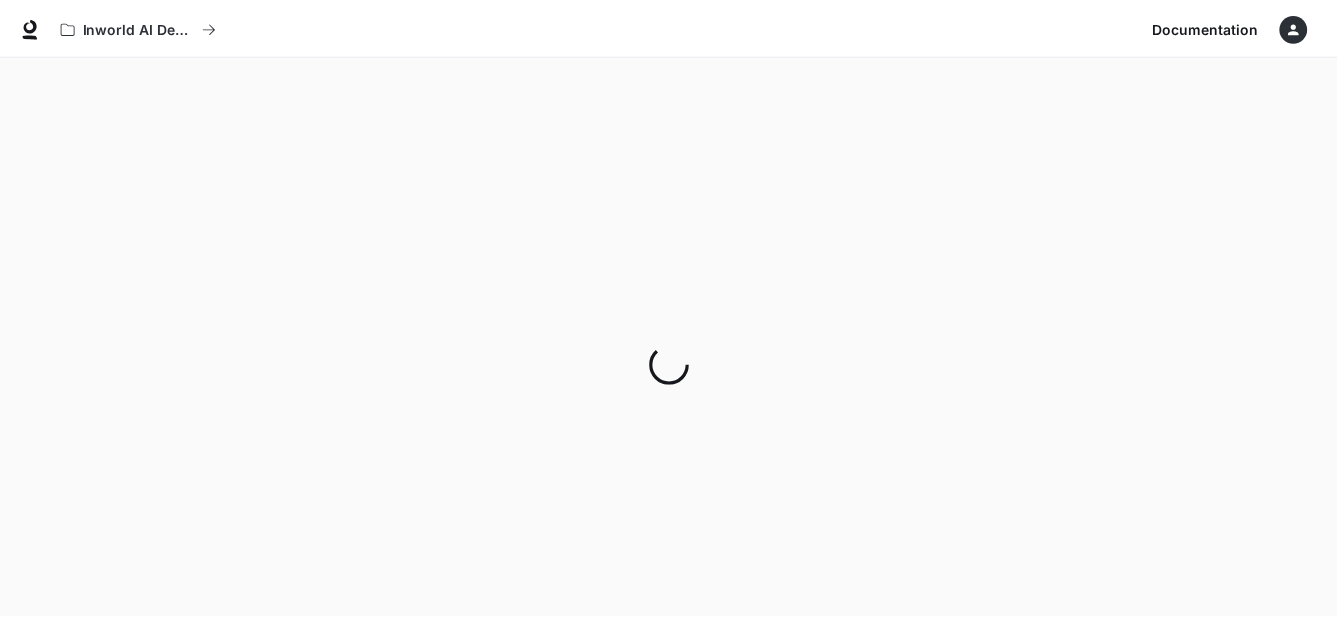 scroll, scrollTop: 0, scrollLeft: 0, axis: both 